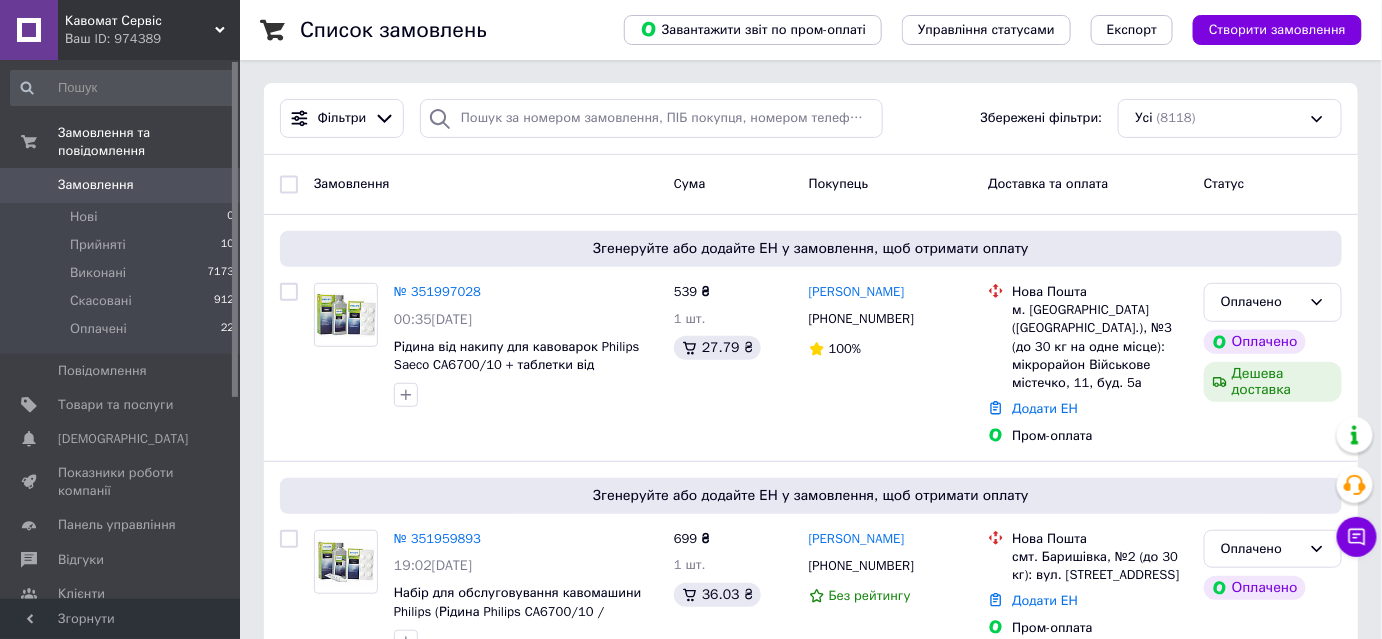 scroll, scrollTop: 363, scrollLeft: 0, axis: vertical 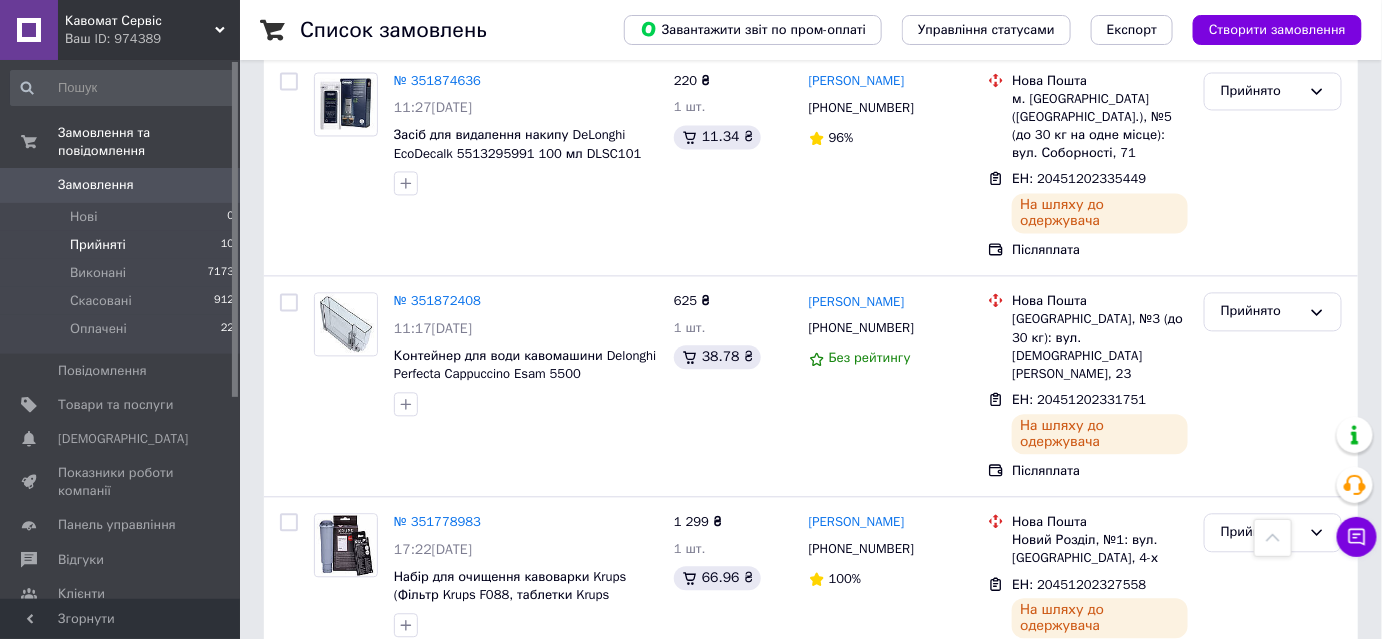 click on "Прийняті" at bounding box center [98, 245] 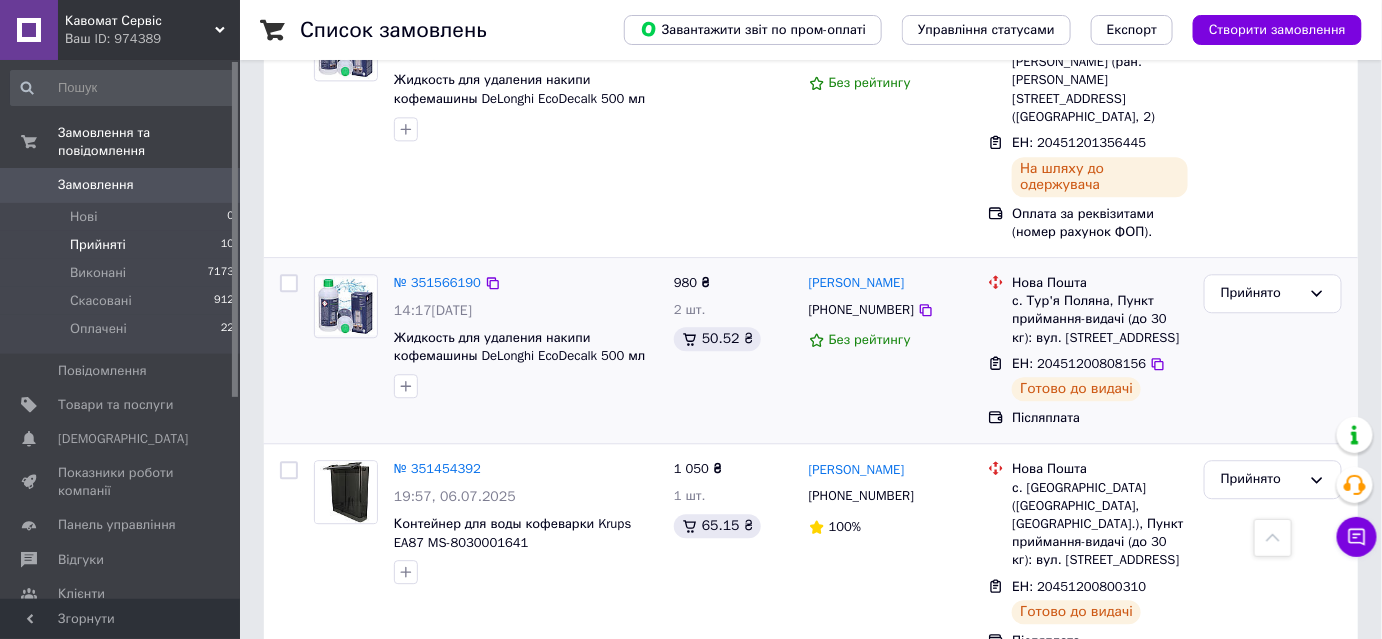 scroll, scrollTop: 1880, scrollLeft: 0, axis: vertical 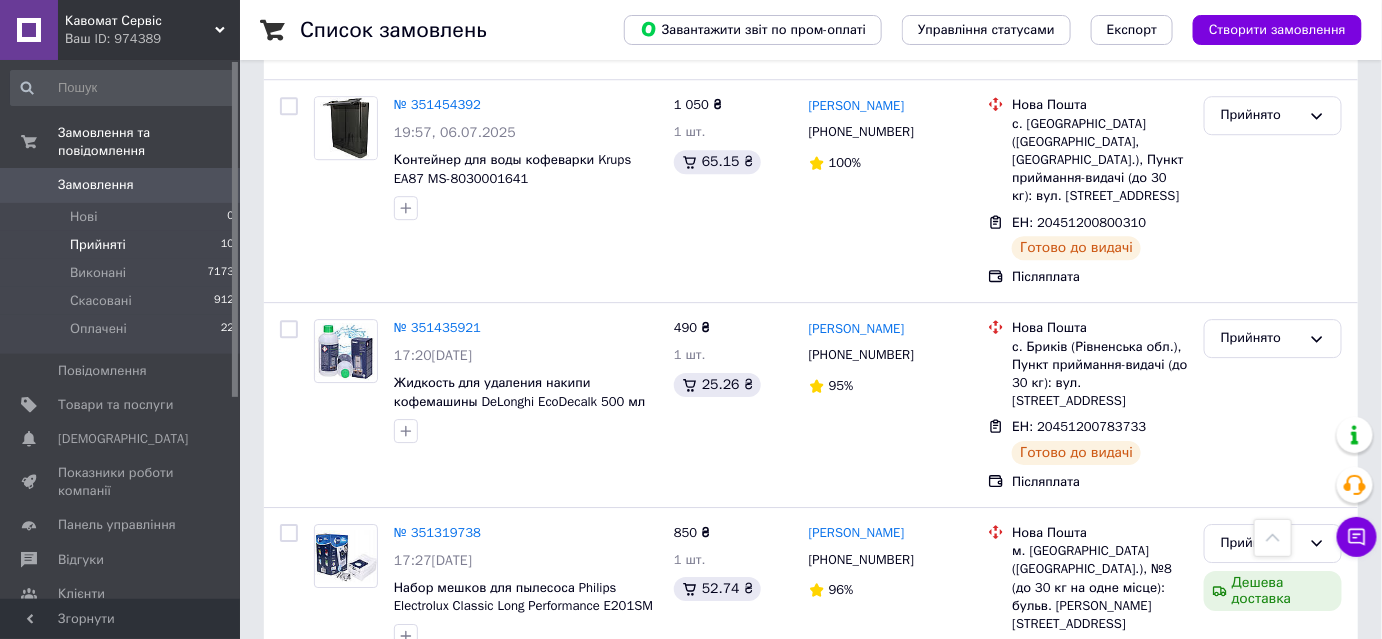 click on "0" at bounding box center (212, 185) 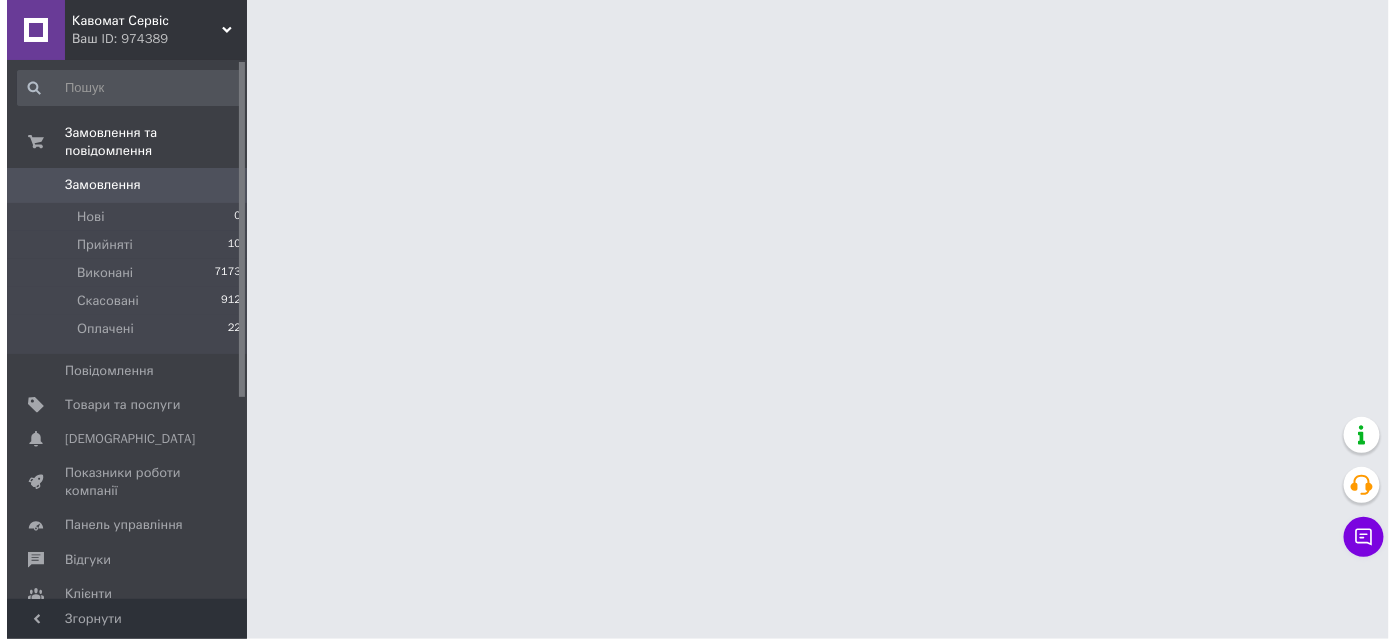 scroll, scrollTop: 0, scrollLeft: 0, axis: both 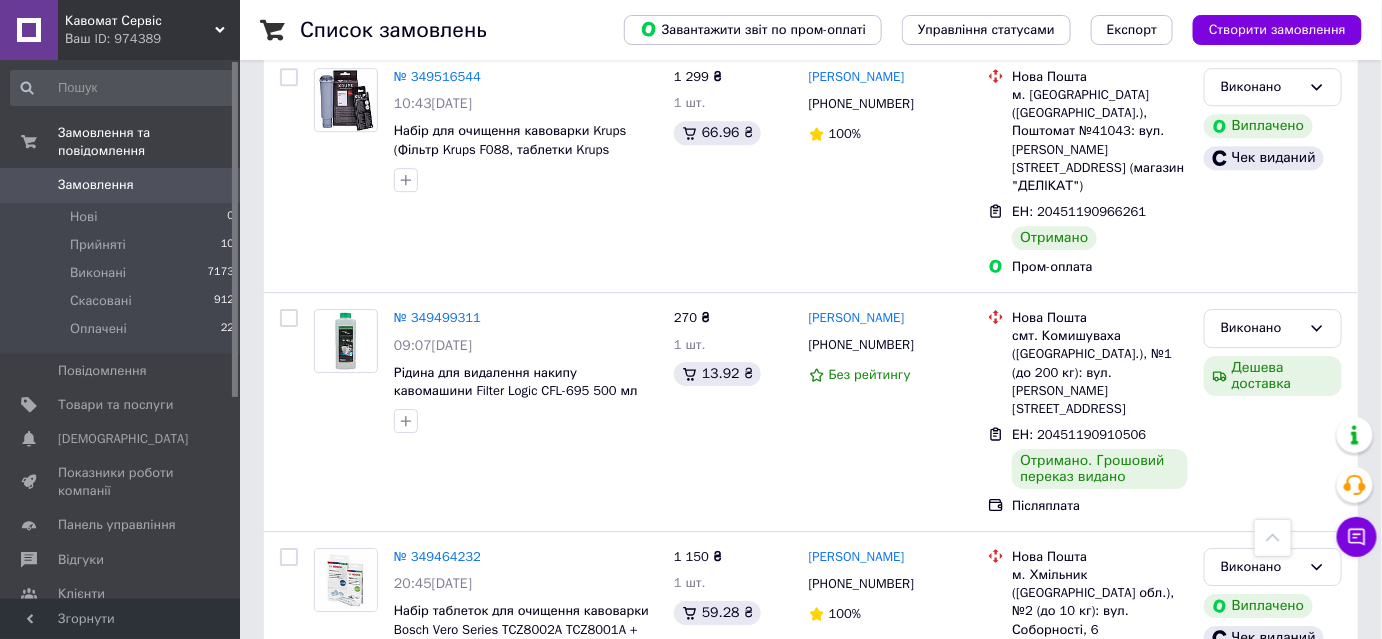 drag, startPoint x: 460, startPoint y: 467, endPoint x: 447, endPoint y: 476, distance: 15.811388 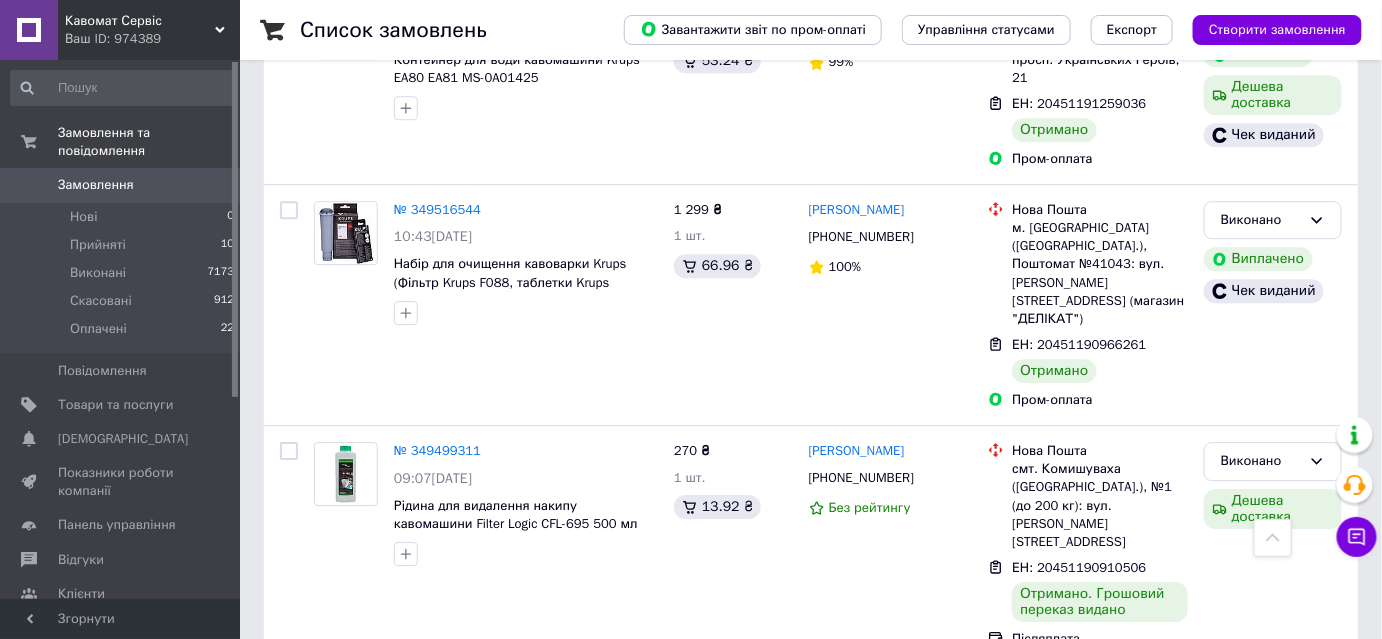 scroll, scrollTop: 19636, scrollLeft: 0, axis: vertical 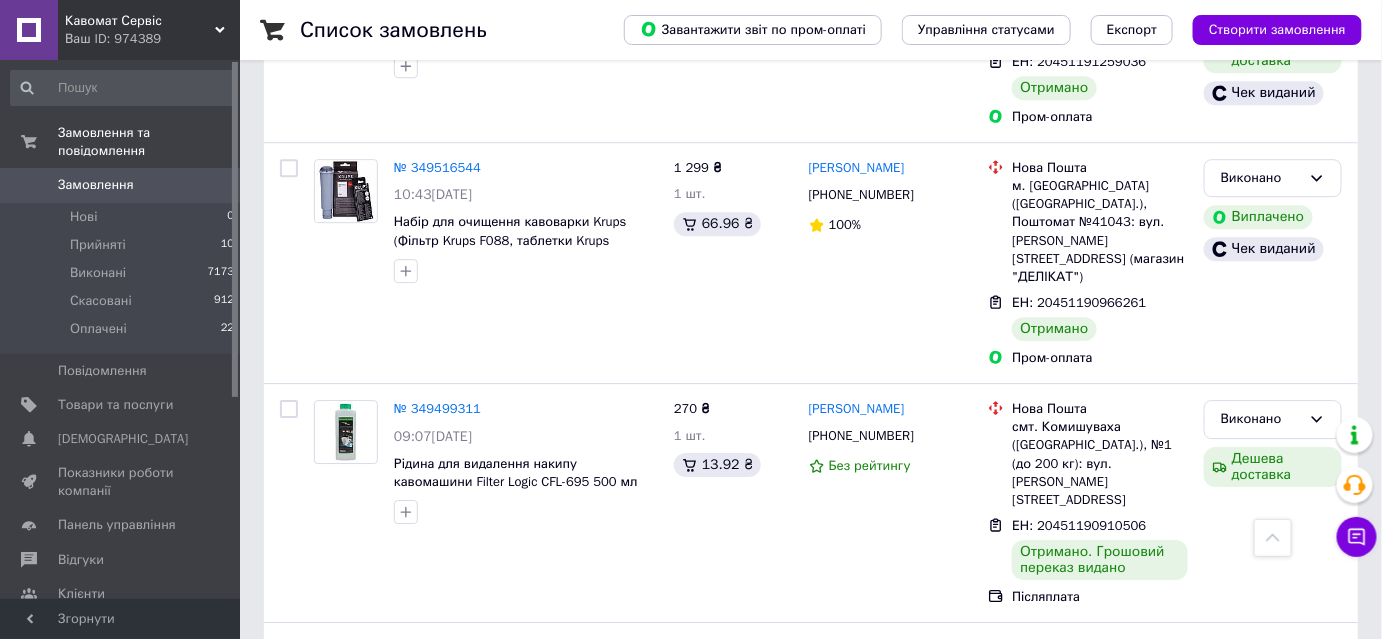 click 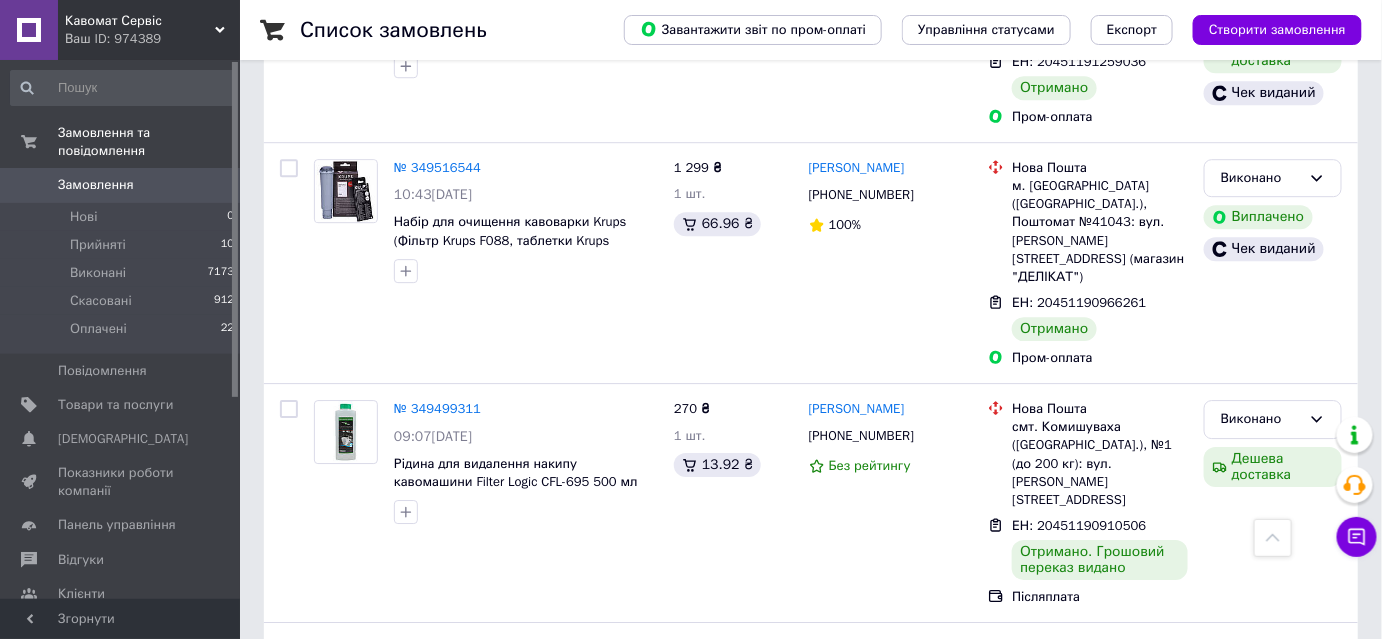 drag, startPoint x: 464, startPoint y: 300, endPoint x: 541, endPoint y: 266, distance: 84.17244 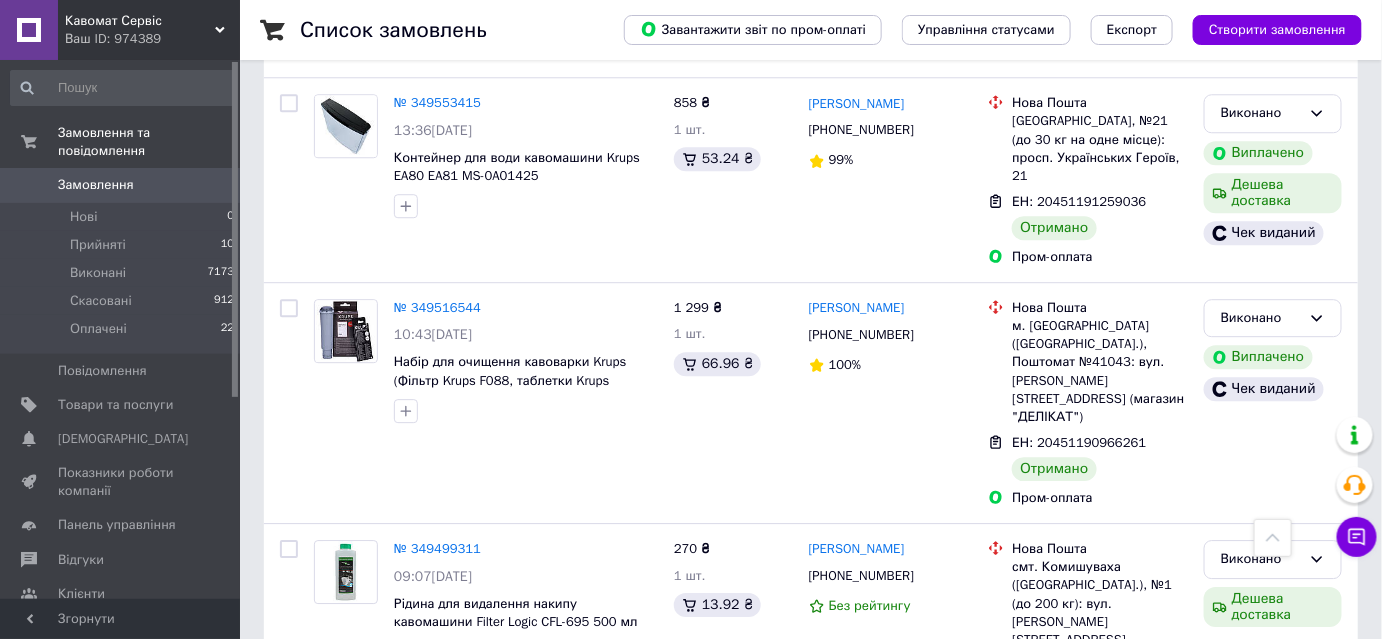 scroll, scrollTop: 19363, scrollLeft: 0, axis: vertical 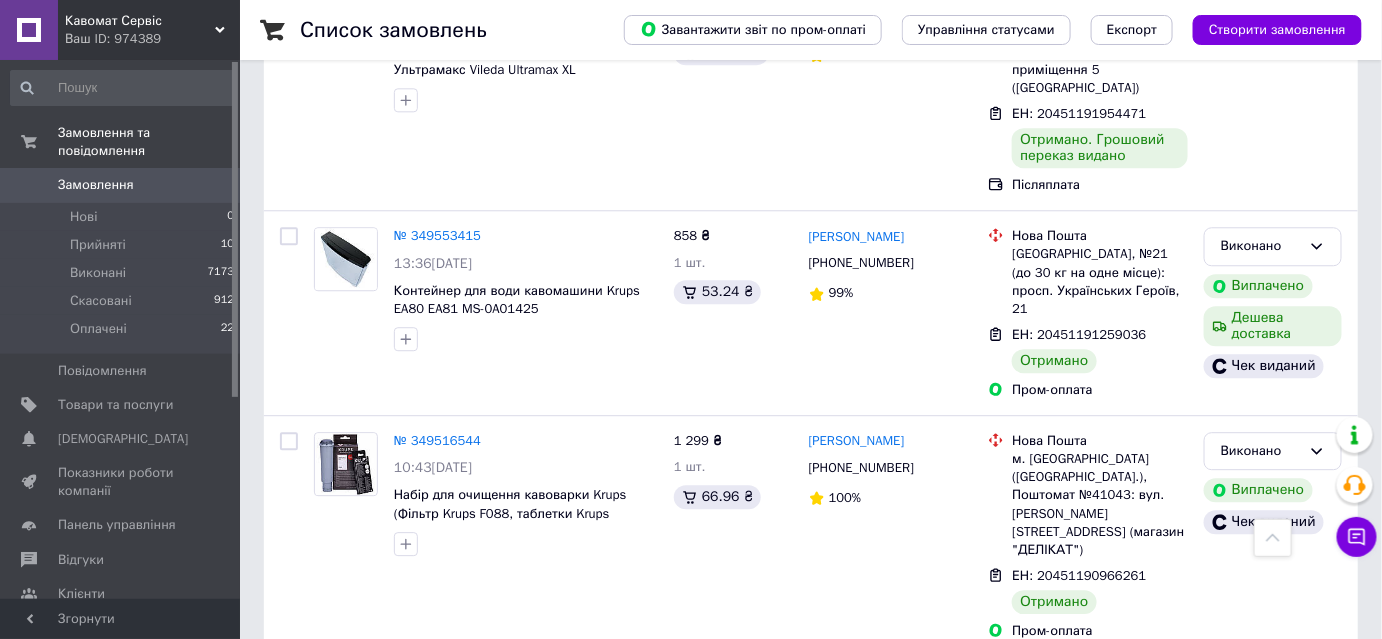 click 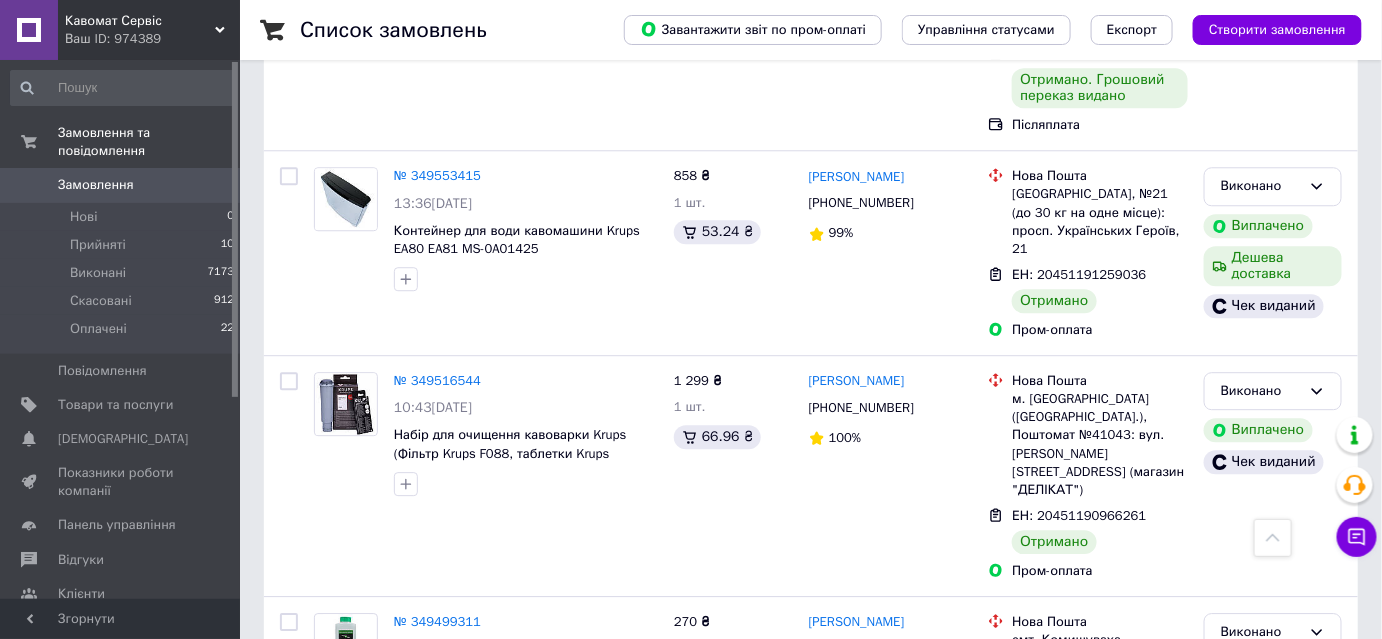 scroll, scrollTop: 19454, scrollLeft: 0, axis: vertical 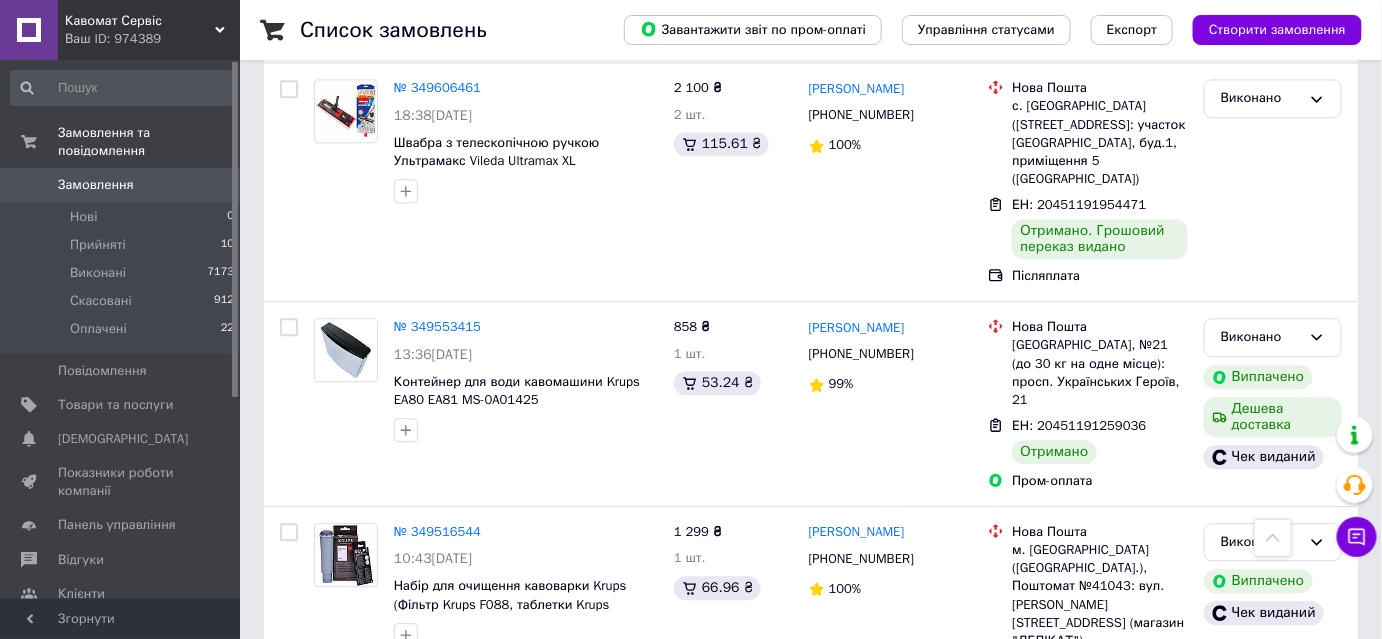 click 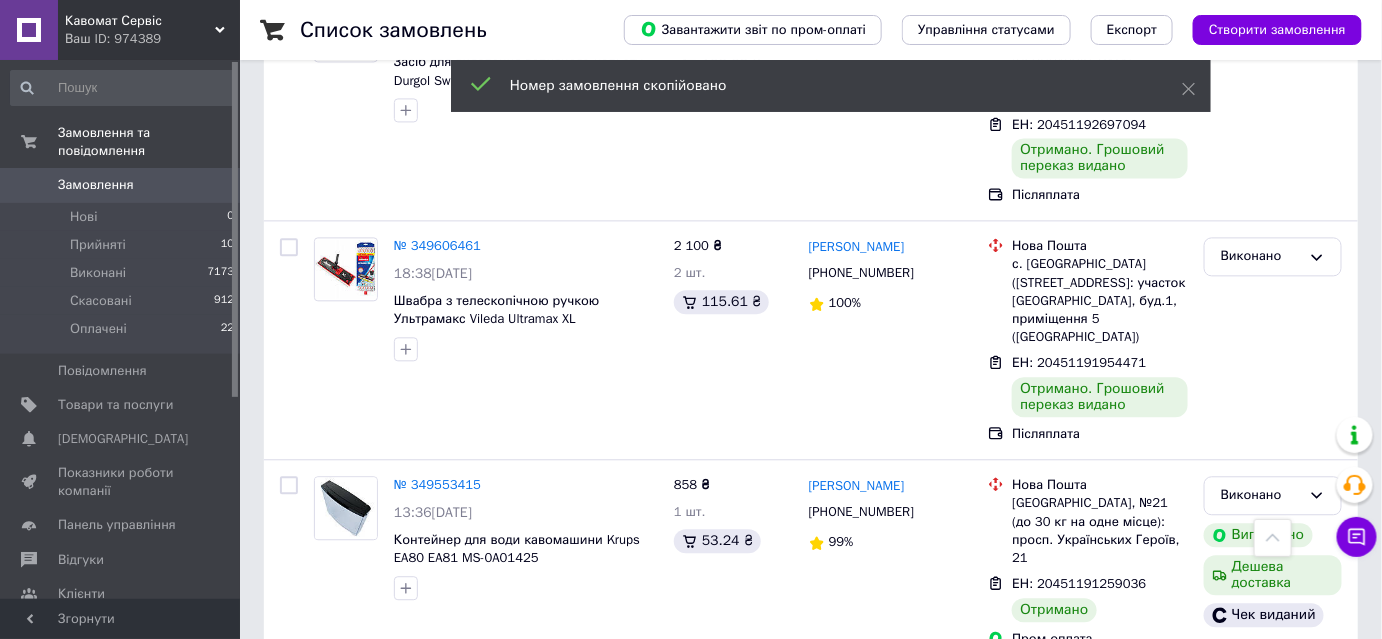 scroll, scrollTop: 19000, scrollLeft: 0, axis: vertical 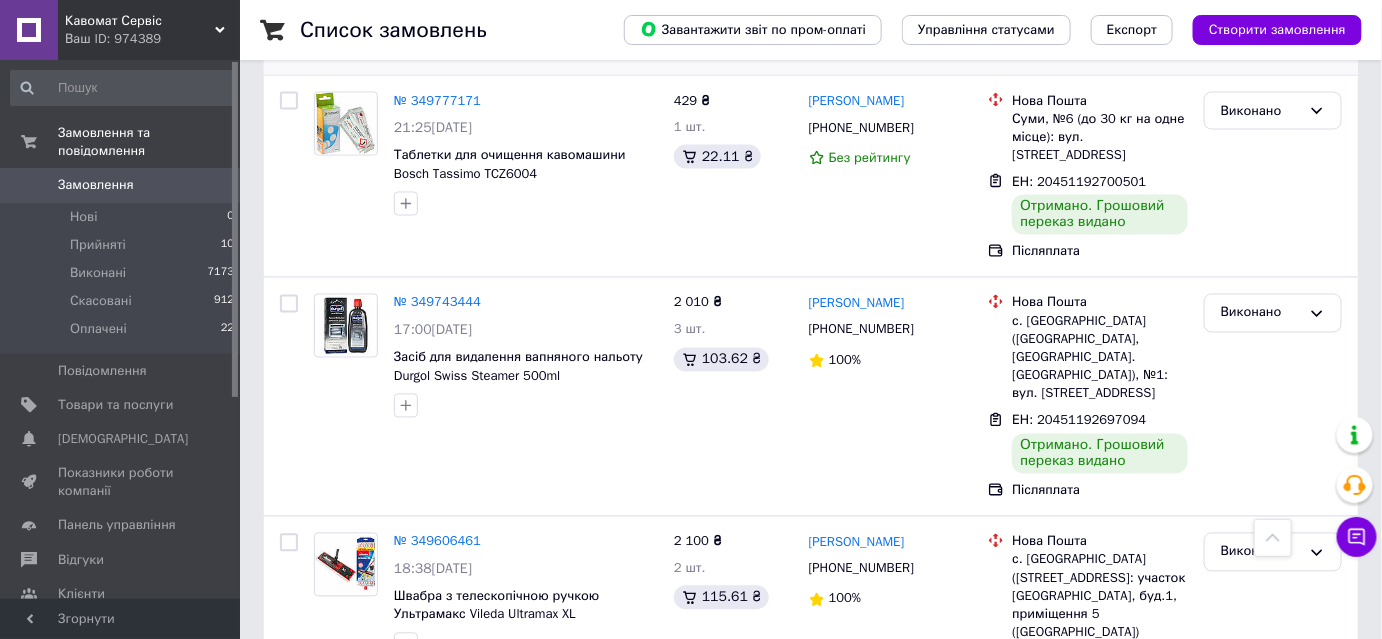 click 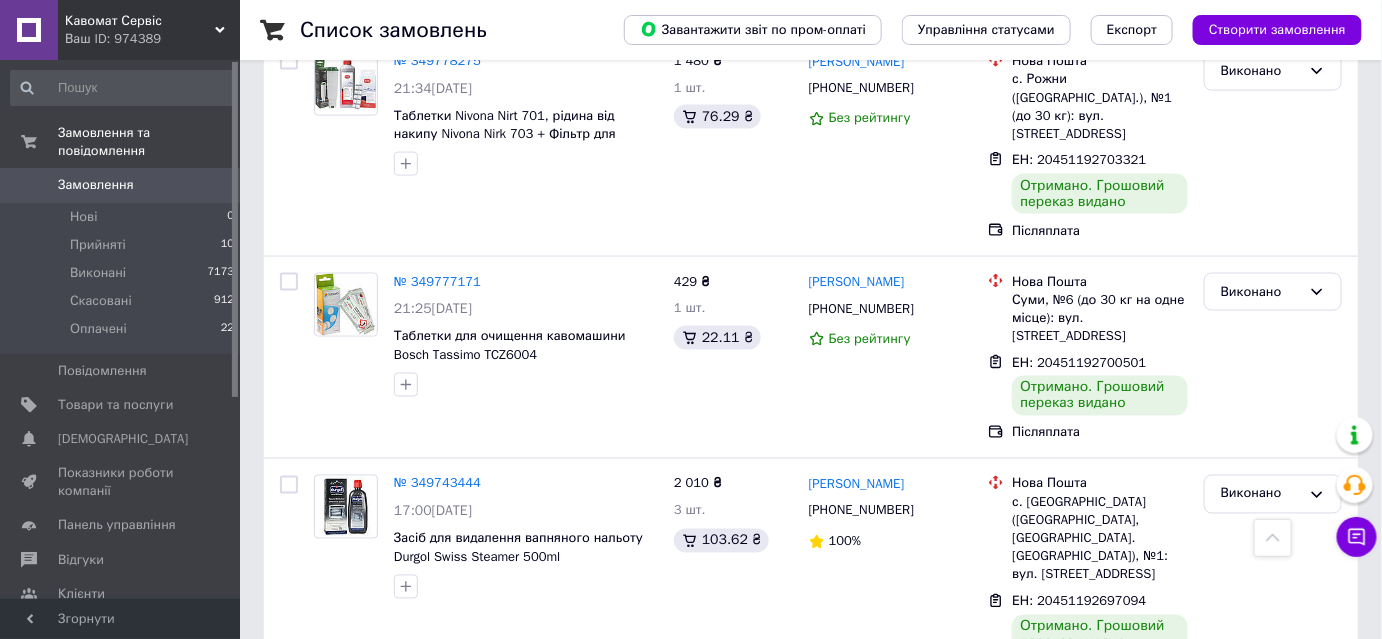 scroll, scrollTop: 18636, scrollLeft: 0, axis: vertical 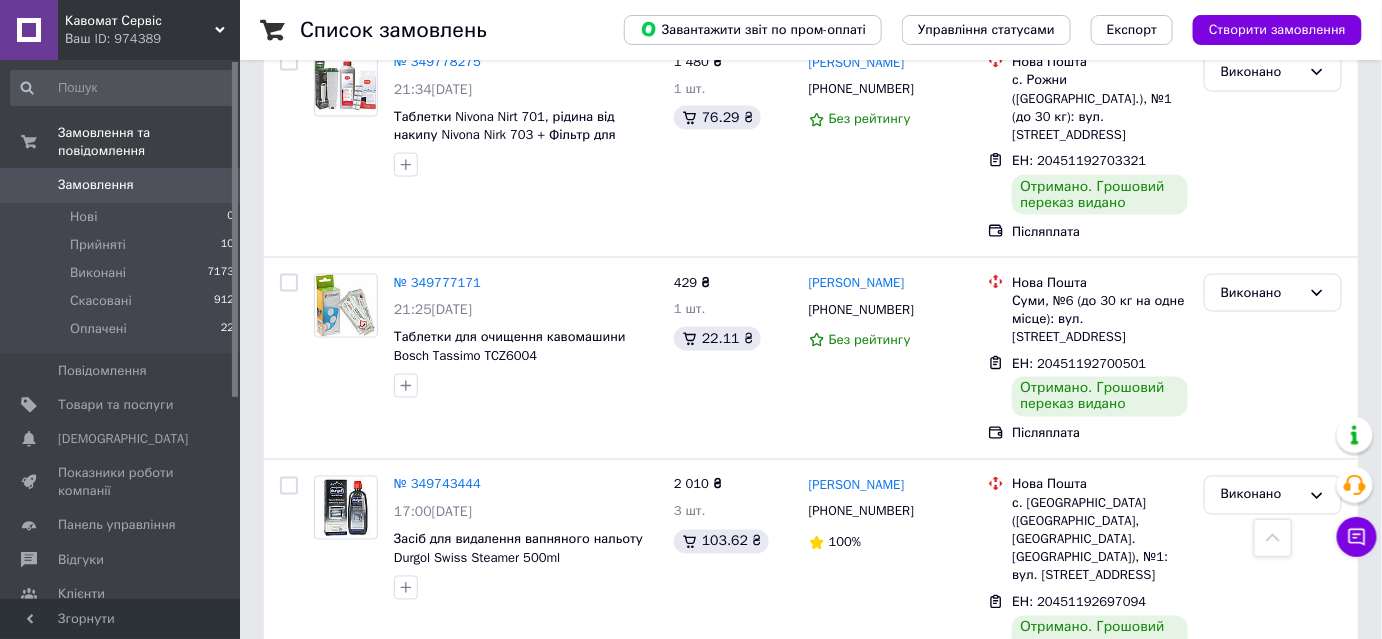 click 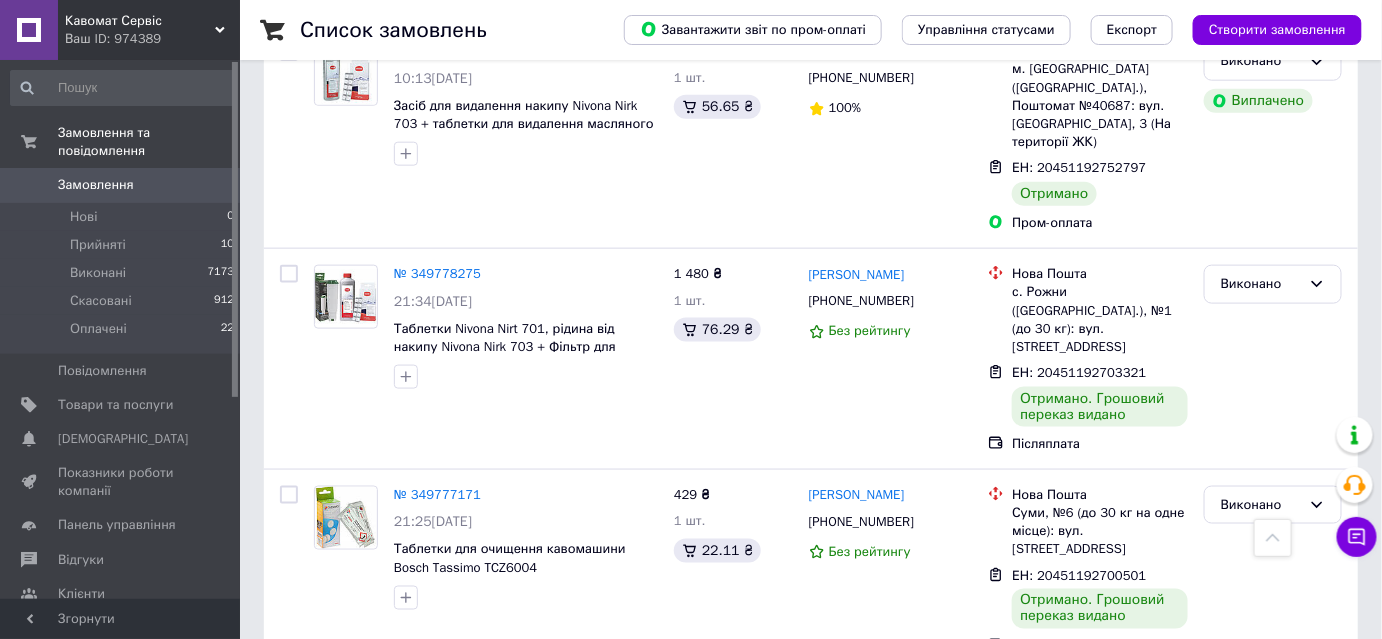 scroll, scrollTop: 18454, scrollLeft: 0, axis: vertical 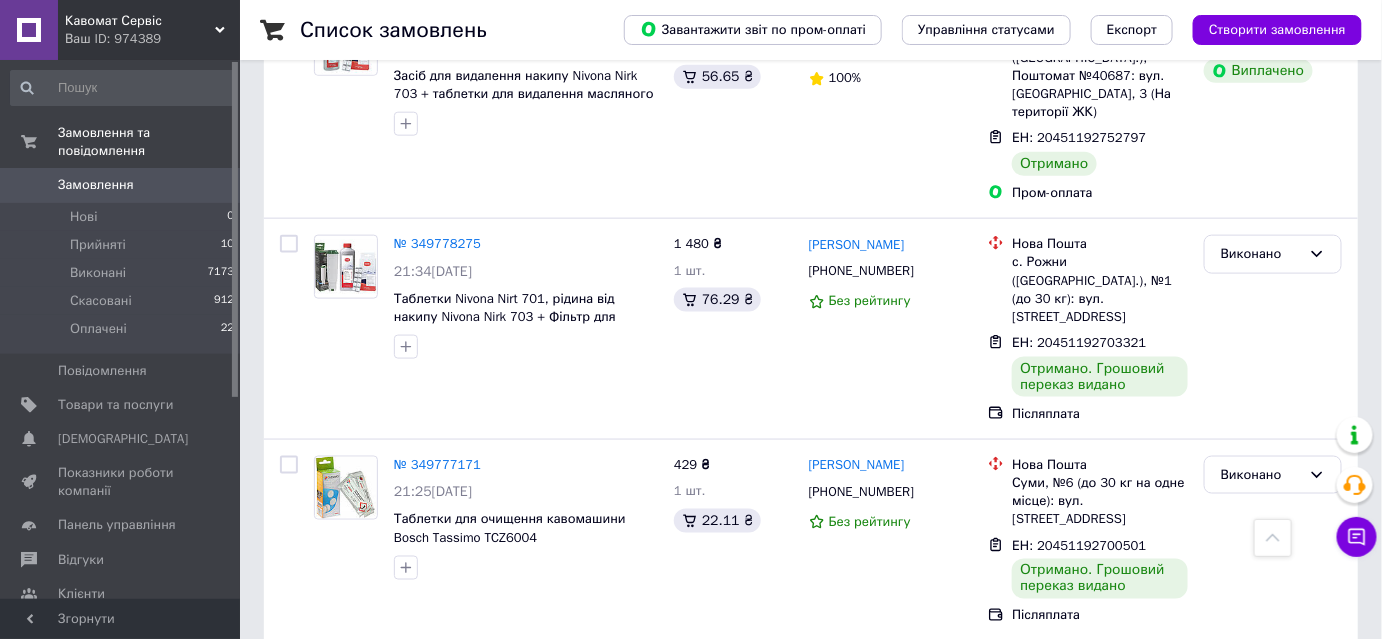 click 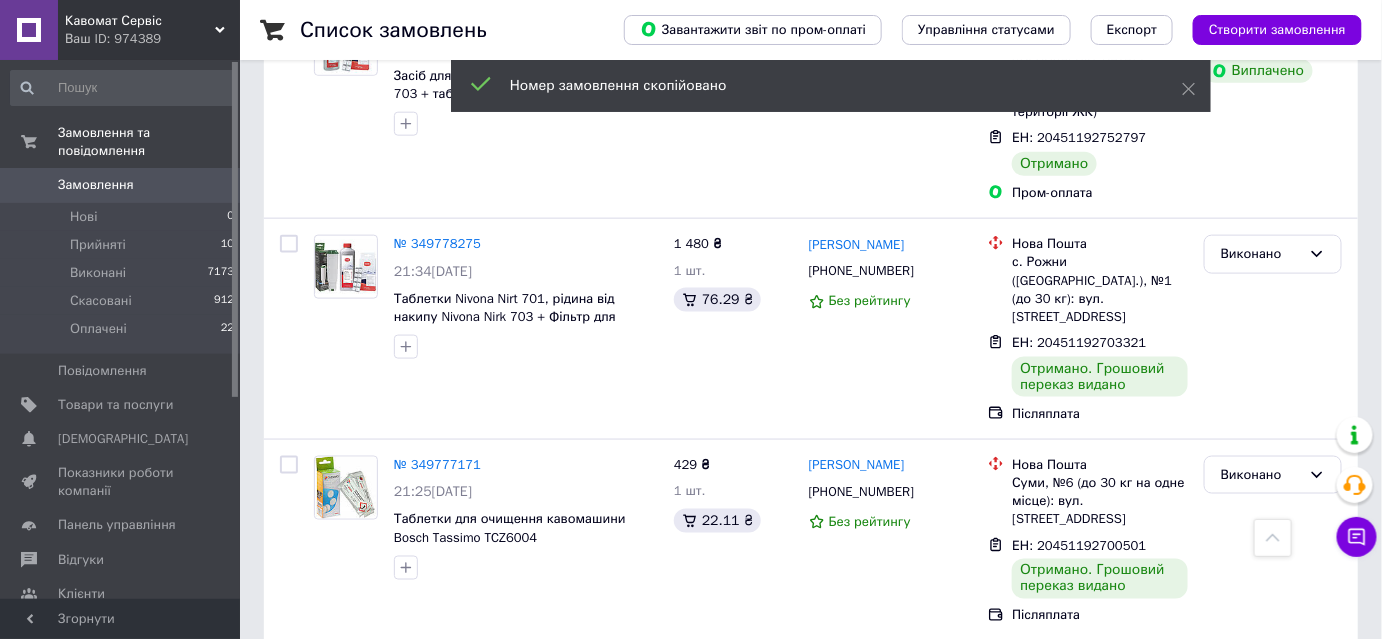 click on "3 товара у замовленні" at bounding box center [464, -50] 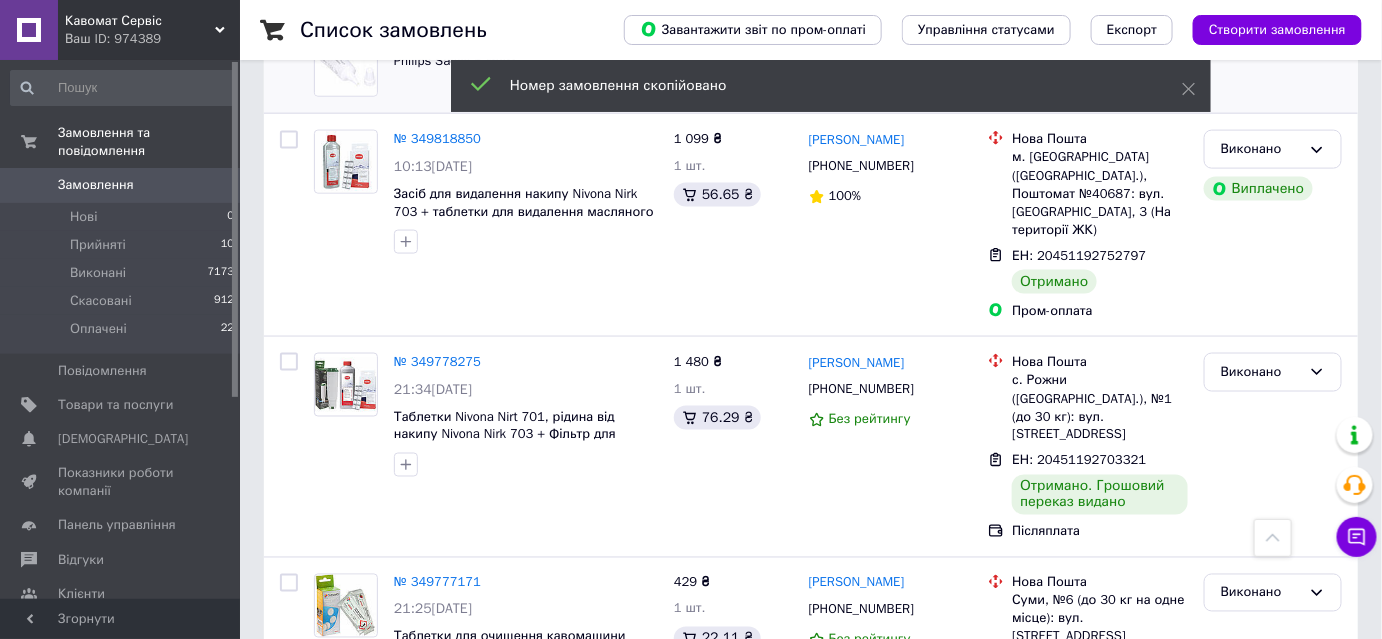 scroll, scrollTop: 18727, scrollLeft: 0, axis: vertical 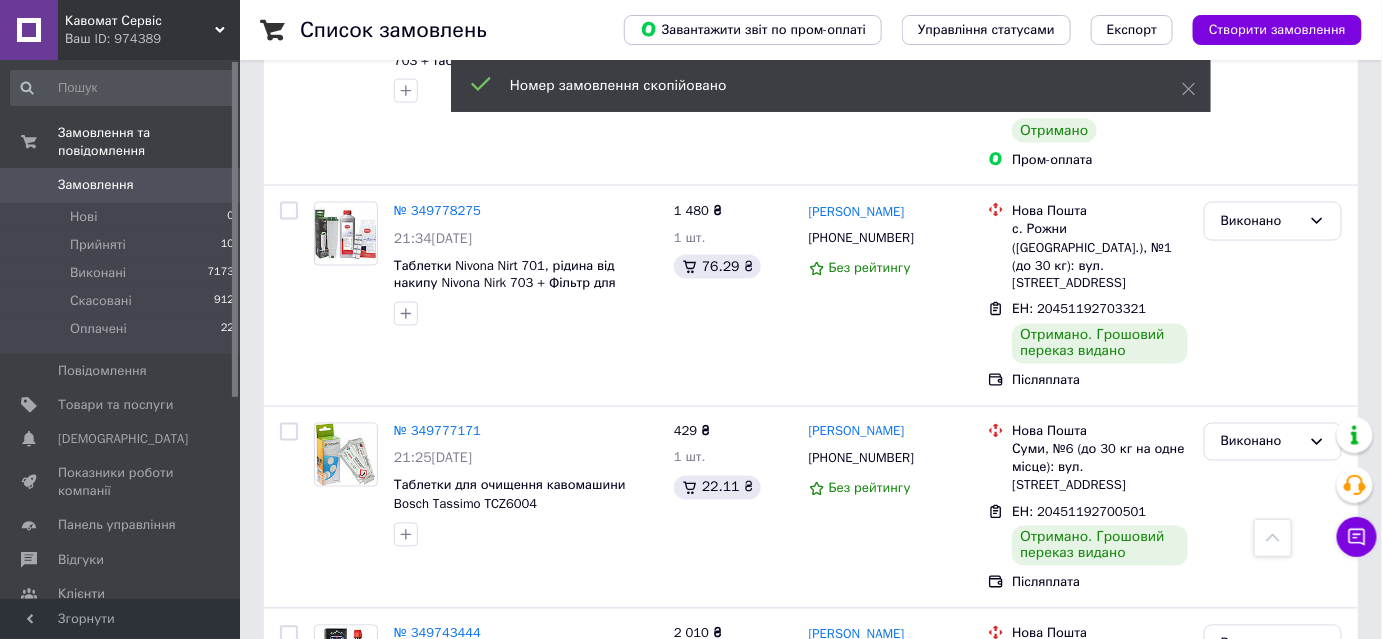 click on "3 товара у замовленні" at bounding box center [464, -323] 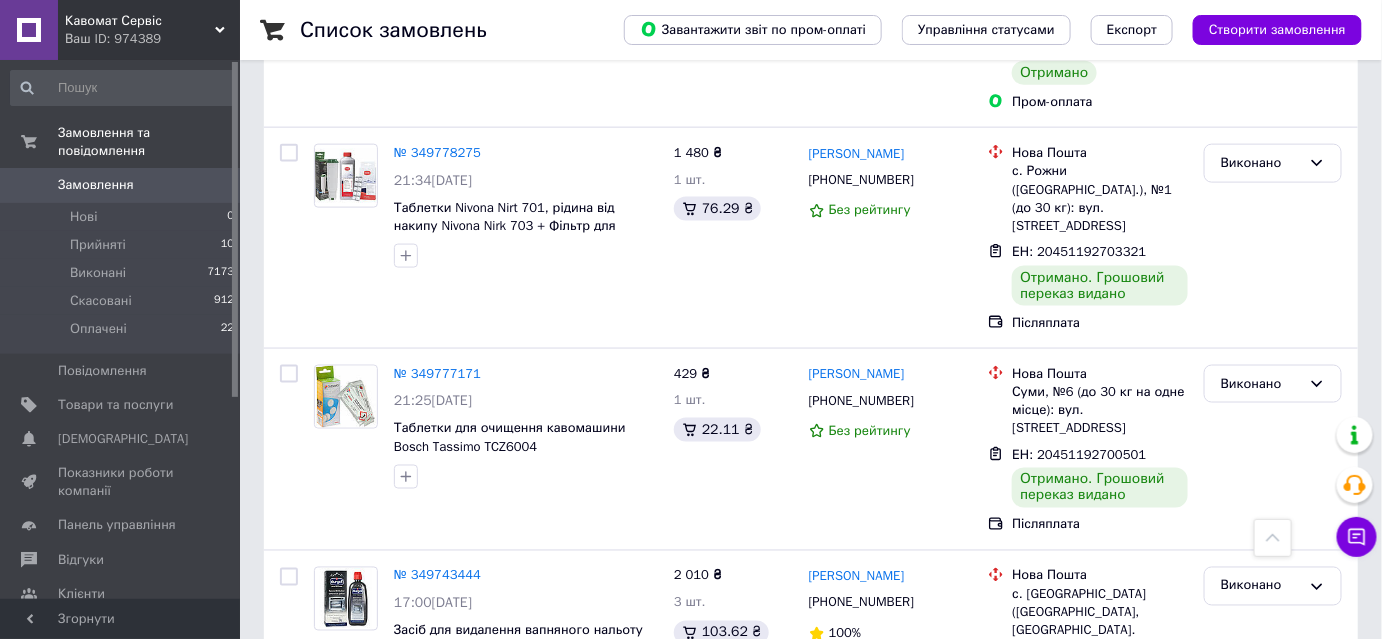 scroll, scrollTop: 18636, scrollLeft: 0, axis: vertical 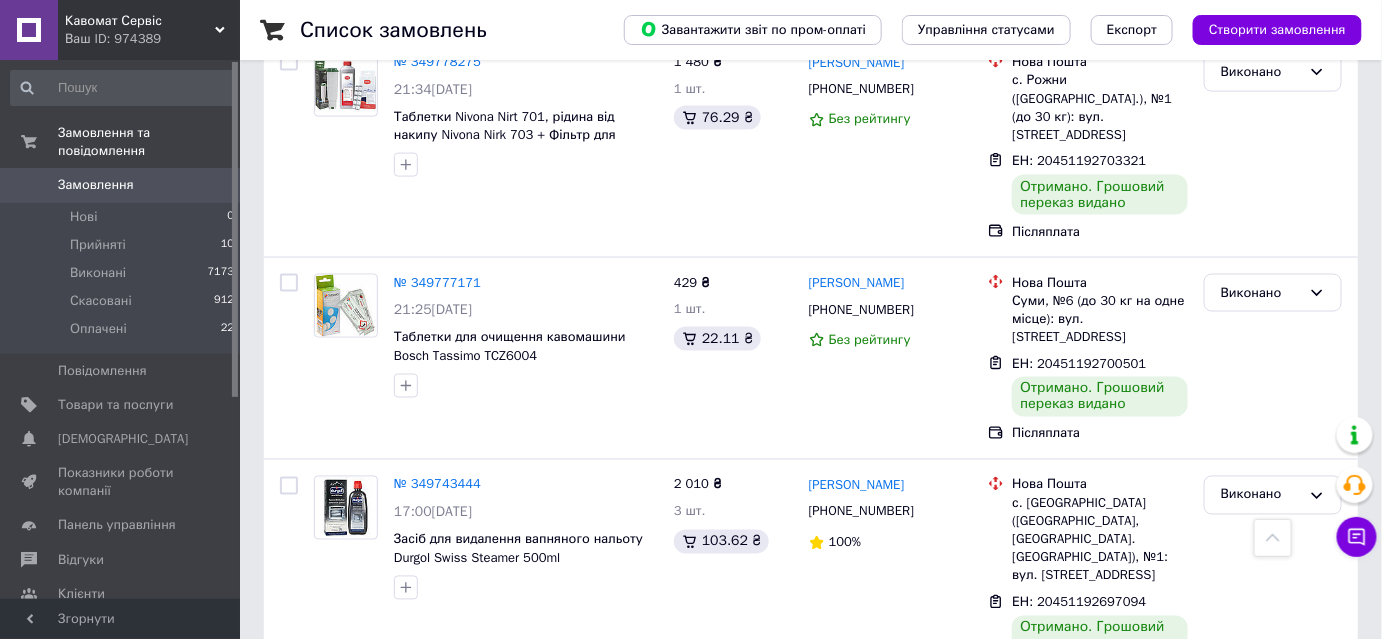 click 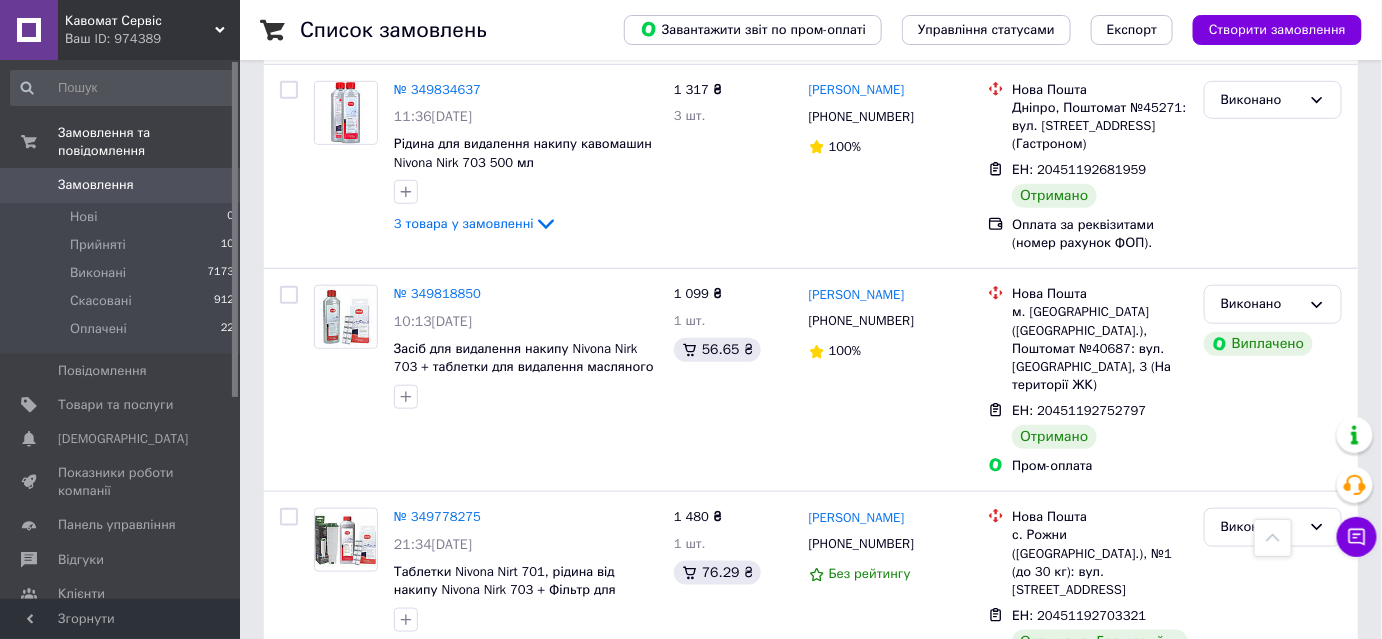 scroll, scrollTop: 18454, scrollLeft: 0, axis: vertical 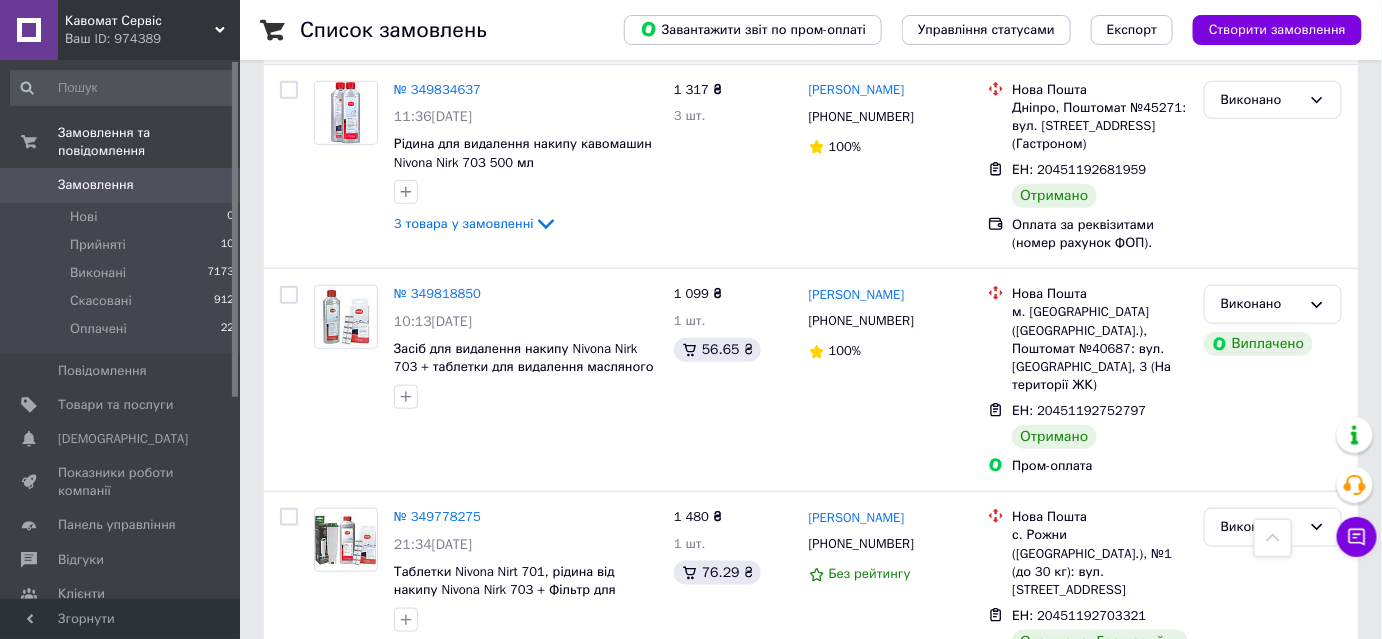 click 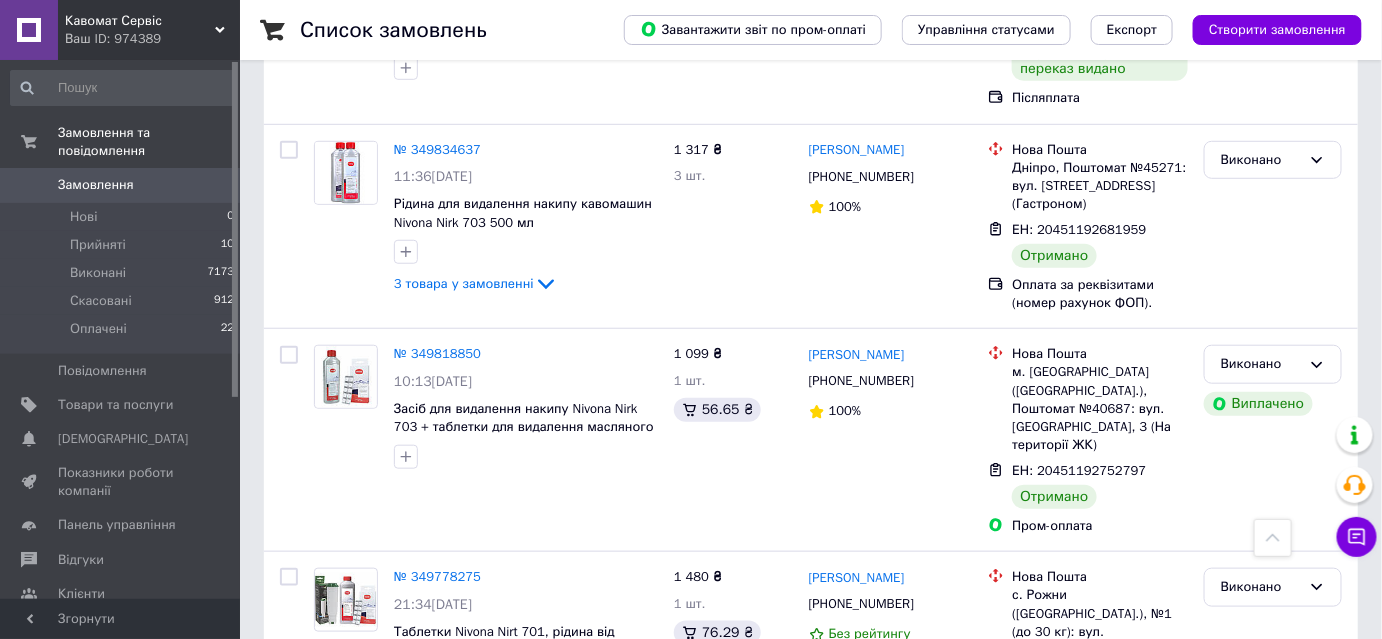scroll, scrollTop: 18000, scrollLeft: 0, axis: vertical 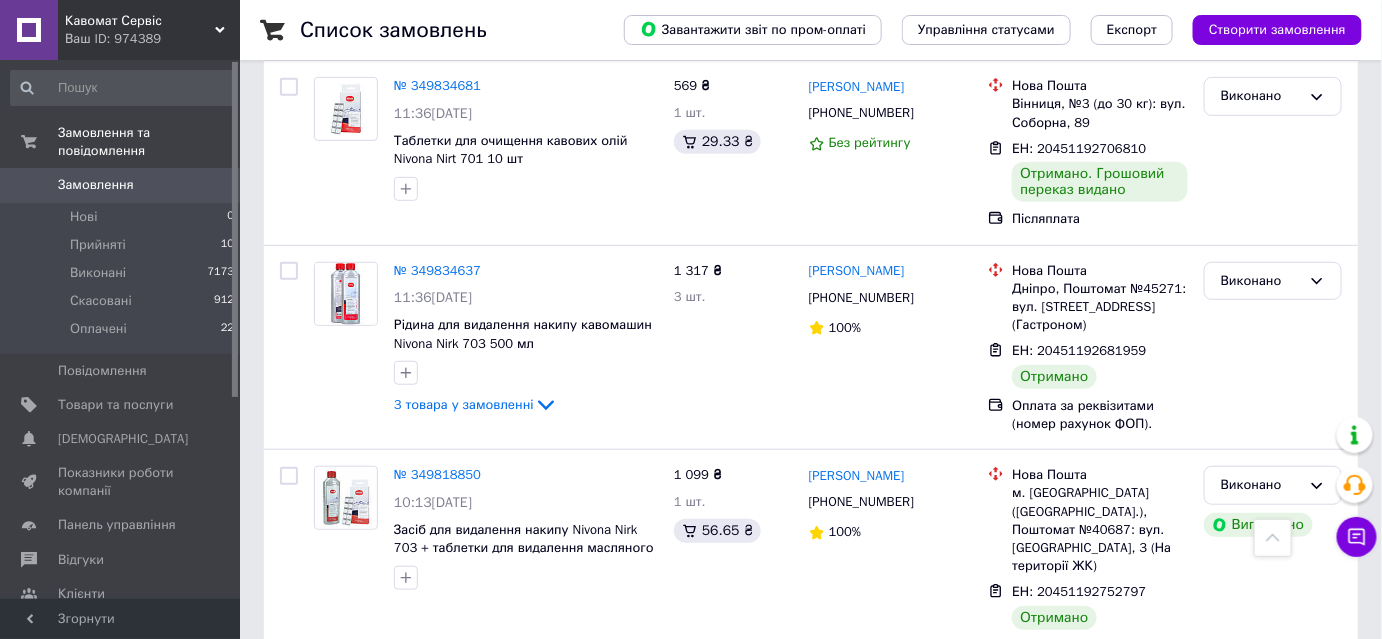 click 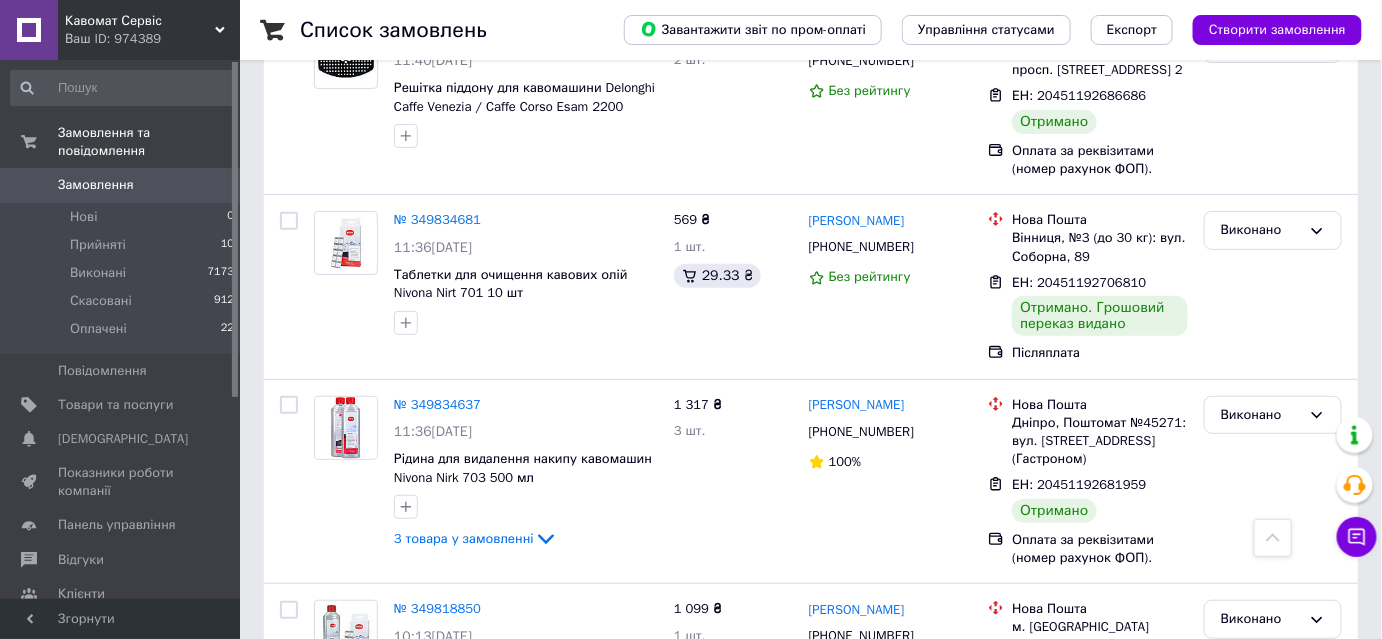 scroll, scrollTop: 17727, scrollLeft: 0, axis: vertical 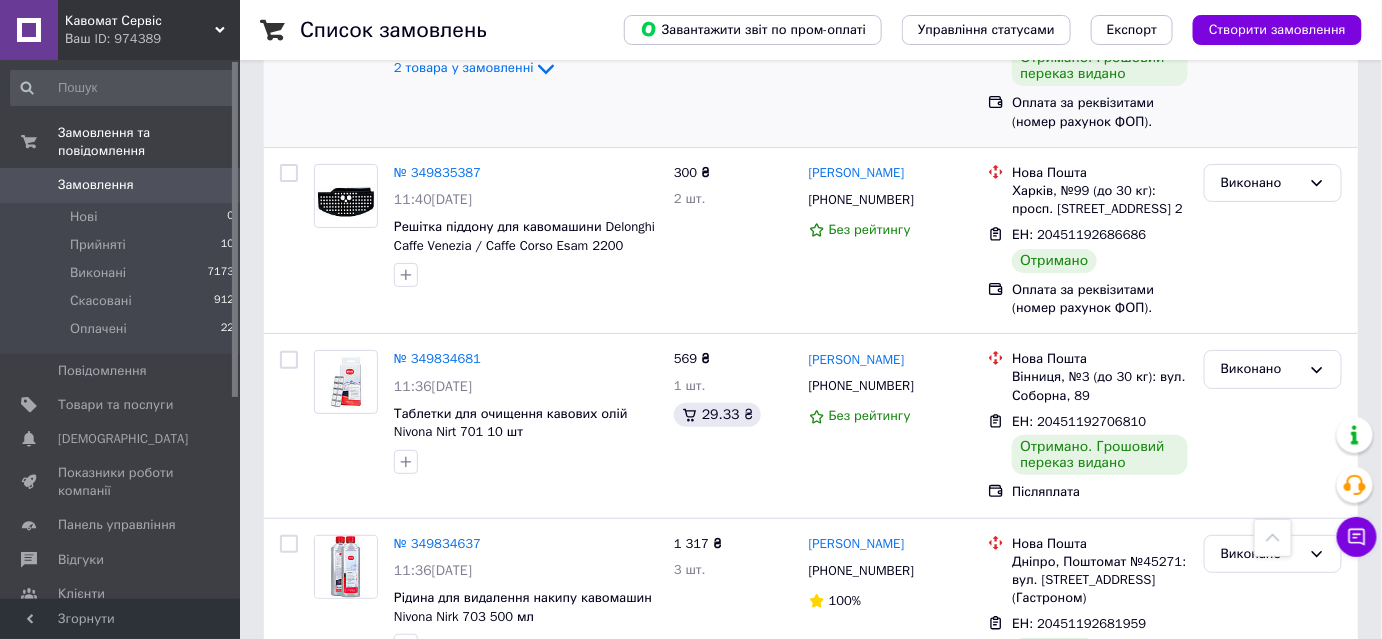 click 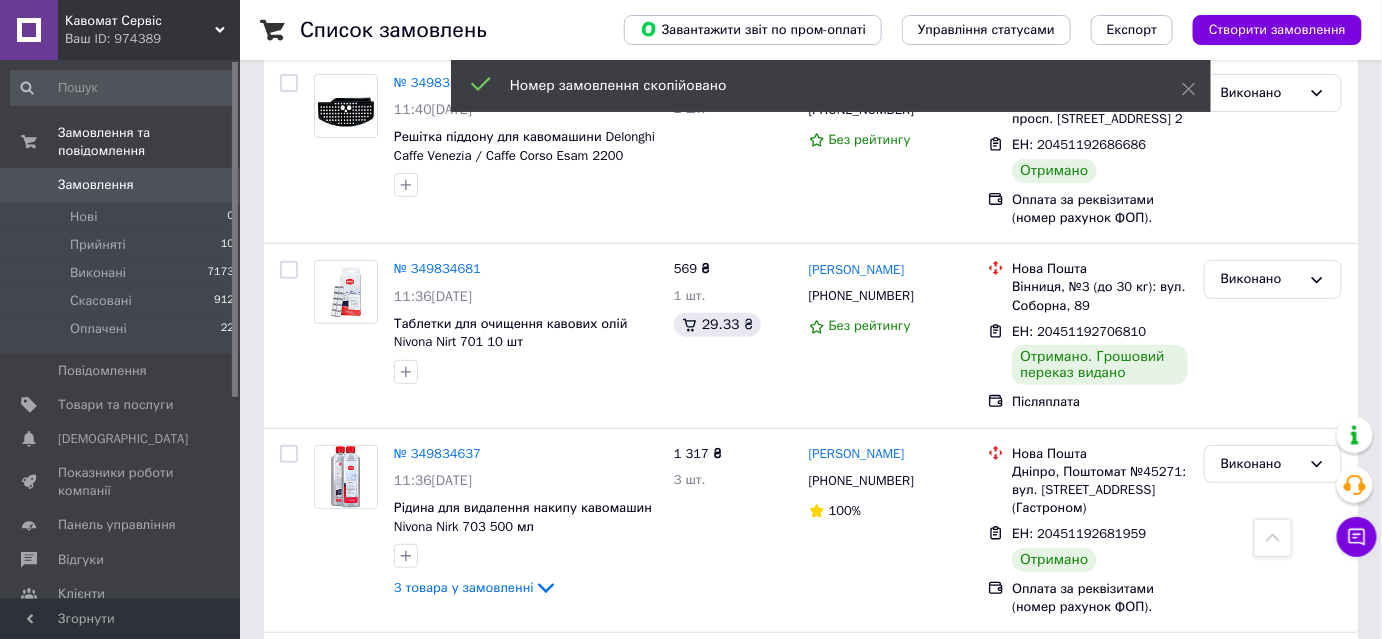 scroll, scrollTop: 17818, scrollLeft: 0, axis: vertical 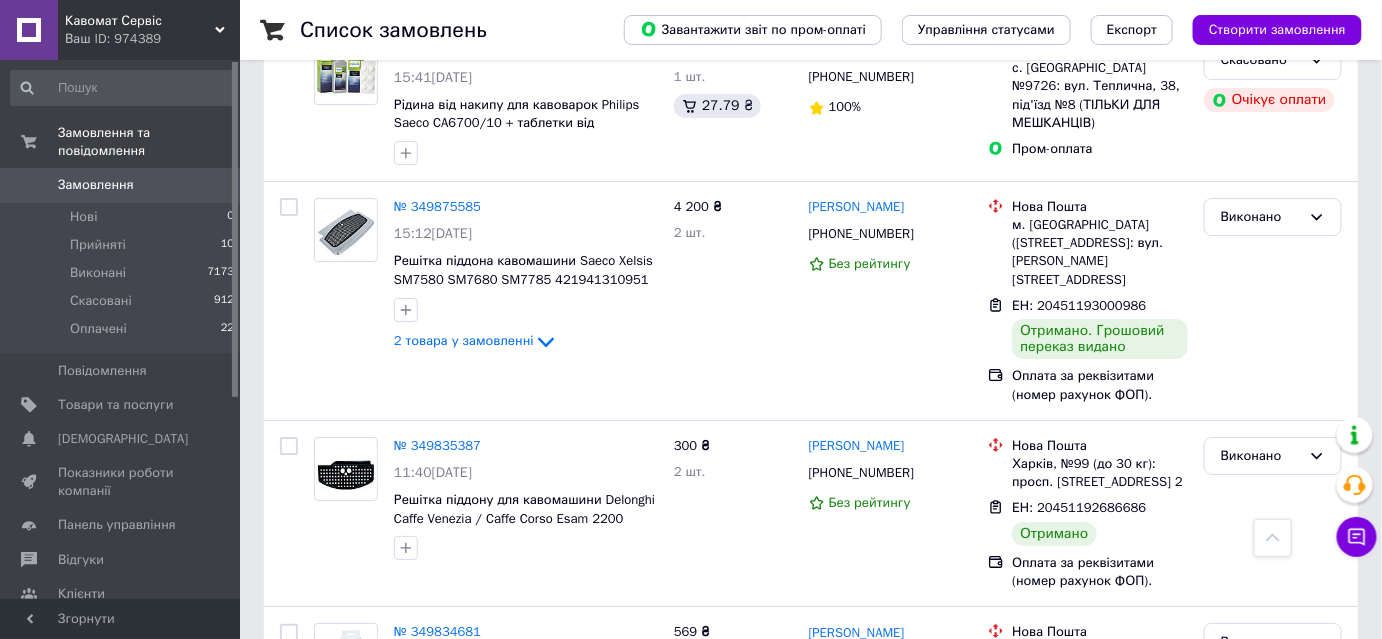 click 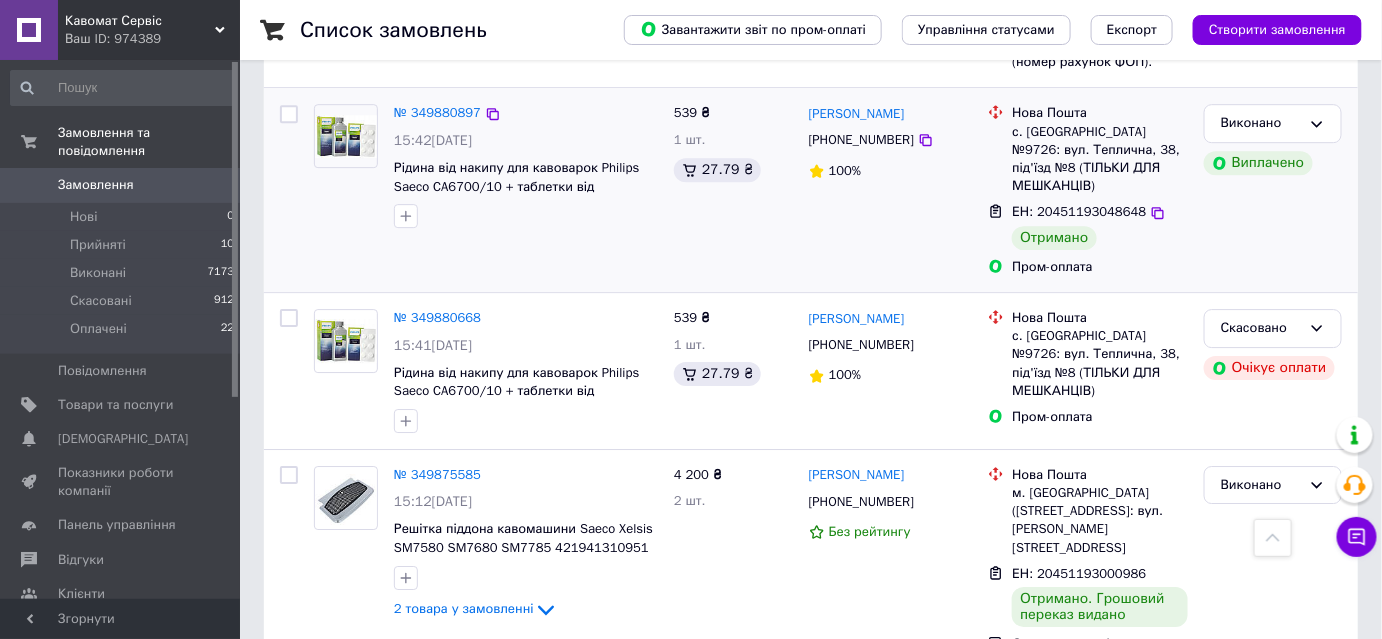 scroll, scrollTop: 17181, scrollLeft: 0, axis: vertical 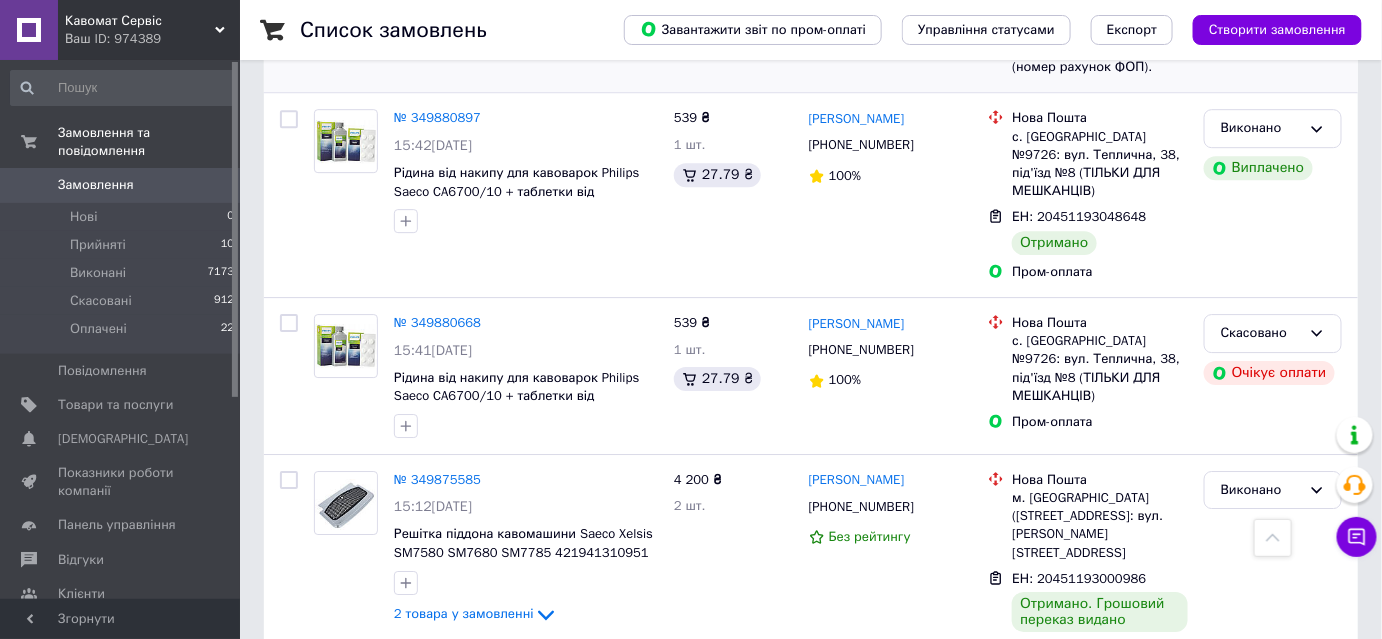 click 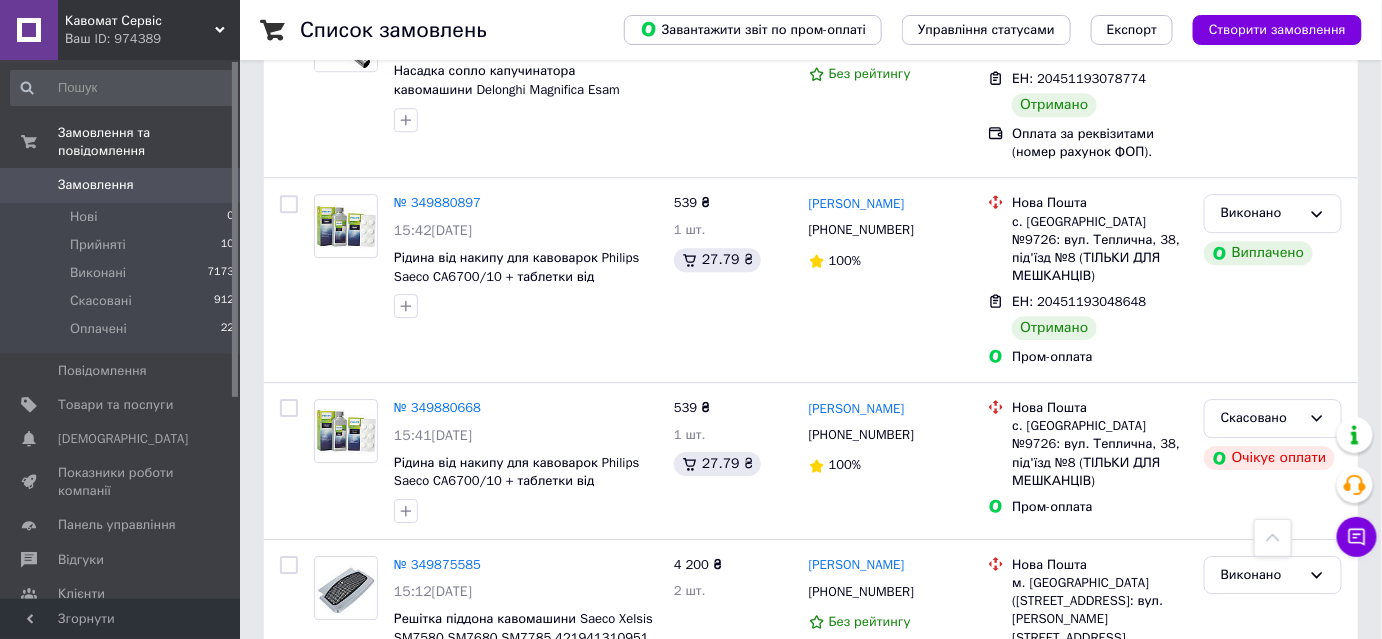 scroll, scrollTop: 17000, scrollLeft: 0, axis: vertical 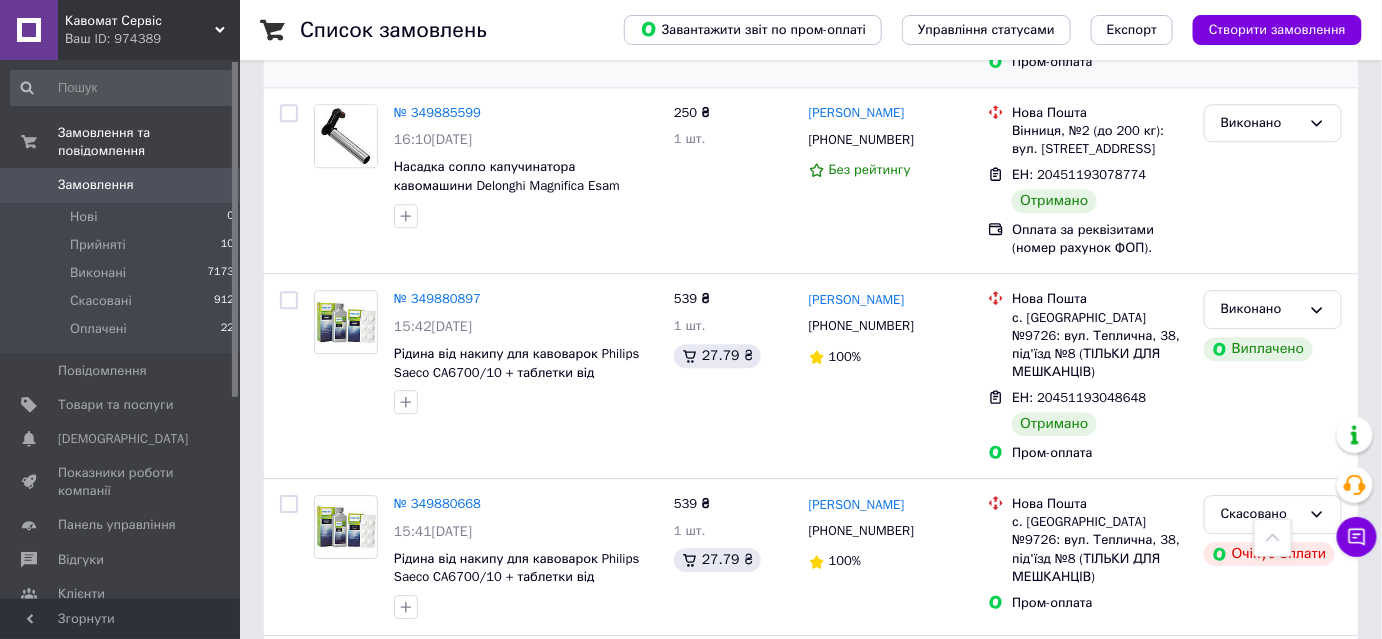 click 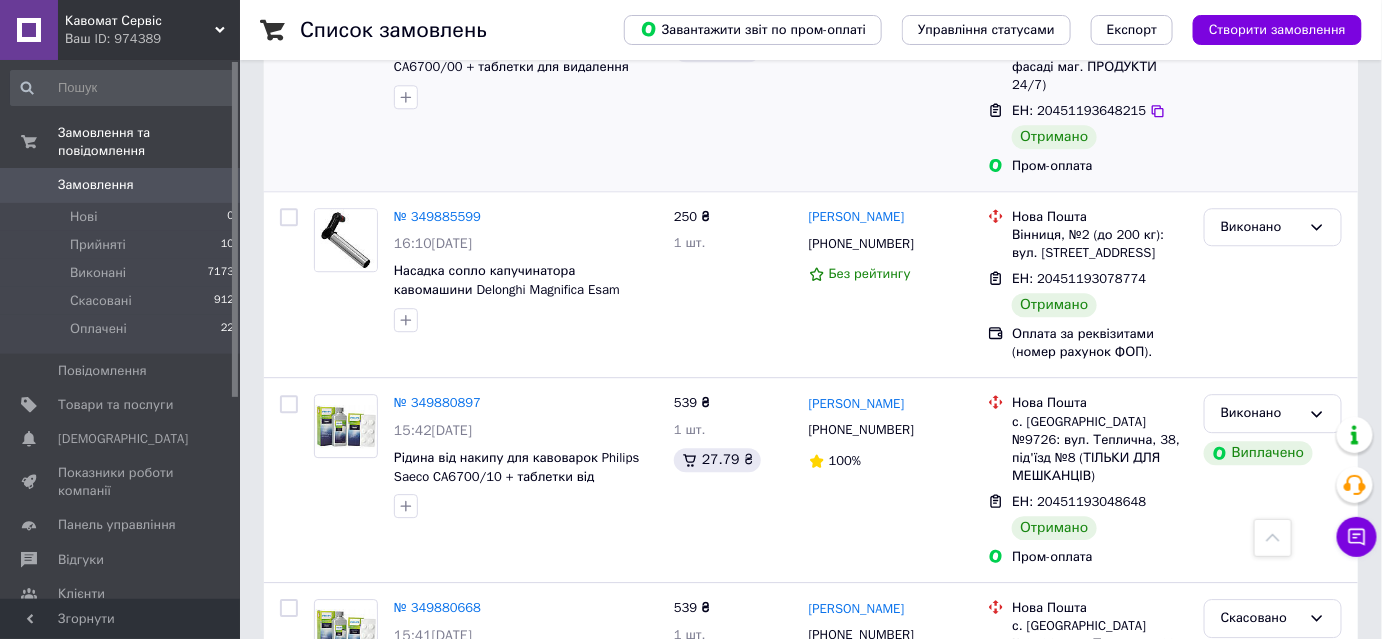 scroll, scrollTop: 16818, scrollLeft: 0, axis: vertical 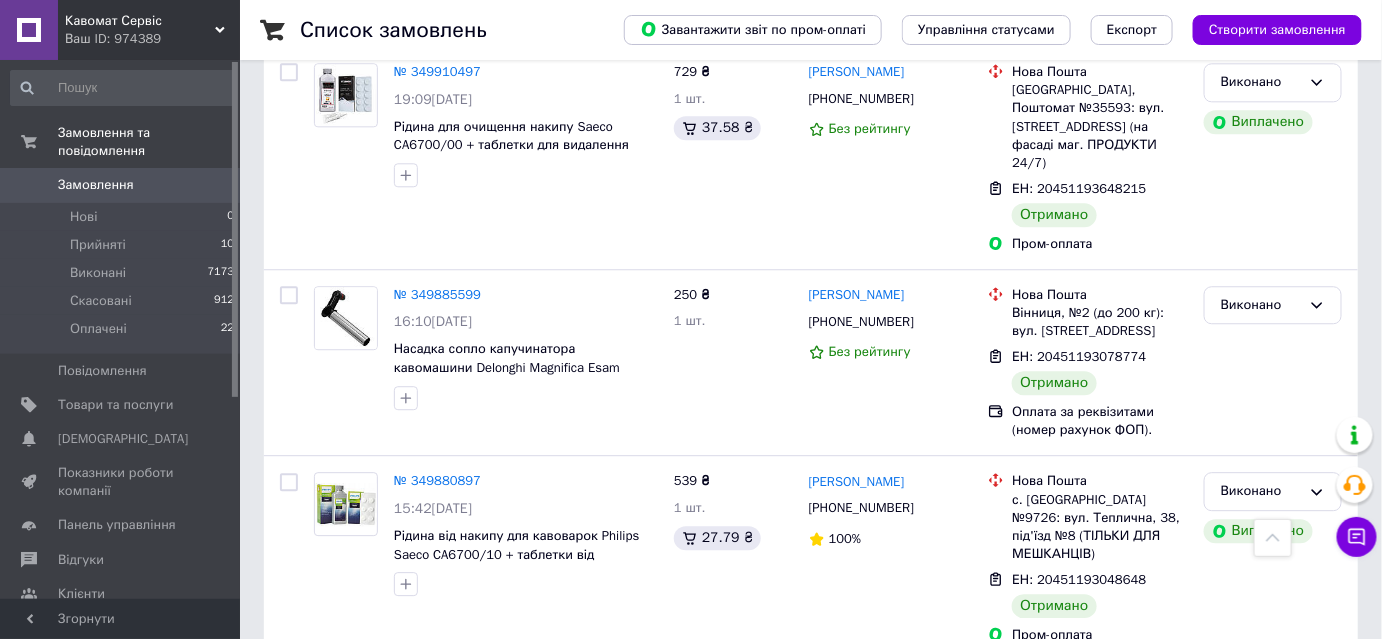 click 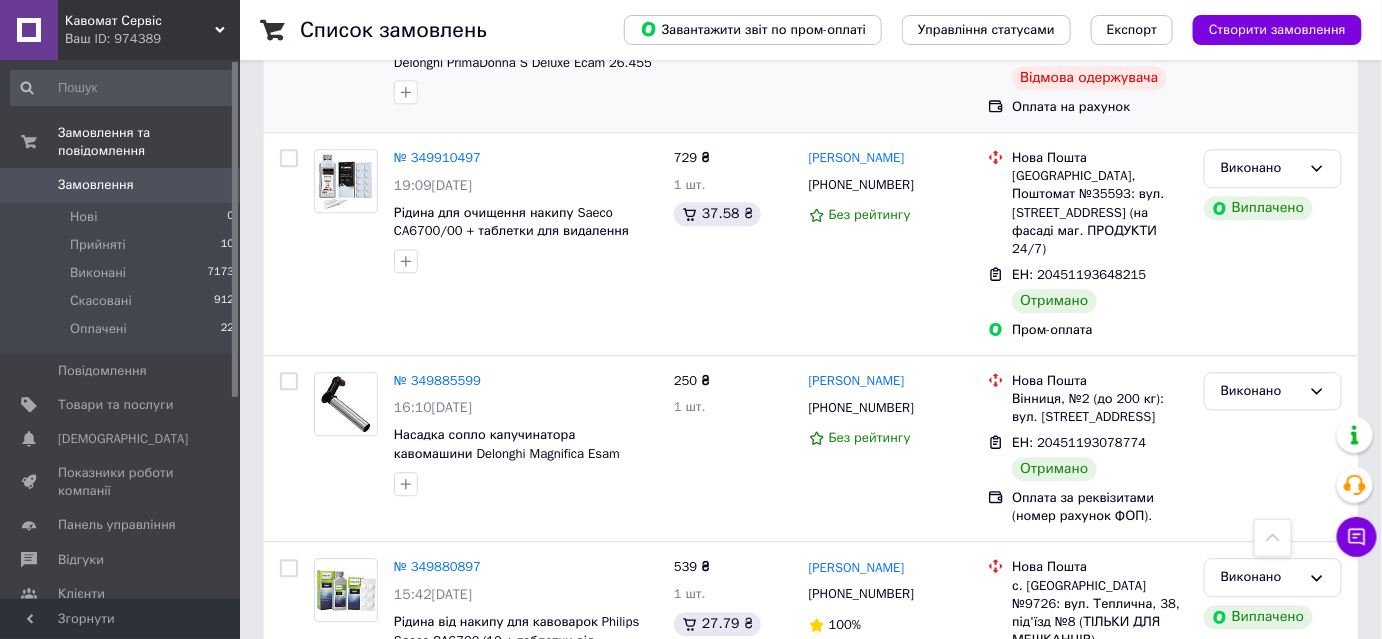 scroll, scrollTop: 16636, scrollLeft: 0, axis: vertical 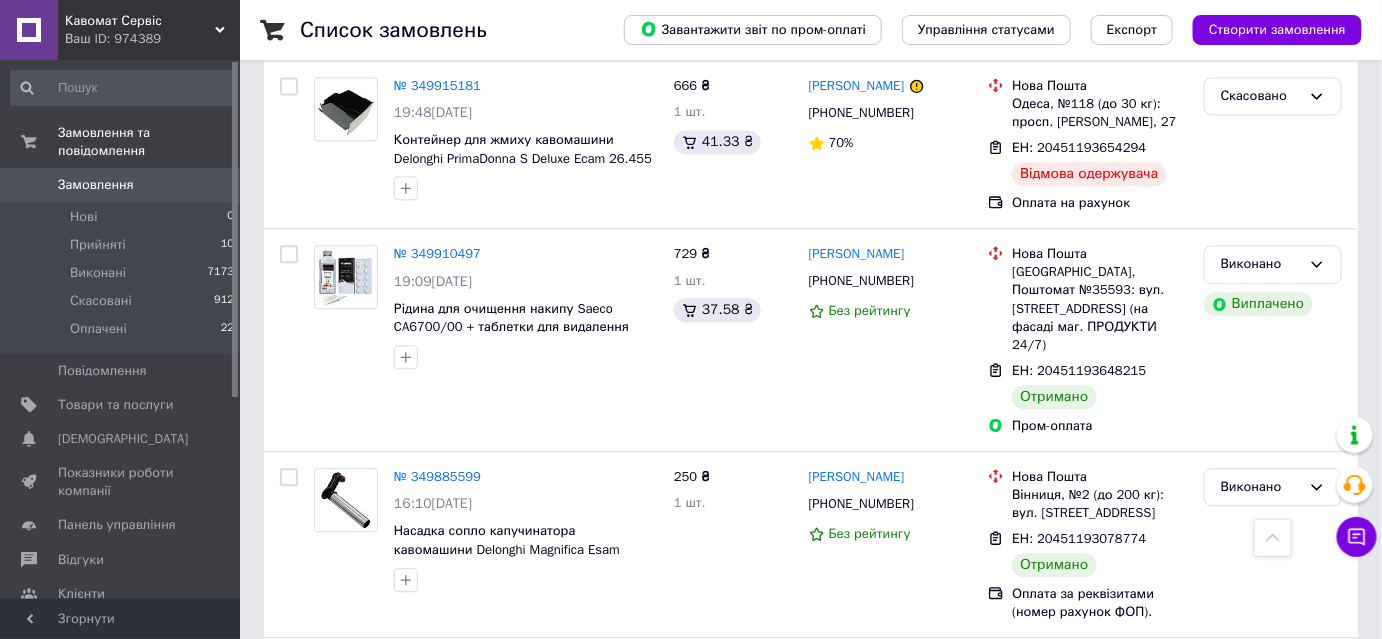 click 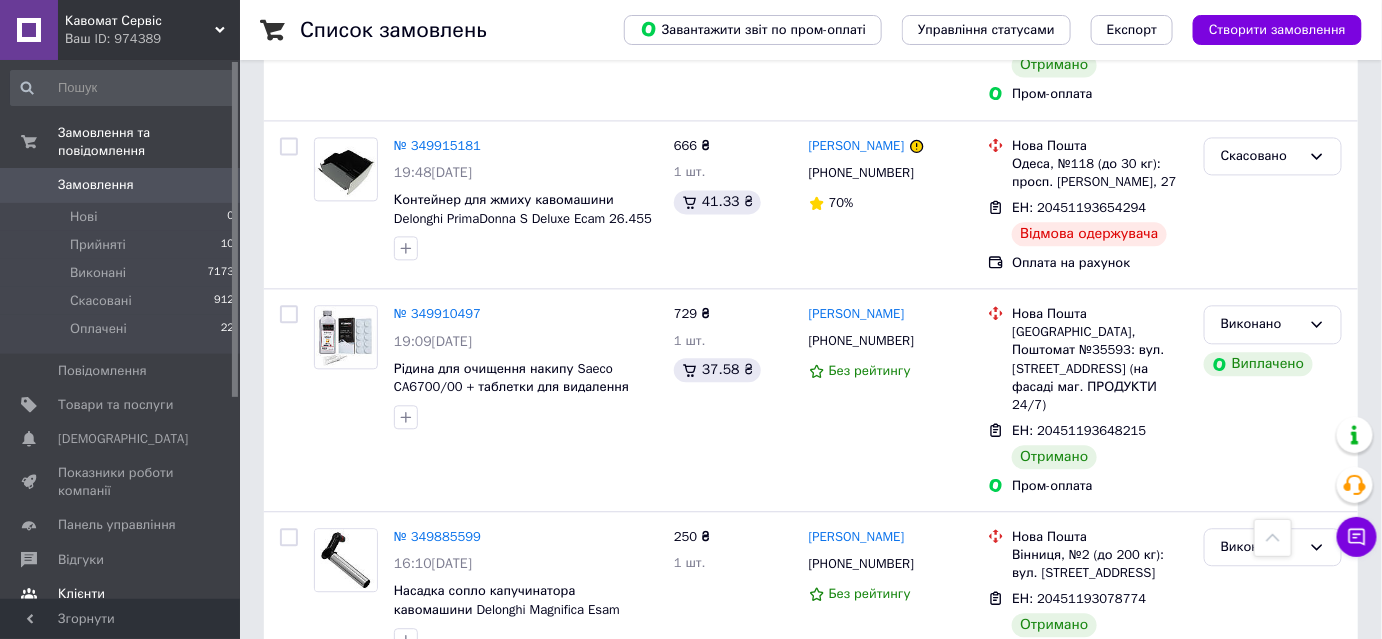 scroll, scrollTop: 16545, scrollLeft: 0, axis: vertical 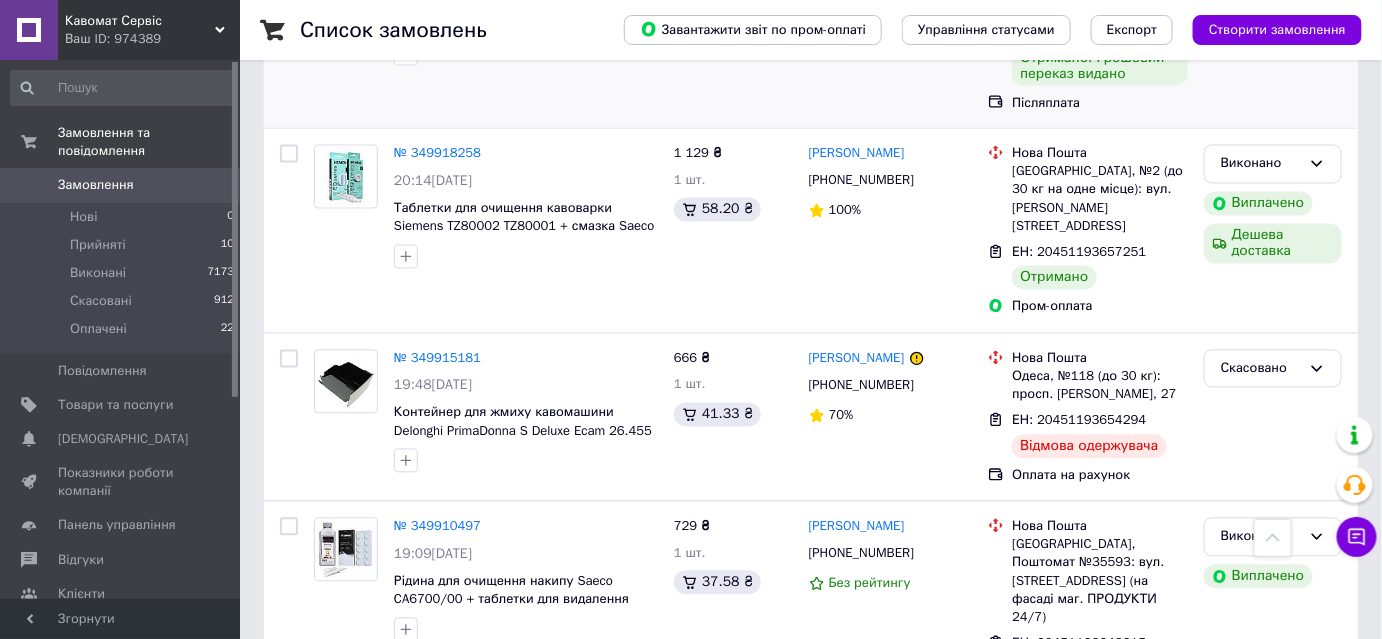 click 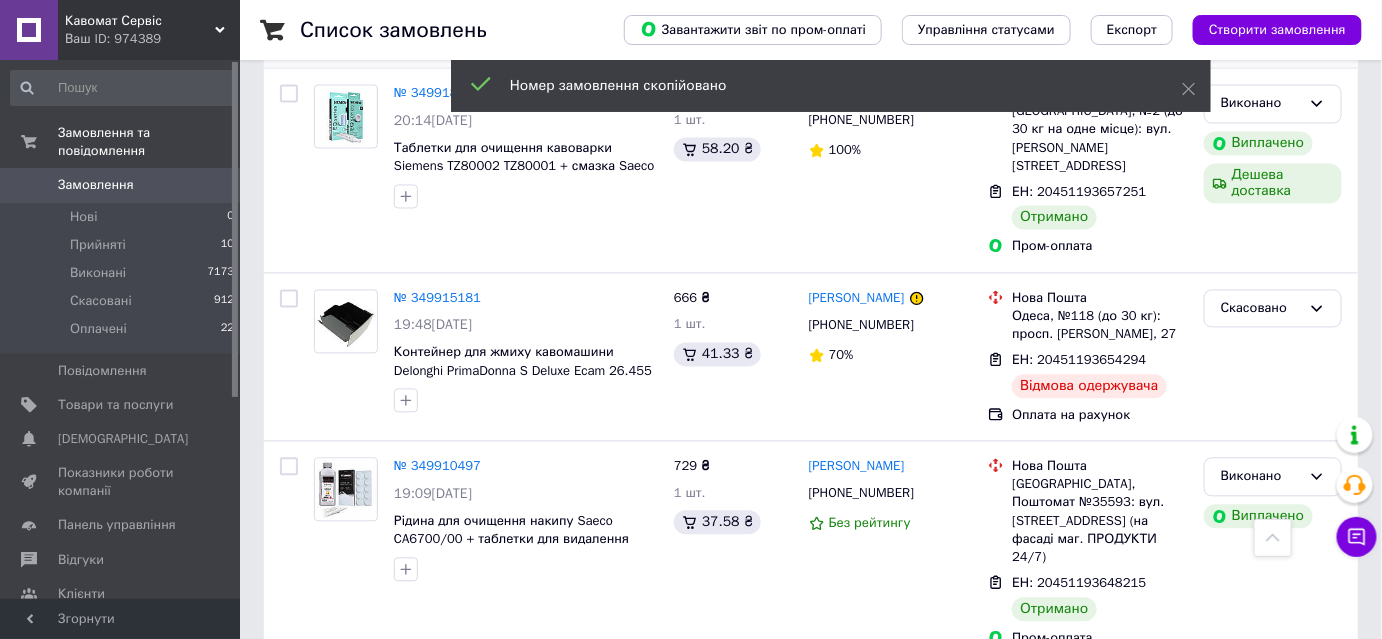scroll, scrollTop: 16454, scrollLeft: 0, axis: vertical 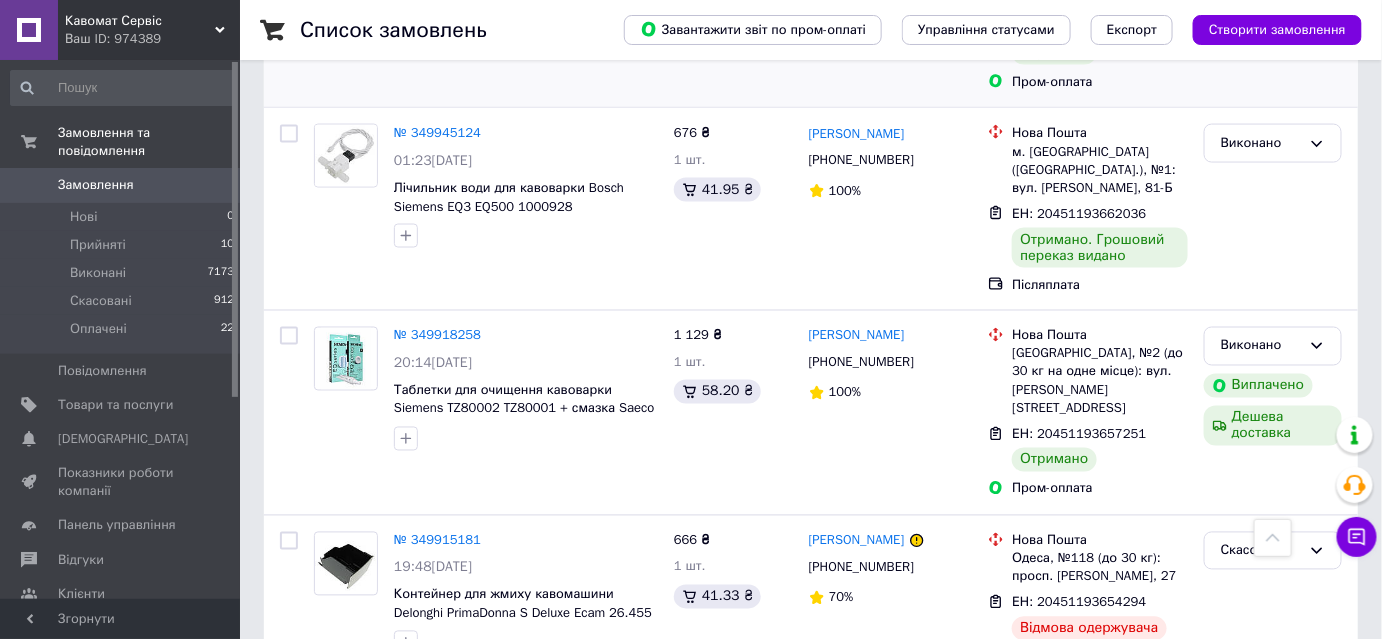 click 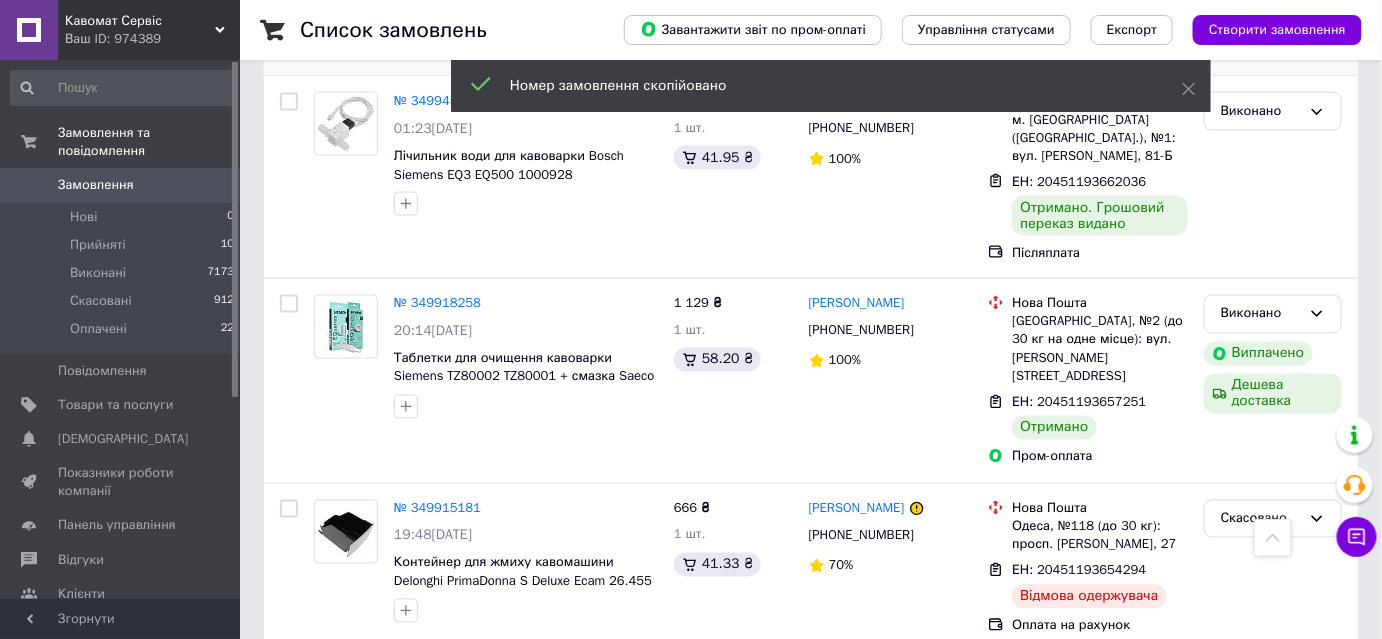scroll, scrollTop: 16181, scrollLeft: 0, axis: vertical 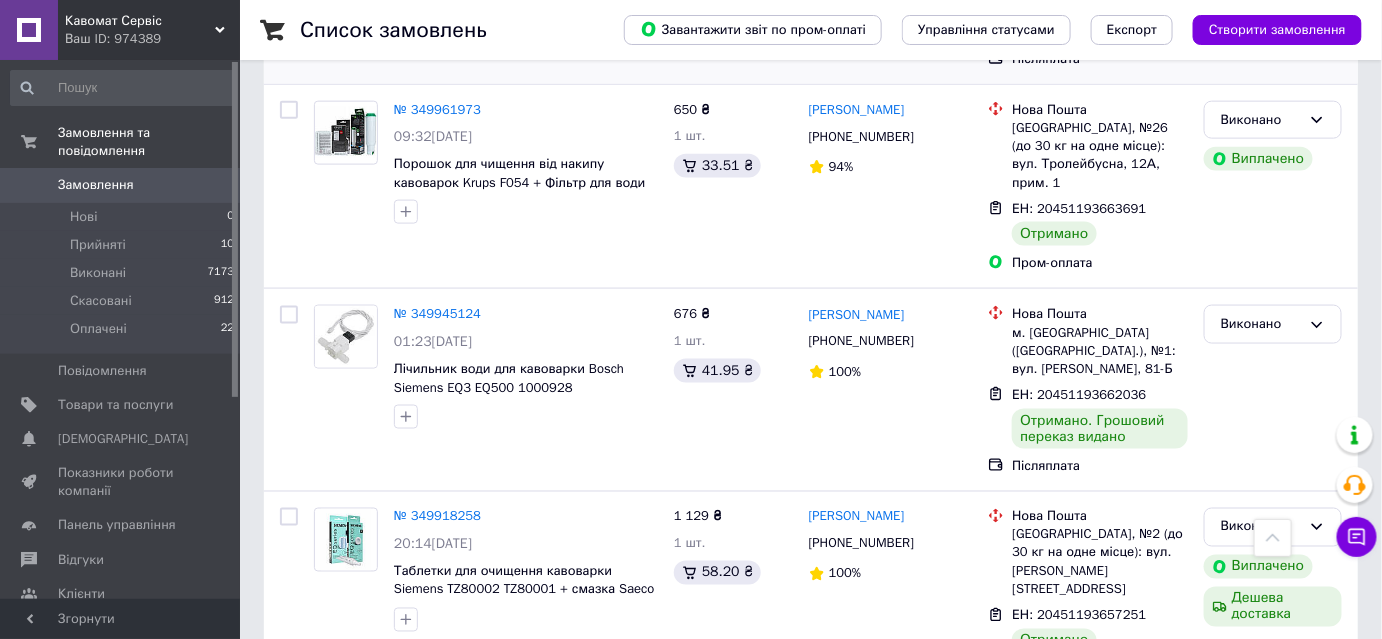 click at bounding box center [493, -129] 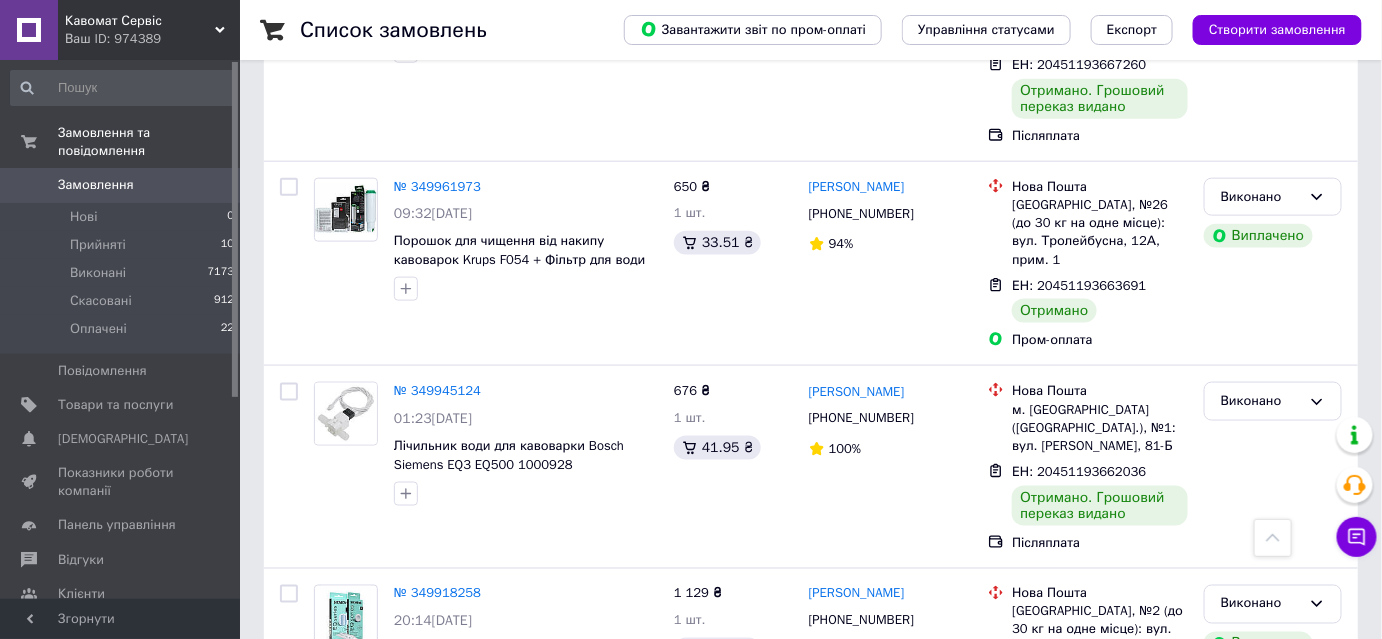 scroll, scrollTop: 15727, scrollLeft: 0, axis: vertical 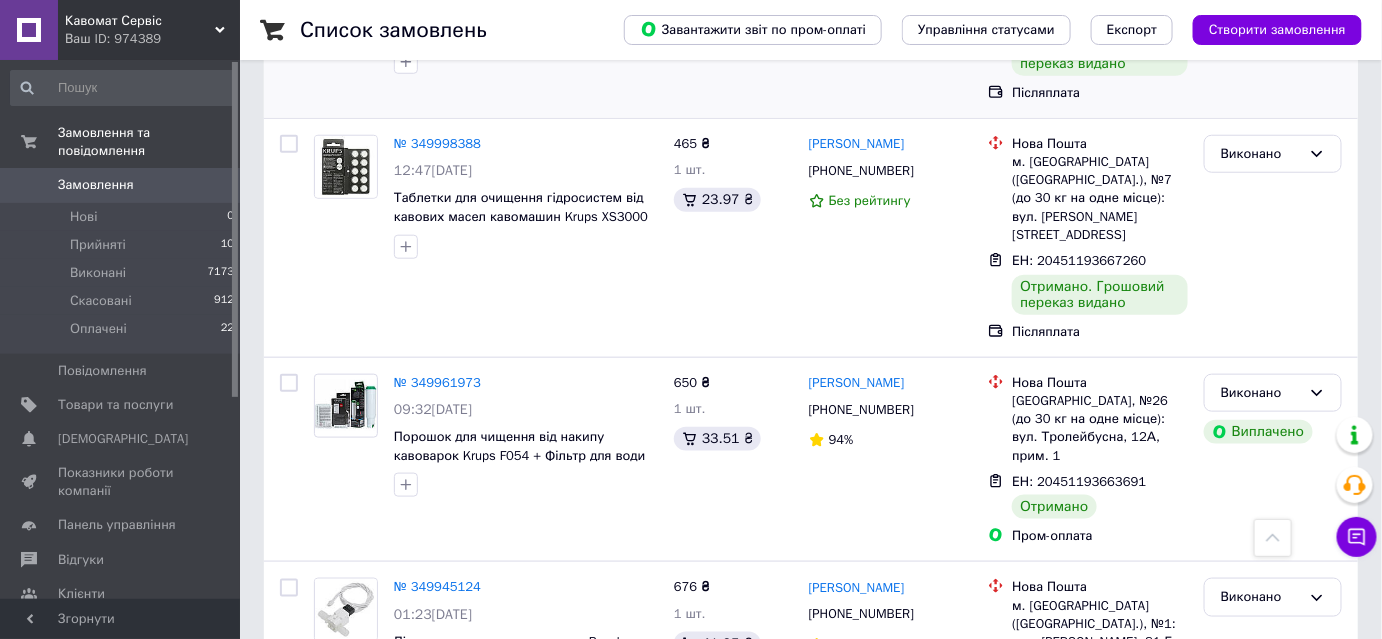 click 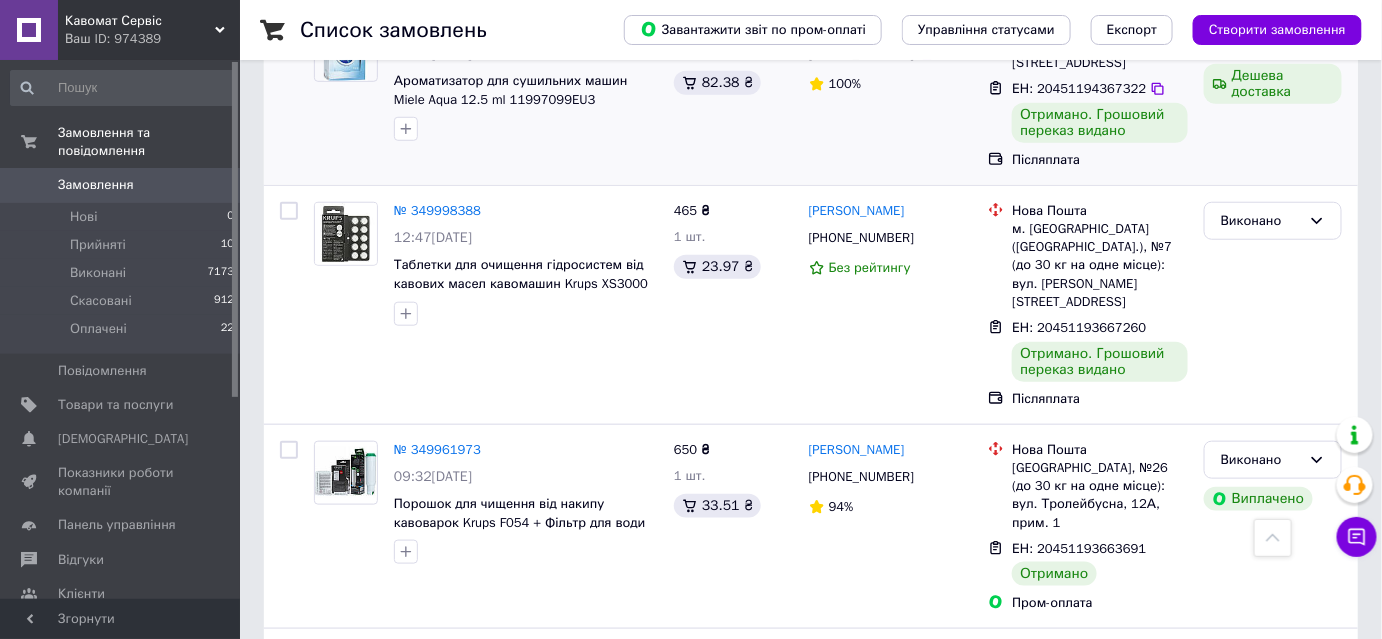 scroll, scrollTop: 15545, scrollLeft: 0, axis: vertical 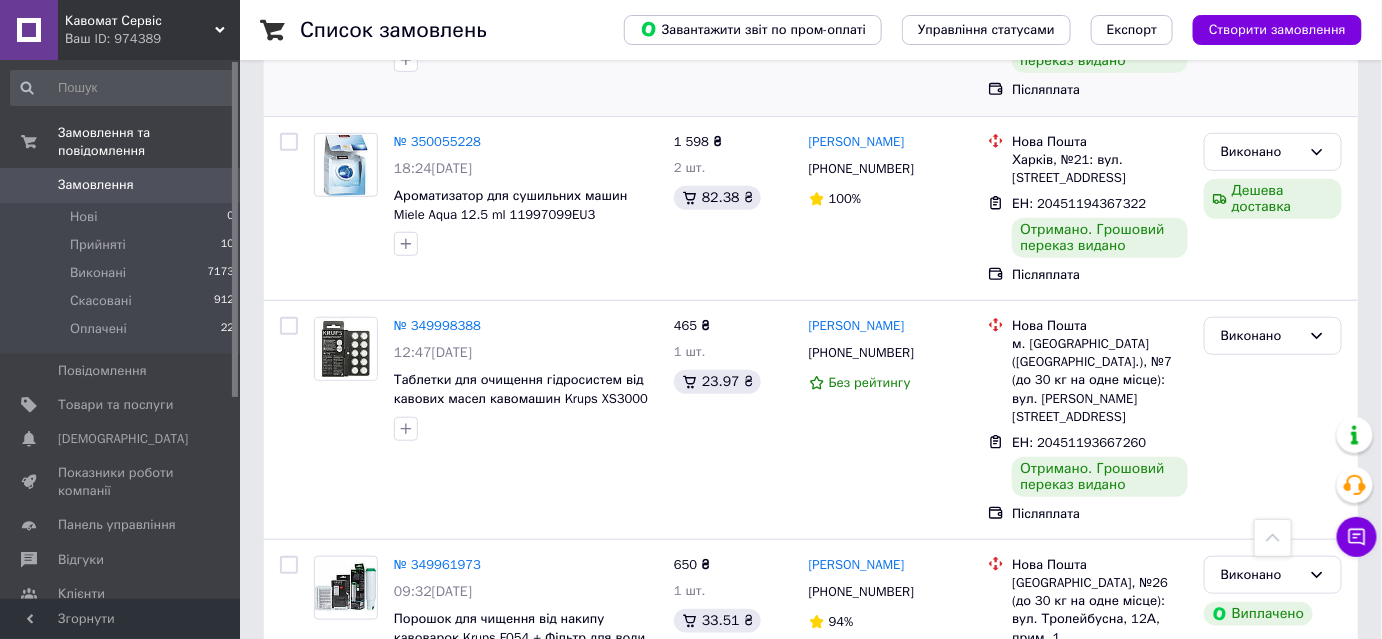 click 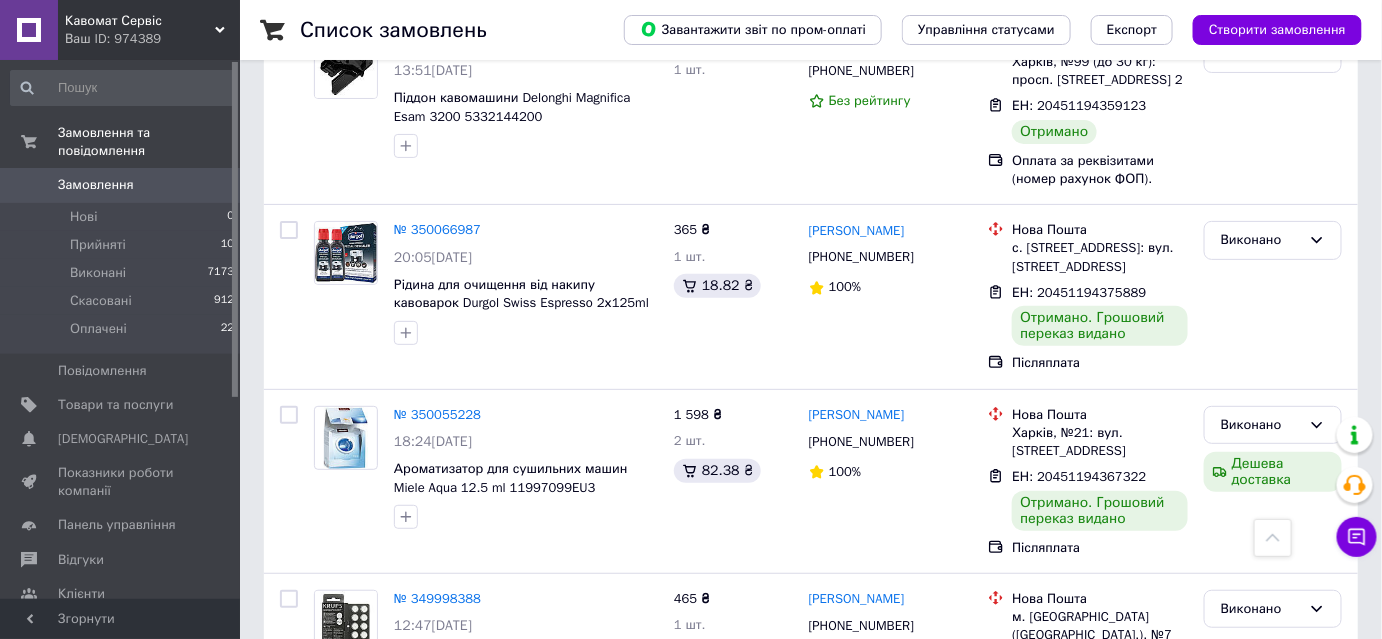 scroll, scrollTop: 15454, scrollLeft: 0, axis: vertical 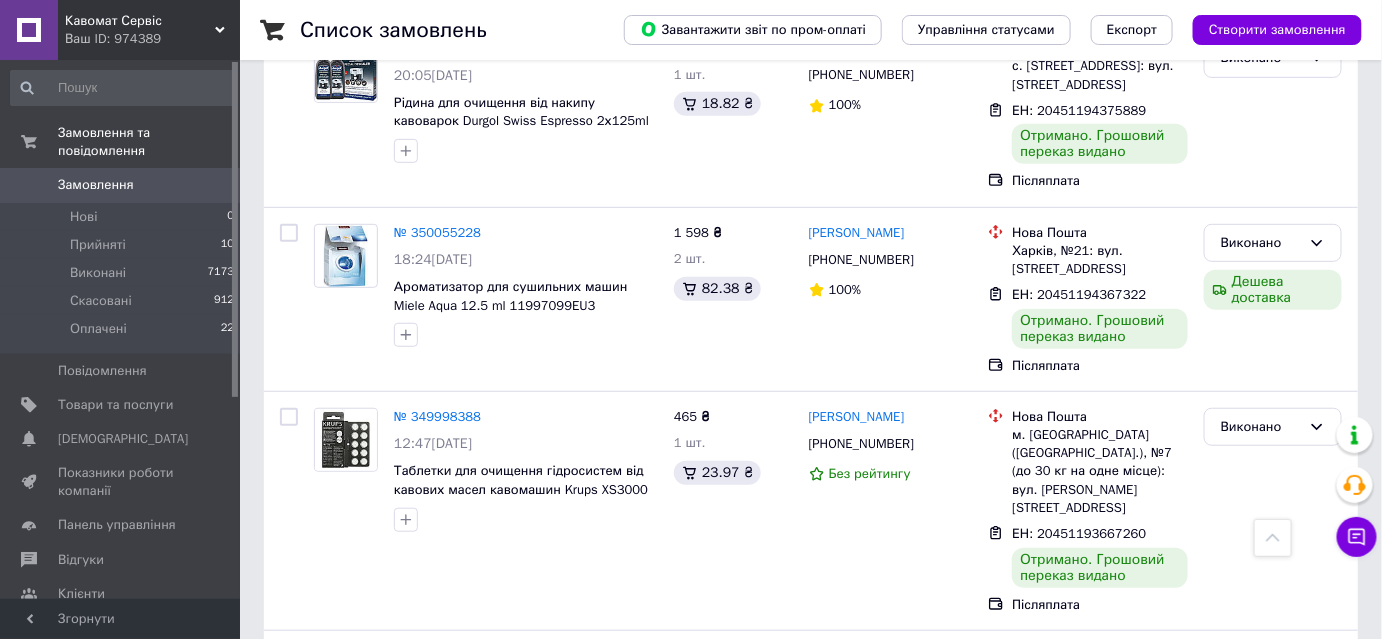 click 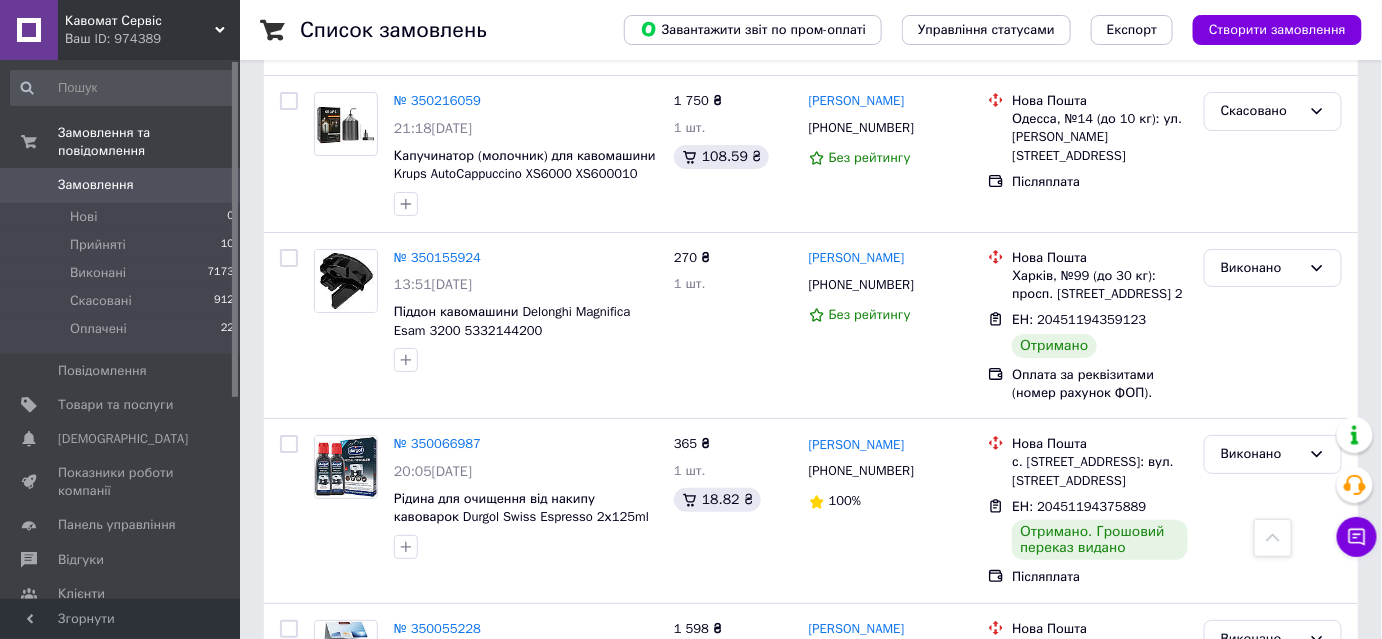 scroll, scrollTop: 15090, scrollLeft: 0, axis: vertical 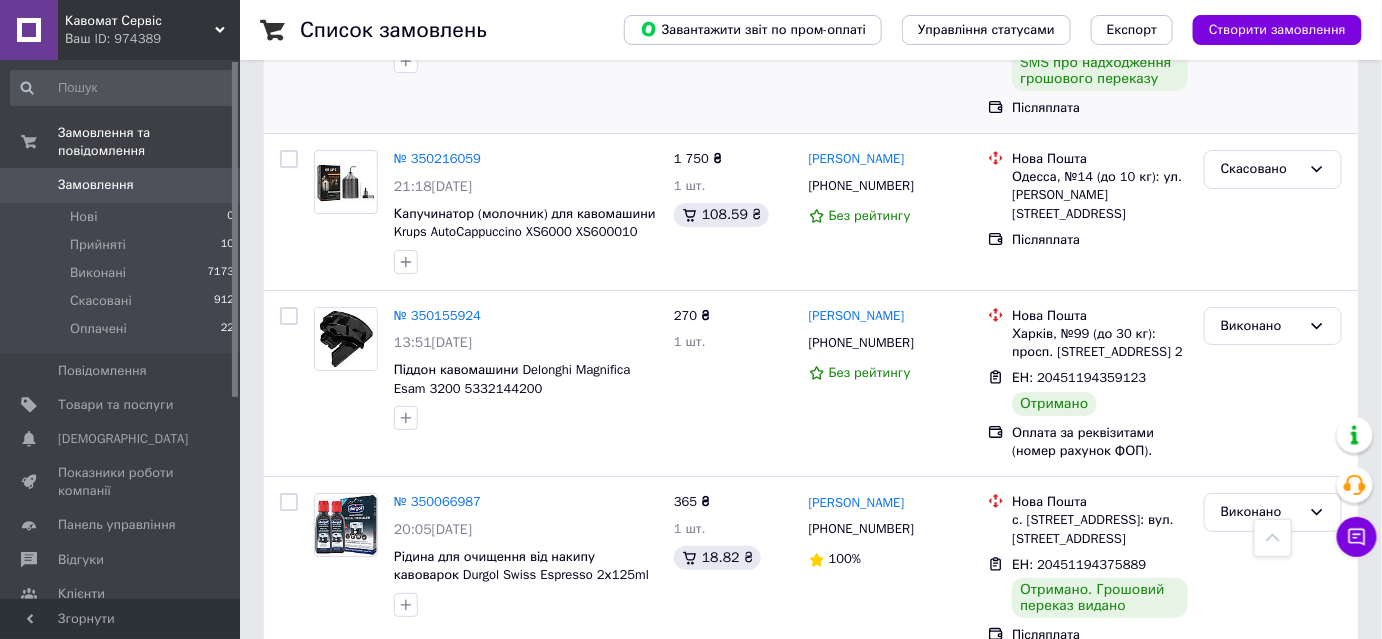 click 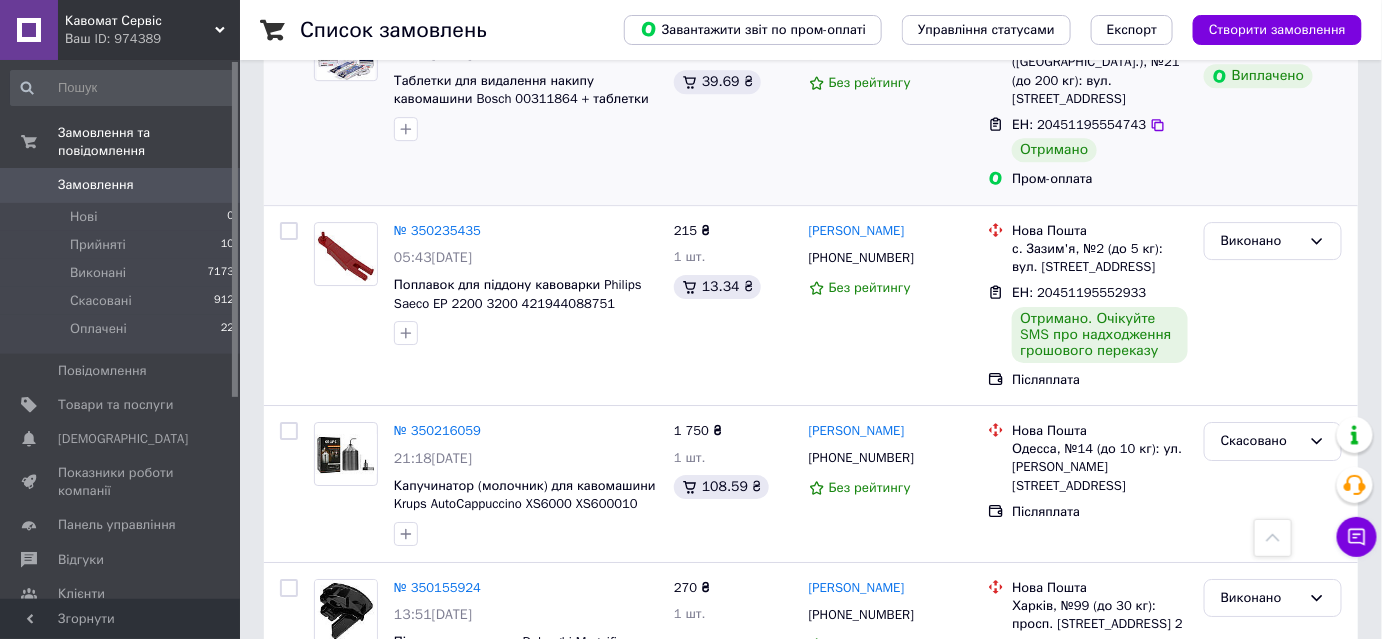 scroll, scrollTop: 14727, scrollLeft: 0, axis: vertical 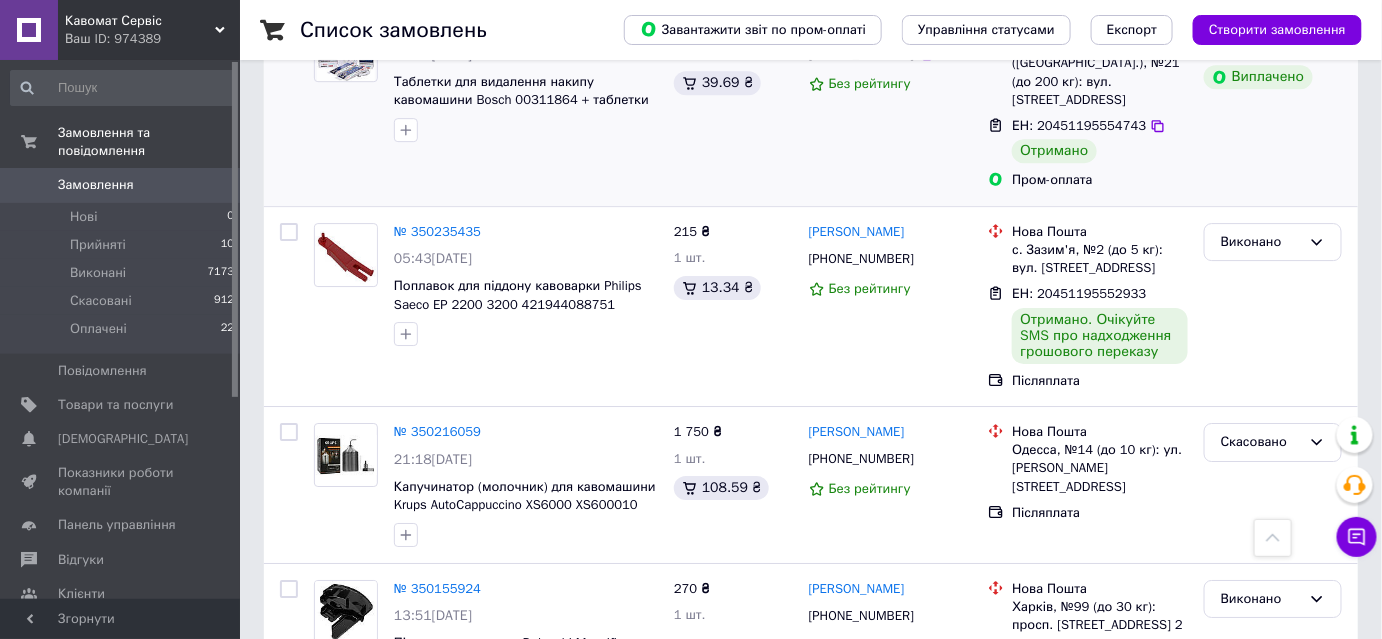 click 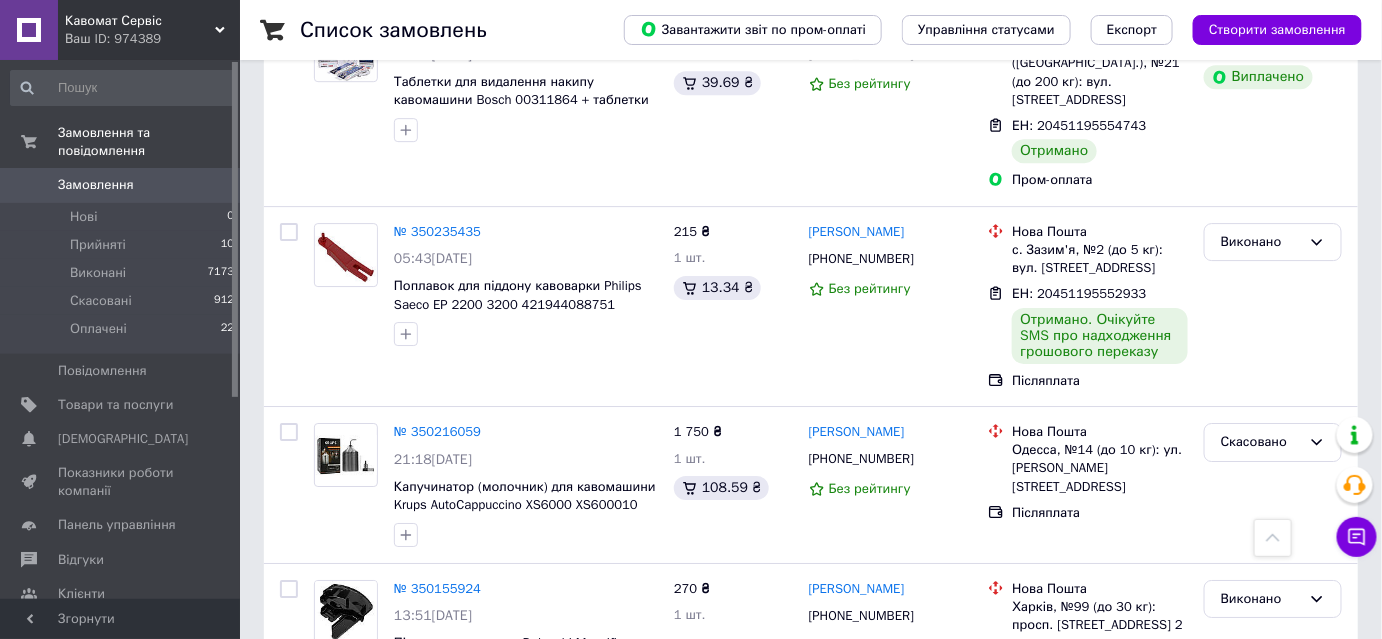 scroll, scrollTop: 14545, scrollLeft: 0, axis: vertical 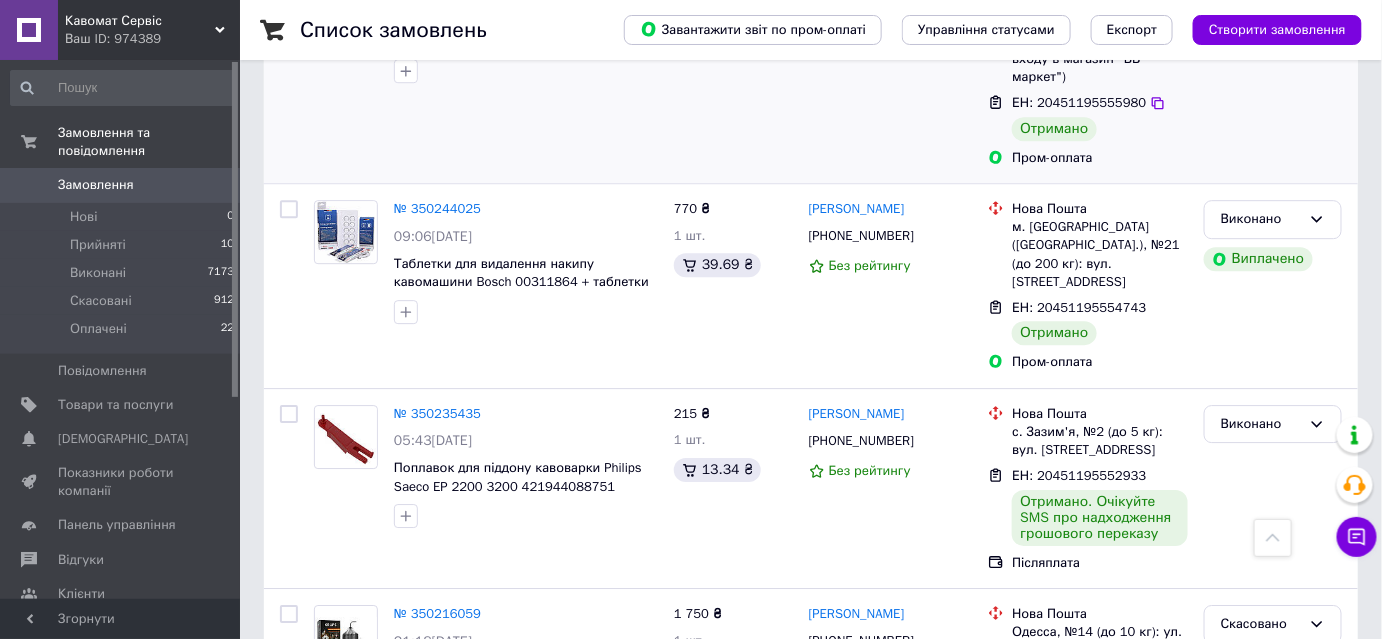 click 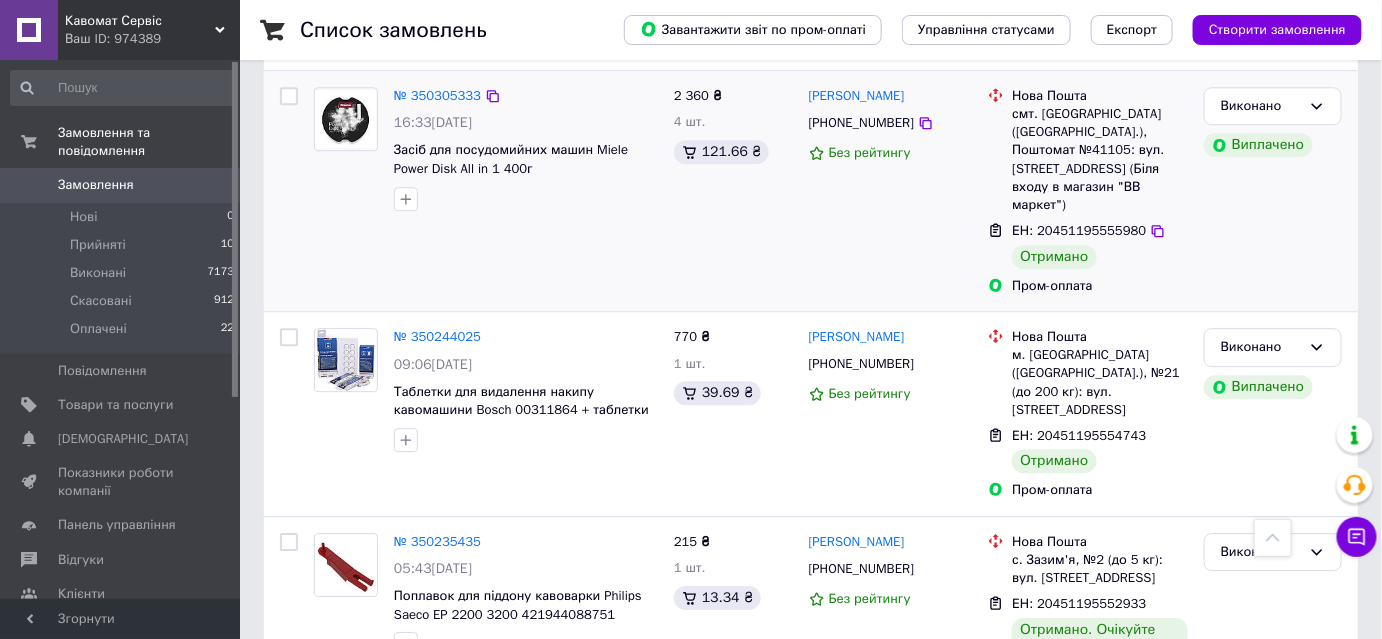 scroll, scrollTop: 14363, scrollLeft: 0, axis: vertical 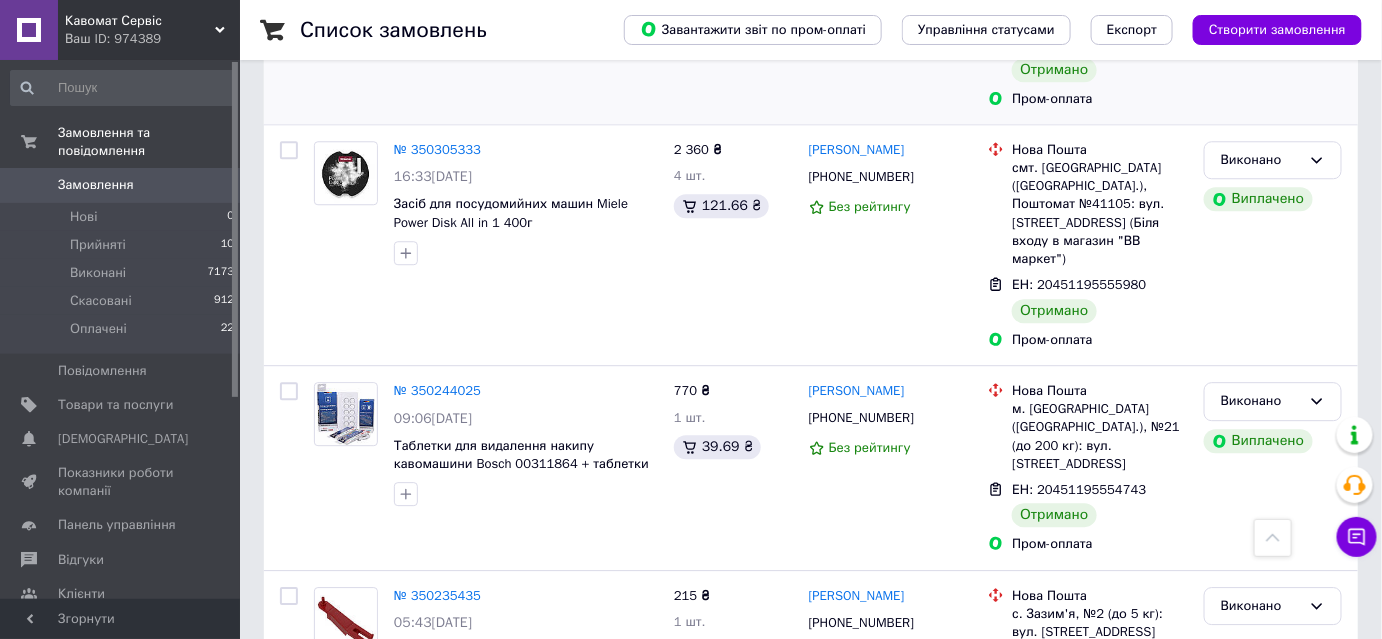 click 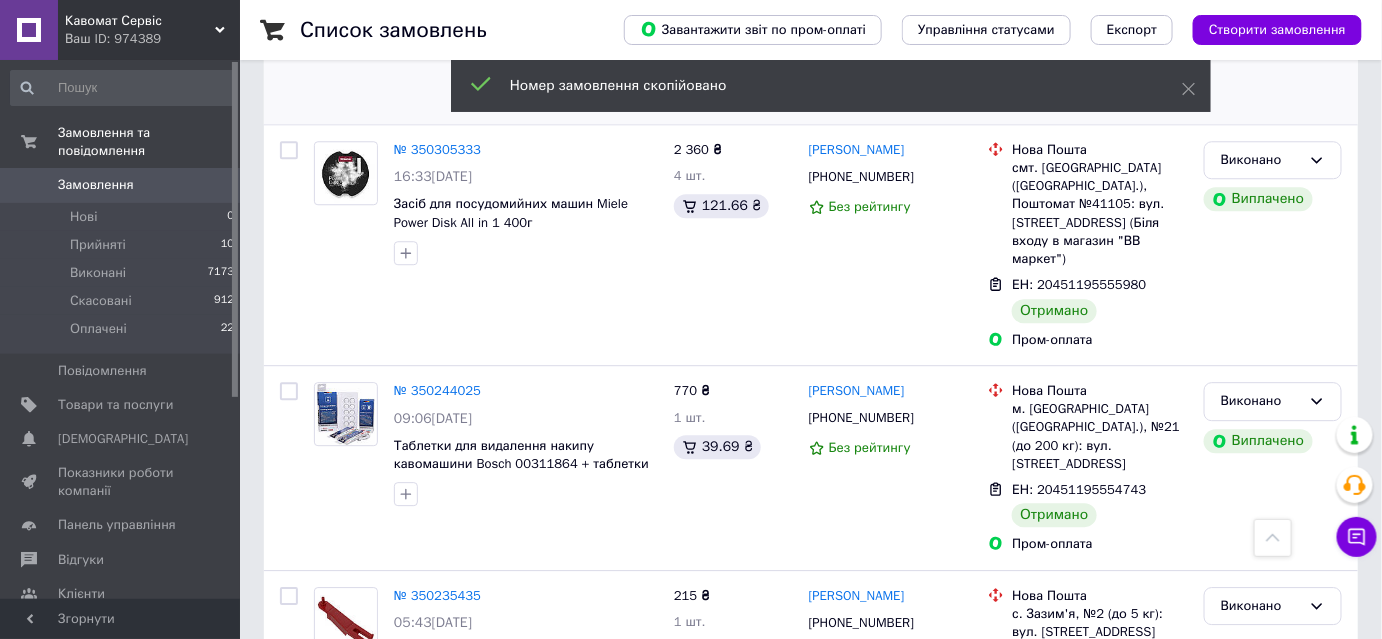 scroll, scrollTop: 14272, scrollLeft: 0, axis: vertical 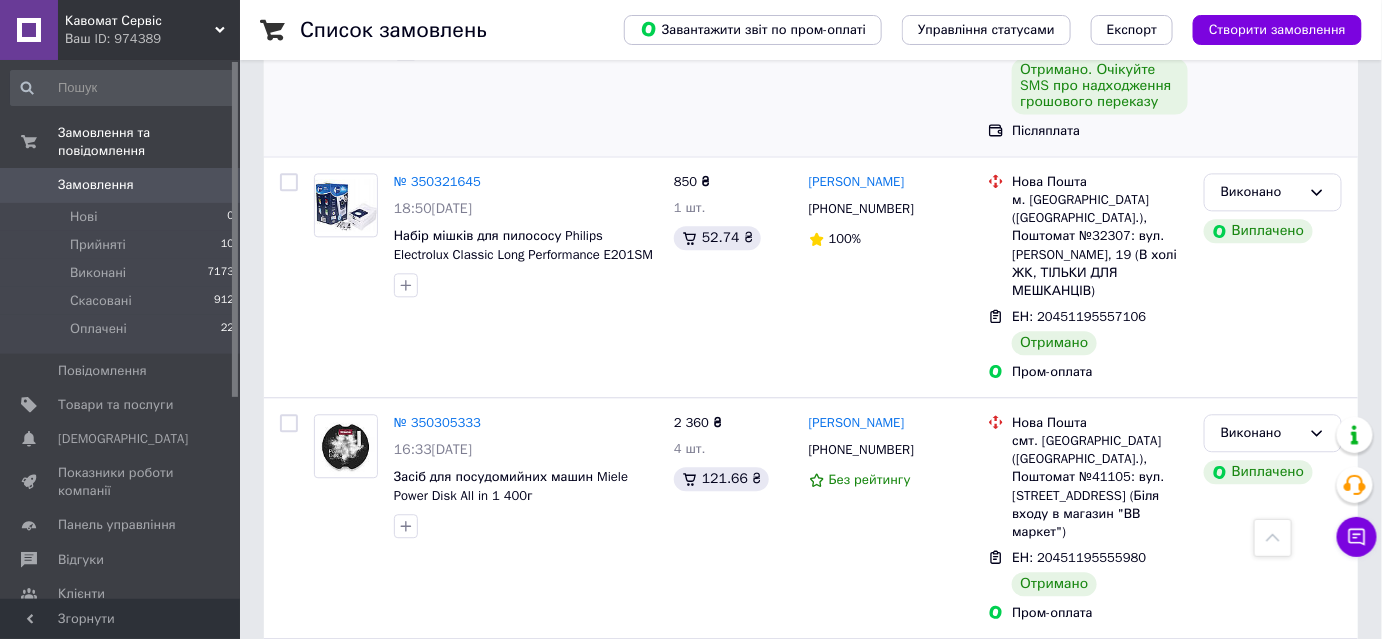 click 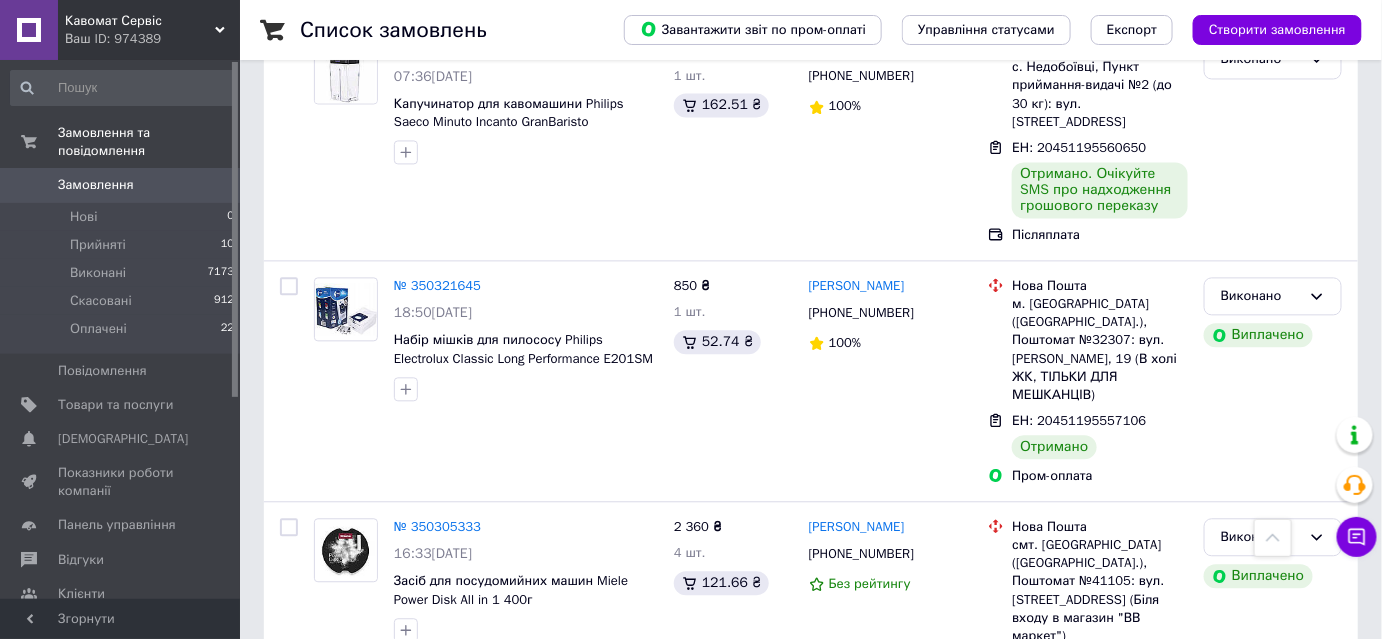 scroll, scrollTop: 13818, scrollLeft: 0, axis: vertical 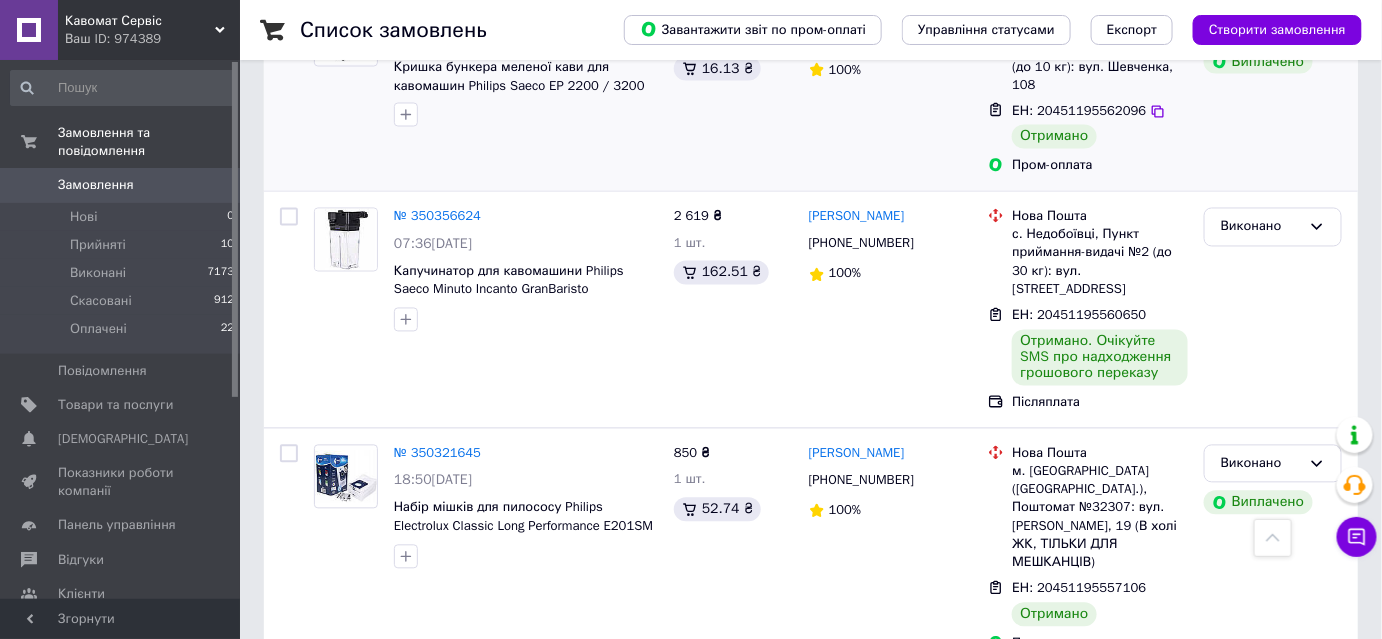 click 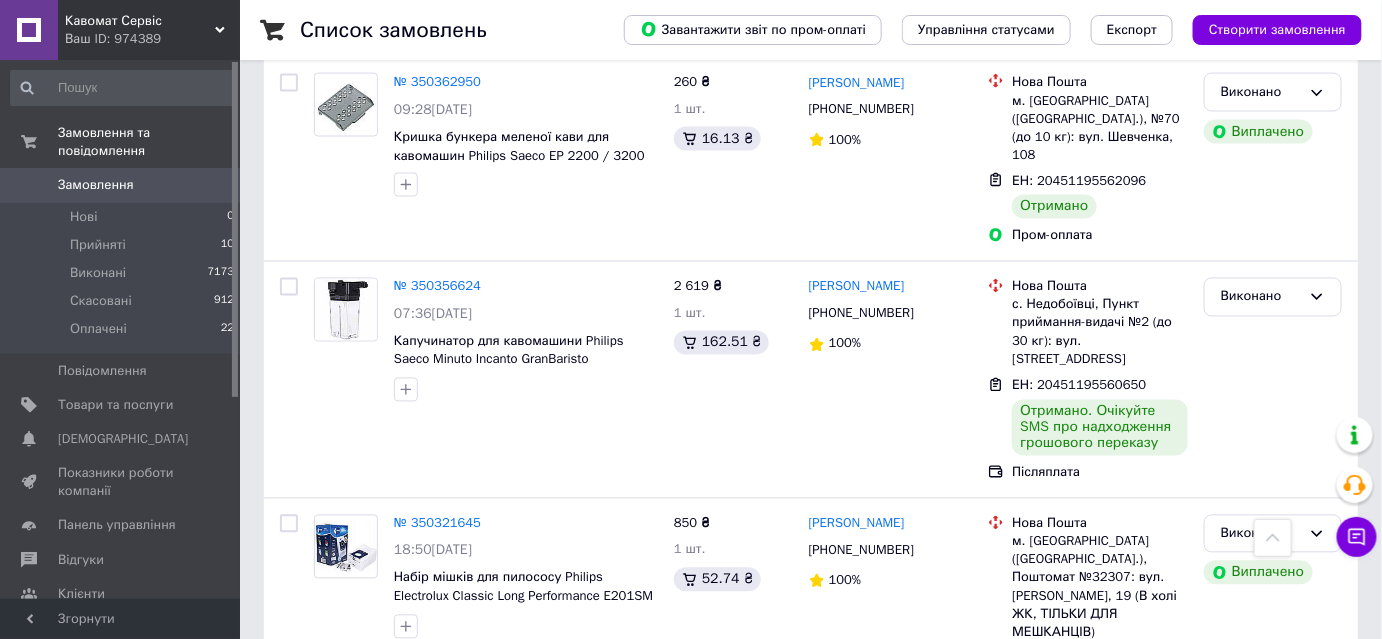 scroll, scrollTop: 13636, scrollLeft: 0, axis: vertical 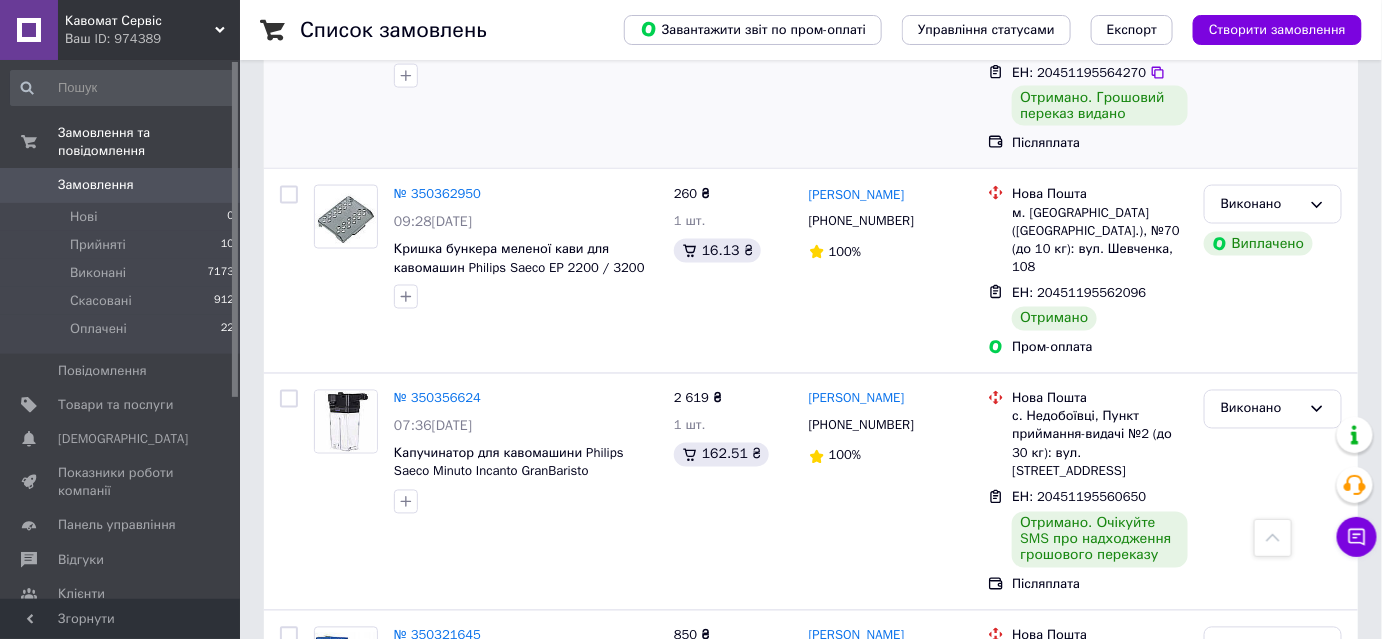 click 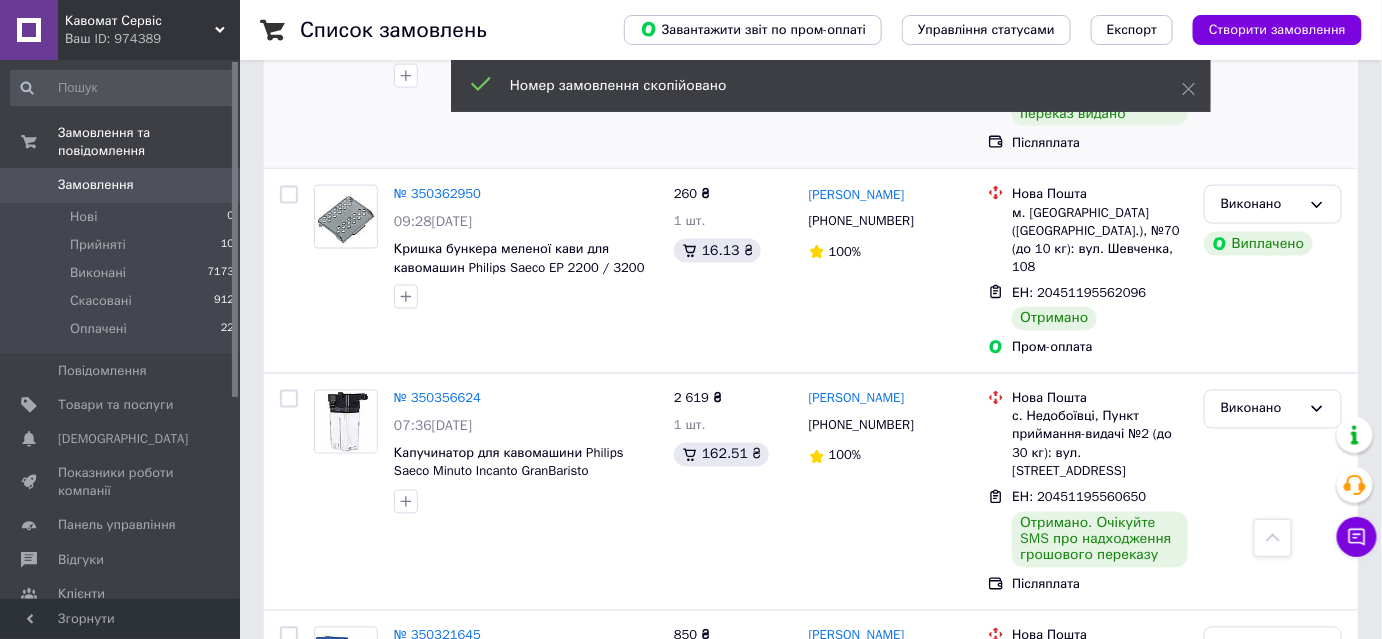 drag, startPoint x: 467, startPoint y: 412, endPoint x: 637, endPoint y: 440, distance: 172.29045 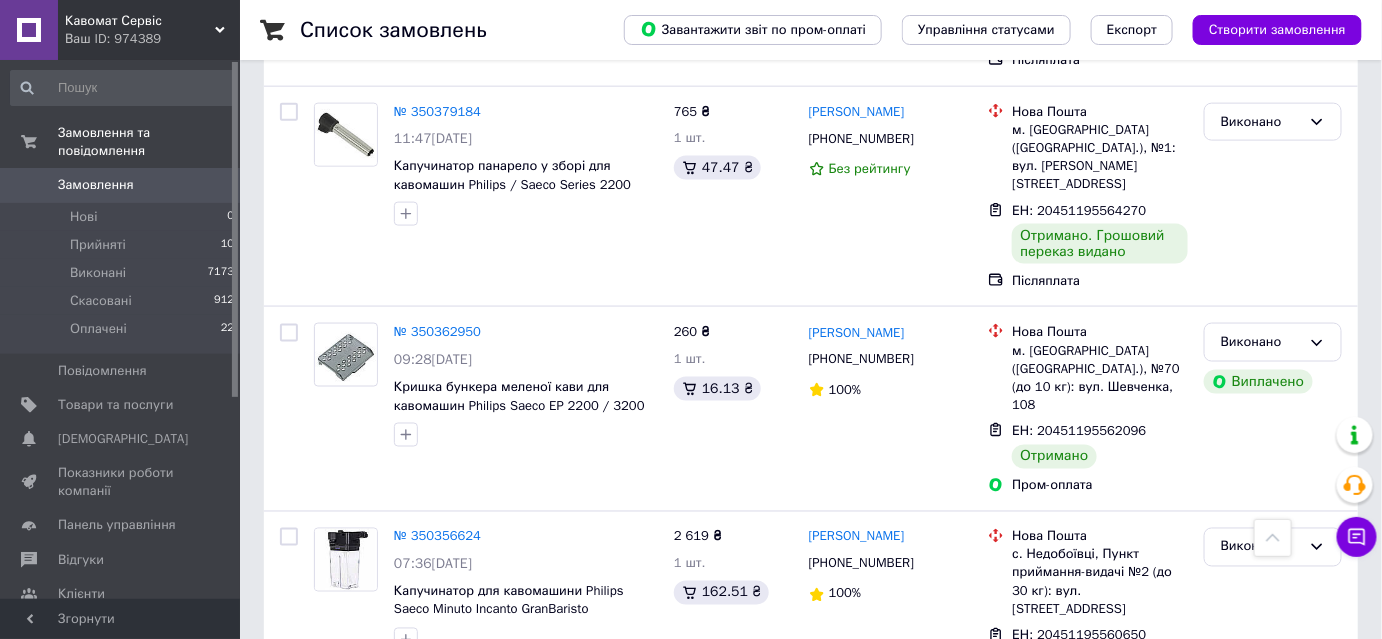 scroll, scrollTop: 13454, scrollLeft: 0, axis: vertical 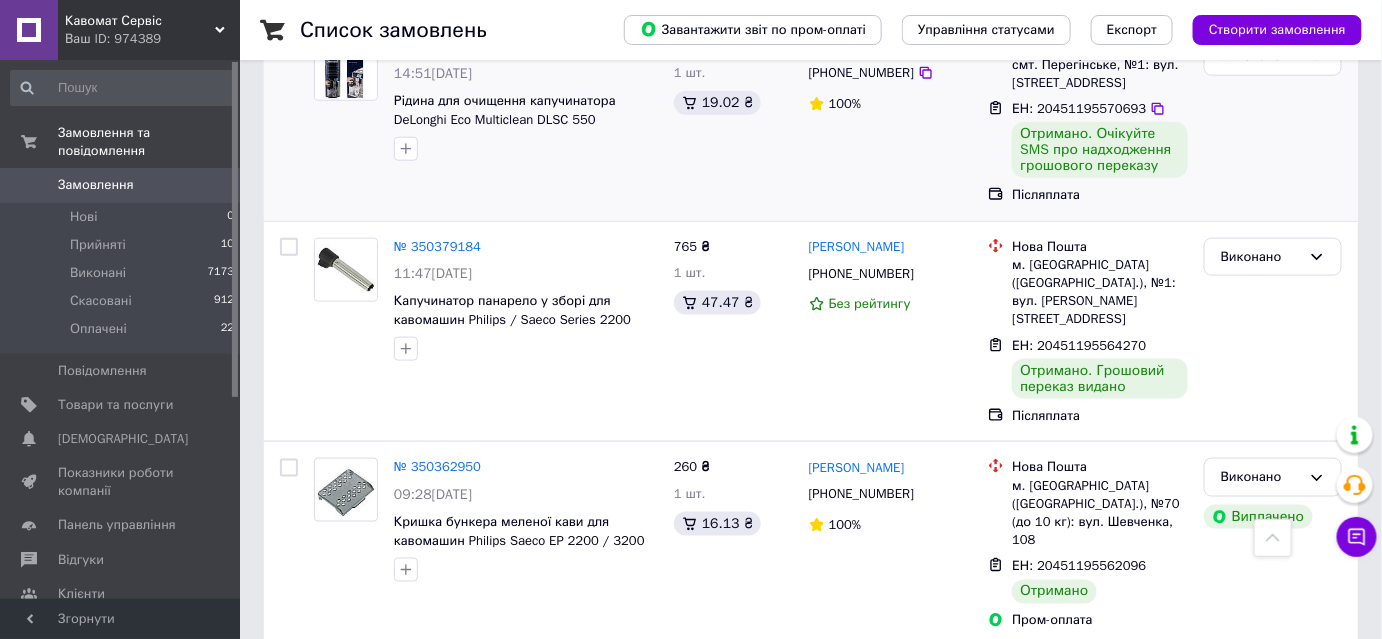 click 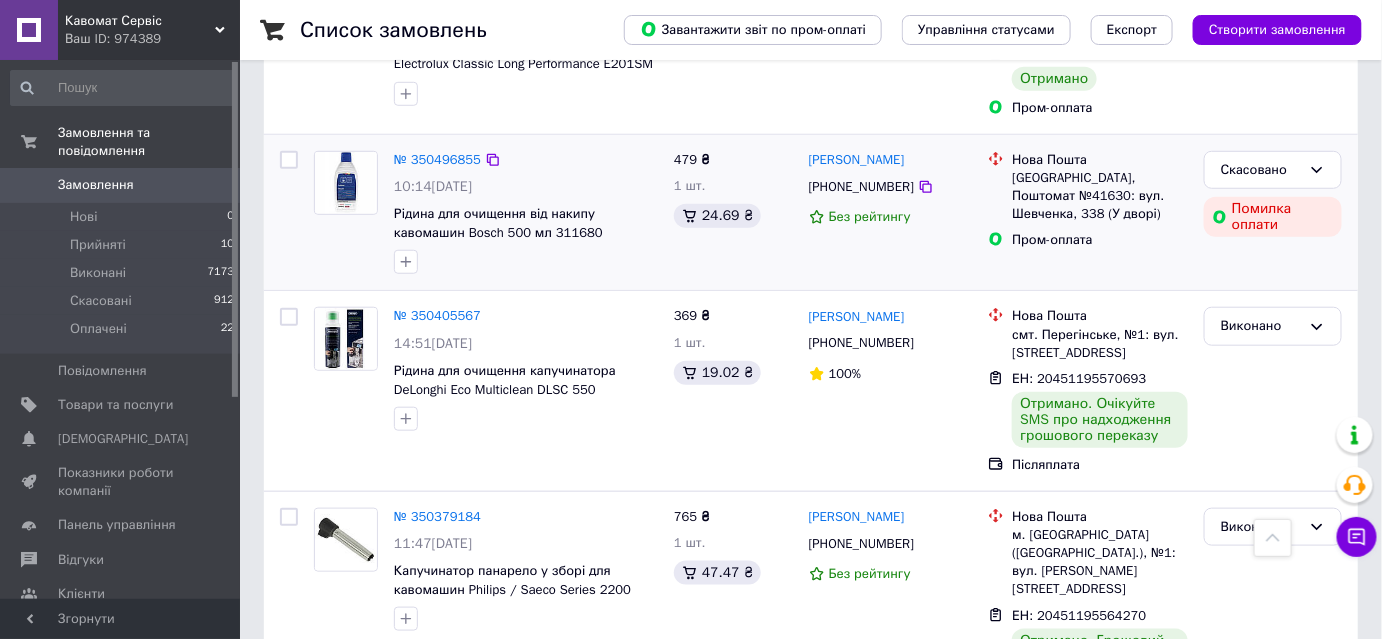 scroll, scrollTop: 13090, scrollLeft: 0, axis: vertical 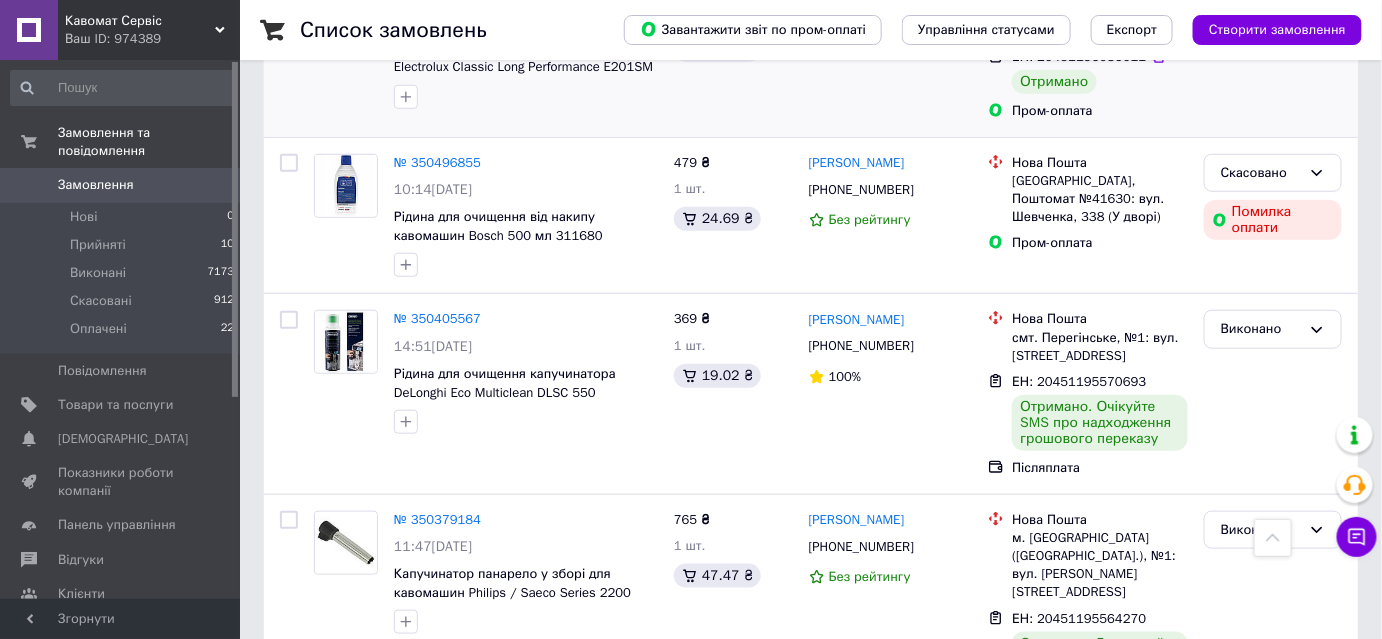 click 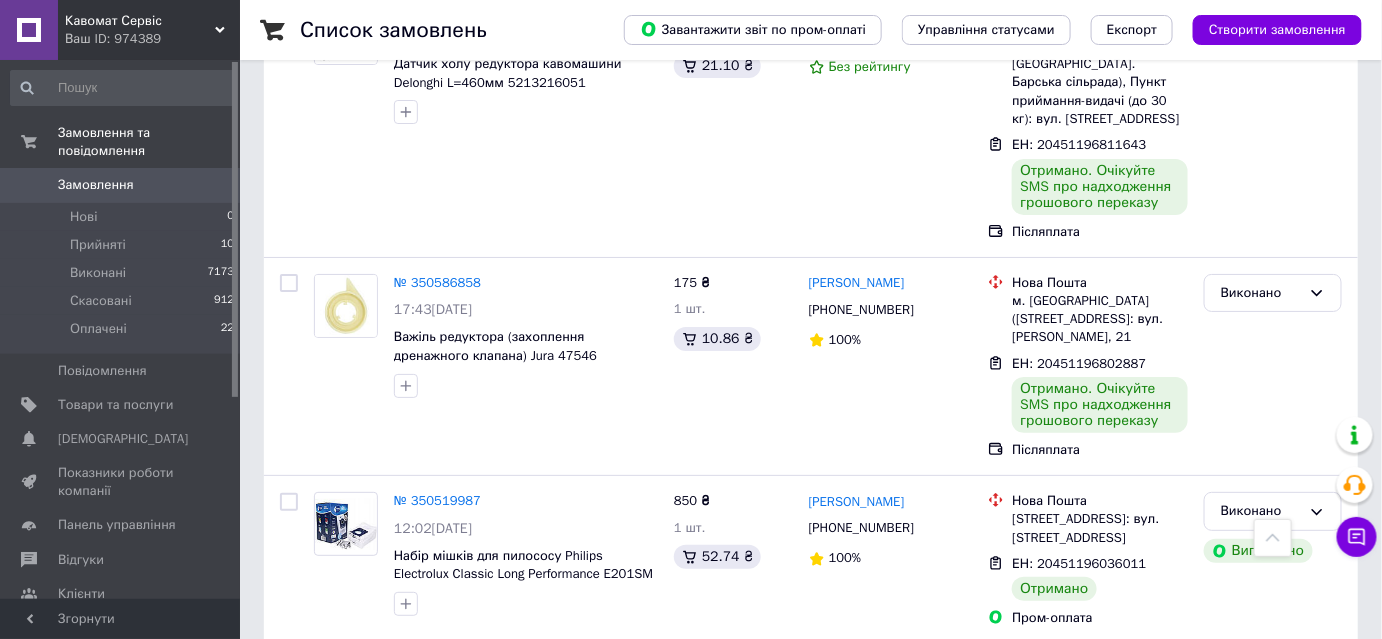 scroll, scrollTop: 12363, scrollLeft: 0, axis: vertical 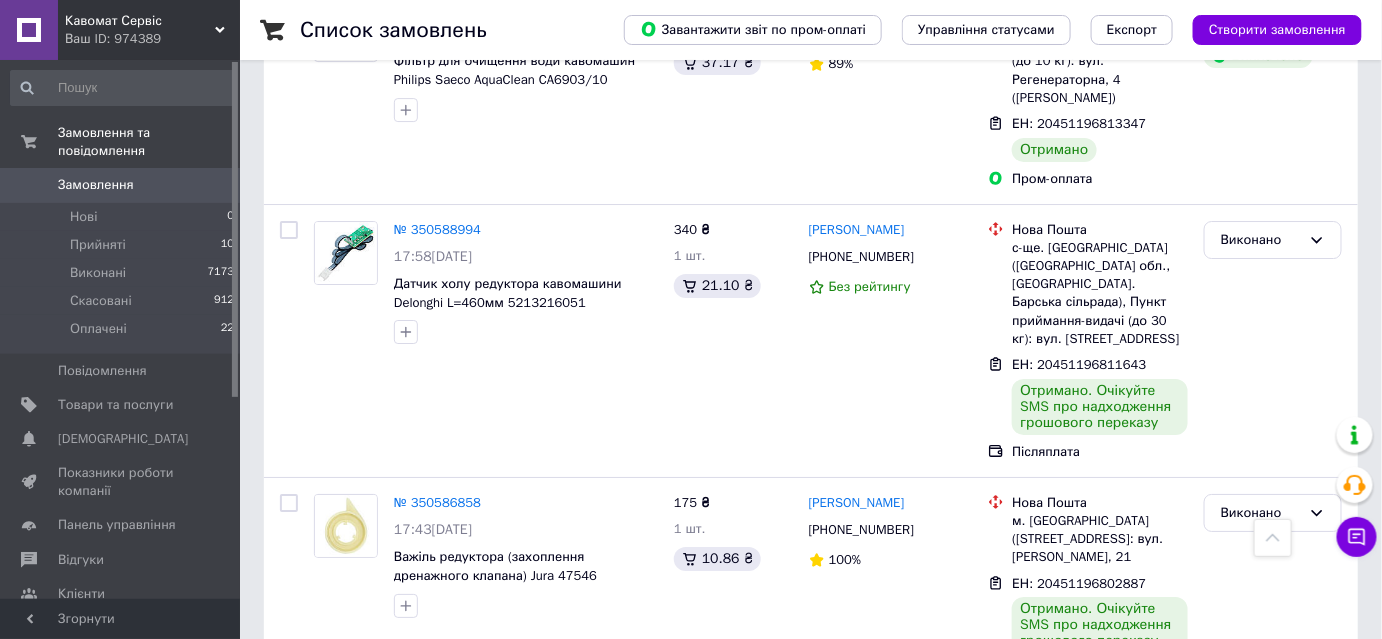 click on "Замовлення" at bounding box center (96, 185) 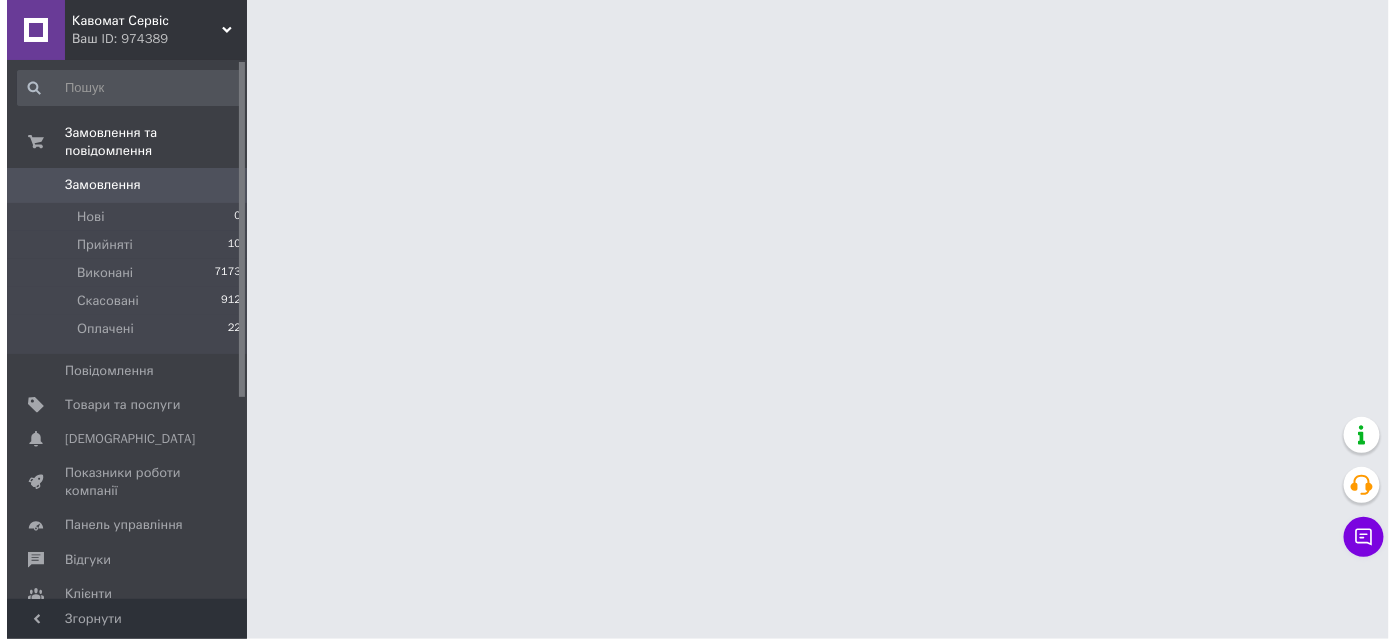 scroll, scrollTop: 0, scrollLeft: 0, axis: both 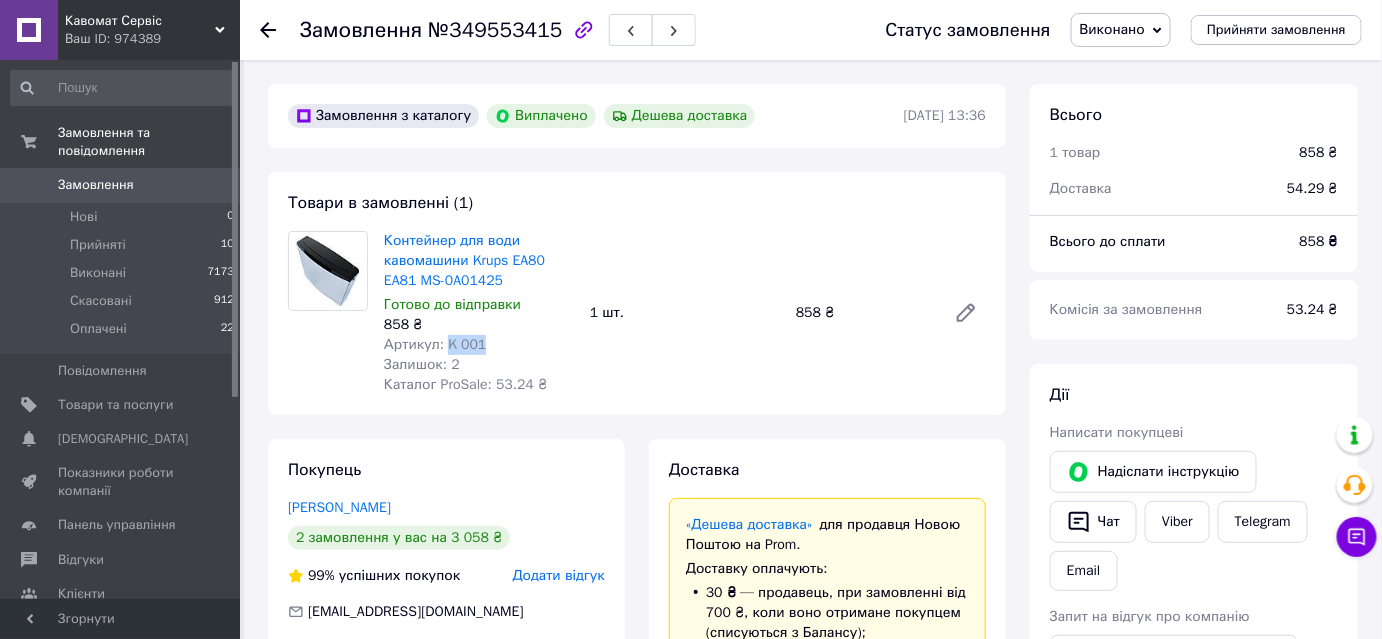 drag, startPoint x: 506, startPoint y: 389, endPoint x: 458, endPoint y: 383, distance: 48.373547 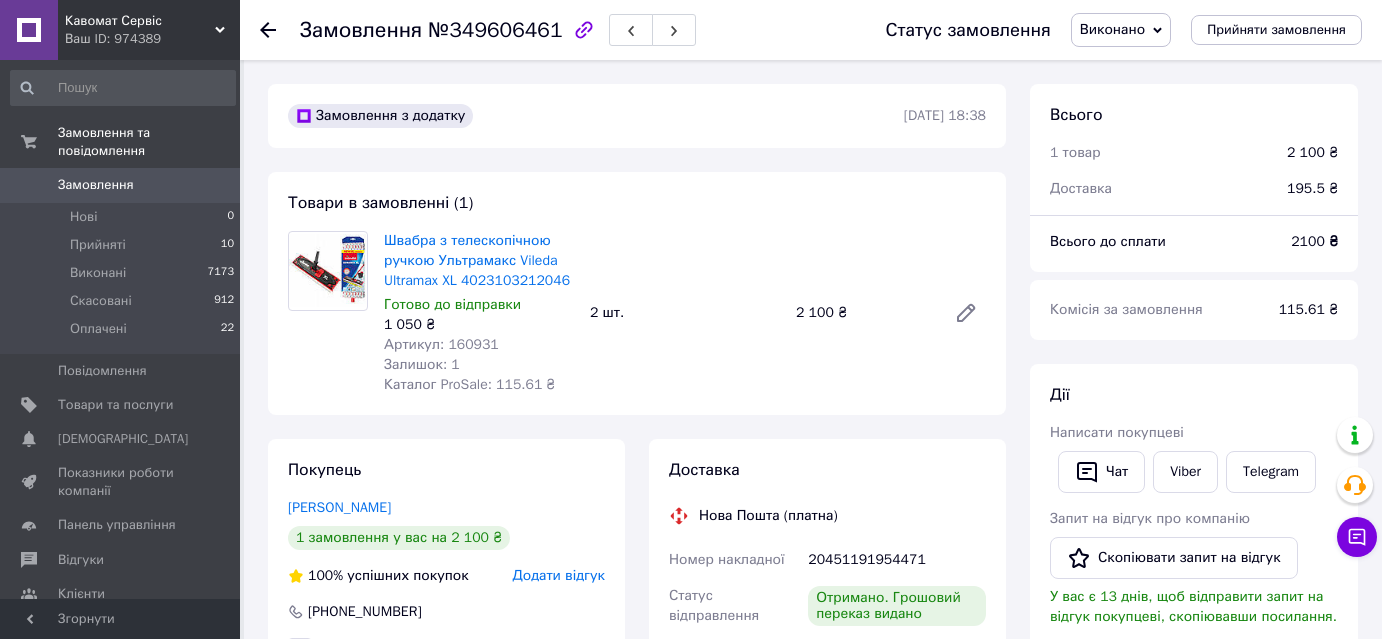 scroll, scrollTop: 0, scrollLeft: 0, axis: both 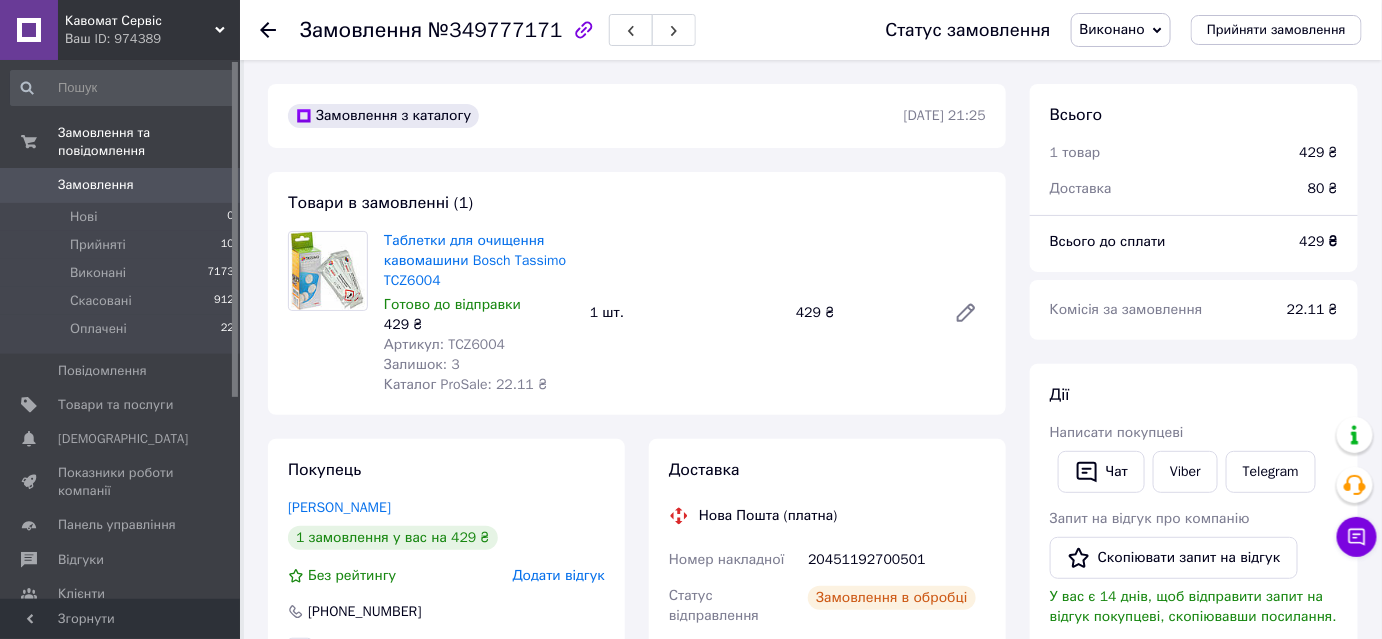 click on "Артикул: TCZ6004" at bounding box center (444, 344) 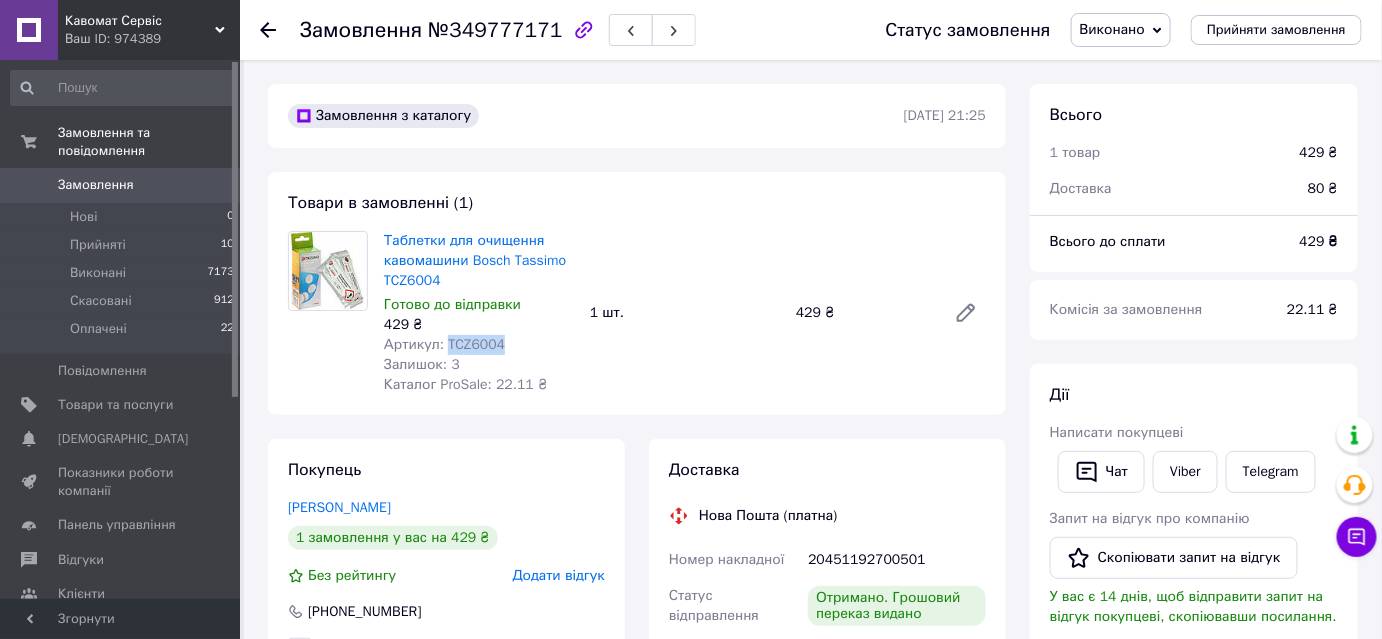 click on "Артикул: TCZ6004" at bounding box center [444, 344] 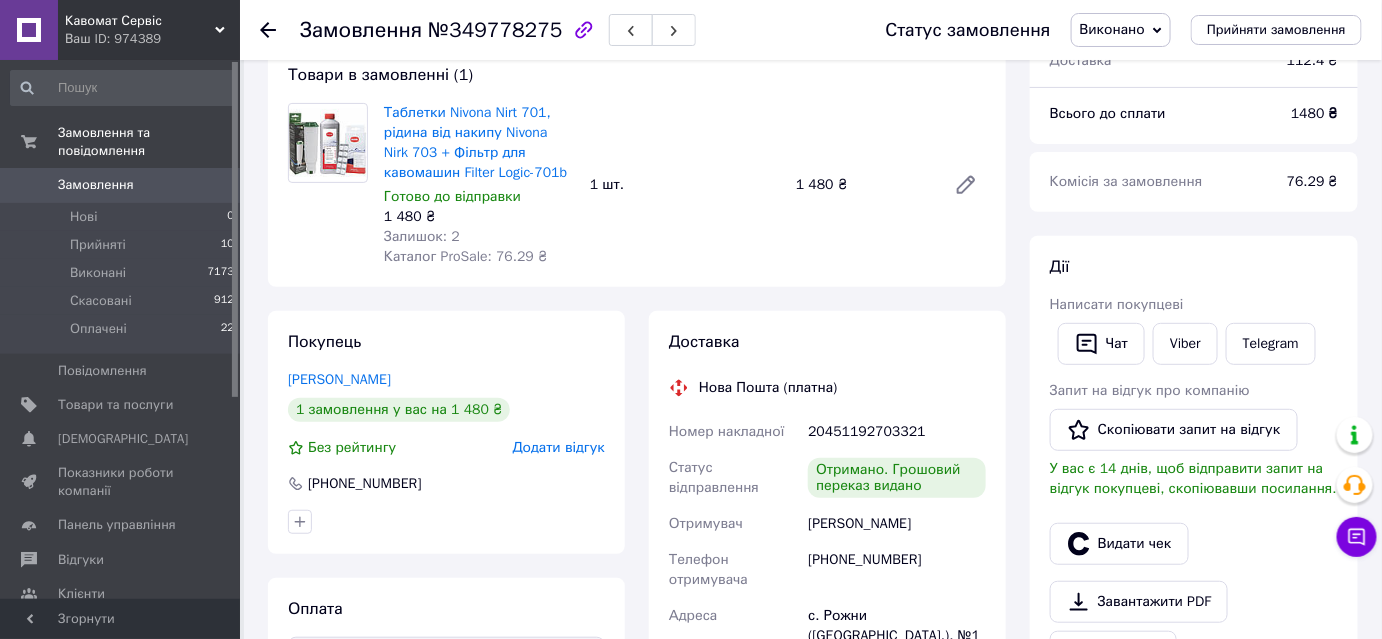 scroll, scrollTop: 0, scrollLeft: 0, axis: both 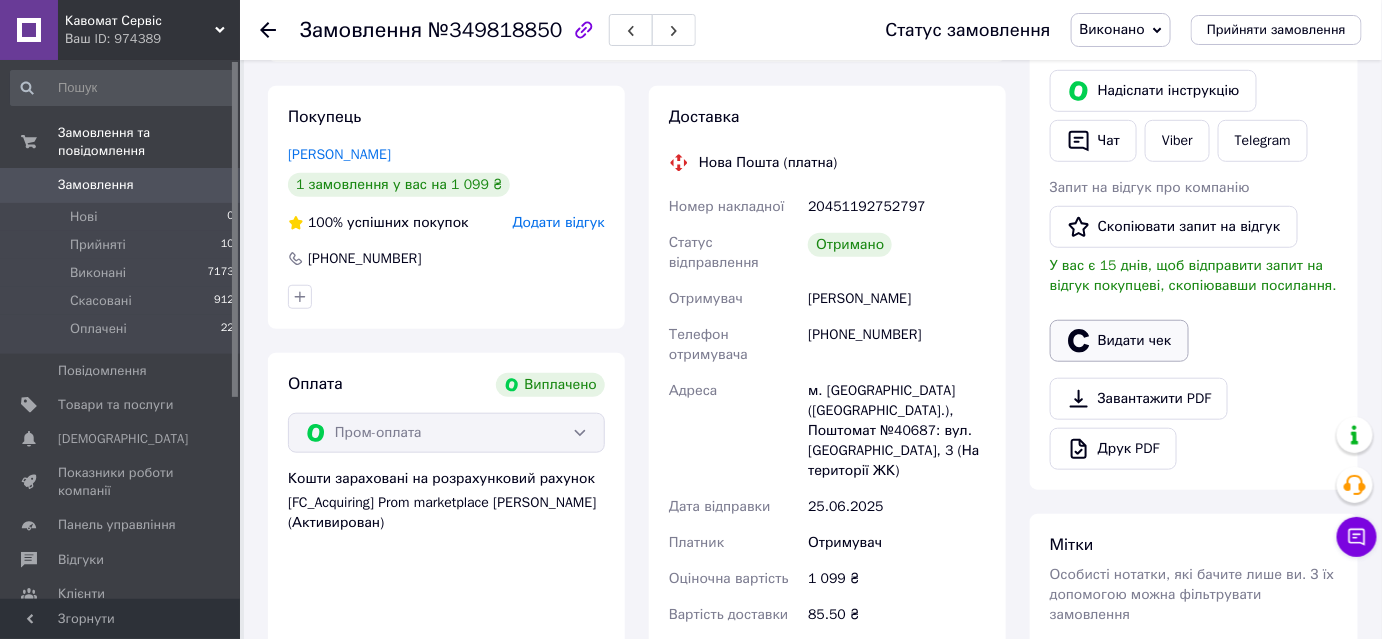 click on "Видати чек" at bounding box center [1119, 341] 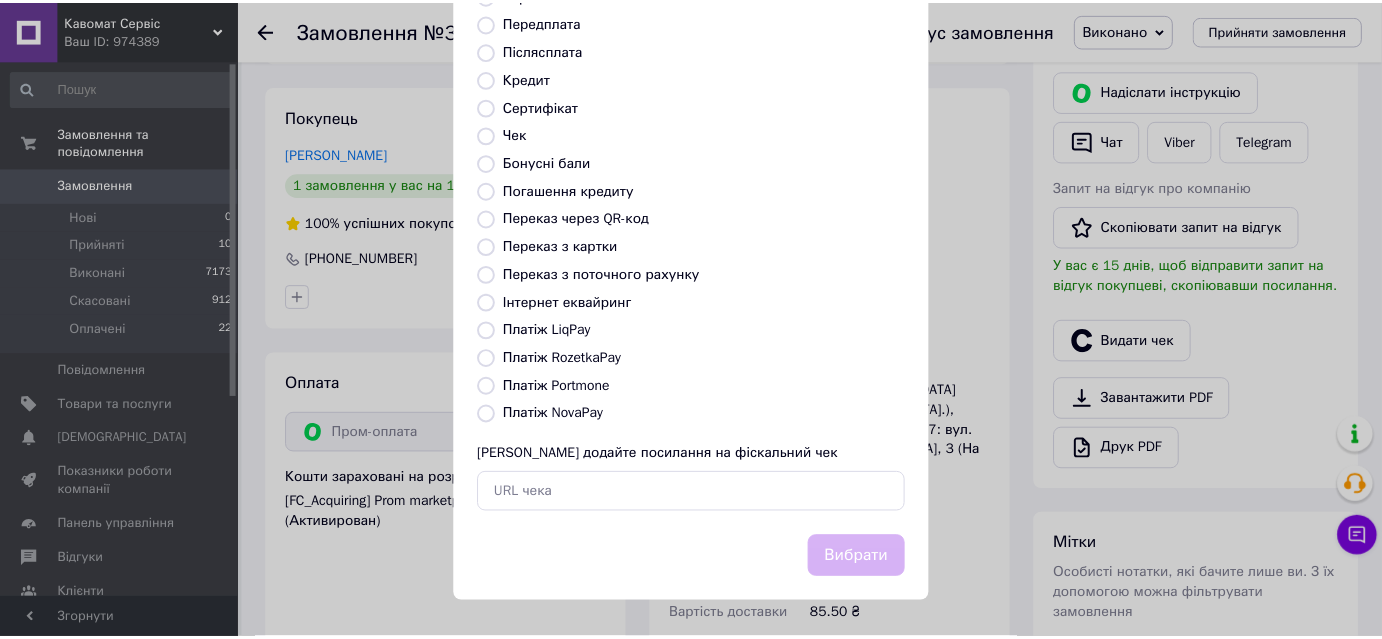 scroll, scrollTop: 362, scrollLeft: 0, axis: vertical 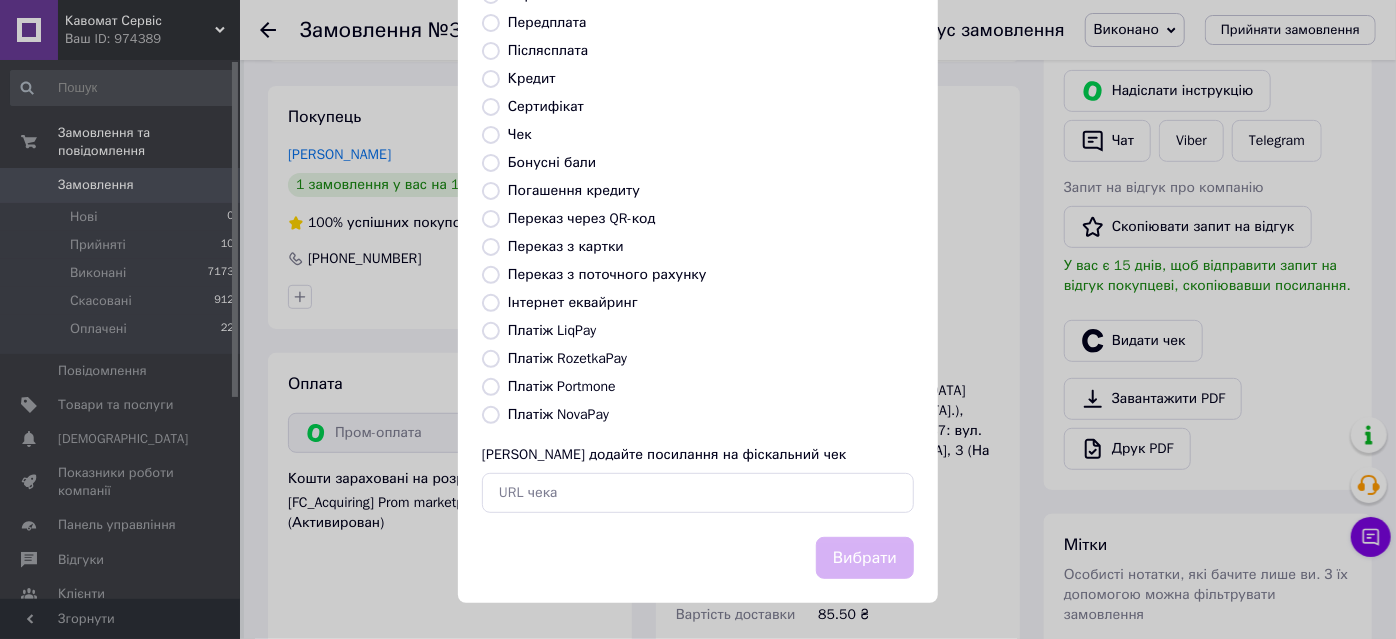 click on "Платіж RozetkaPay" at bounding box center [567, 358] 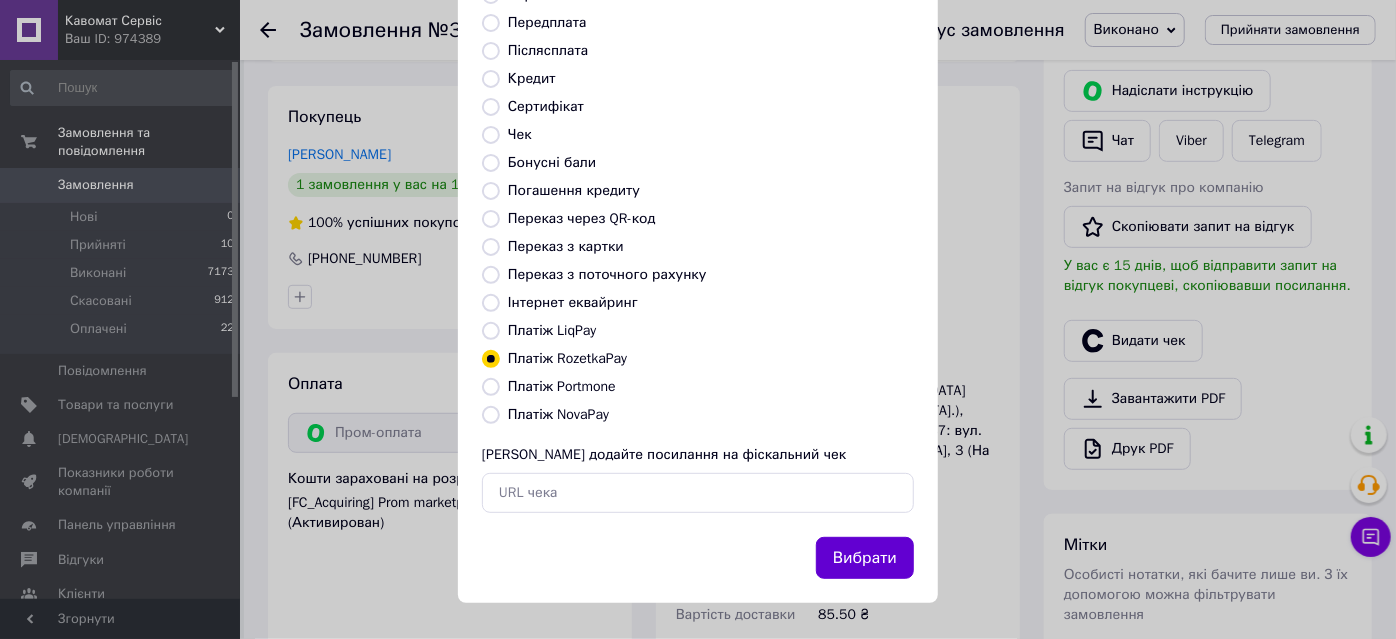 click on "Вибрати" at bounding box center (865, 558) 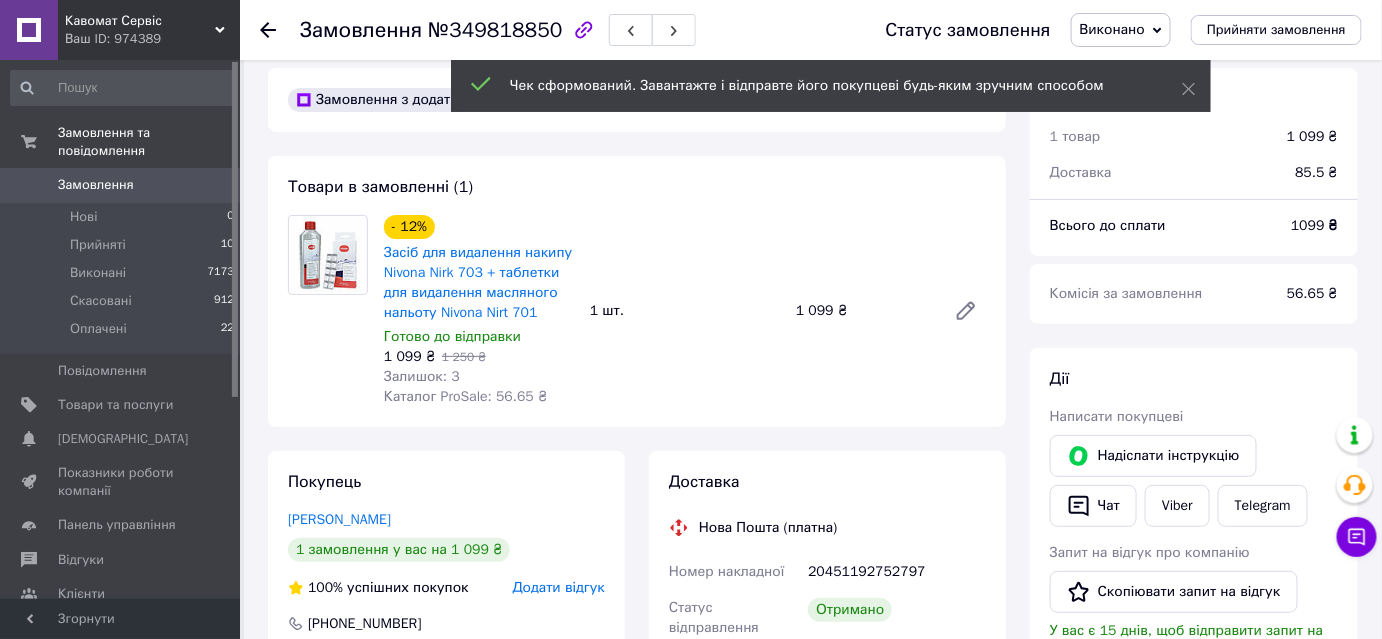 scroll, scrollTop: 0, scrollLeft: 0, axis: both 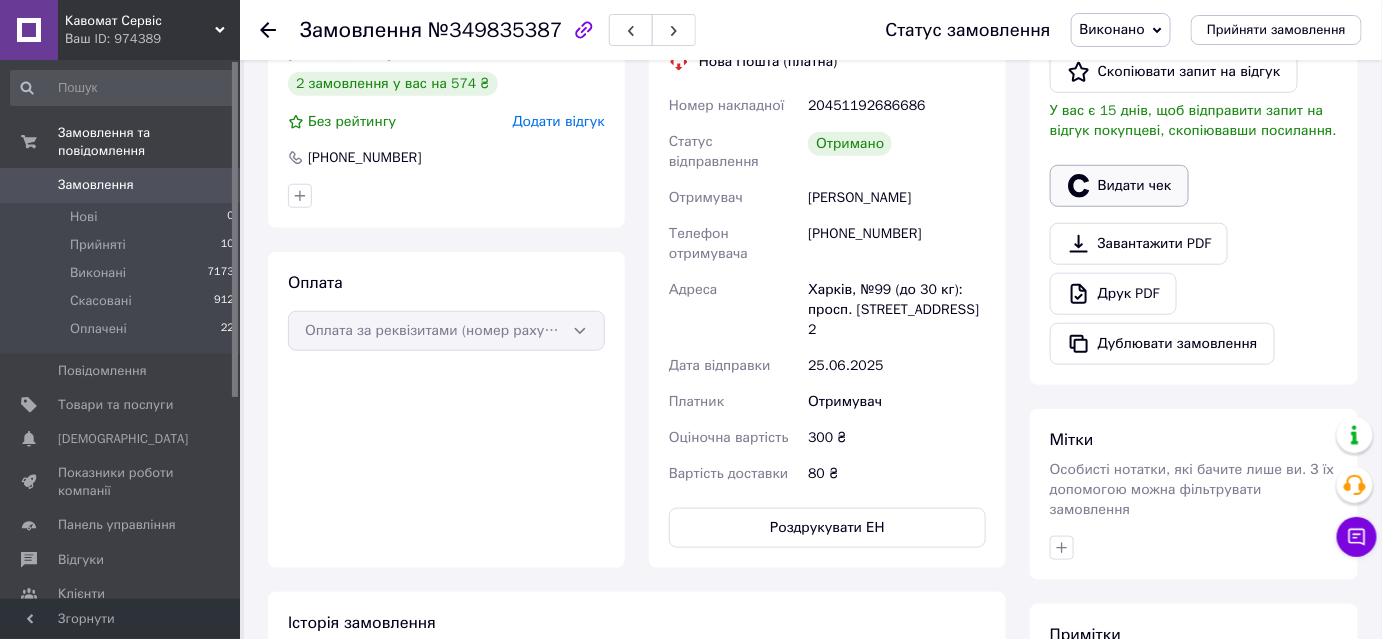click on "Видати чек" at bounding box center [1119, 186] 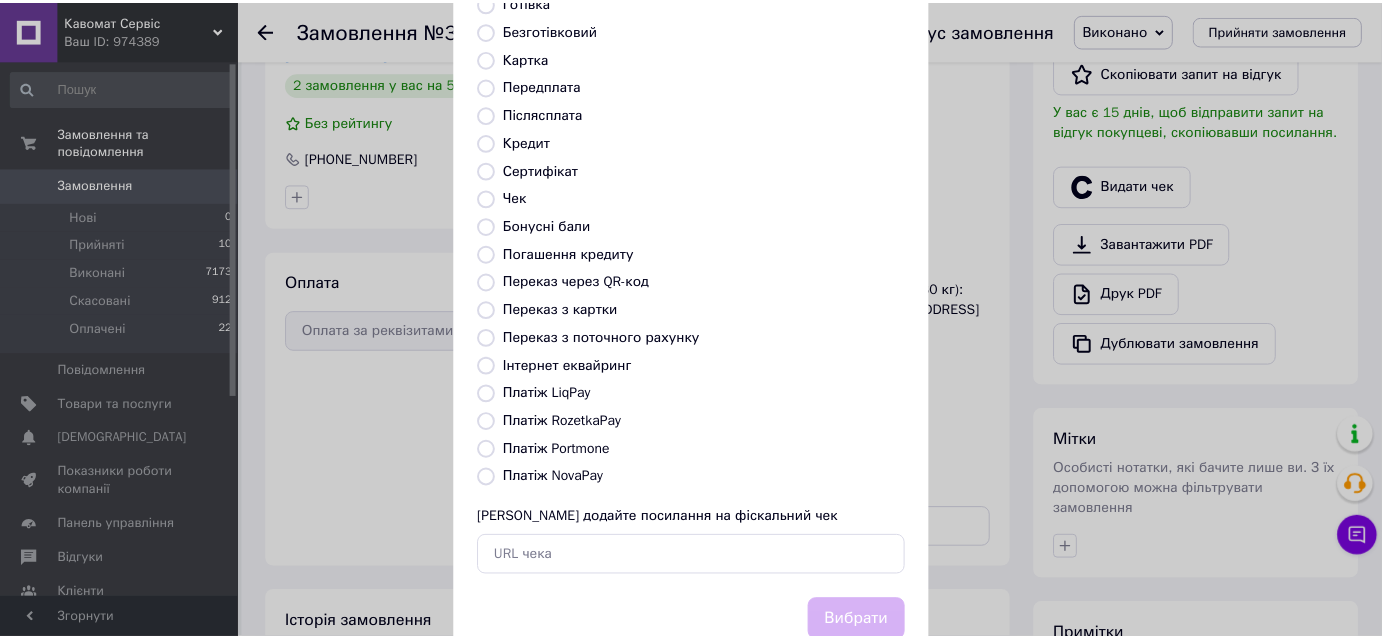 scroll, scrollTop: 362, scrollLeft: 0, axis: vertical 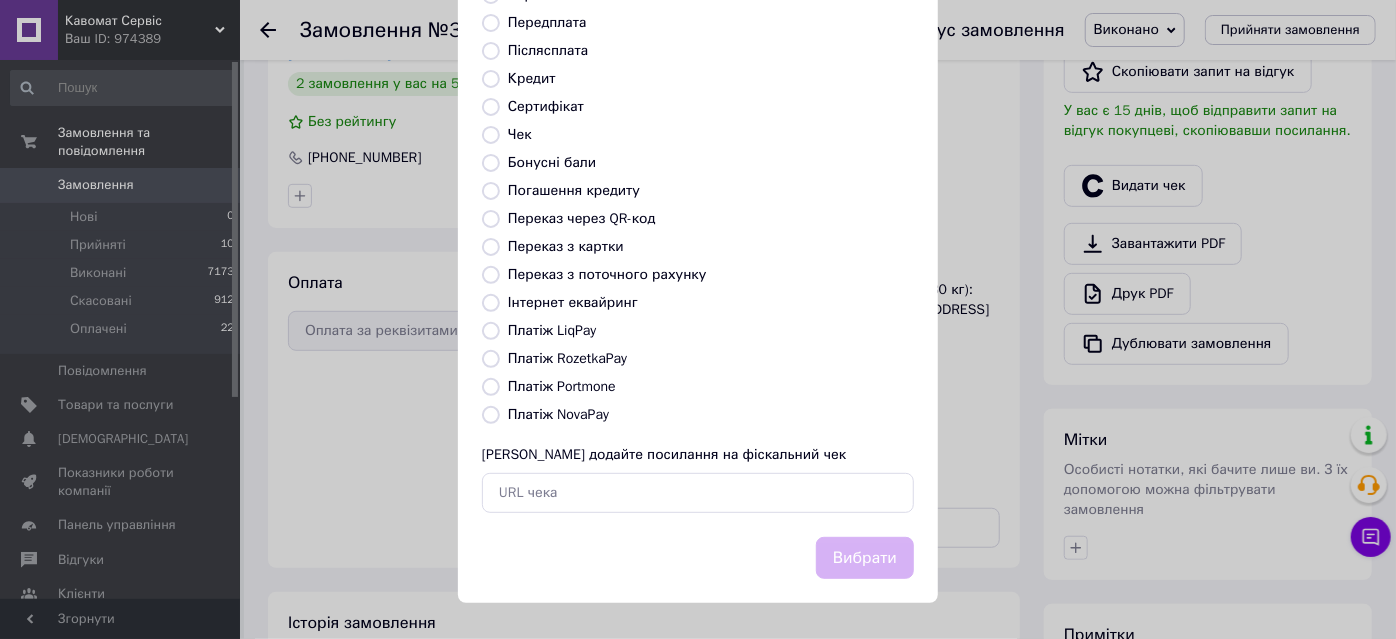 click on "Переказ з картки" at bounding box center [566, 246] 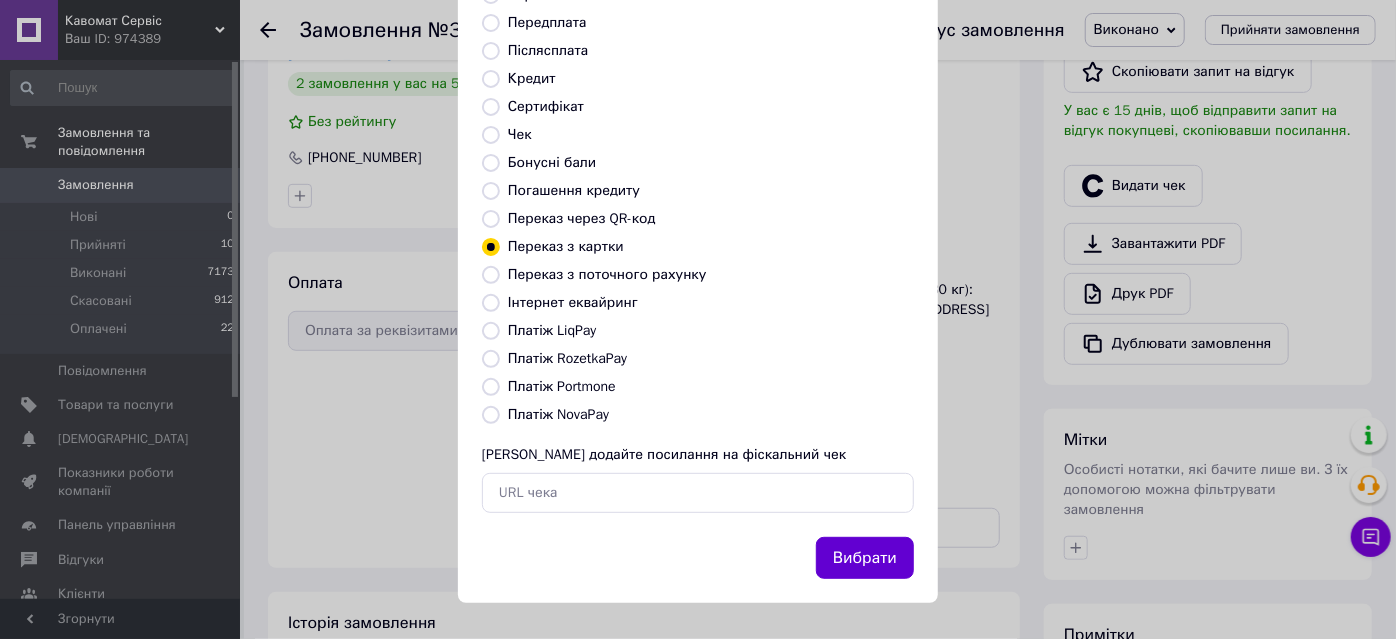 click on "Вибрати" at bounding box center [865, 558] 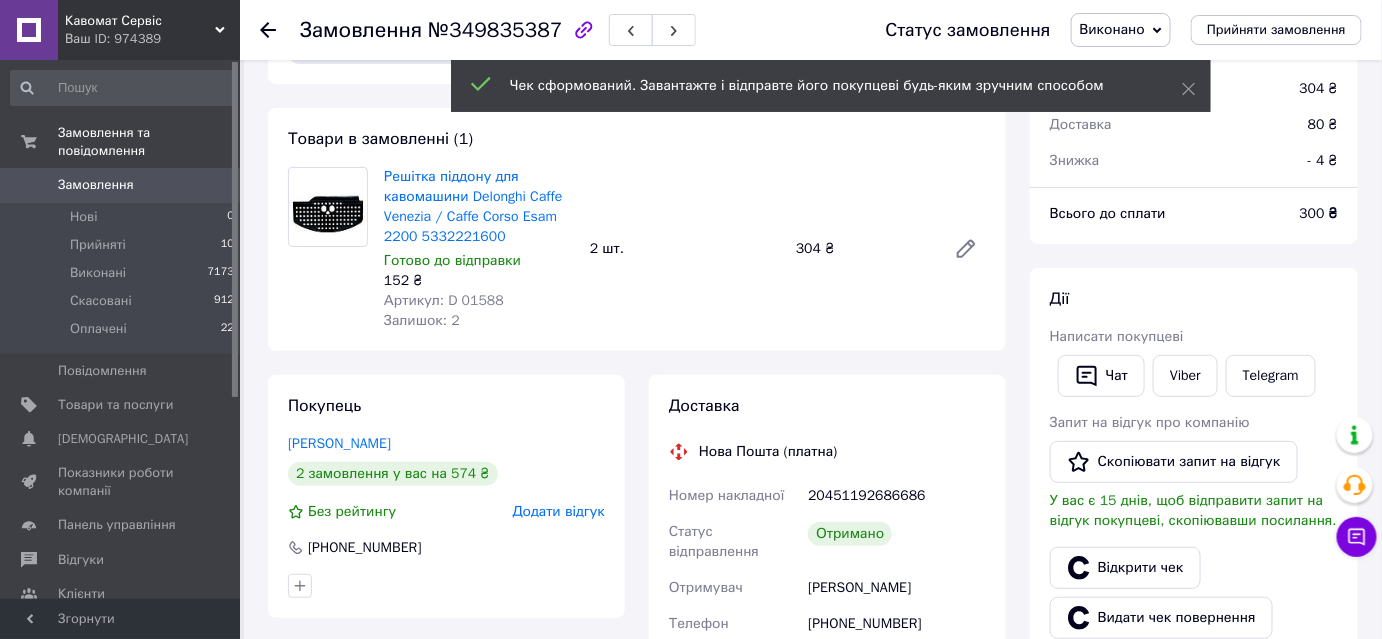 scroll, scrollTop: 0, scrollLeft: 0, axis: both 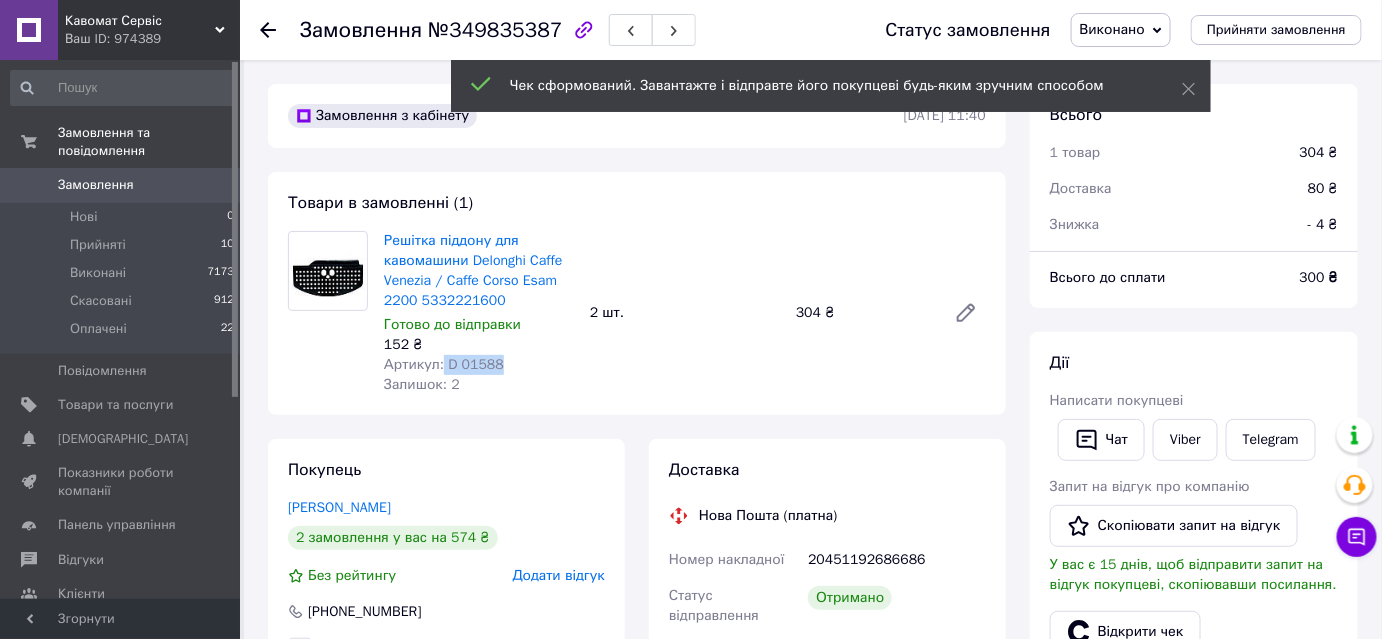 drag, startPoint x: 528, startPoint y: 439, endPoint x: 454, endPoint y: 435, distance: 74.10803 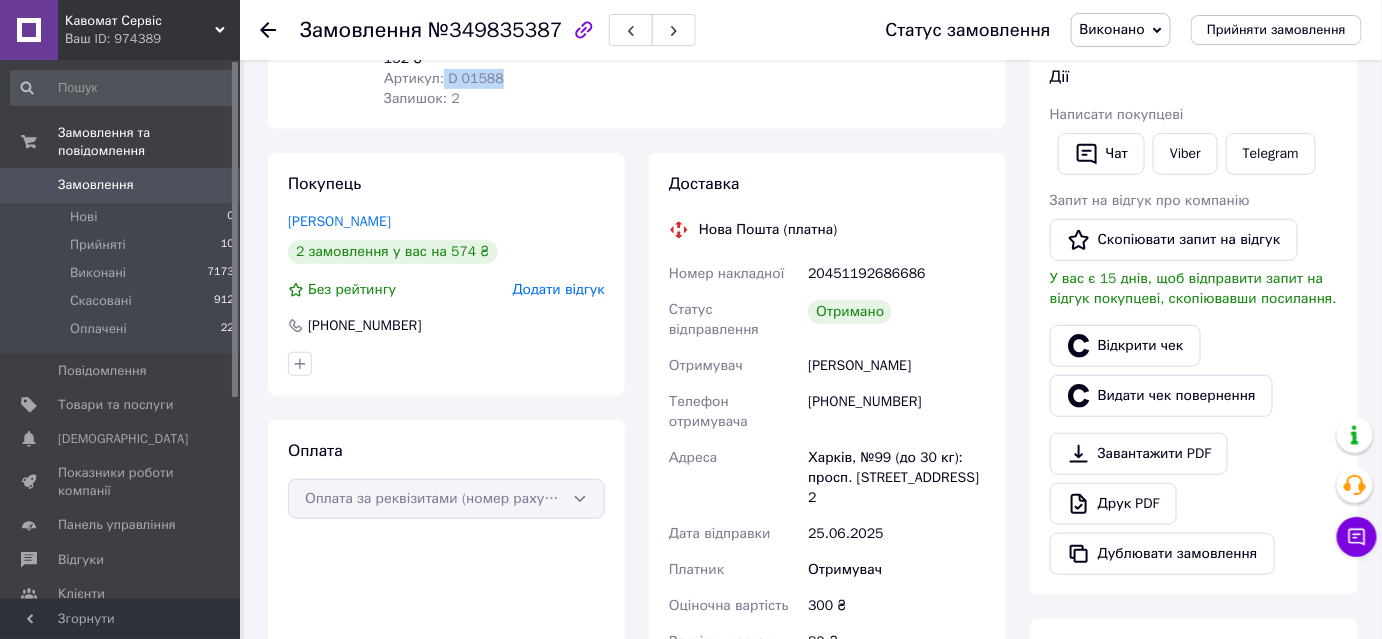 scroll, scrollTop: 0, scrollLeft: 0, axis: both 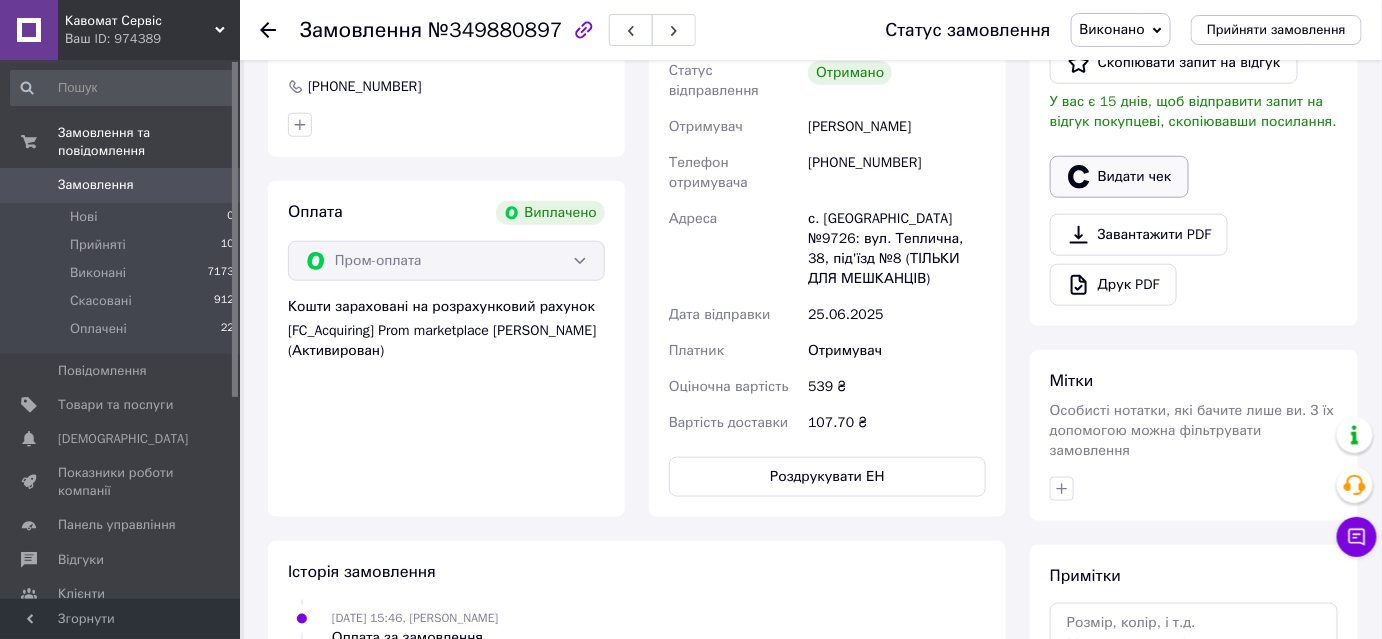 click on "Видати чек" at bounding box center (1119, 177) 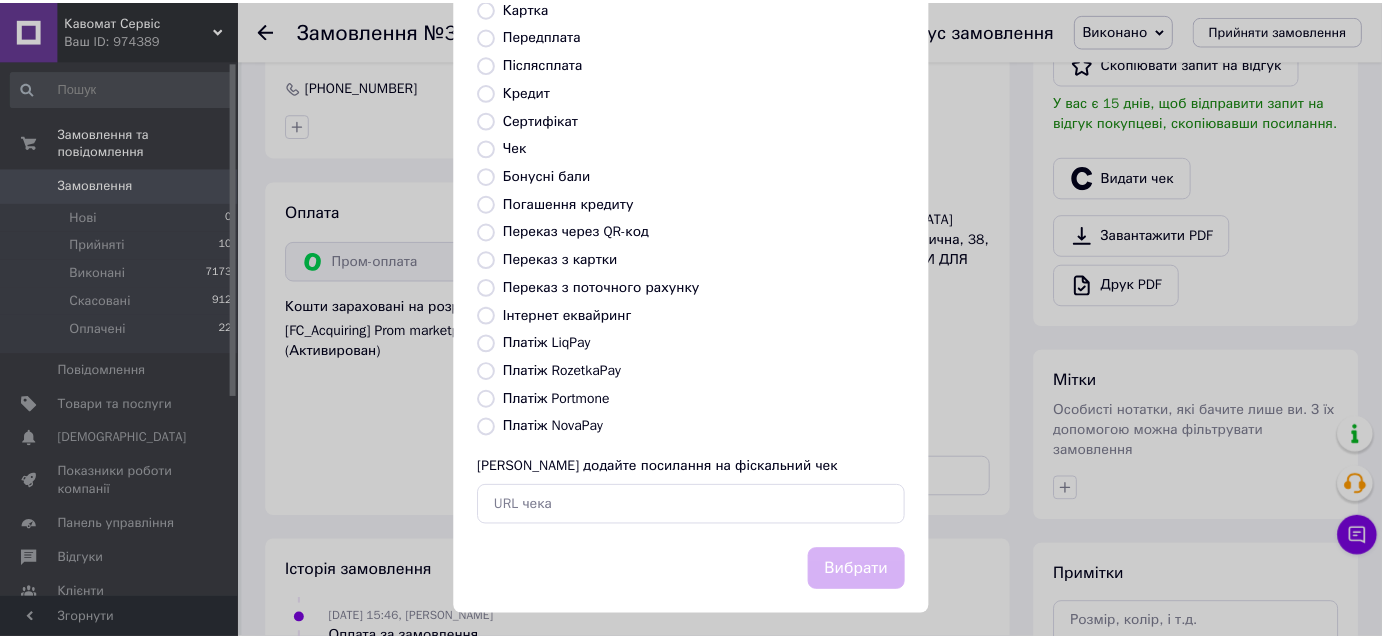 scroll, scrollTop: 362, scrollLeft: 0, axis: vertical 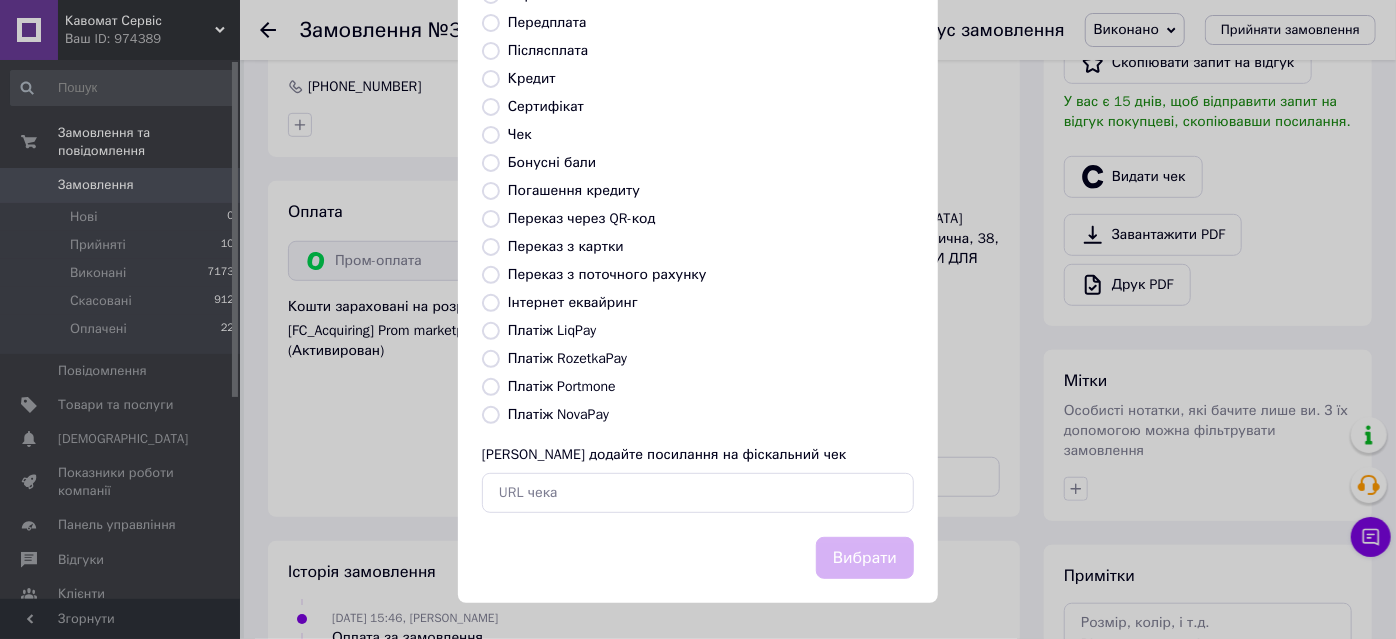 click on "Платіж RozetkaPay" at bounding box center (567, 358) 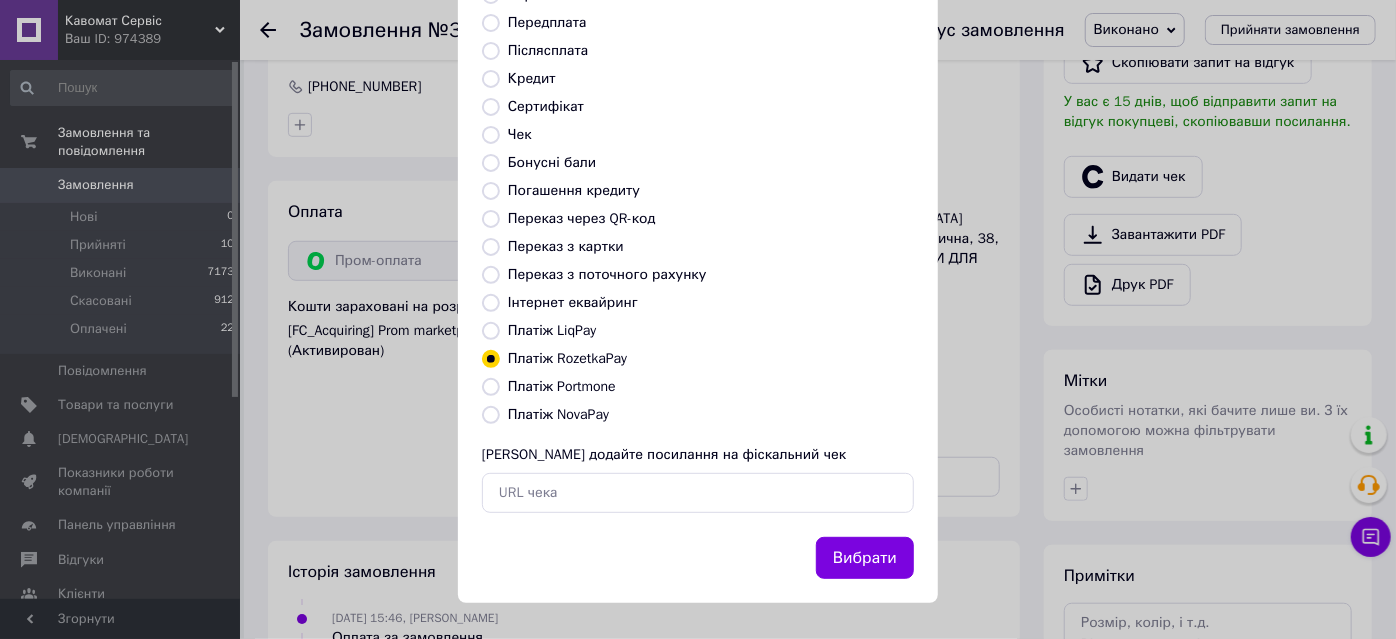 click on "Вибрати" at bounding box center (865, 558) 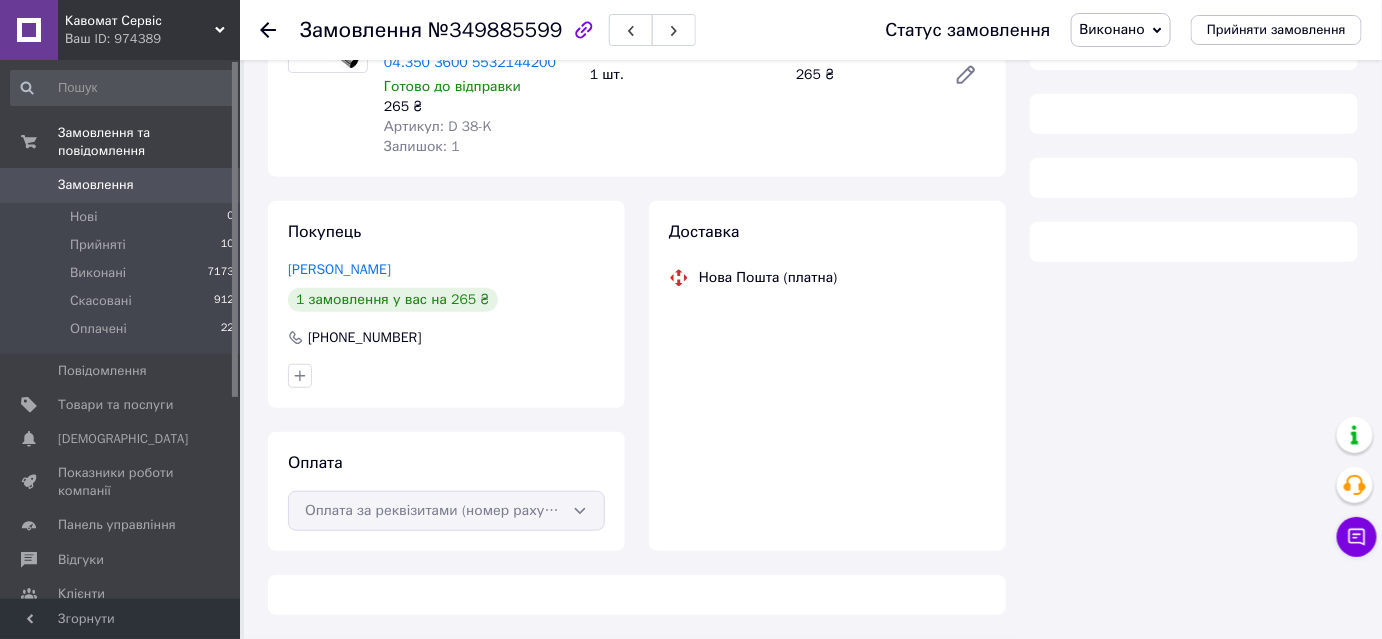 scroll, scrollTop: 347, scrollLeft: 0, axis: vertical 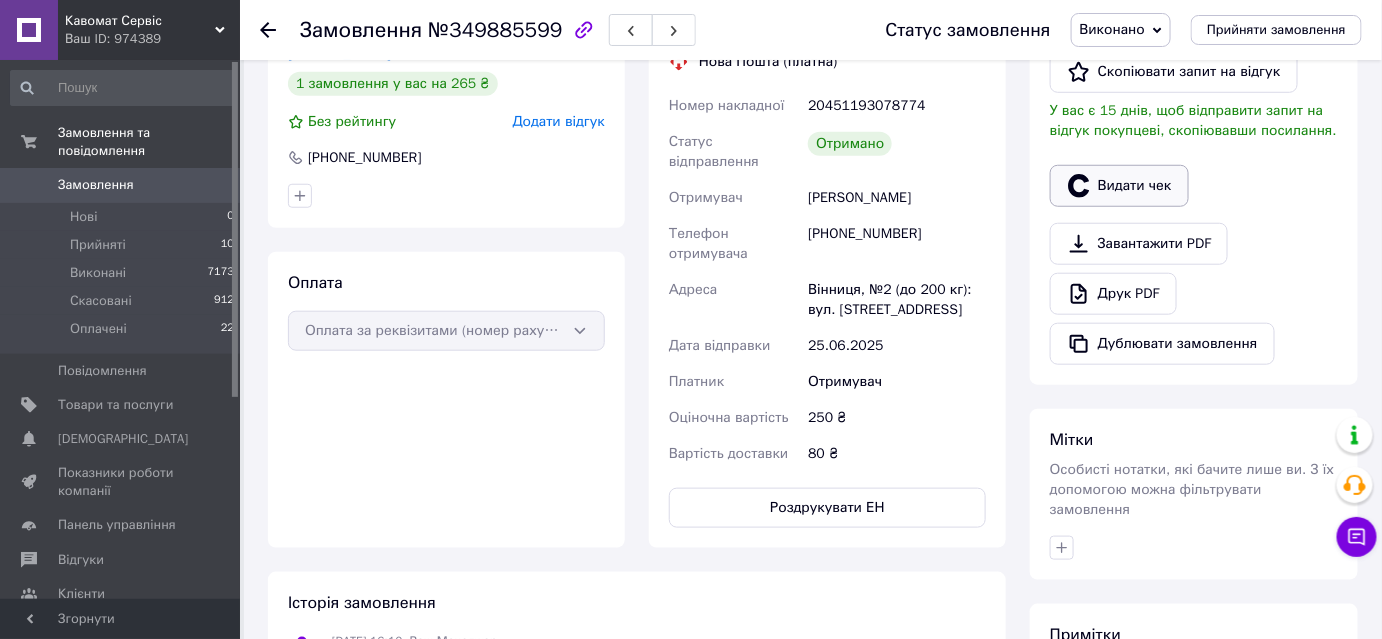click on "Видати чек" at bounding box center [1119, 186] 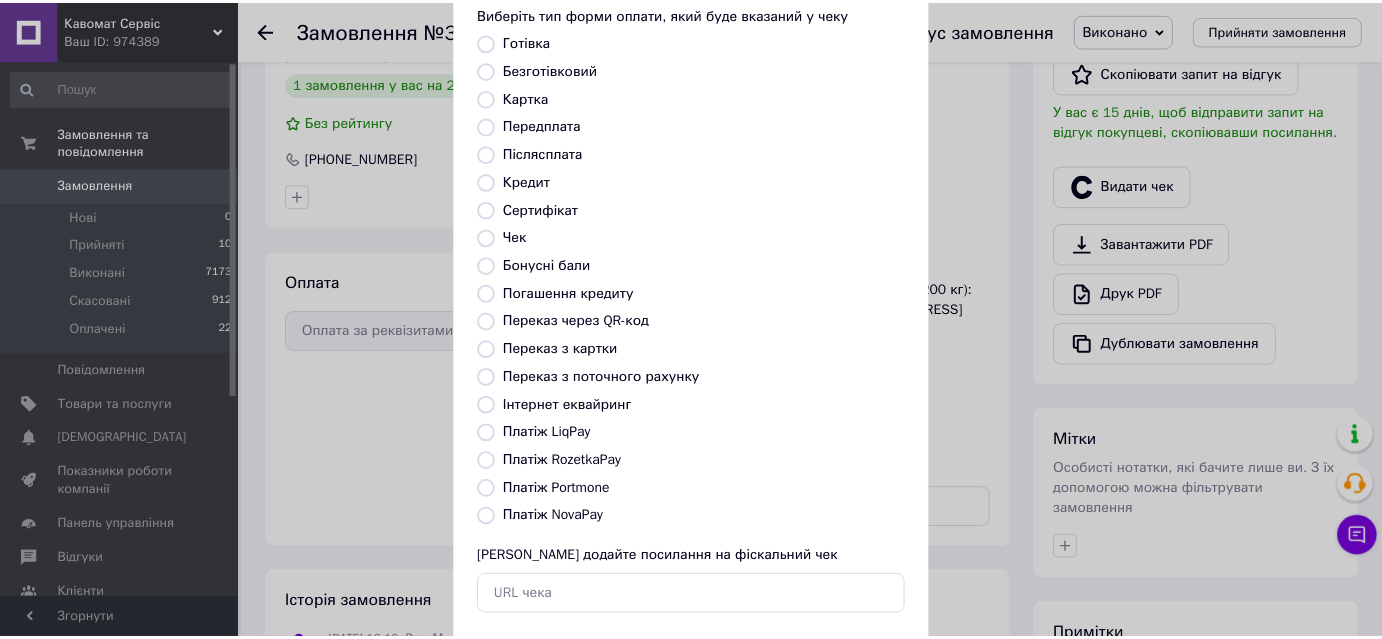 scroll, scrollTop: 272, scrollLeft: 0, axis: vertical 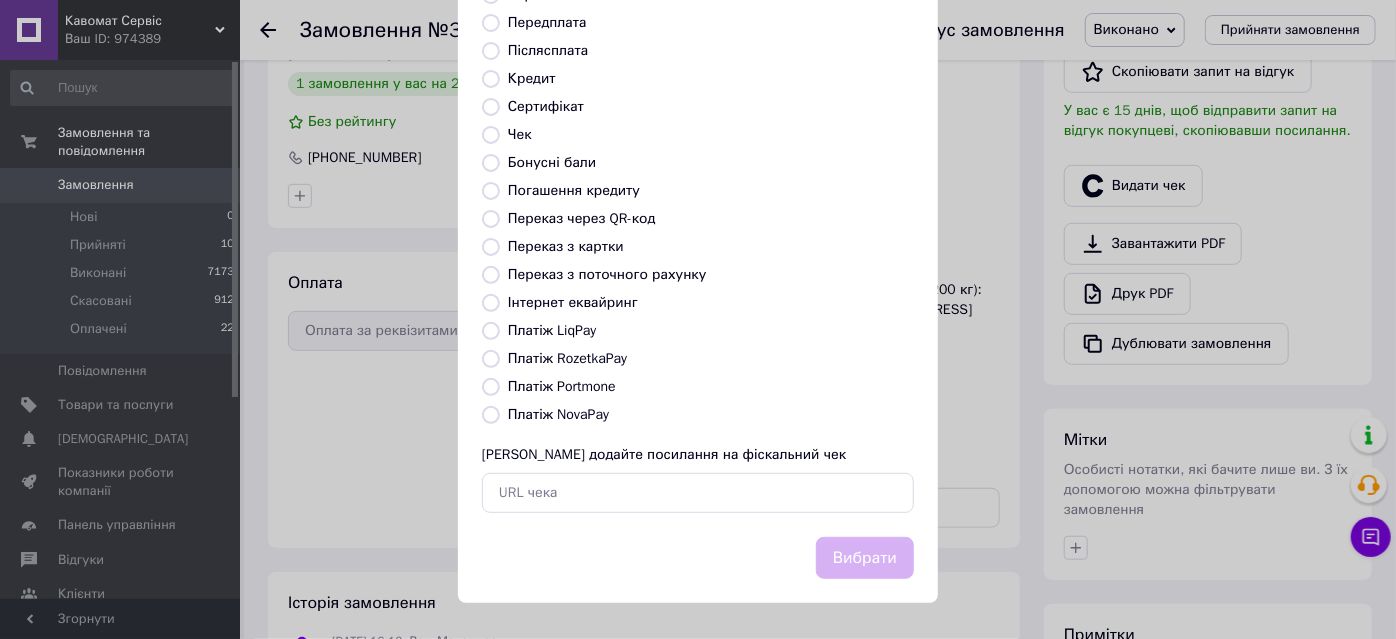 click on "Переказ з картки" at bounding box center (566, 246) 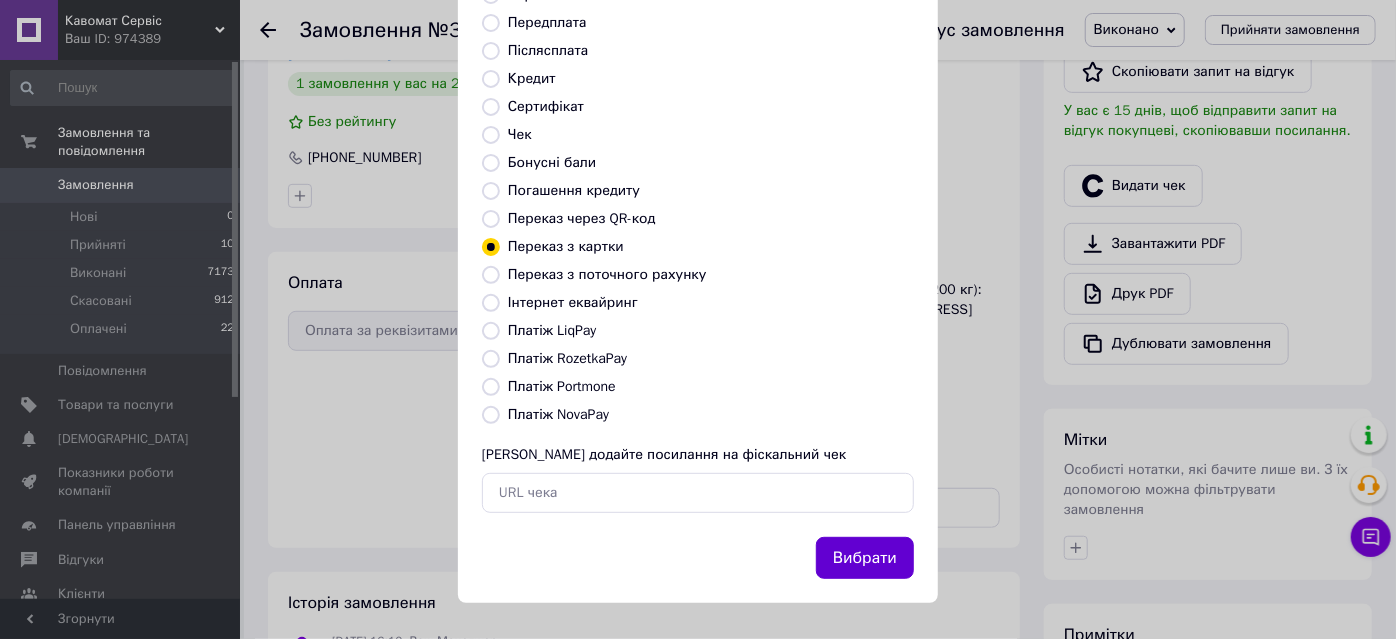 click on "Вибрати" at bounding box center [865, 558] 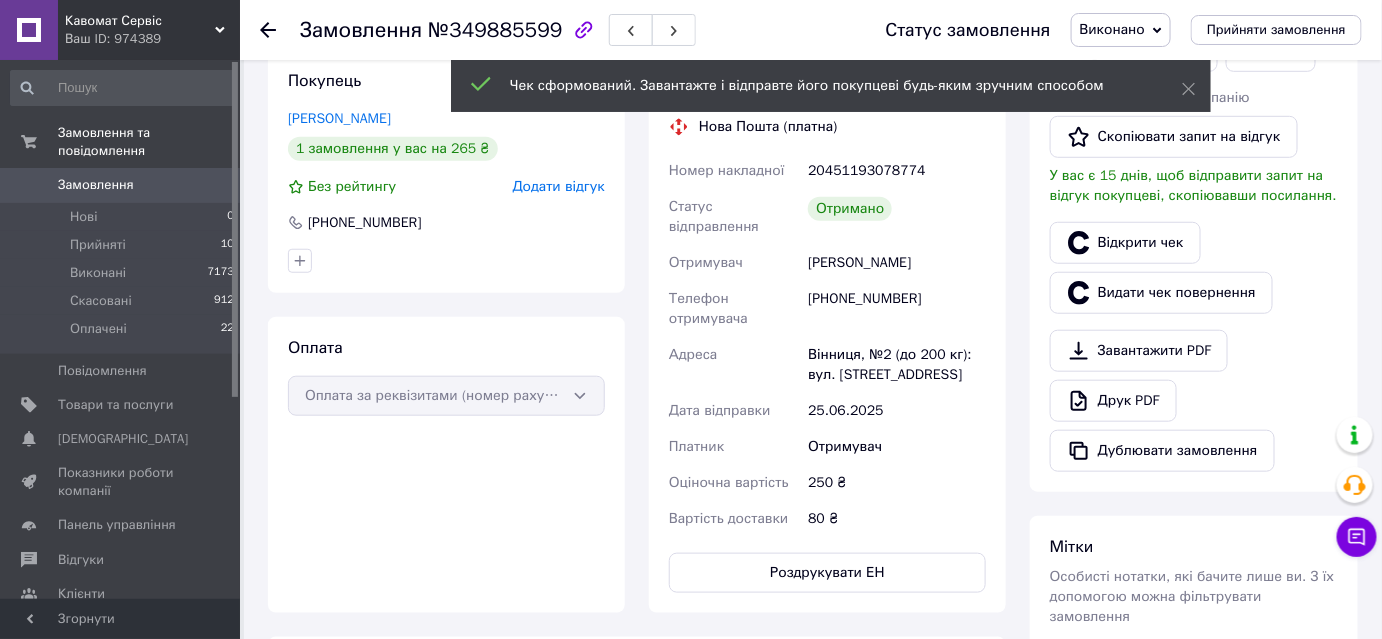scroll, scrollTop: 0, scrollLeft: 0, axis: both 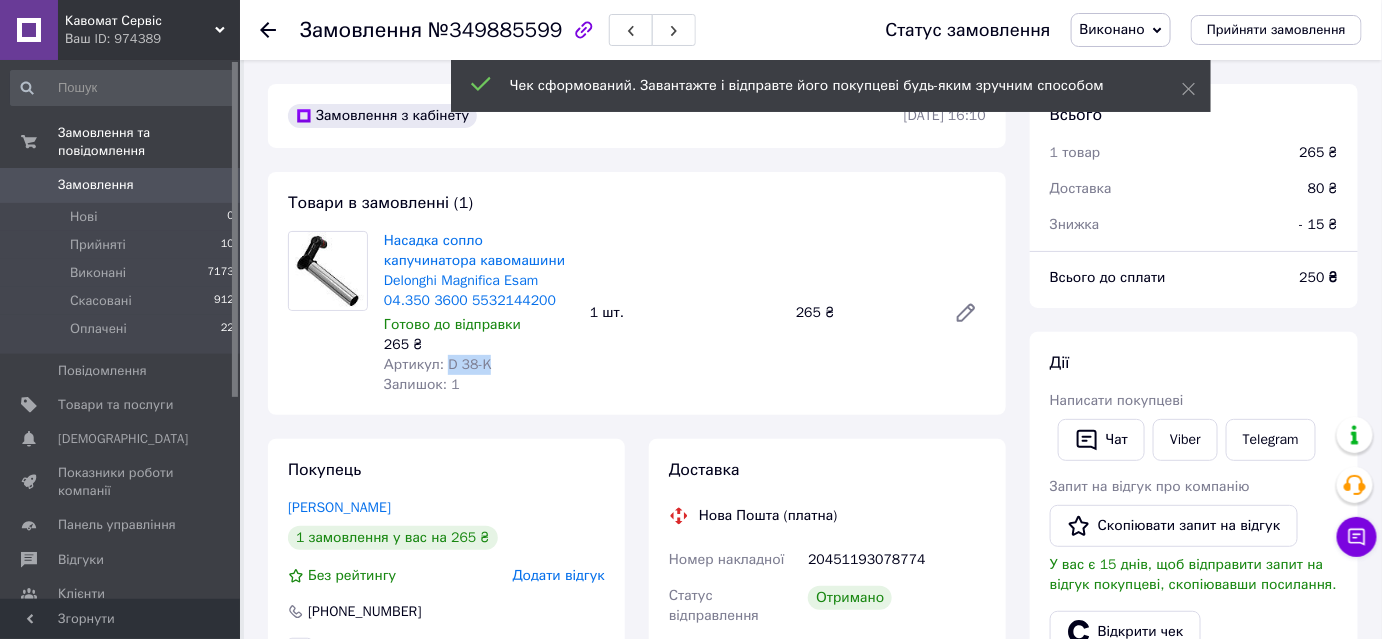 drag, startPoint x: 514, startPoint y: 434, endPoint x: 462, endPoint y: 433, distance: 52.009613 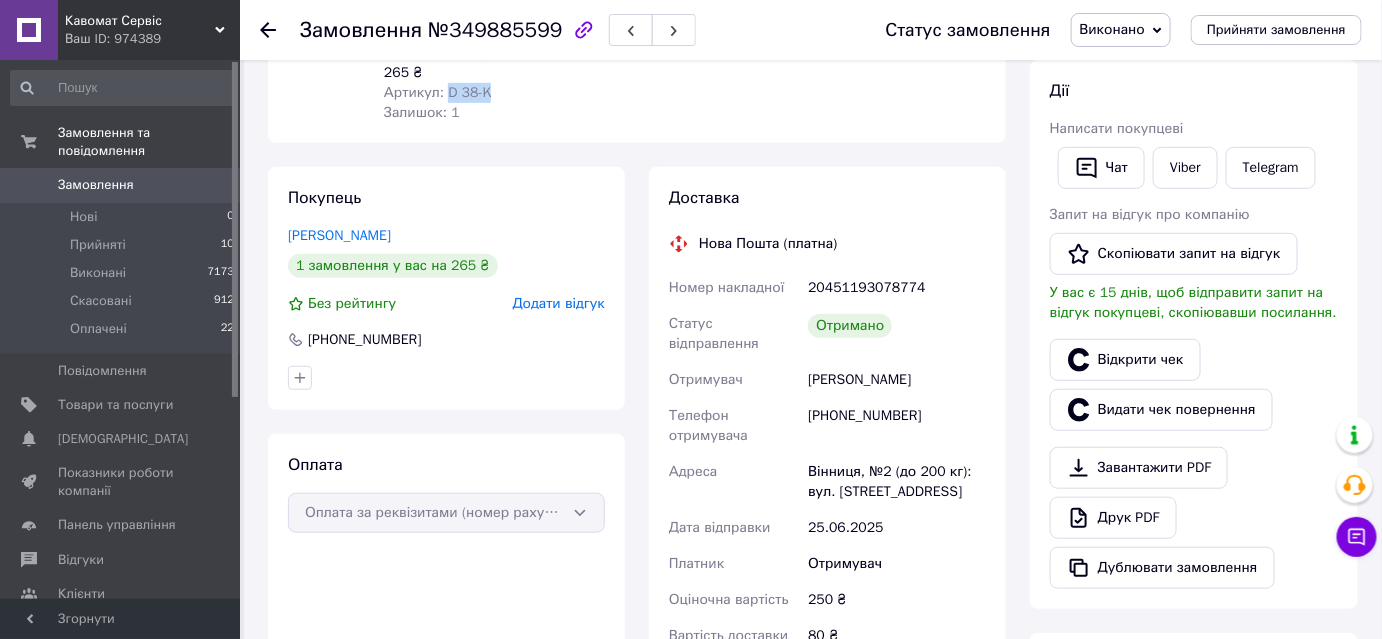 scroll, scrollTop: 0, scrollLeft: 0, axis: both 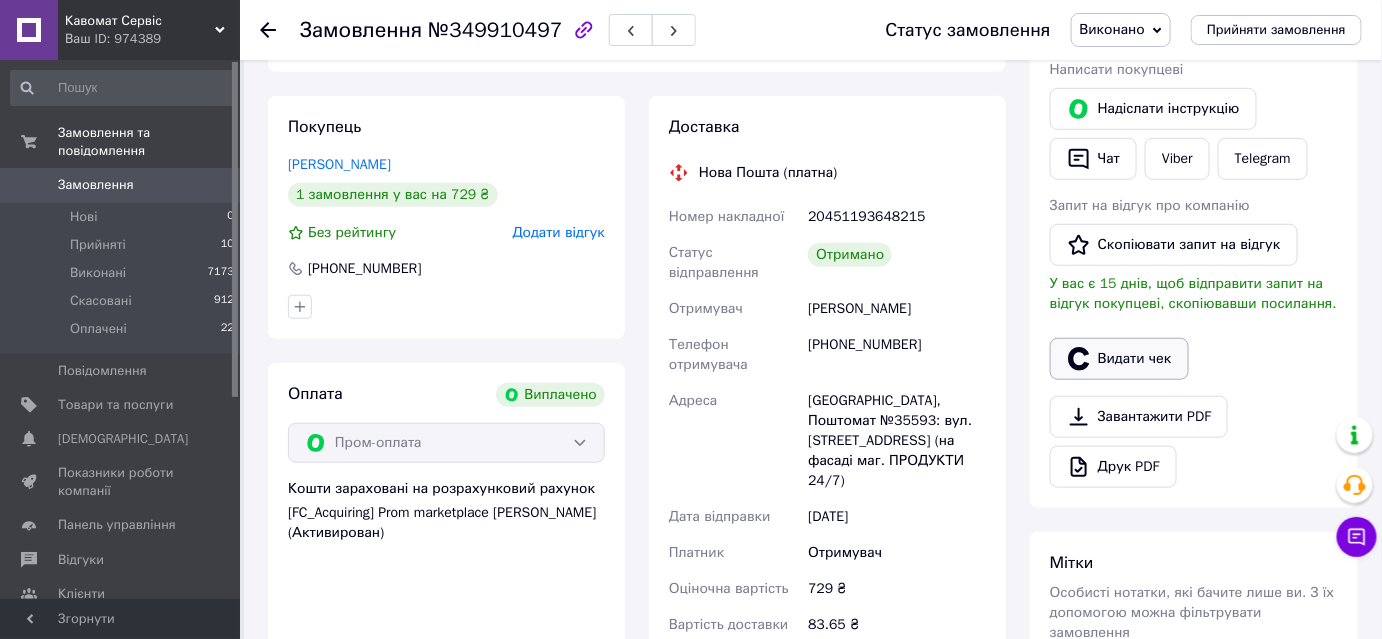 click on "Видати чек" at bounding box center [1119, 359] 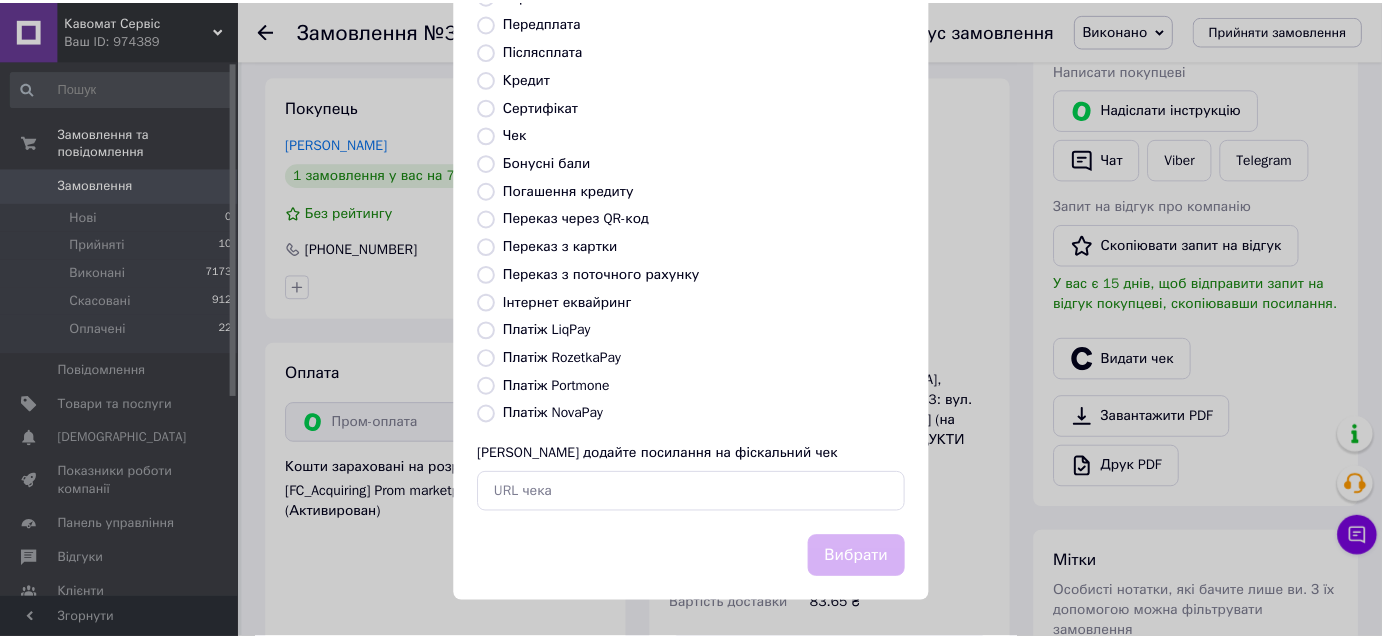 scroll, scrollTop: 362, scrollLeft: 0, axis: vertical 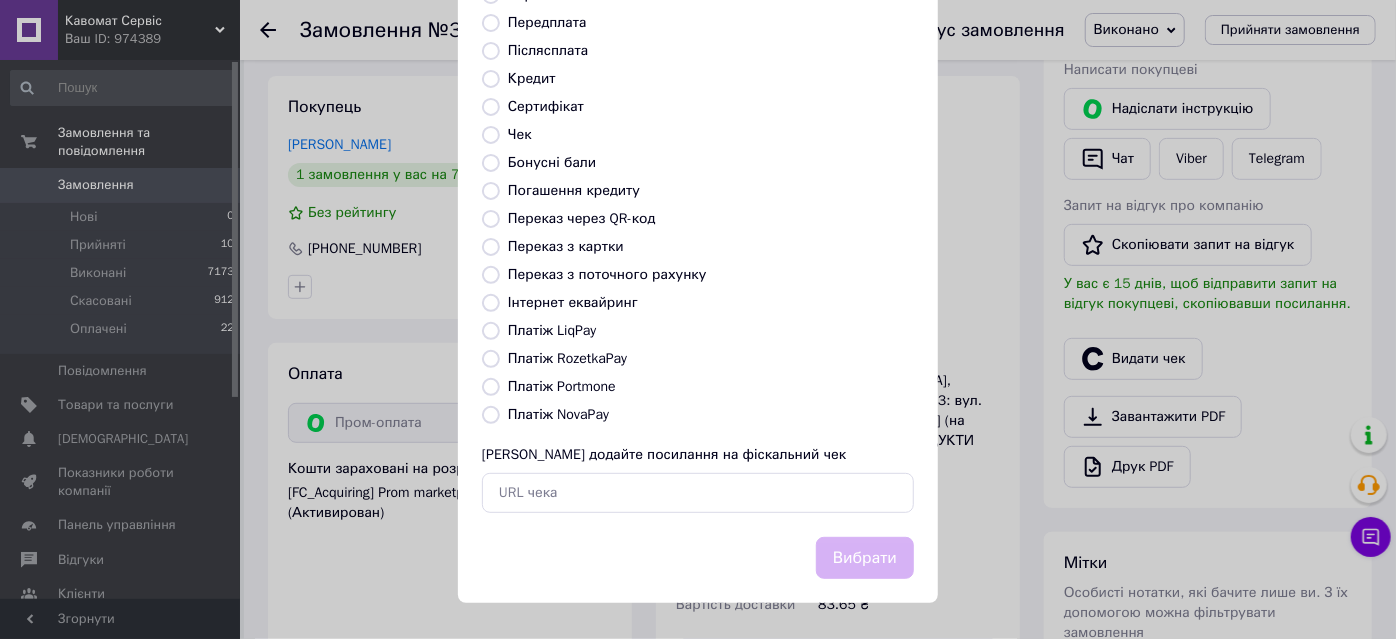 click on "Платіж RozetkaPay" at bounding box center [567, 358] 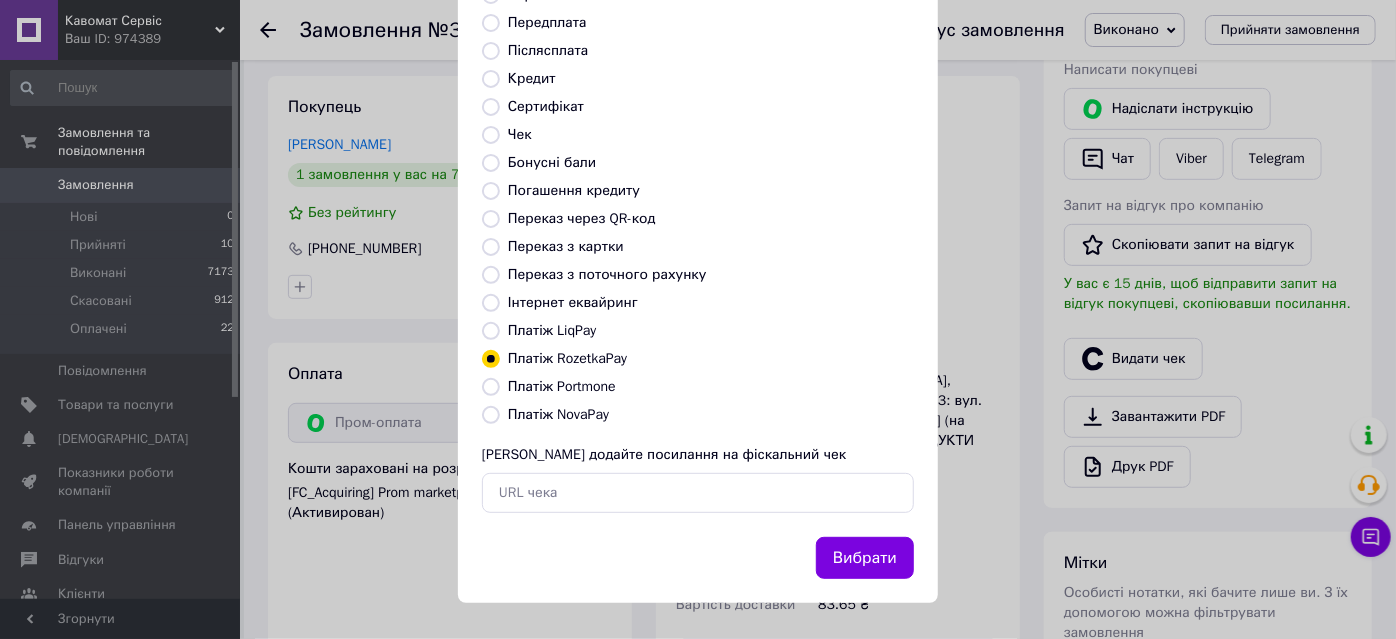 click on "Вибрати" at bounding box center (865, 558) 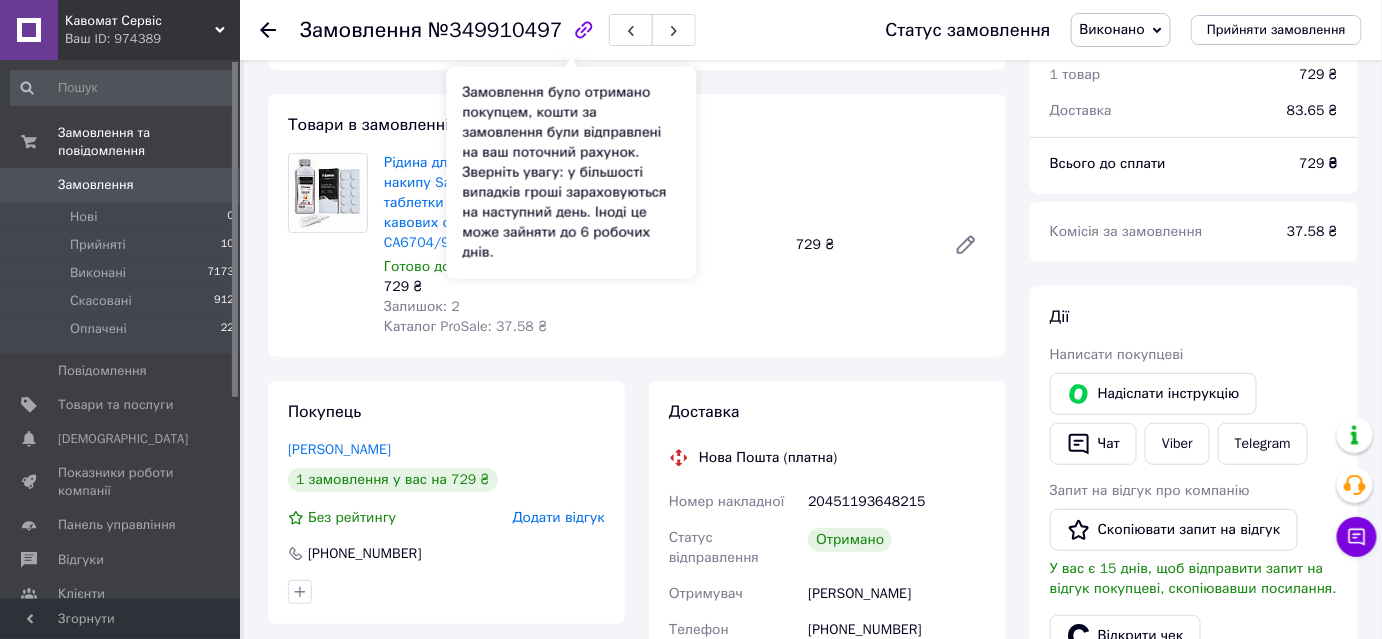 scroll, scrollTop: 0, scrollLeft: 0, axis: both 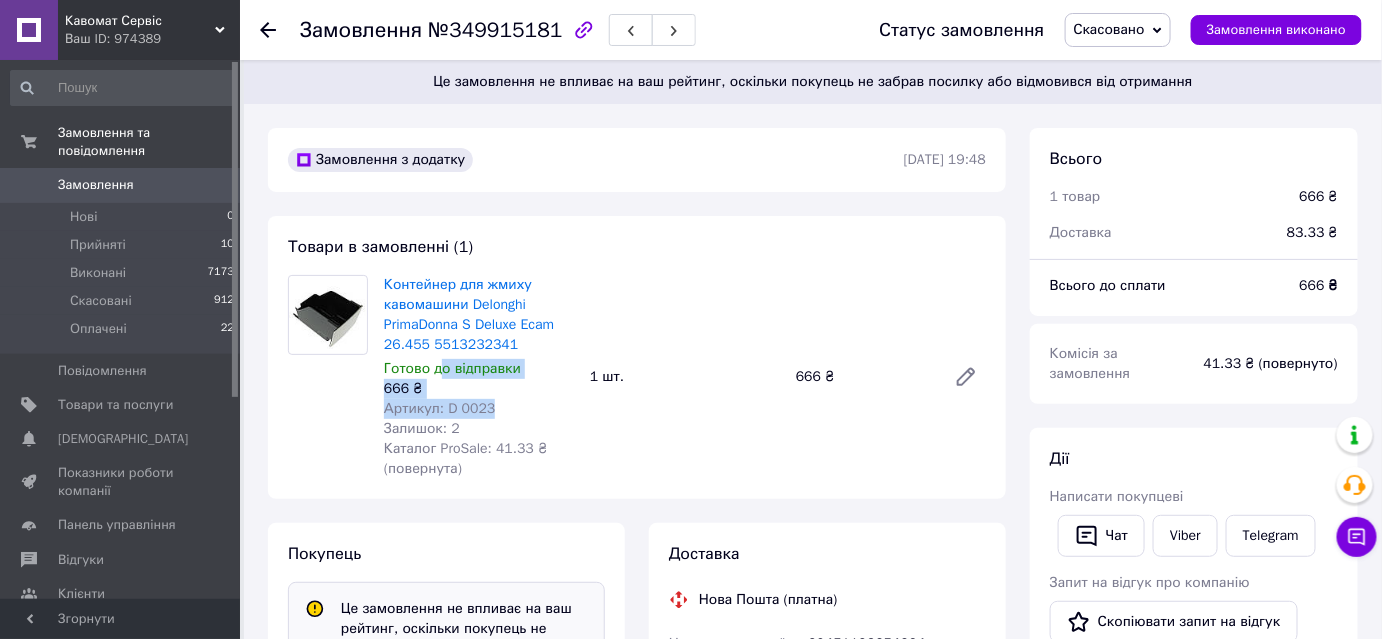 drag, startPoint x: 514, startPoint y: 423, endPoint x: 456, endPoint y: 430, distance: 58.420887 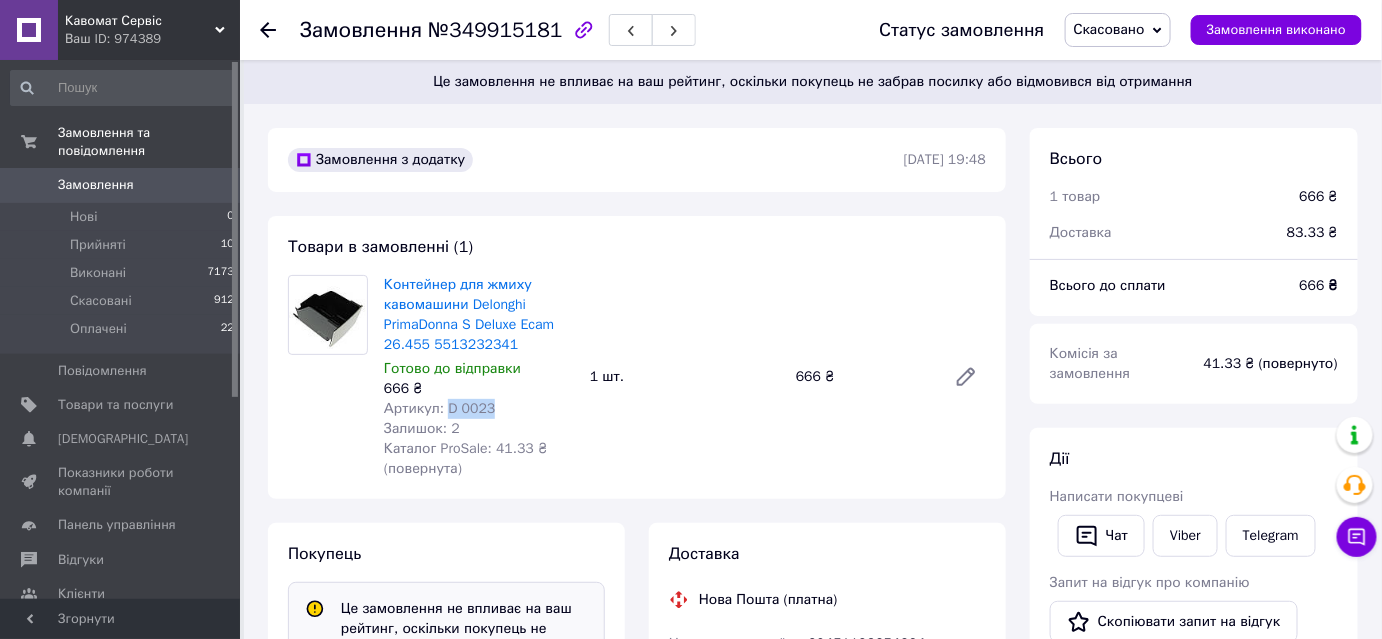 drag, startPoint x: 530, startPoint y: 478, endPoint x: 464, endPoint y: 482, distance: 66.1211 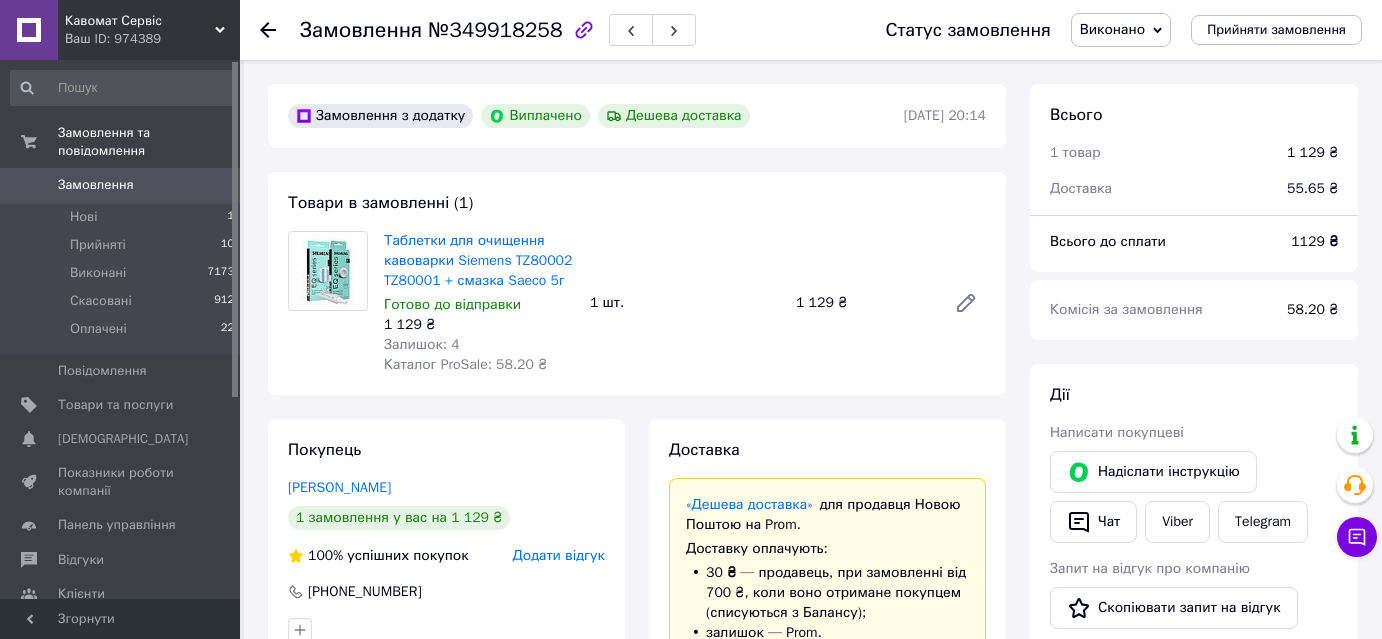 scroll, scrollTop: 0, scrollLeft: 0, axis: both 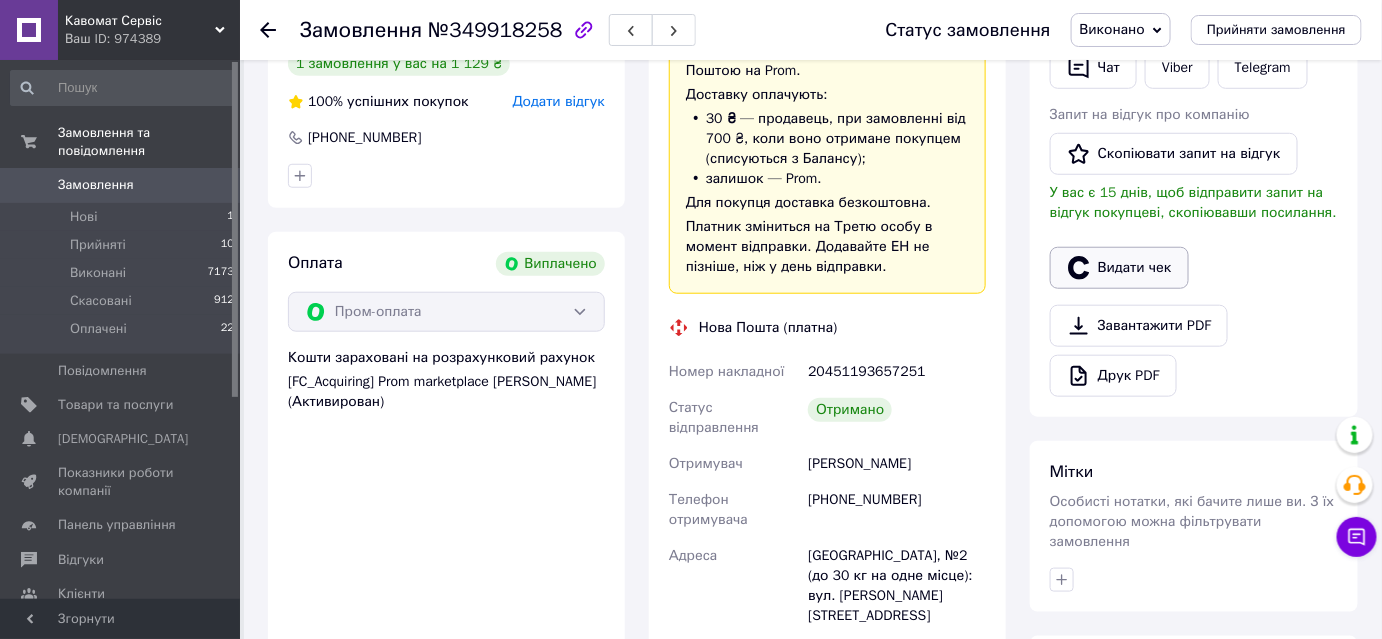 click on "Видати чек" at bounding box center [1119, 268] 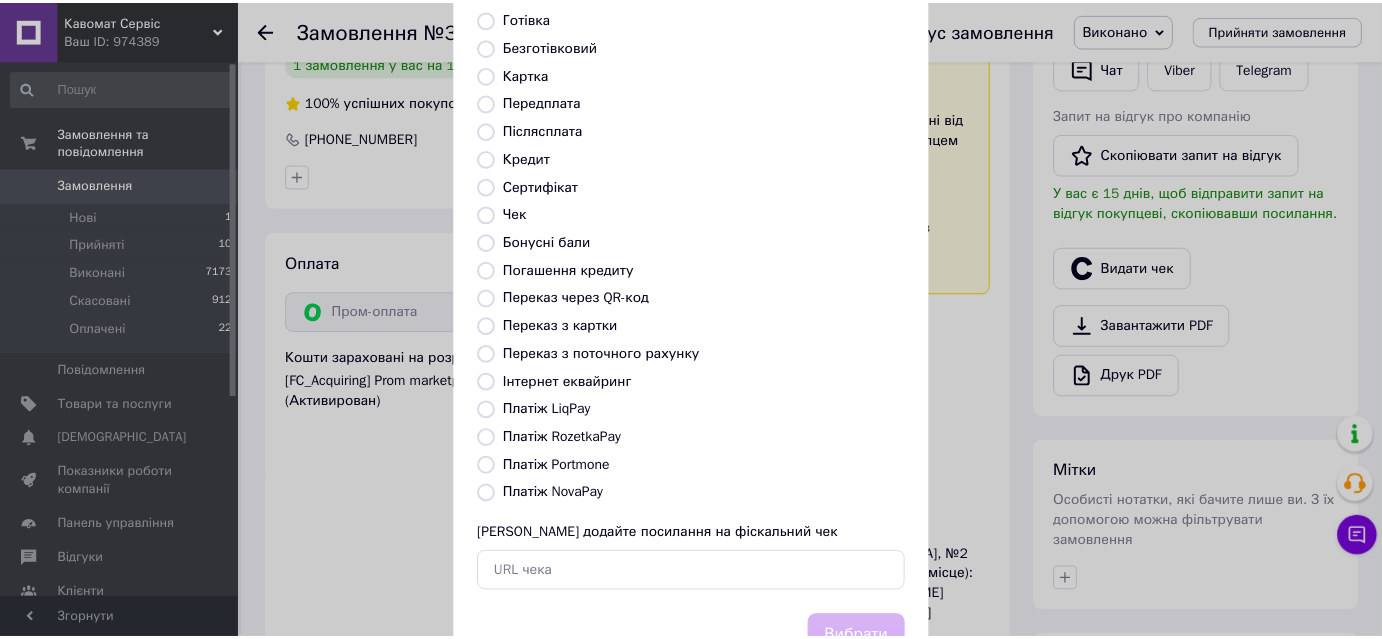 scroll, scrollTop: 362, scrollLeft: 0, axis: vertical 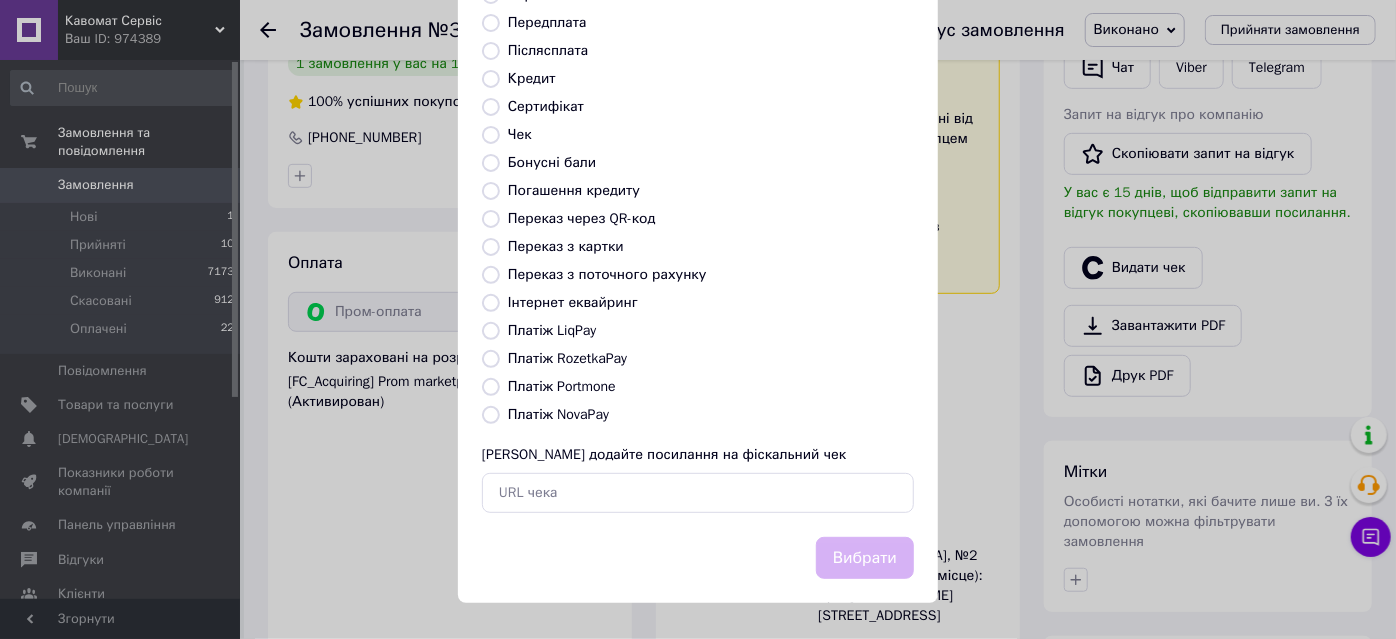 click on "Платіж RozetkaPay" at bounding box center [567, 358] 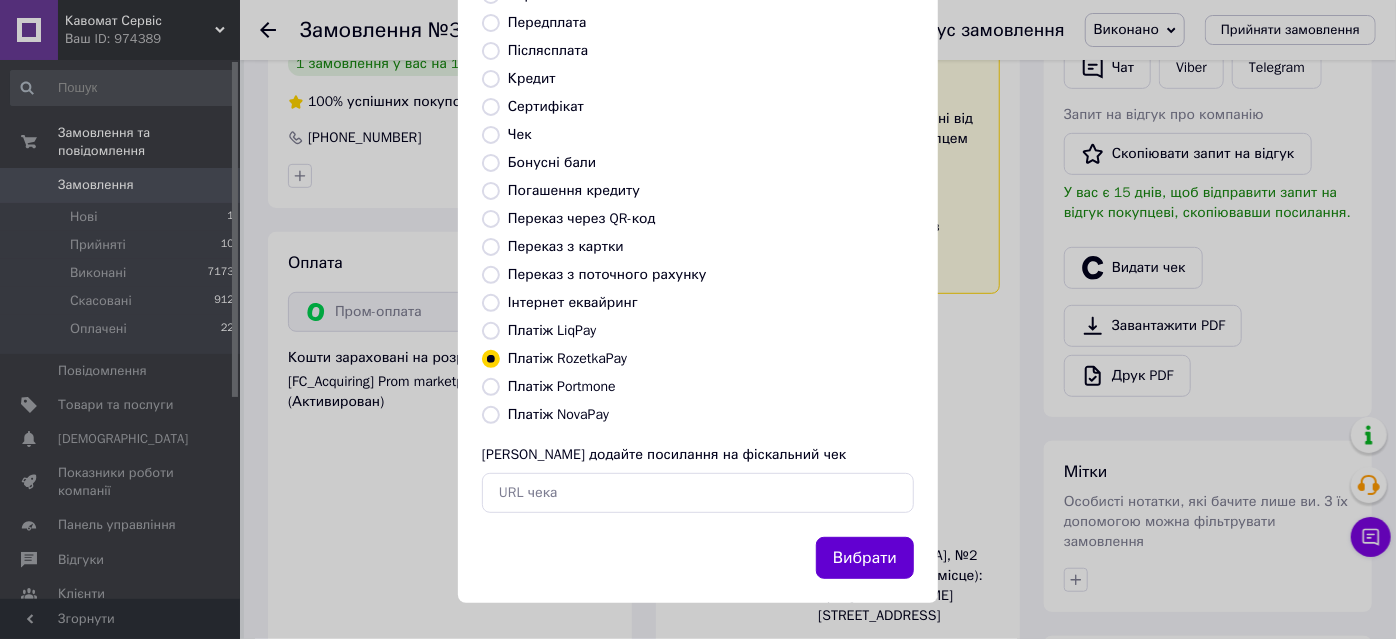 click on "Вибрати" at bounding box center (865, 558) 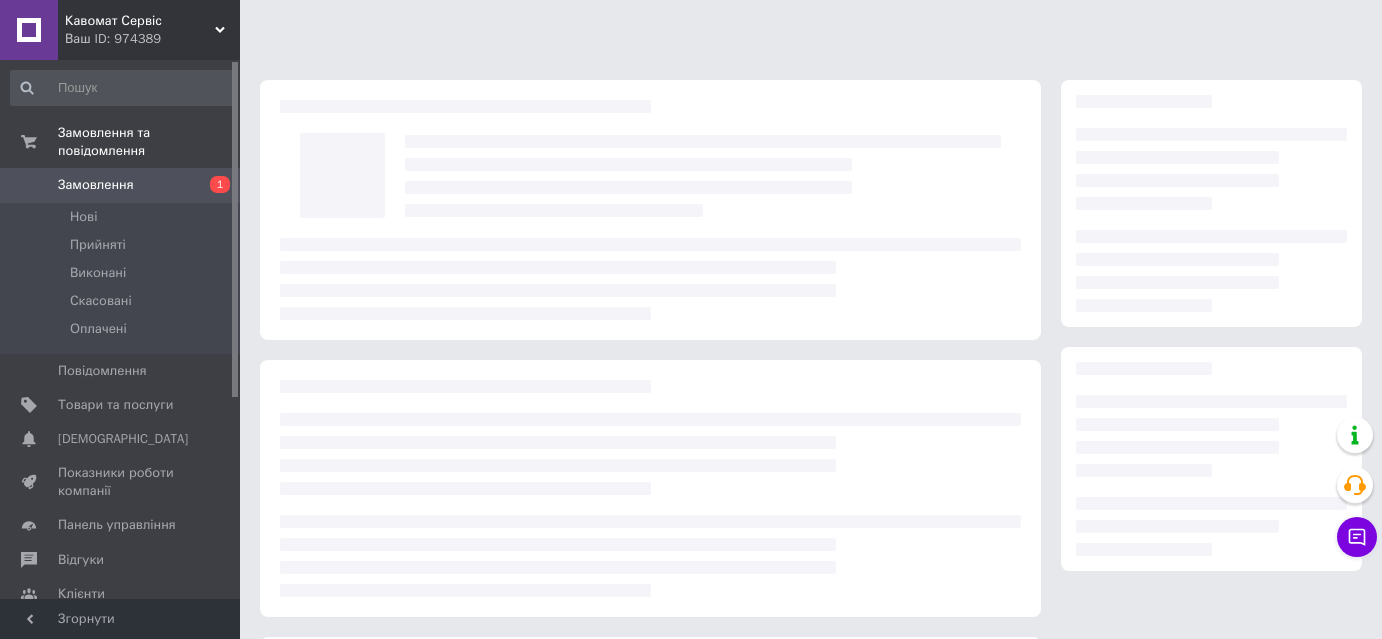 scroll, scrollTop: 0, scrollLeft: 0, axis: both 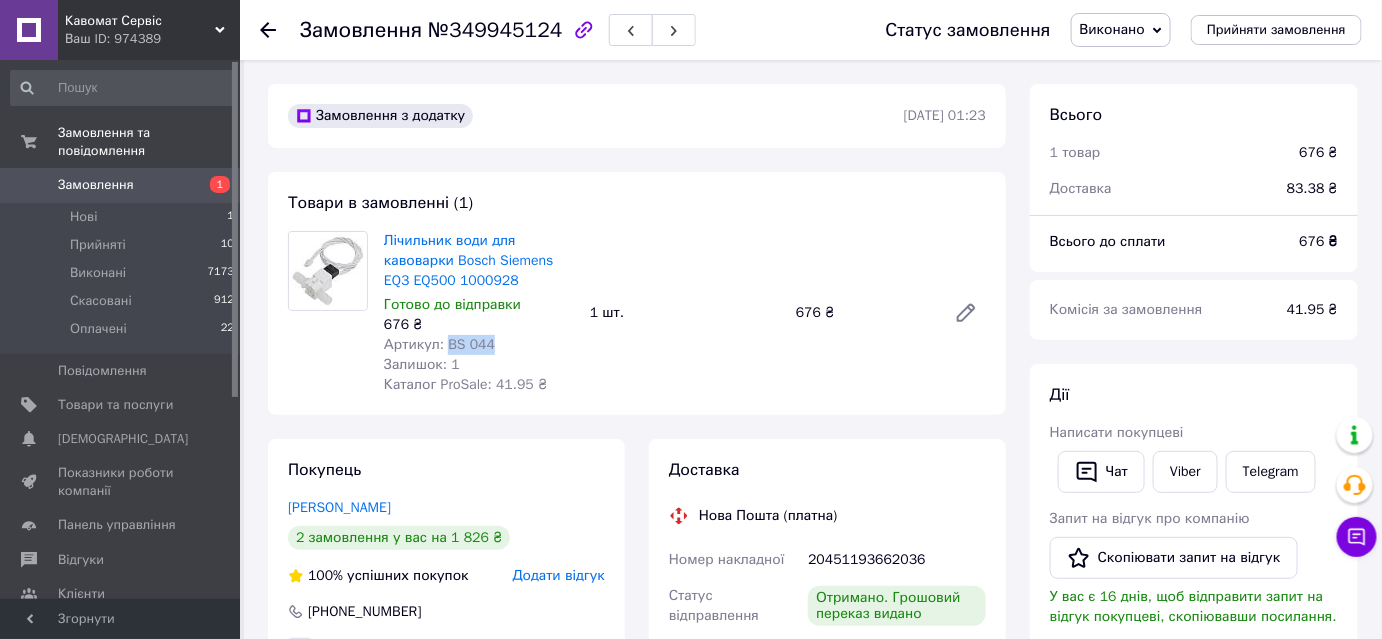 drag, startPoint x: 537, startPoint y: 404, endPoint x: 461, endPoint y: 404, distance: 76 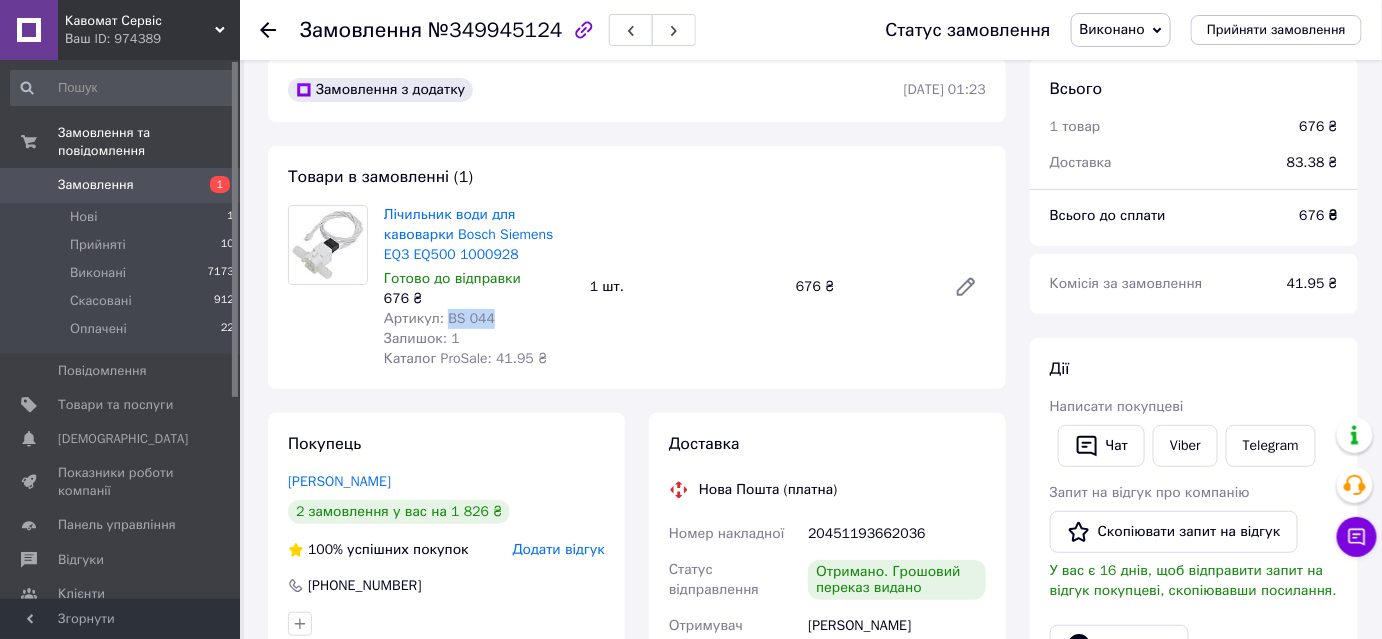 scroll, scrollTop: 0, scrollLeft: 0, axis: both 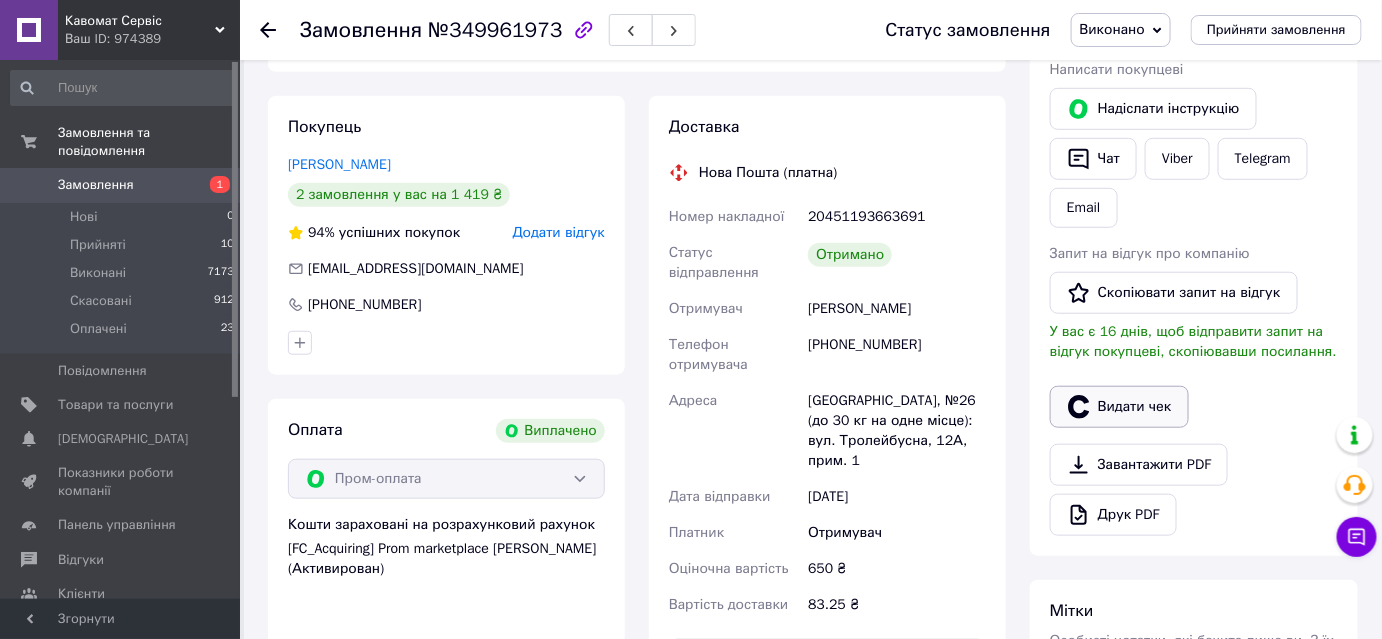 click on "Видати чек" at bounding box center [1119, 407] 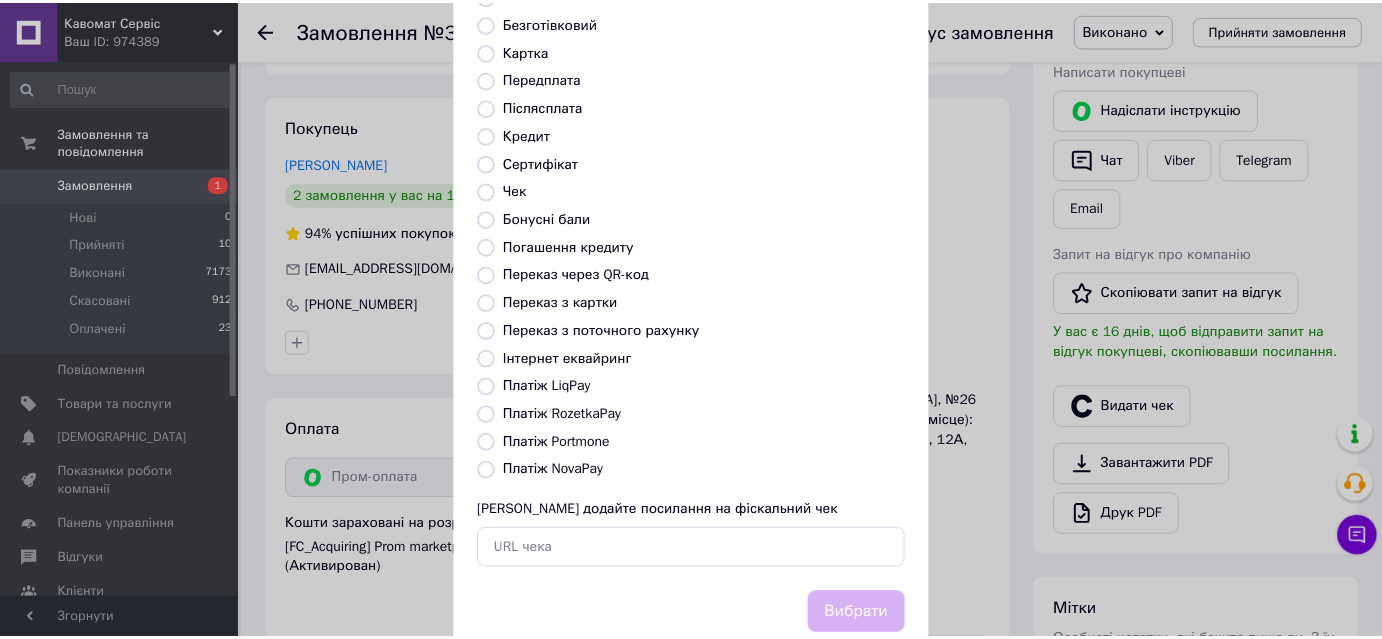 scroll, scrollTop: 362, scrollLeft: 0, axis: vertical 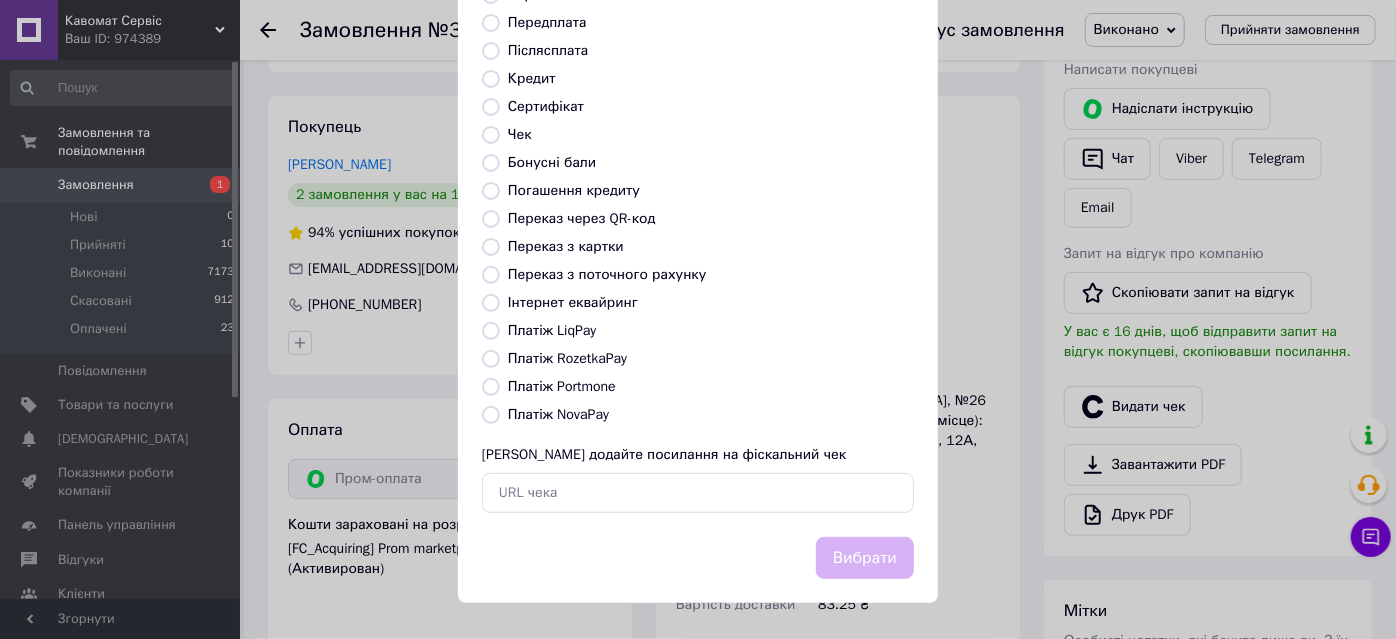 click on "Платіж RozetkaPay" at bounding box center [567, 358] 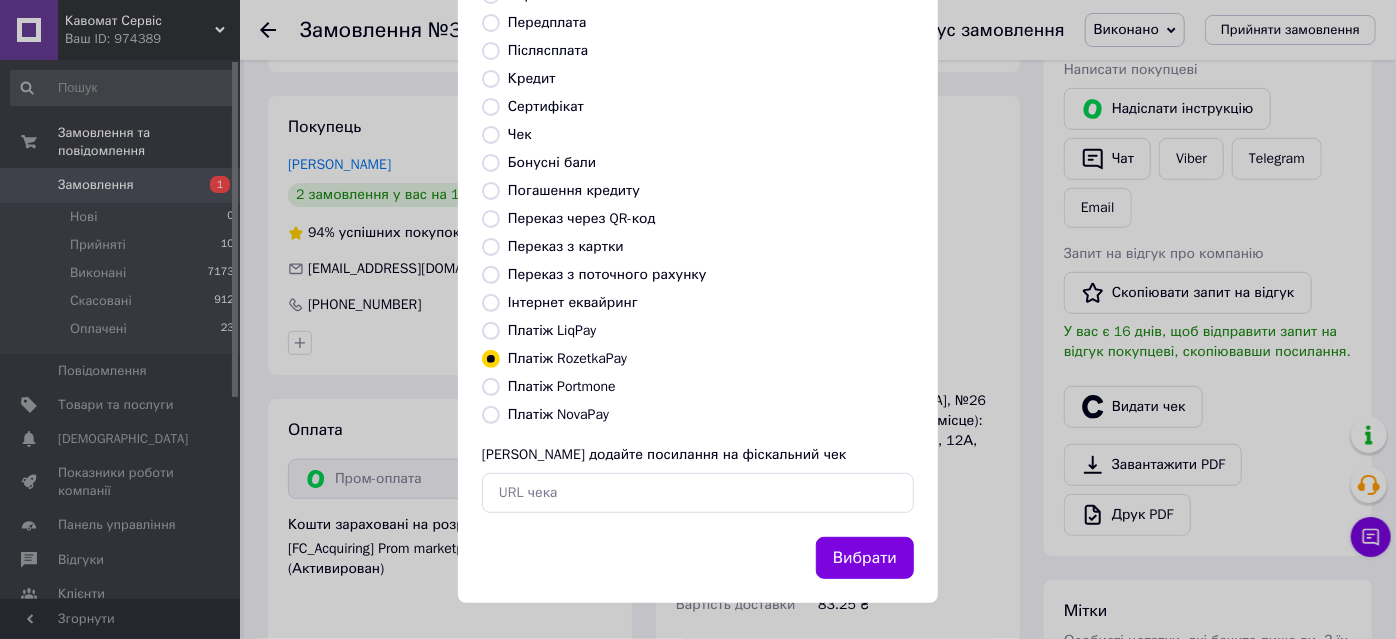 click on "Вибрати" at bounding box center [865, 558] 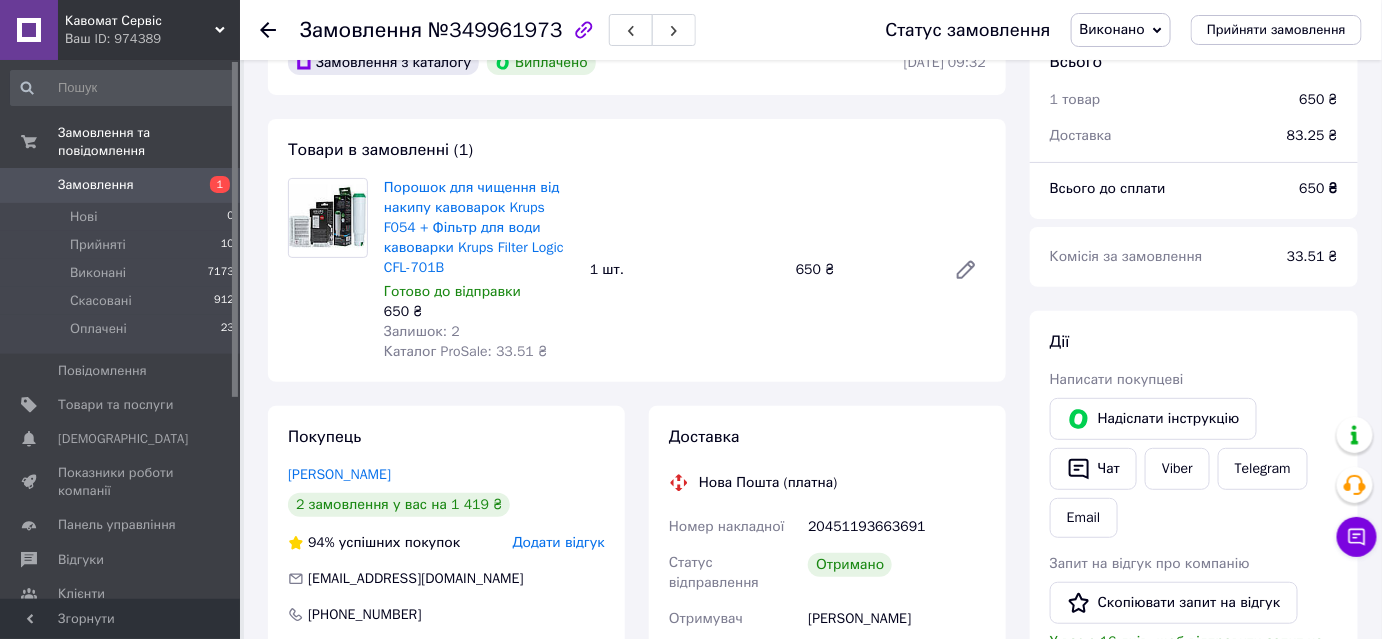 scroll, scrollTop: 0, scrollLeft: 0, axis: both 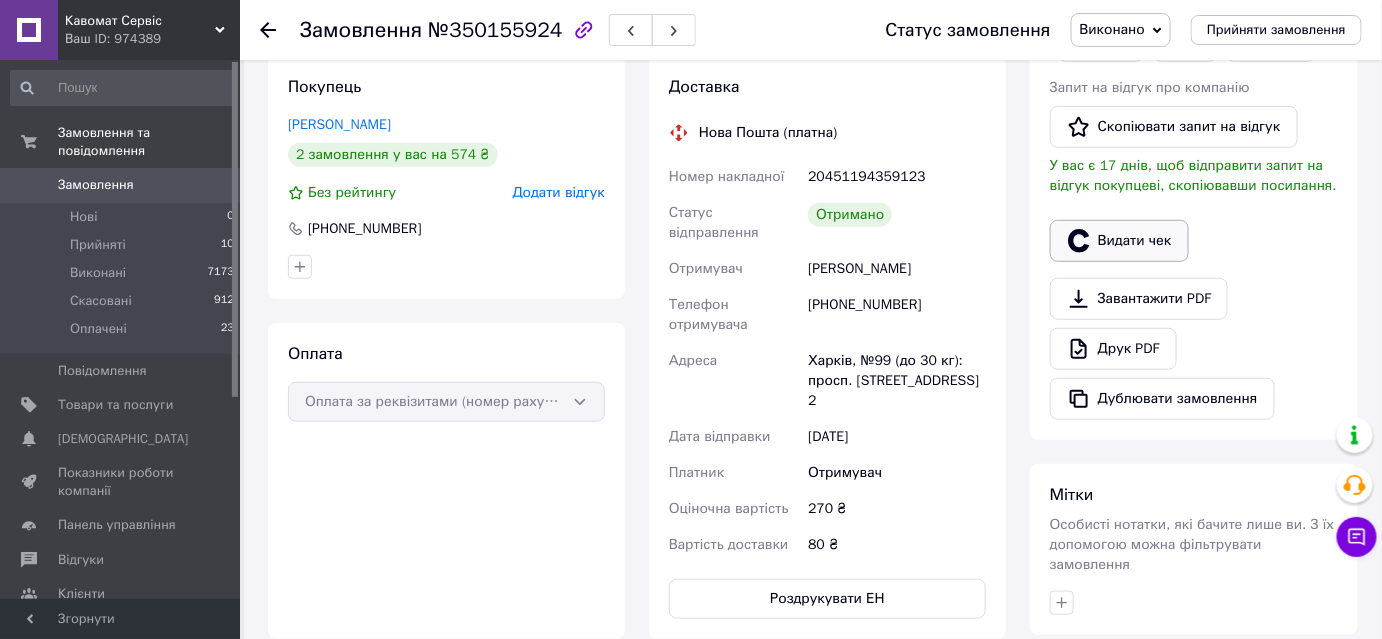 click on "Видати чек" at bounding box center [1119, 241] 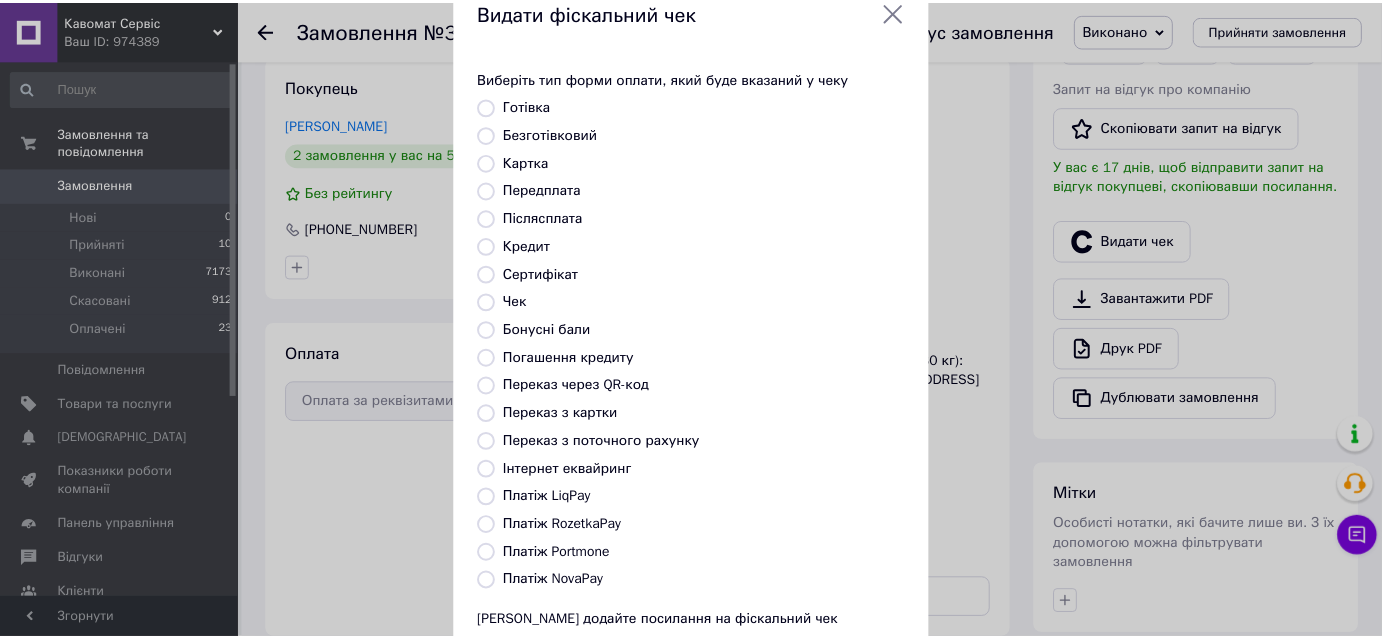 scroll, scrollTop: 362, scrollLeft: 0, axis: vertical 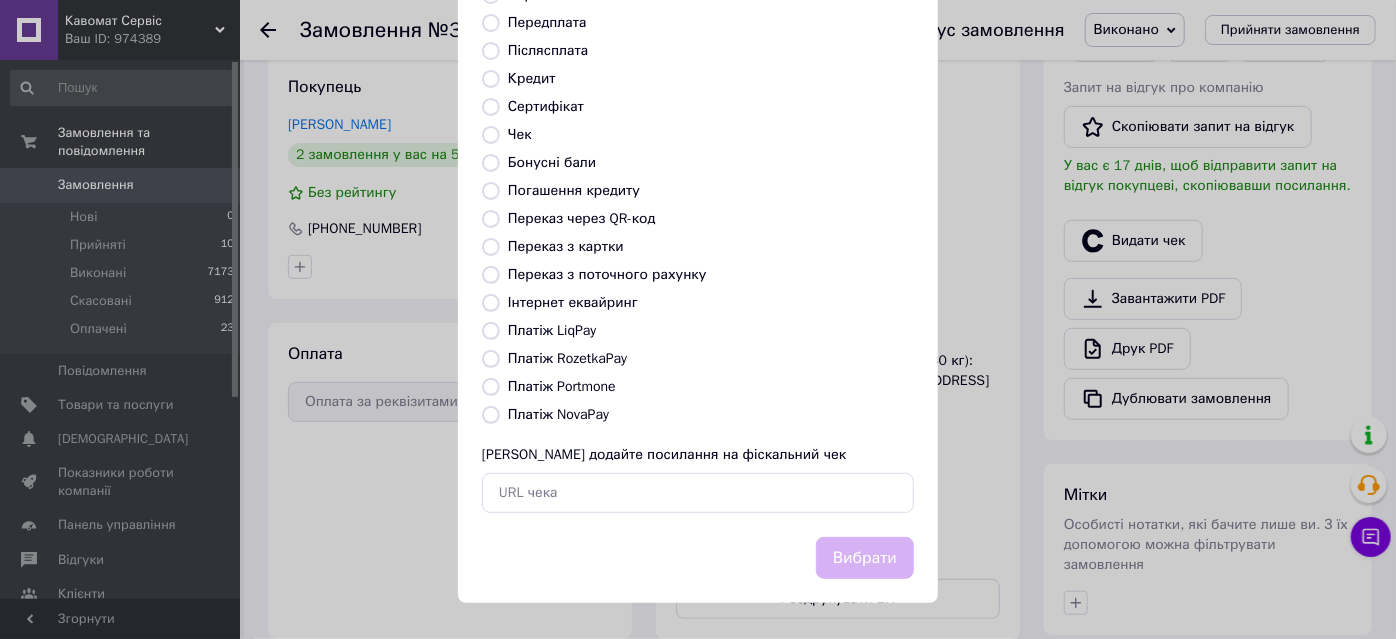 click on "Переказ з картки" at bounding box center (566, 246) 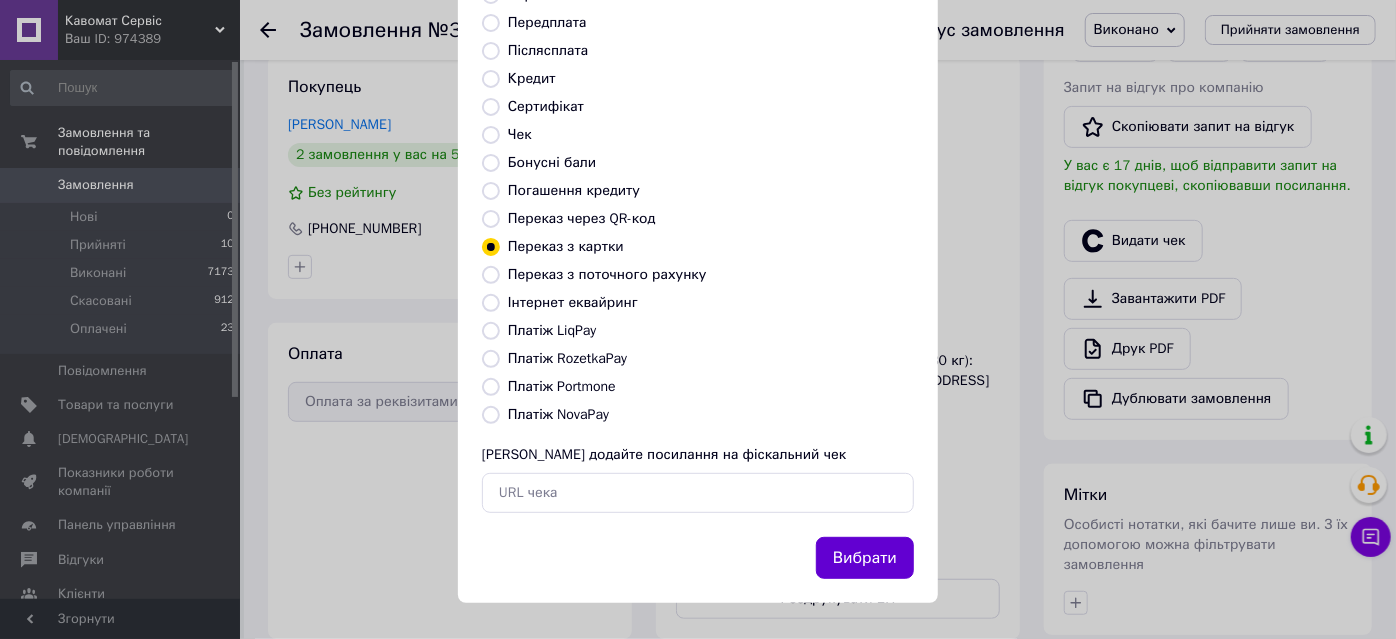 click on "Вибрати" at bounding box center [865, 558] 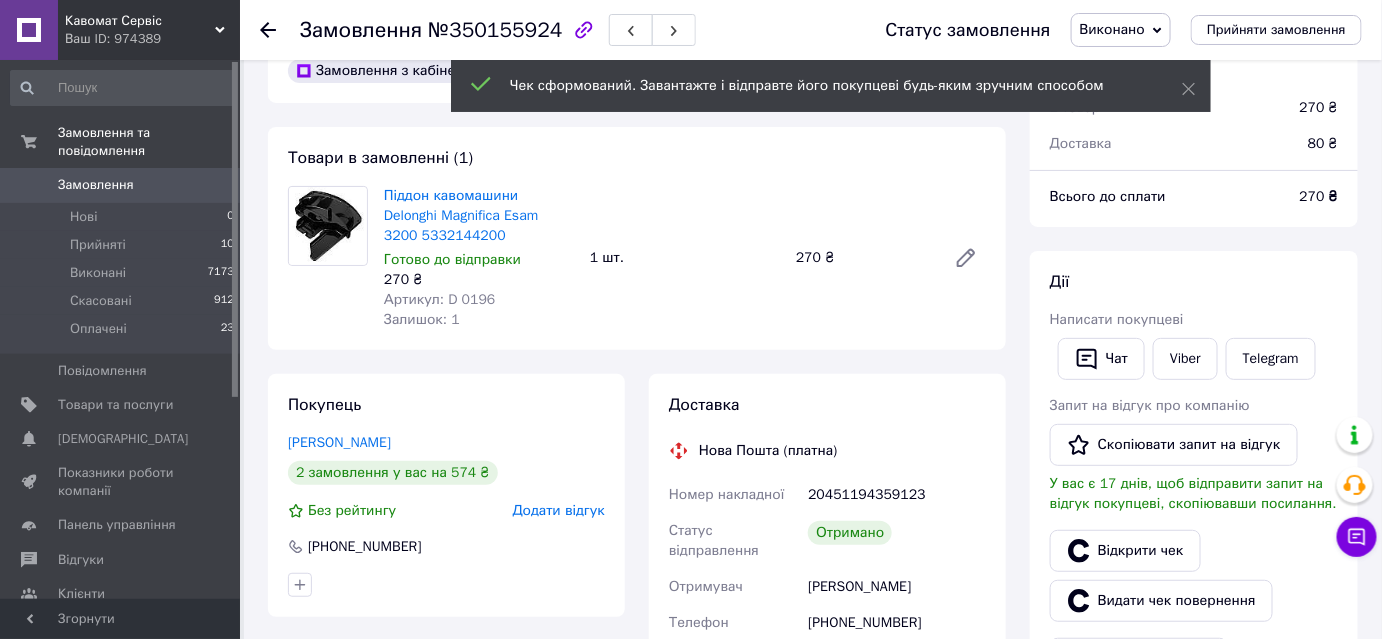 scroll, scrollTop: 0, scrollLeft: 0, axis: both 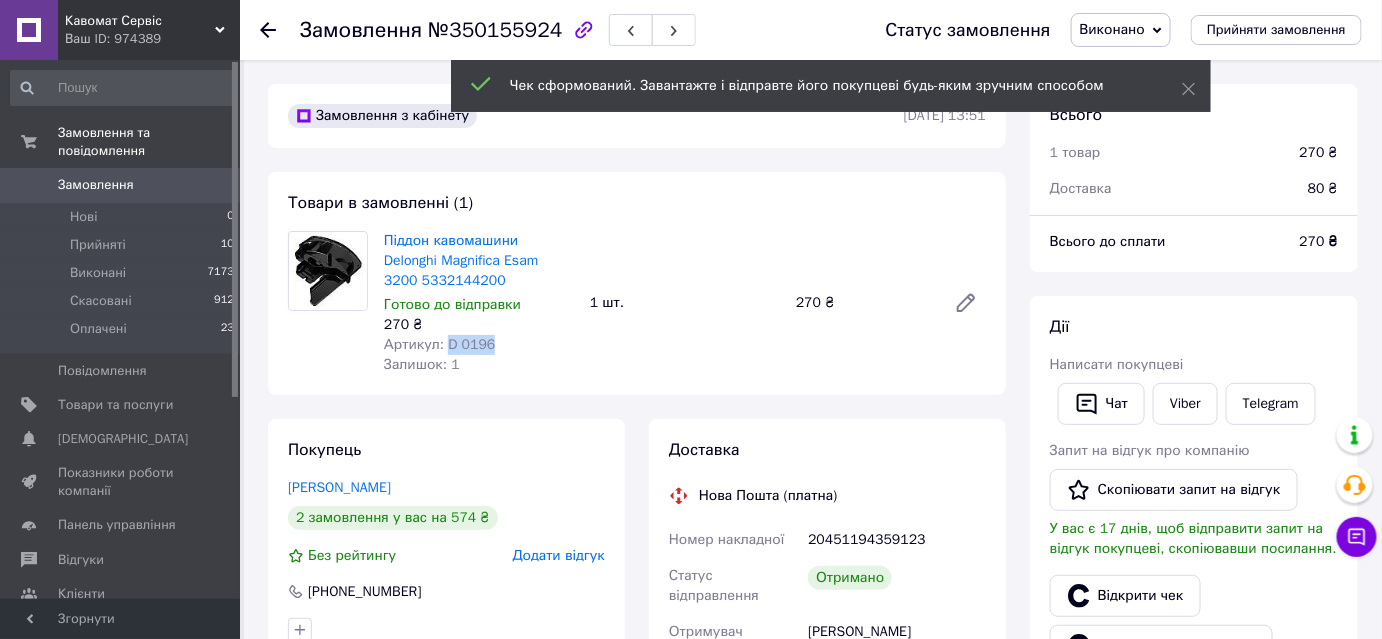 drag, startPoint x: 513, startPoint y: 388, endPoint x: 460, endPoint y: 389, distance: 53.009434 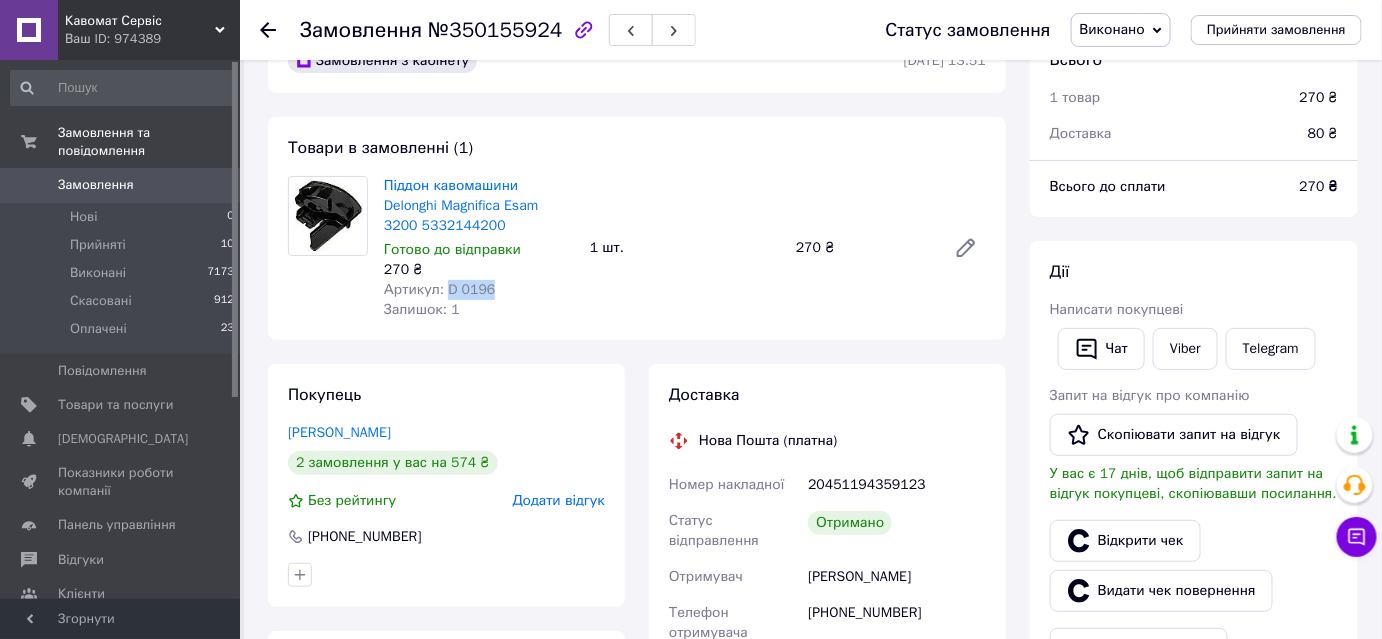 scroll, scrollTop: 0, scrollLeft: 0, axis: both 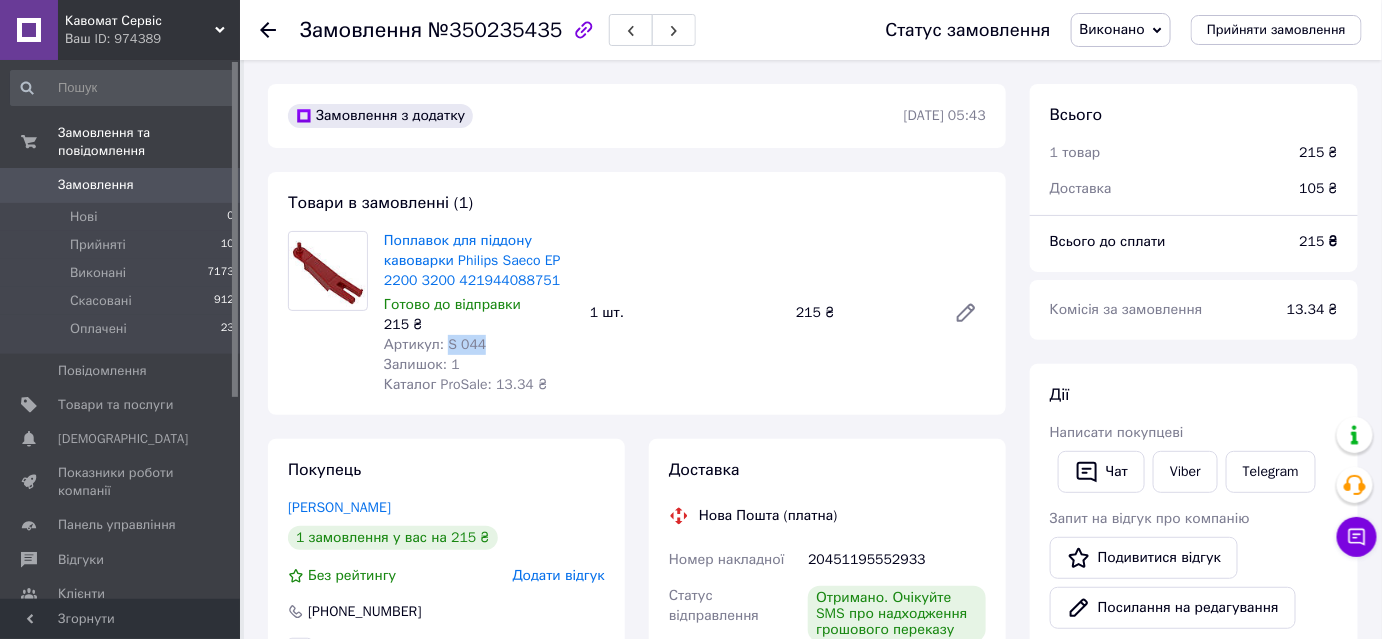 drag, startPoint x: 512, startPoint y: 408, endPoint x: 460, endPoint y: 407, distance: 52.009613 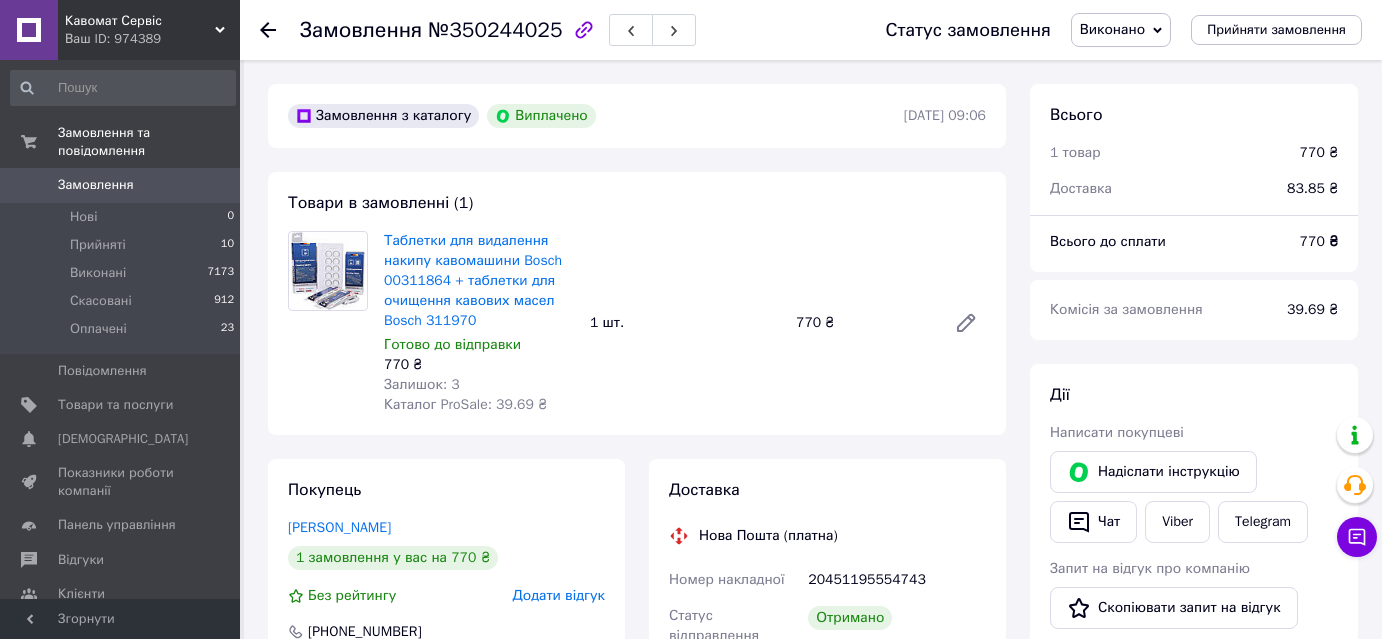 scroll, scrollTop: 0, scrollLeft: 0, axis: both 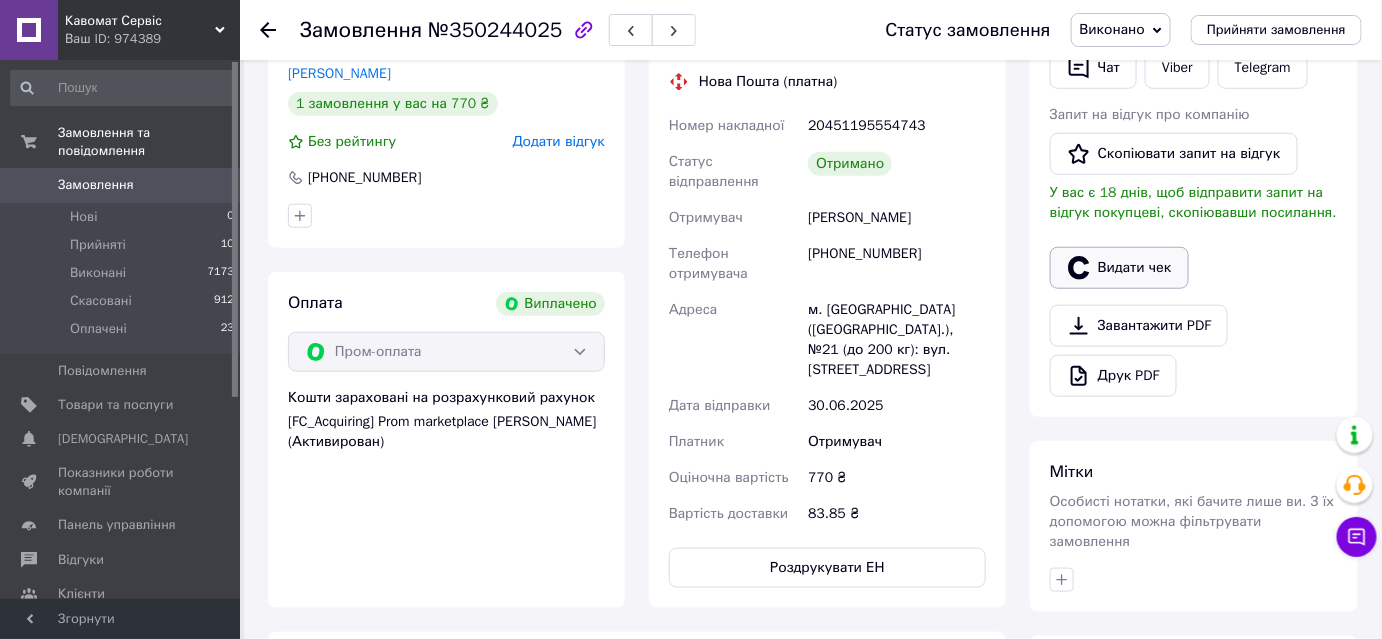 click on "Видати чек" at bounding box center [1119, 268] 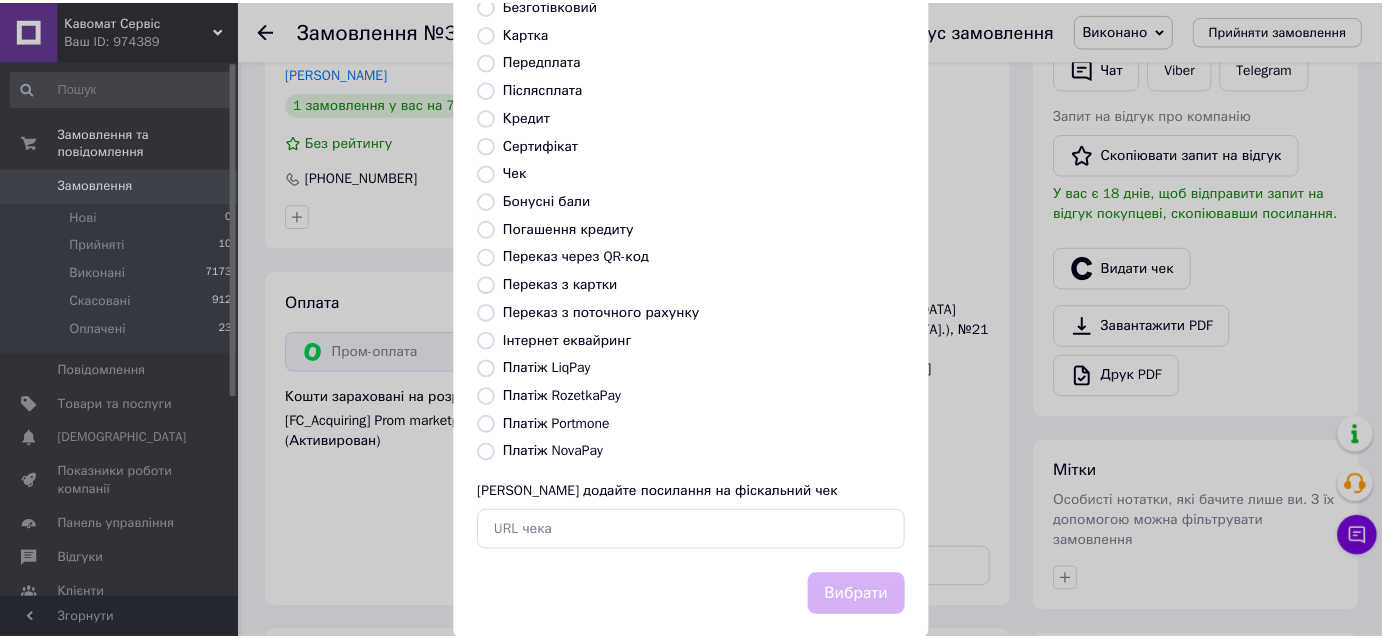 scroll, scrollTop: 362, scrollLeft: 0, axis: vertical 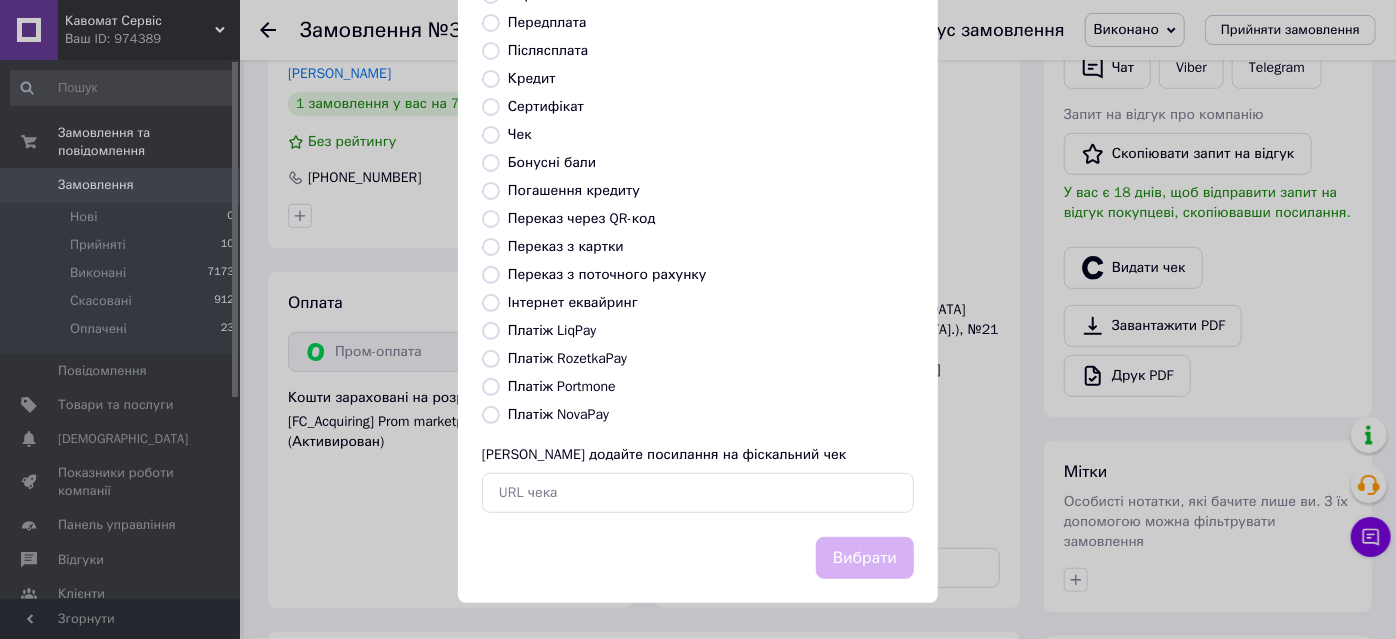 click on "Платіж RozetkaPay" at bounding box center [567, 358] 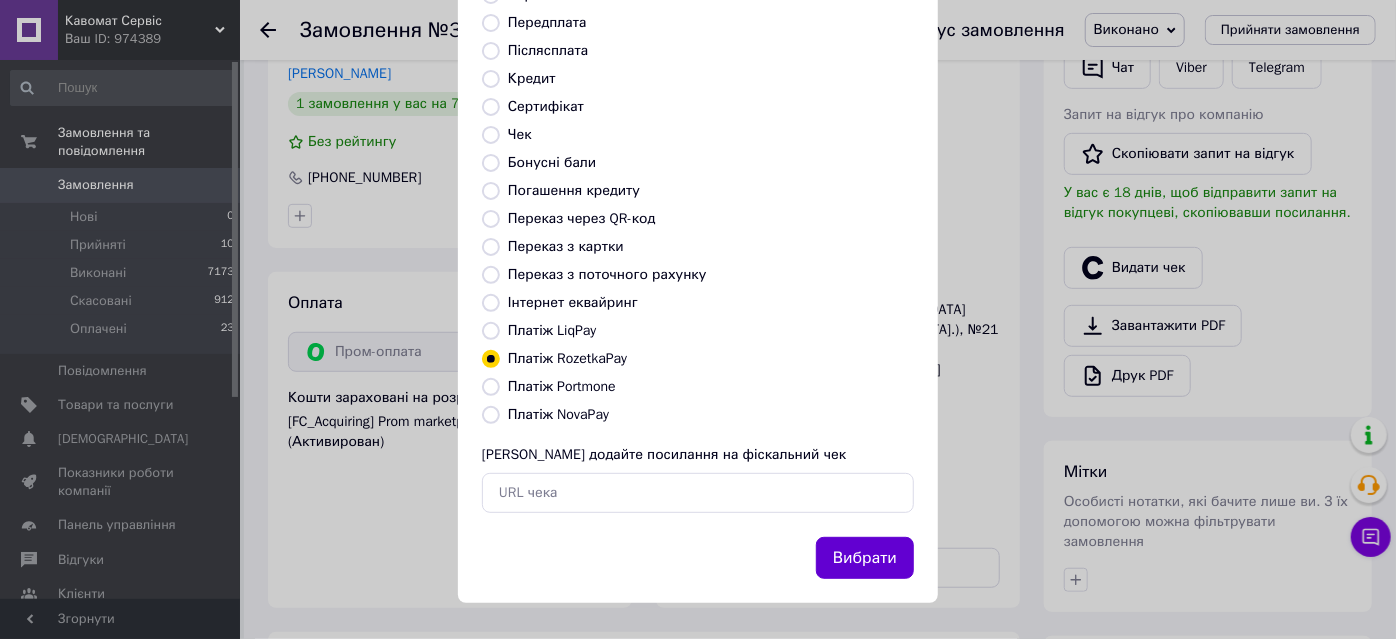 click on "Вибрати" at bounding box center [865, 558] 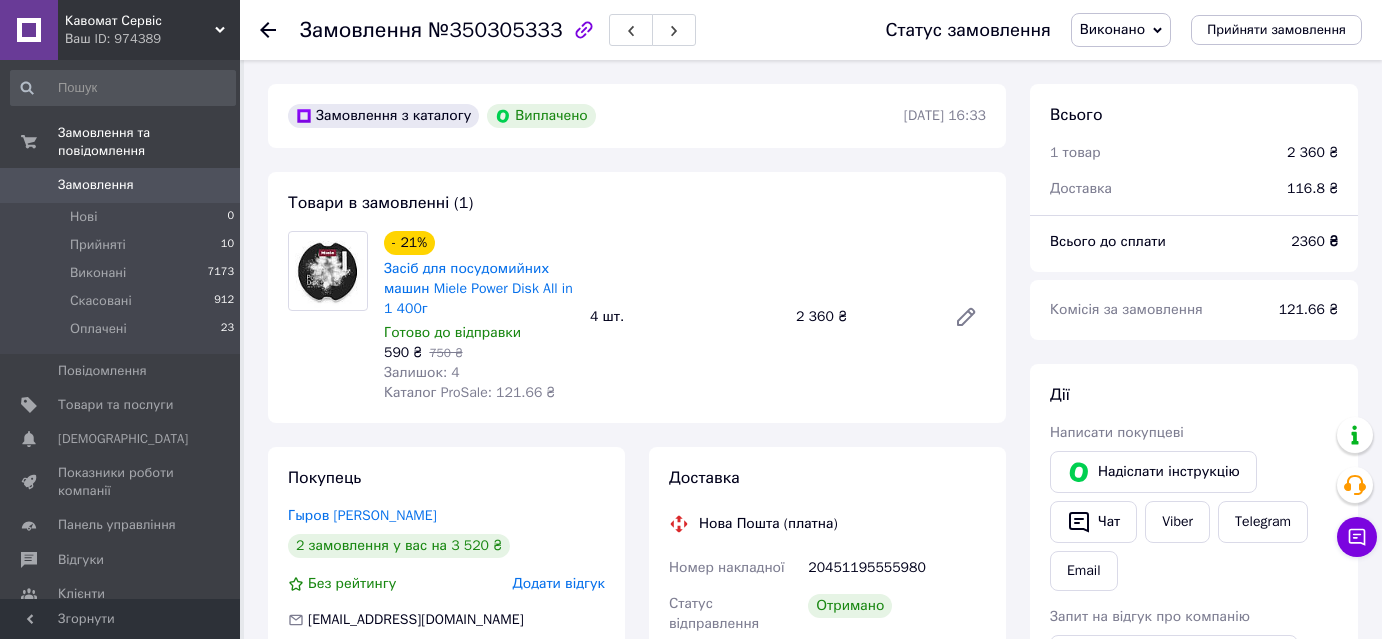 scroll, scrollTop: 0, scrollLeft: 0, axis: both 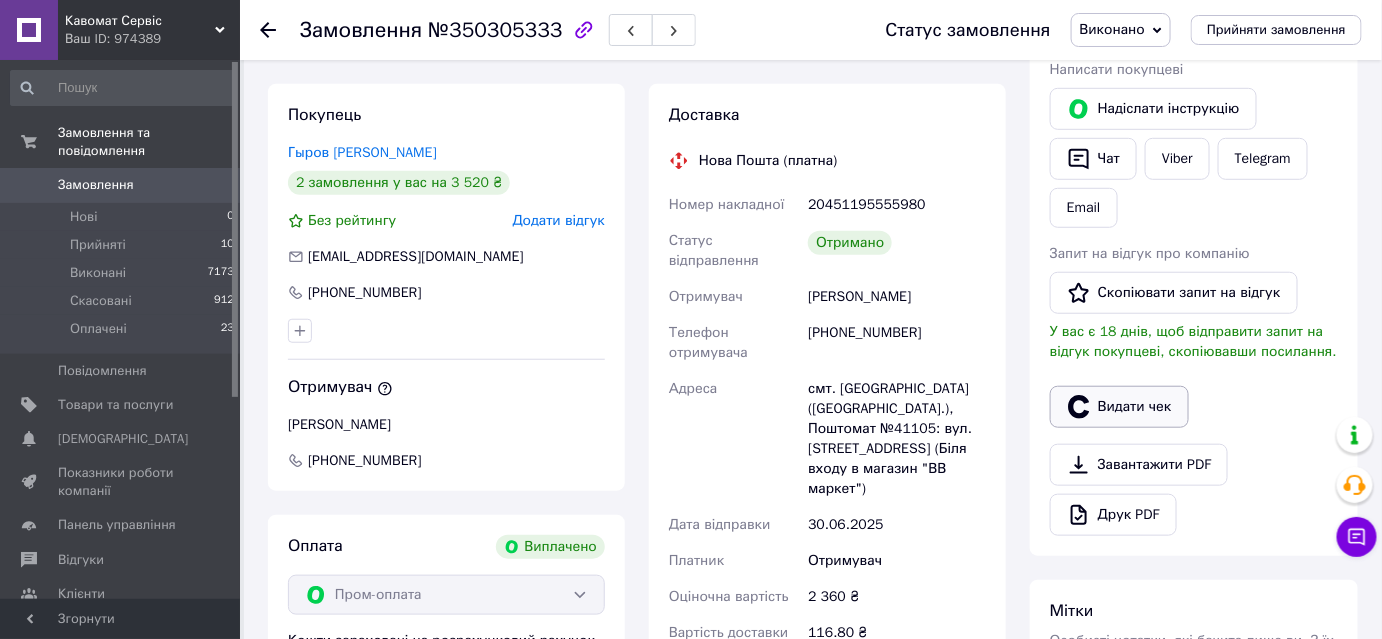 click on "Видати чек" at bounding box center (1119, 407) 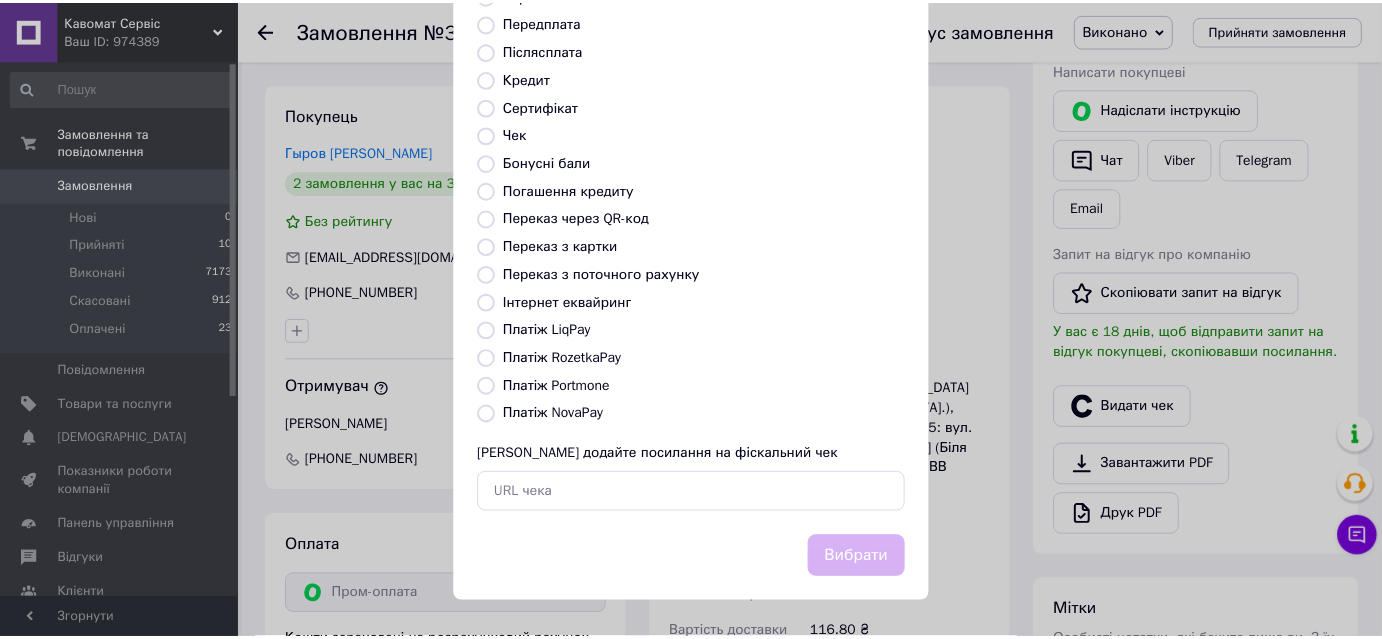 scroll, scrollTop: 362, scrollLeft: 0, axis: vertical 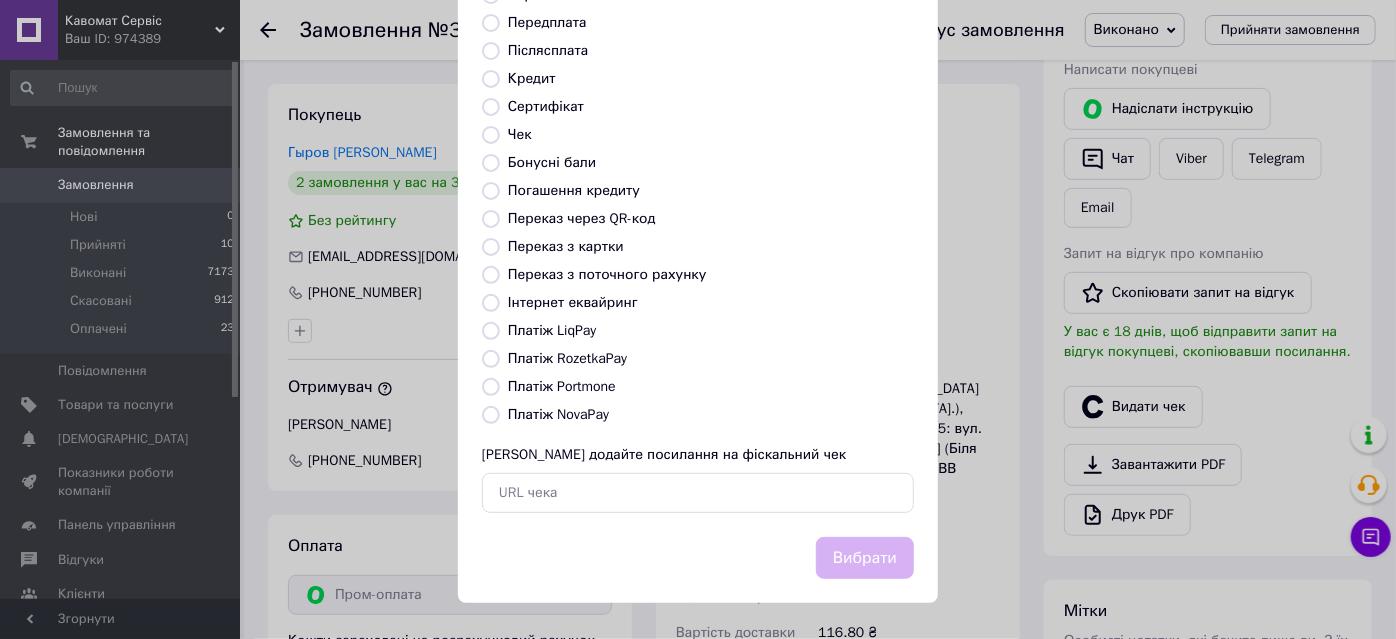 click on "Платіж RozetkaPay" at bounding box center [567, 358] 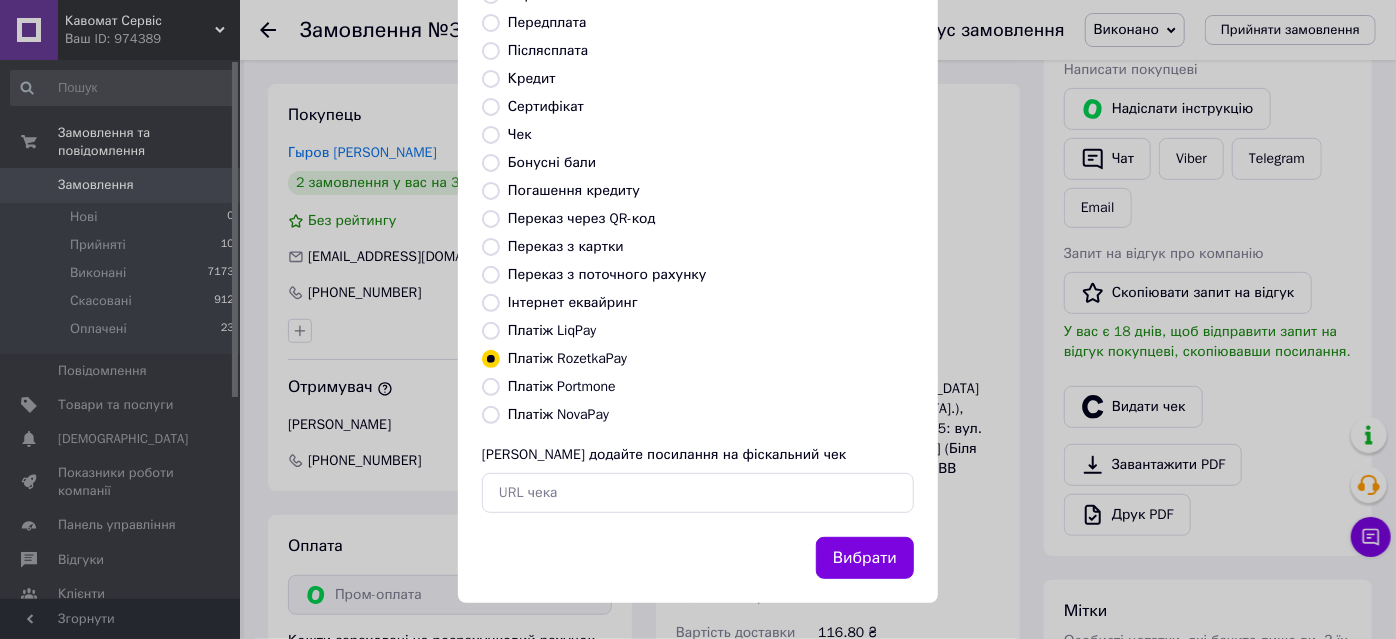 click on "Вибрати" at bounding box center [865, 558] 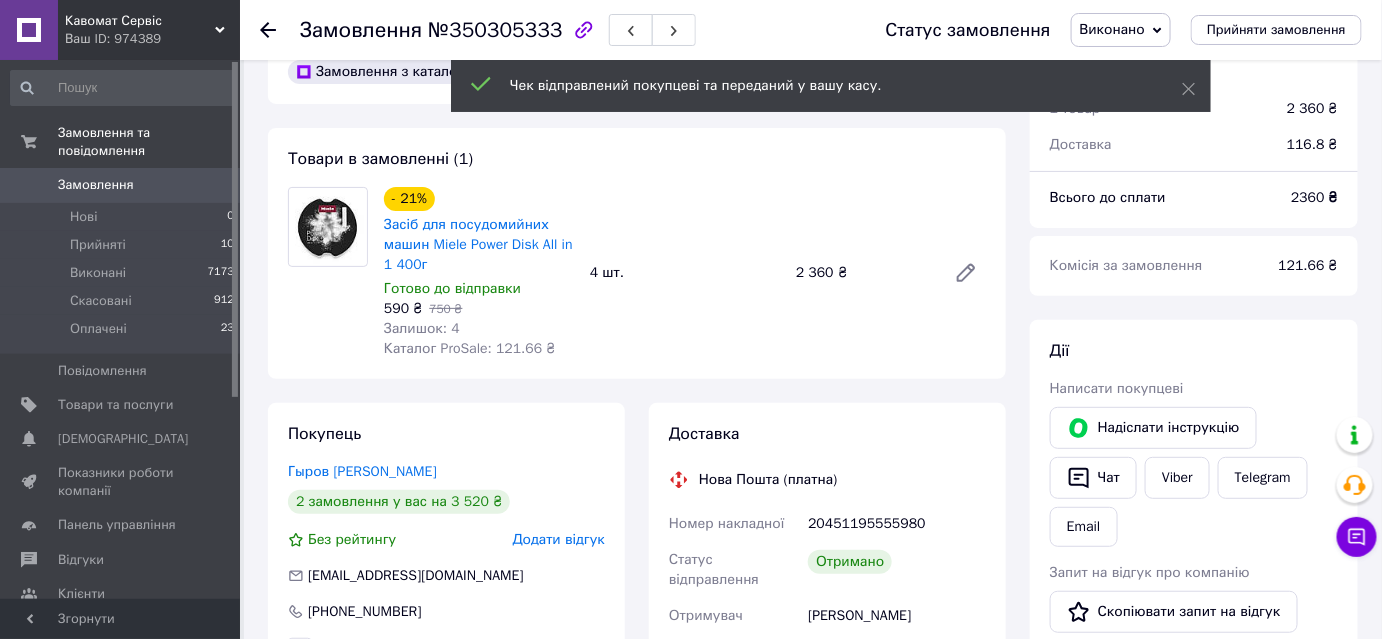 scroll, scrollTop: 0, scrollLeft: 0, axis: both 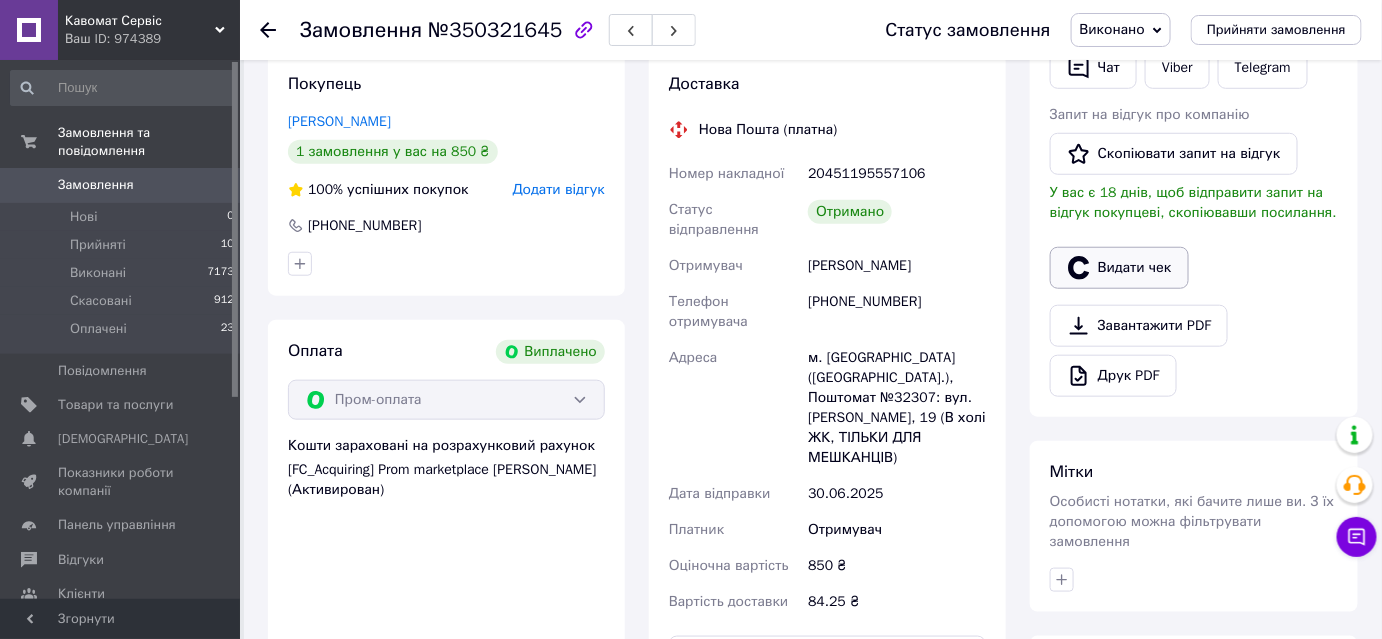 click on "Видати чек" at bounding box center [1119, 268] 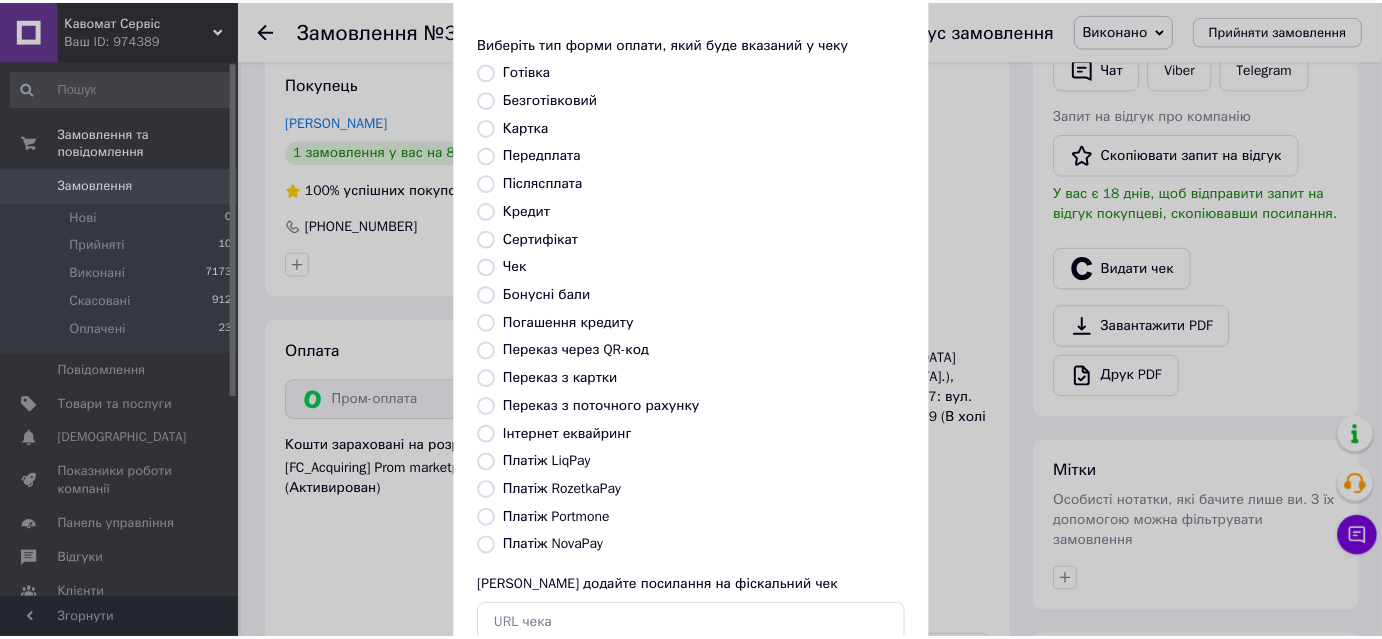 scroll, scrollTop: 362, scrollLeft: 0, axis: vertical 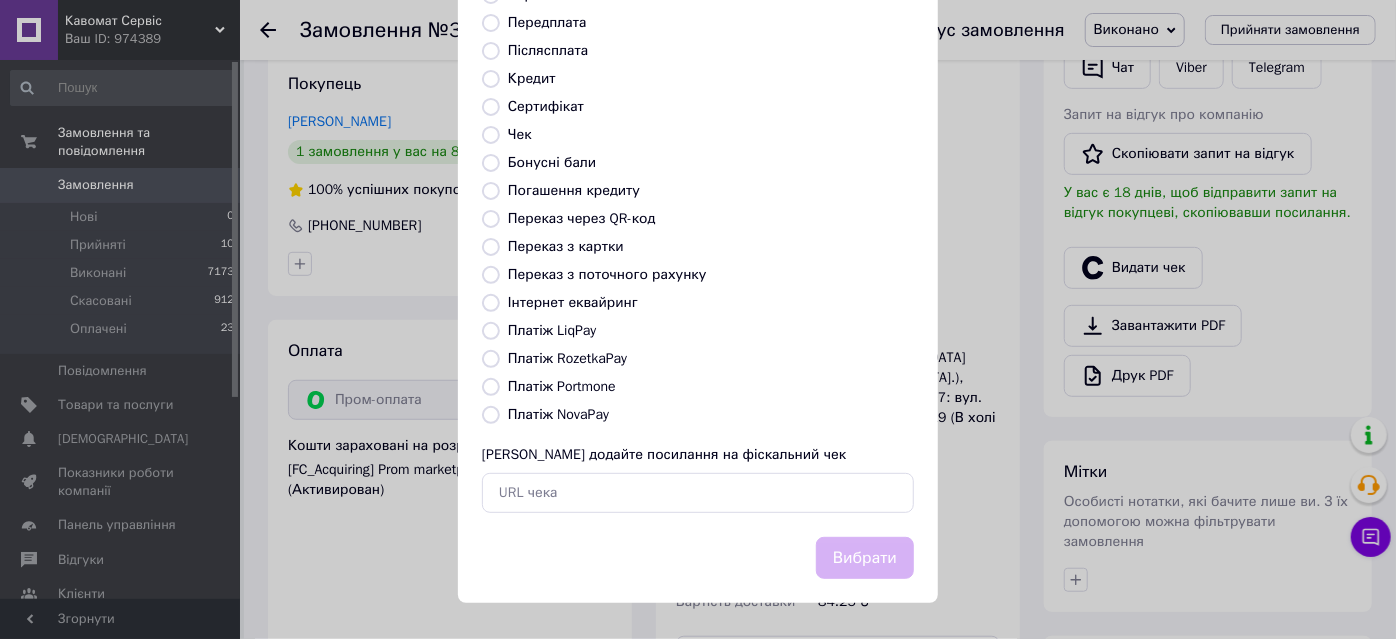 click on "Платіж RozetkaPay" at bounding box center (567, 358) 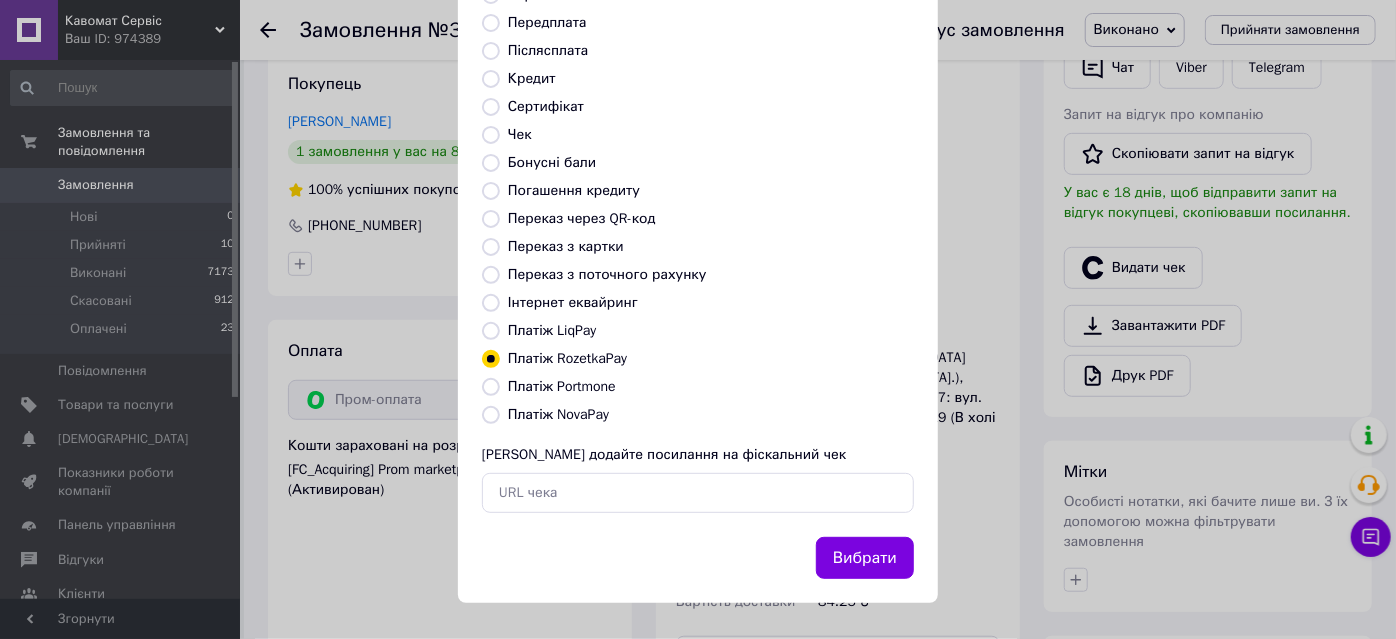 click on "Вибрати" at bounding box center [865, 558] 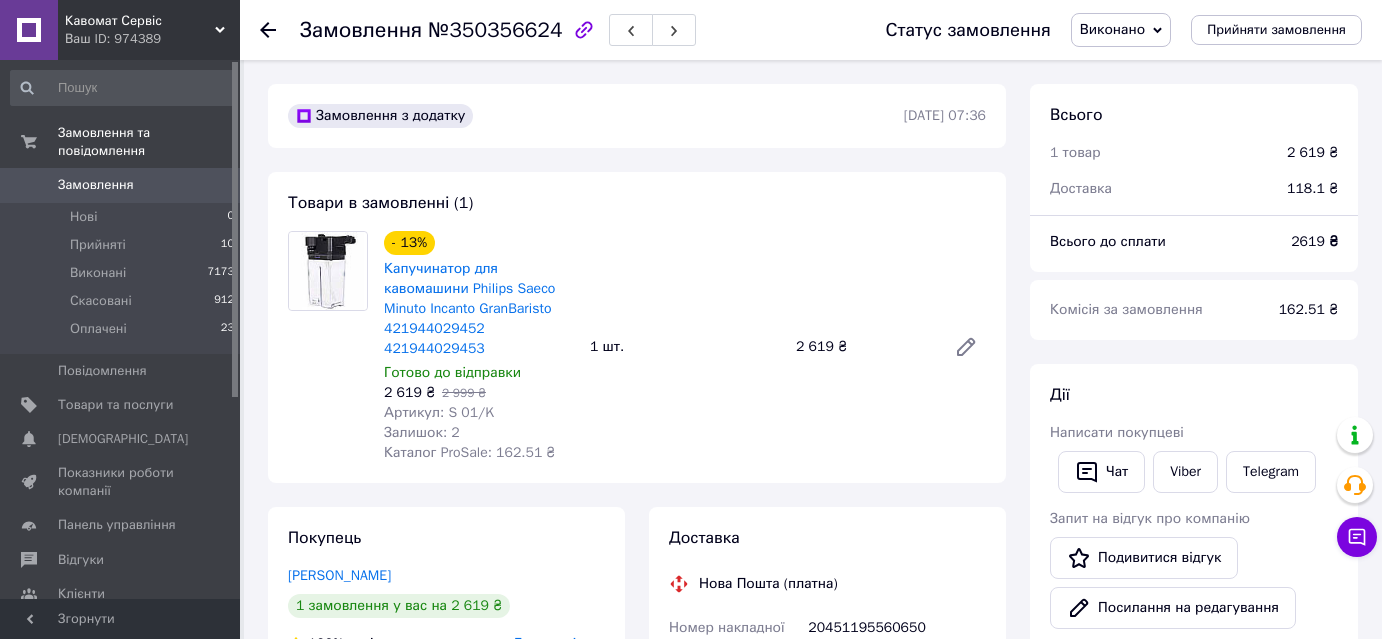 scroll, scrollTop: 0, scrollLeft: 0, axis: both 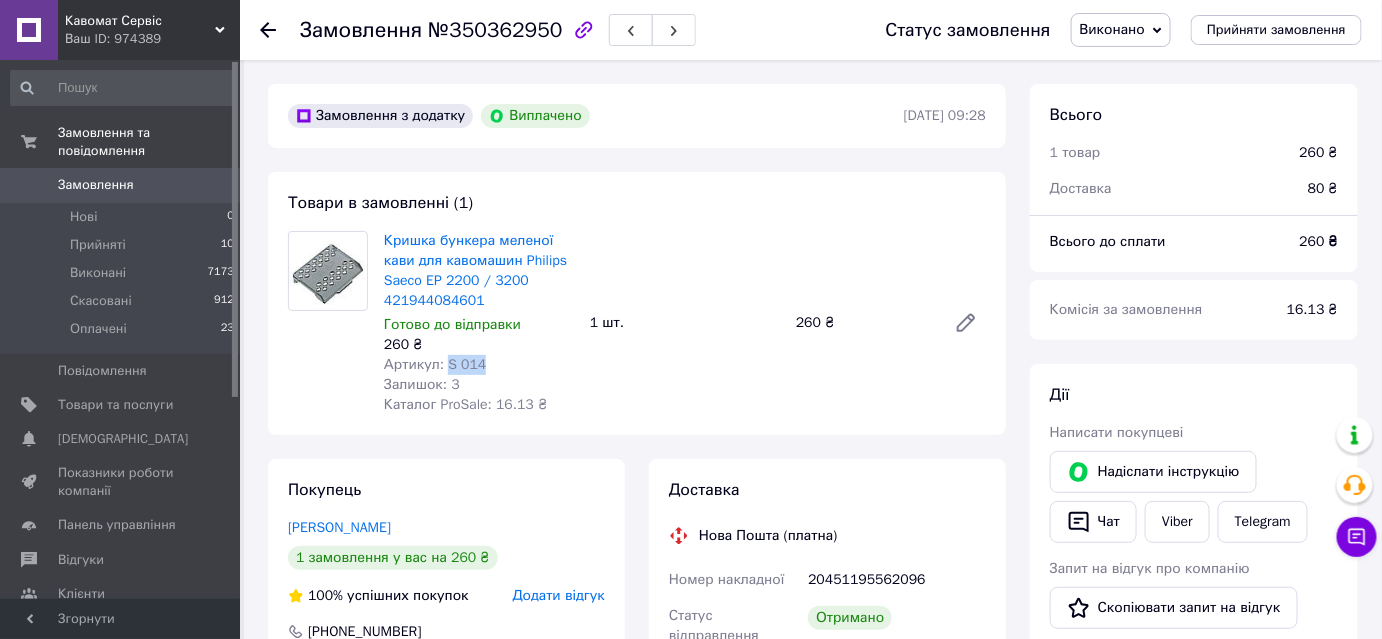 drag, startPoint x: 486, startPoint y: 432, endPoint x: 458, endPoint y: 431, distance: 28.01785 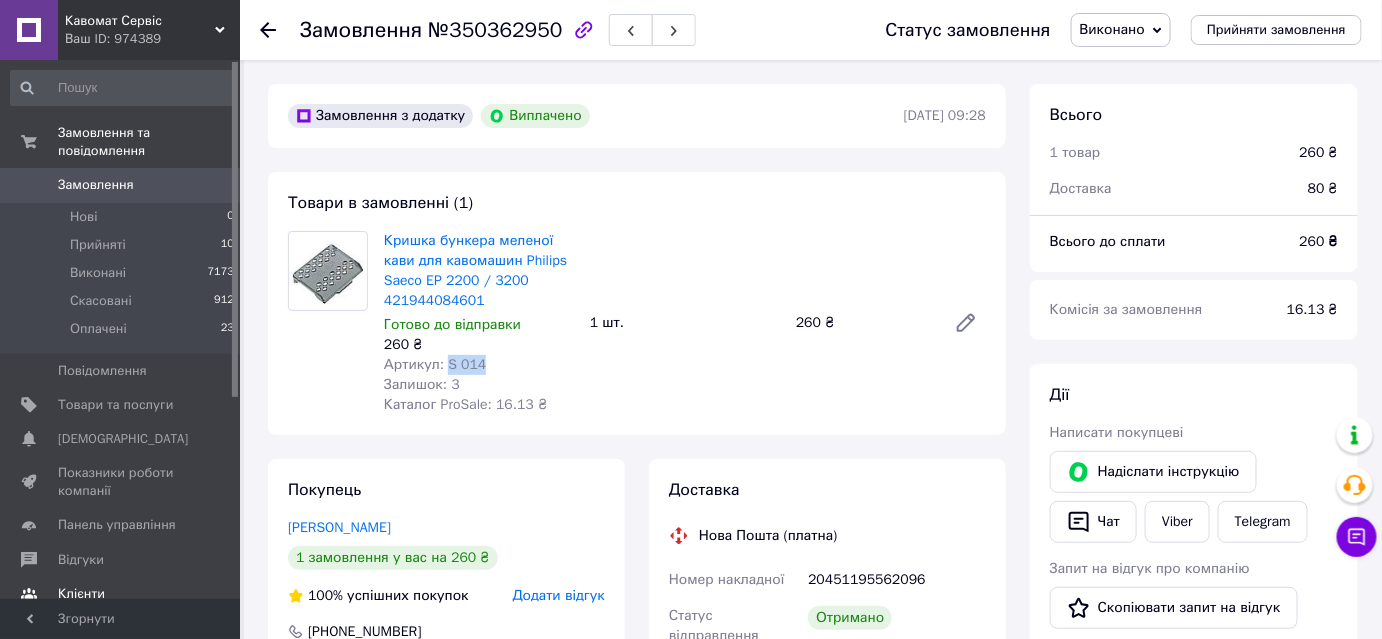 copy on "S 014" 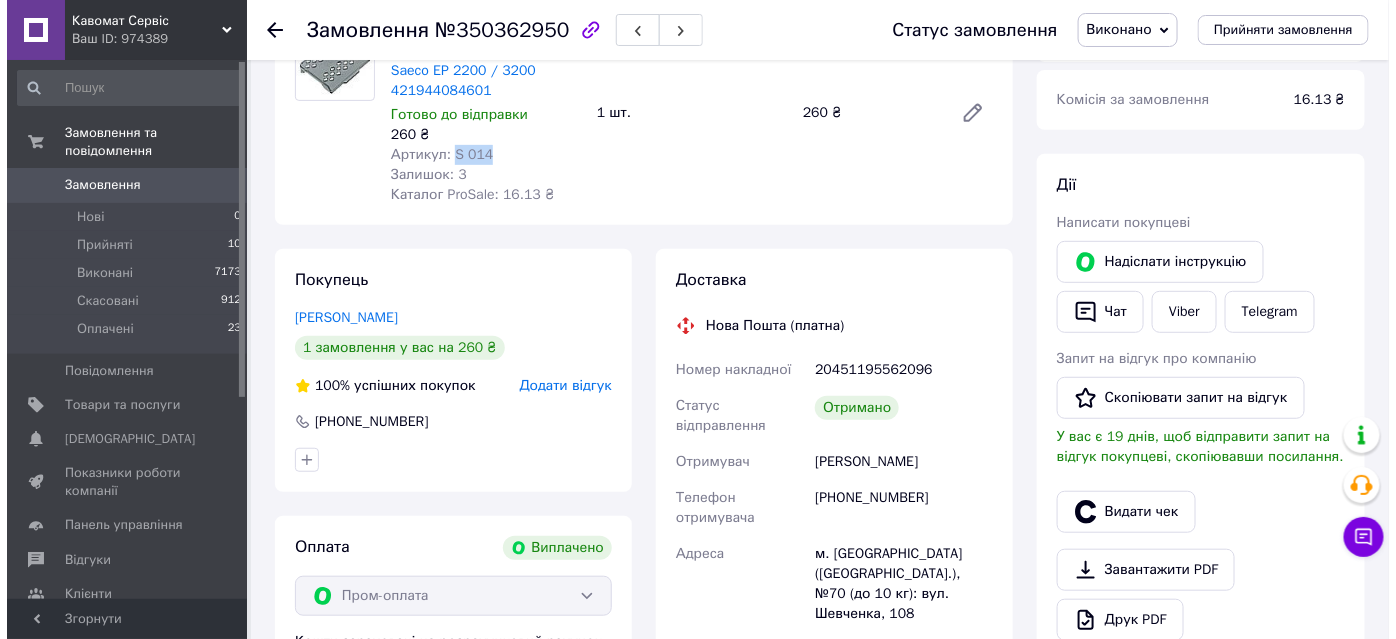scroll, scrollTop: 363, scrollLeft: 0, axis: vertical 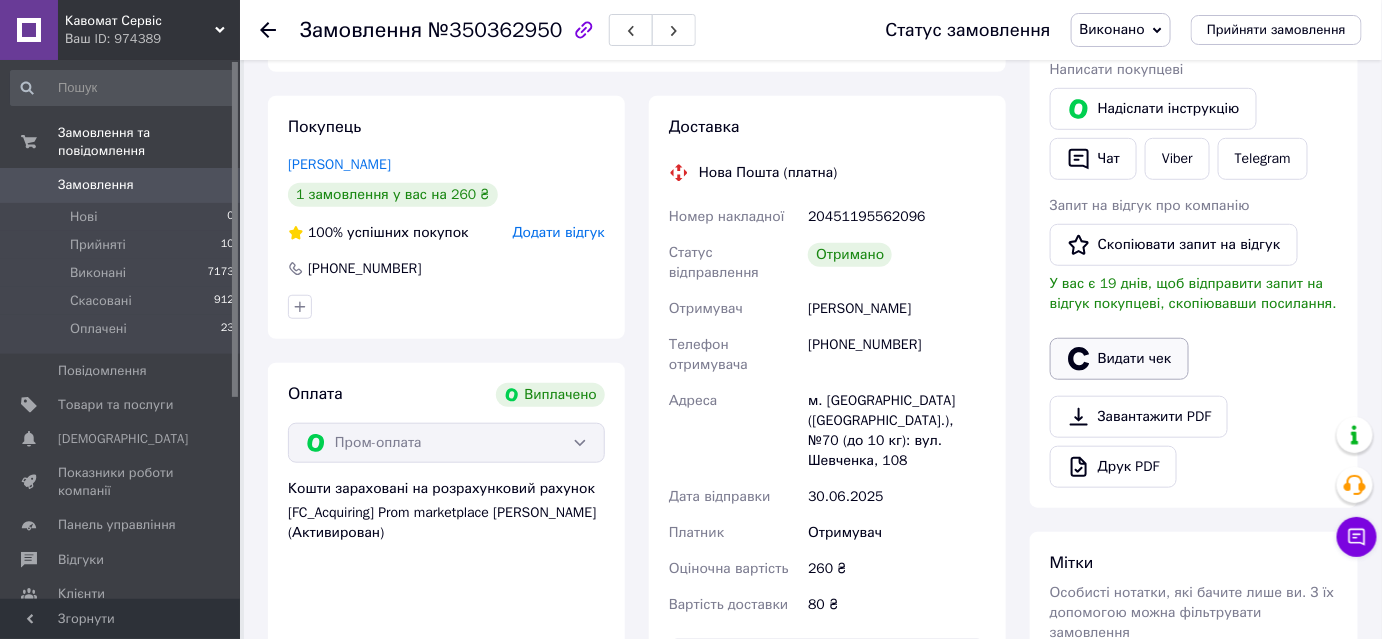click 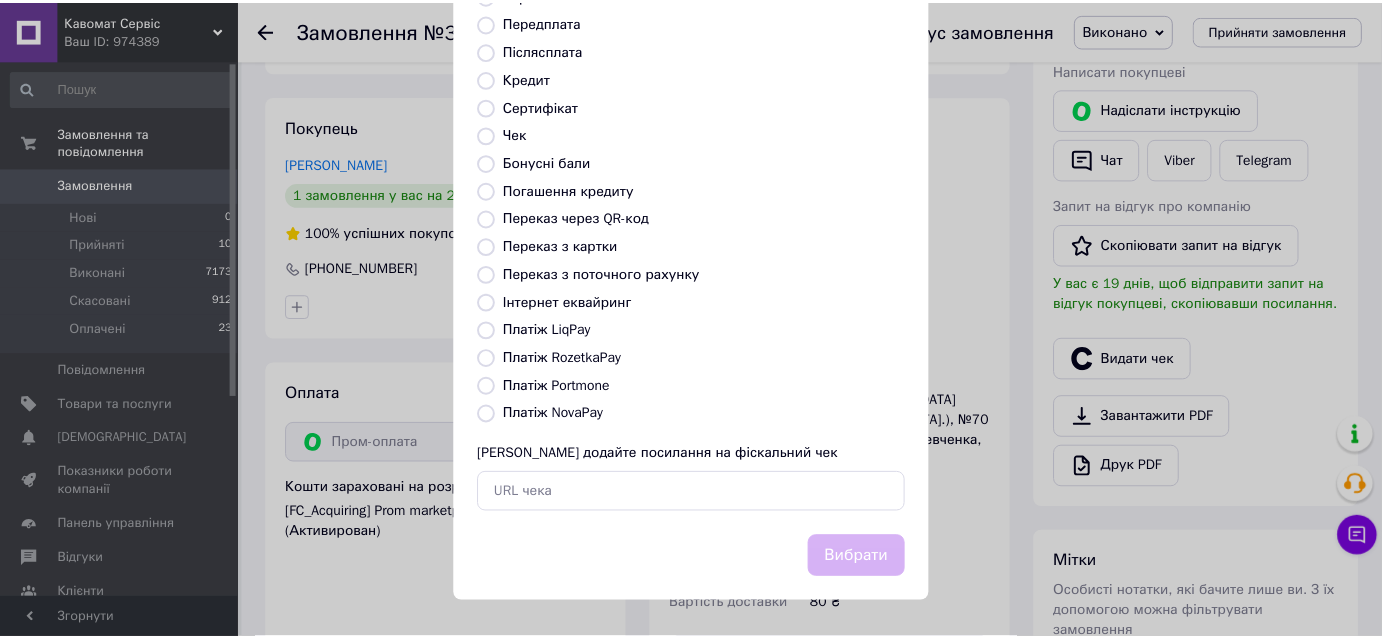 scroll, scrollTop: 362, scrollLeft: 0, axis: vertical 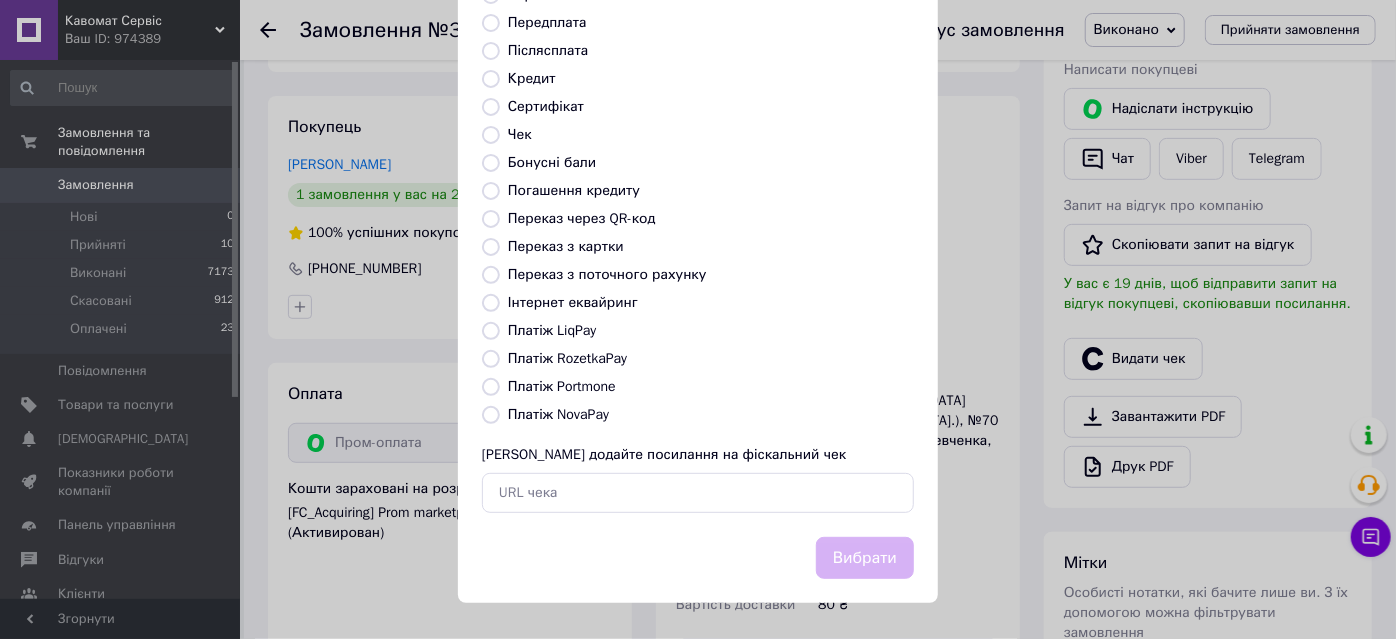 click on "Платіж RozetkaPay" at bounding box center (567, 358) 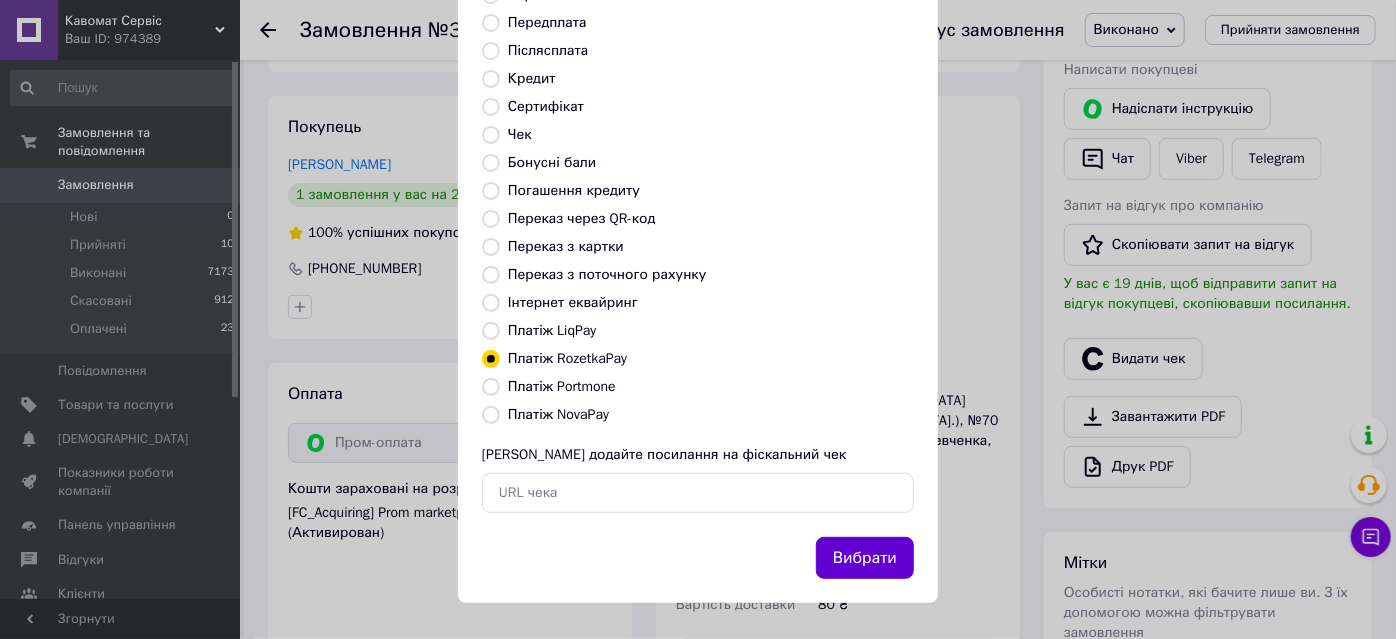 click on "Вибрати" at bounding box center [865, 558] 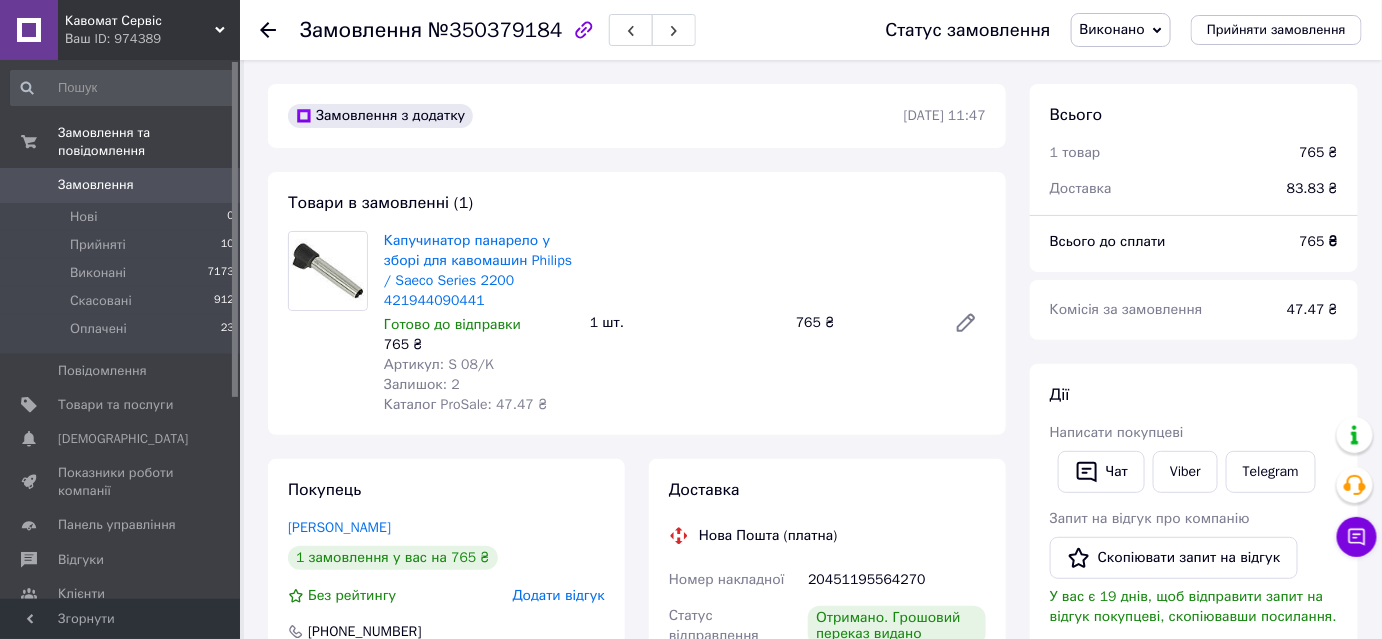 scroll, scrollTop: 363, scrollLeft: 0, axis: vertical 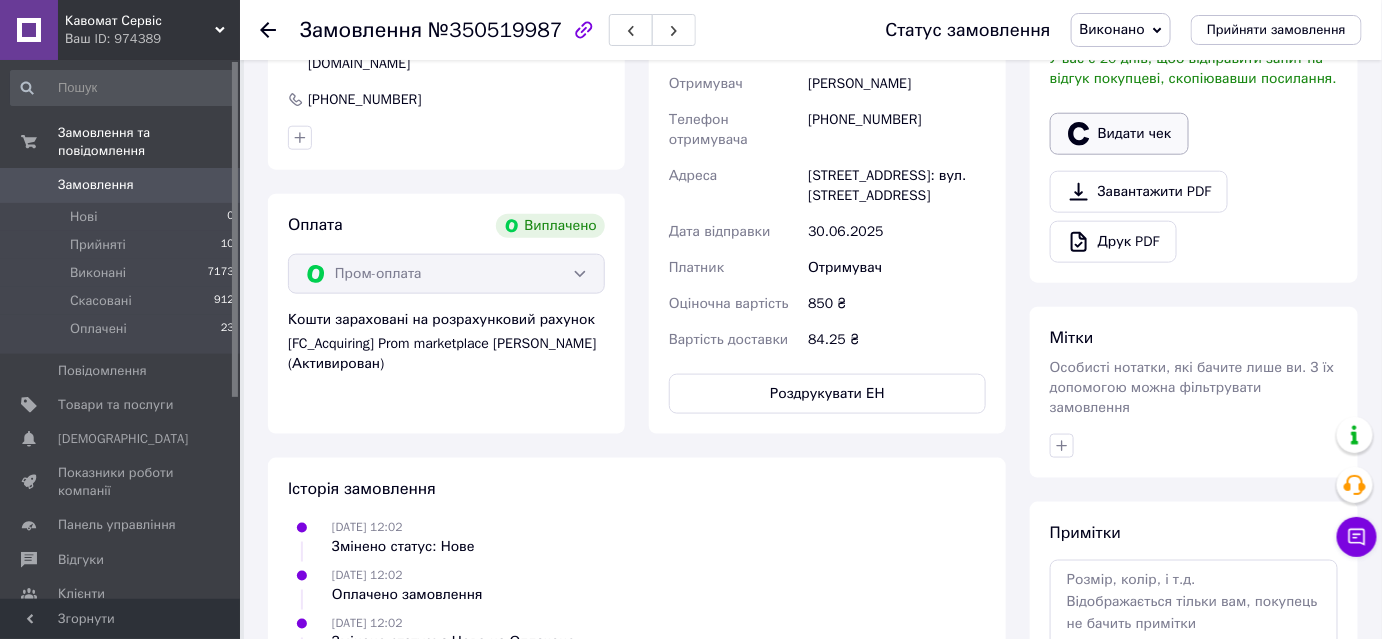 click on "Видати чек" at bounding box center [1119, 134] 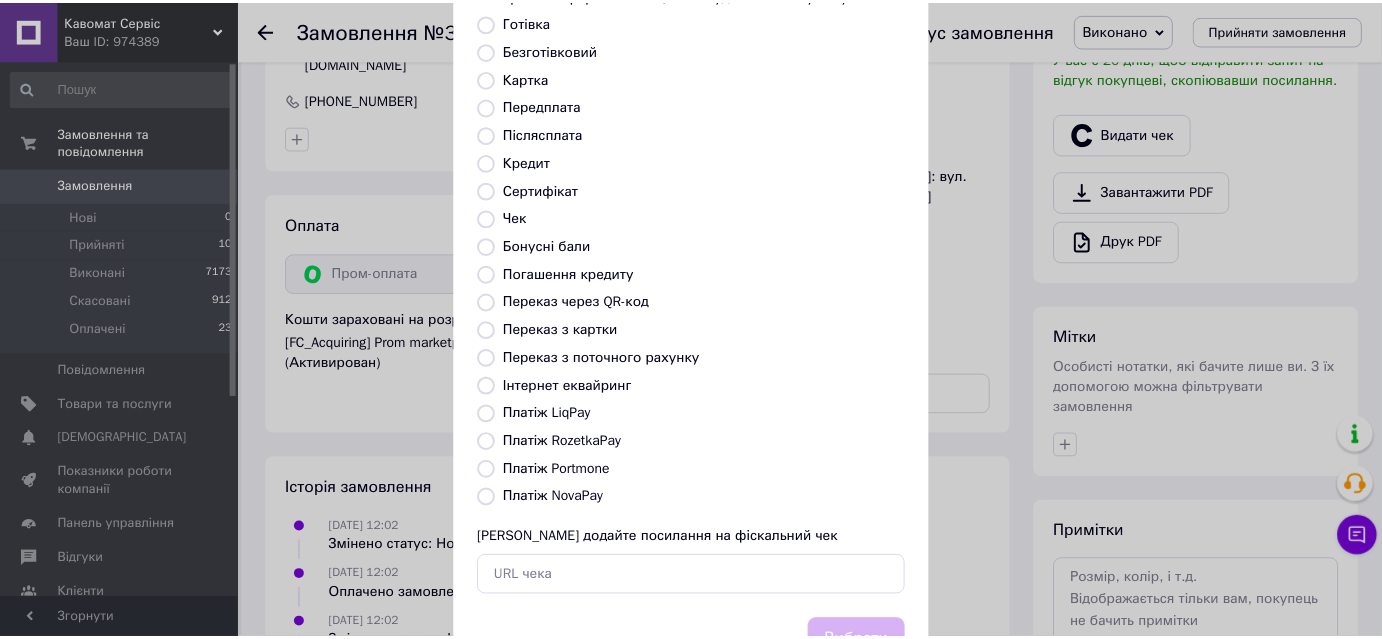 scroll, scrollTop: 362, scrollLeft: 0, axis: vertical 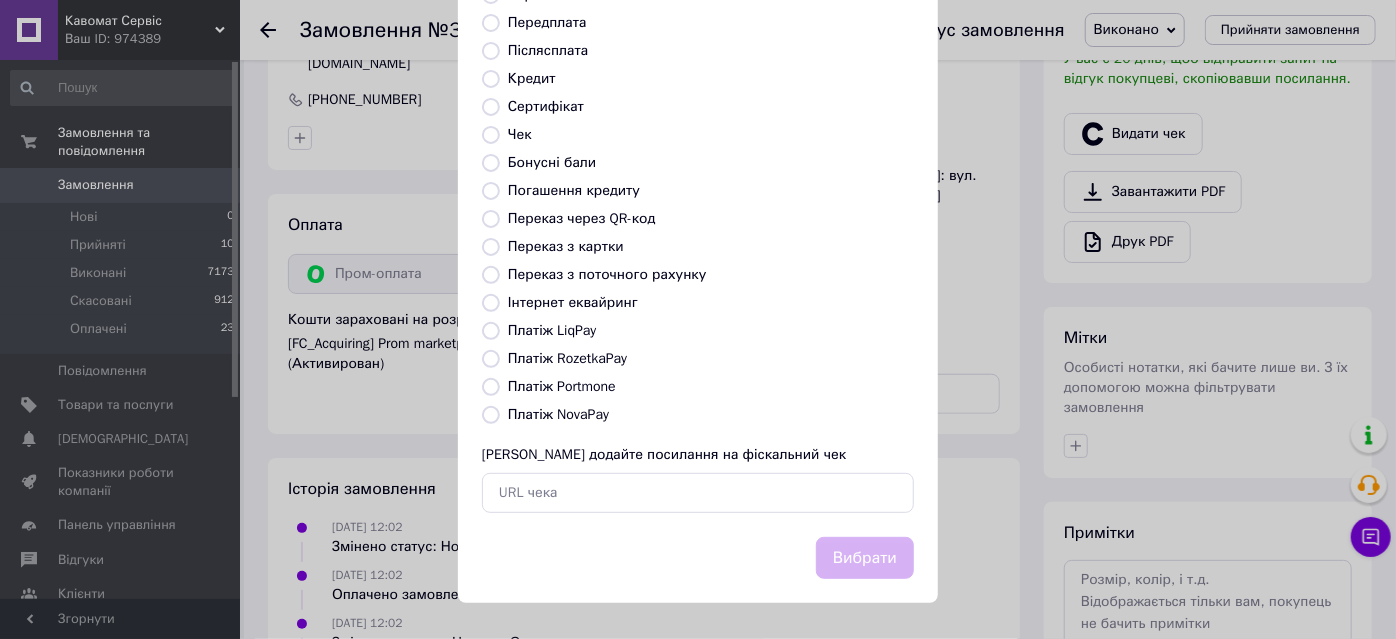 click on "Платіж RozetkaPay" at bounding box center [567, 358] 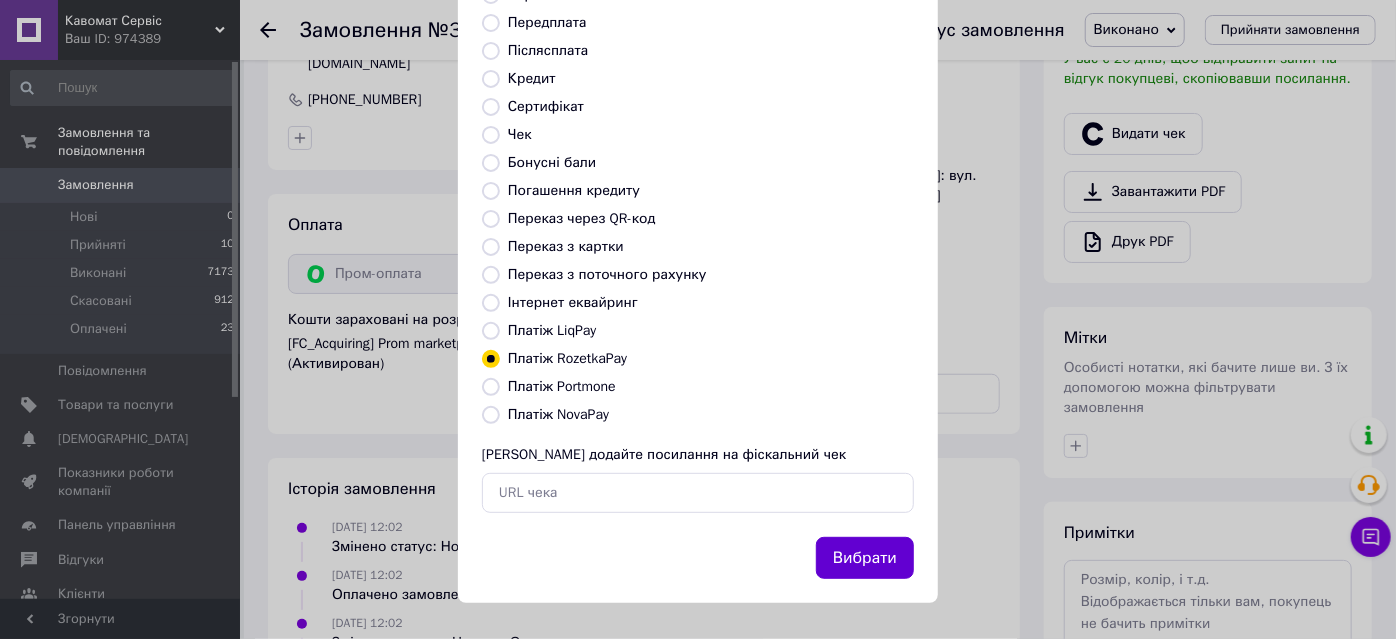 click on "Вибрати" at bounding box center (865, 558) 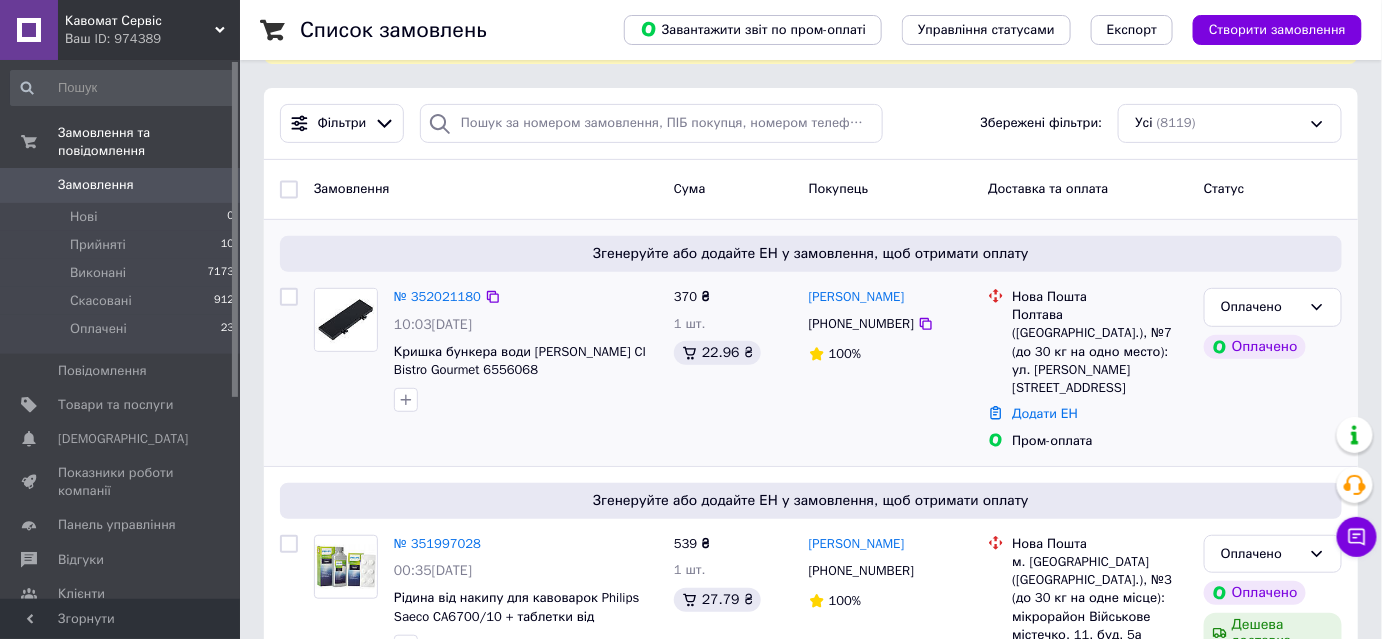 scroll, scrollTop: 272, scrollLeft: 0, axis: vertical 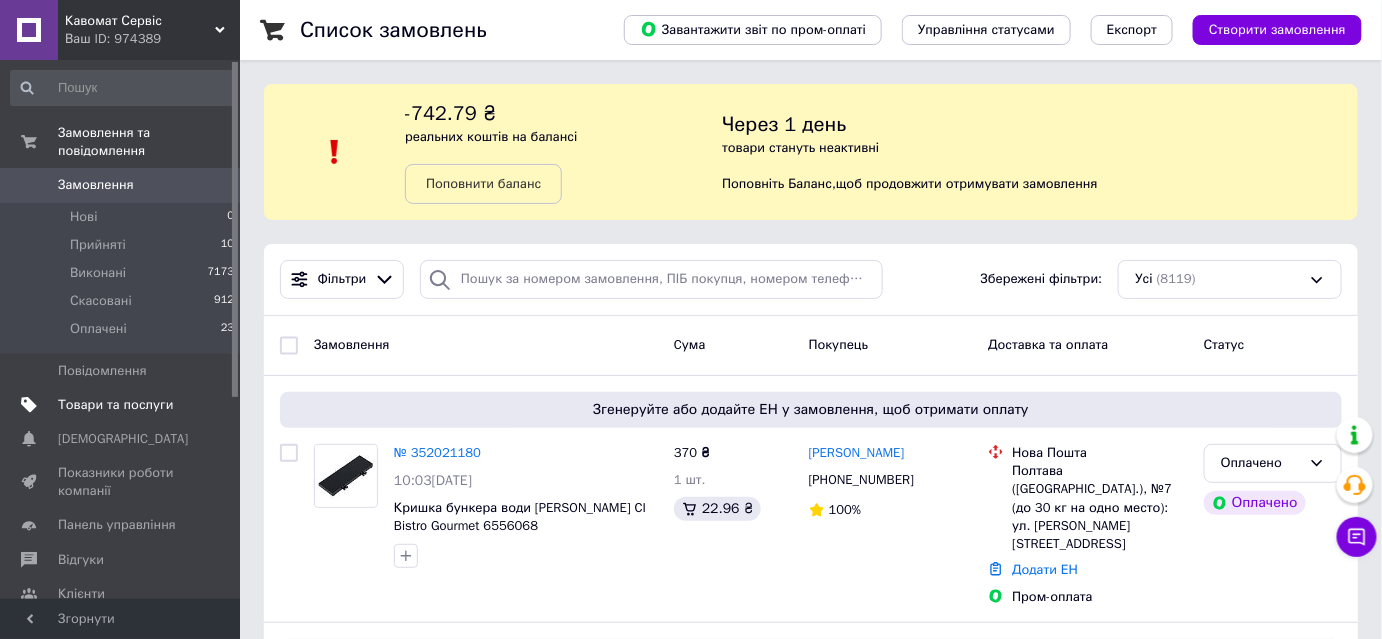 click on "Товари та послуги" at bounding box center [123, 405] 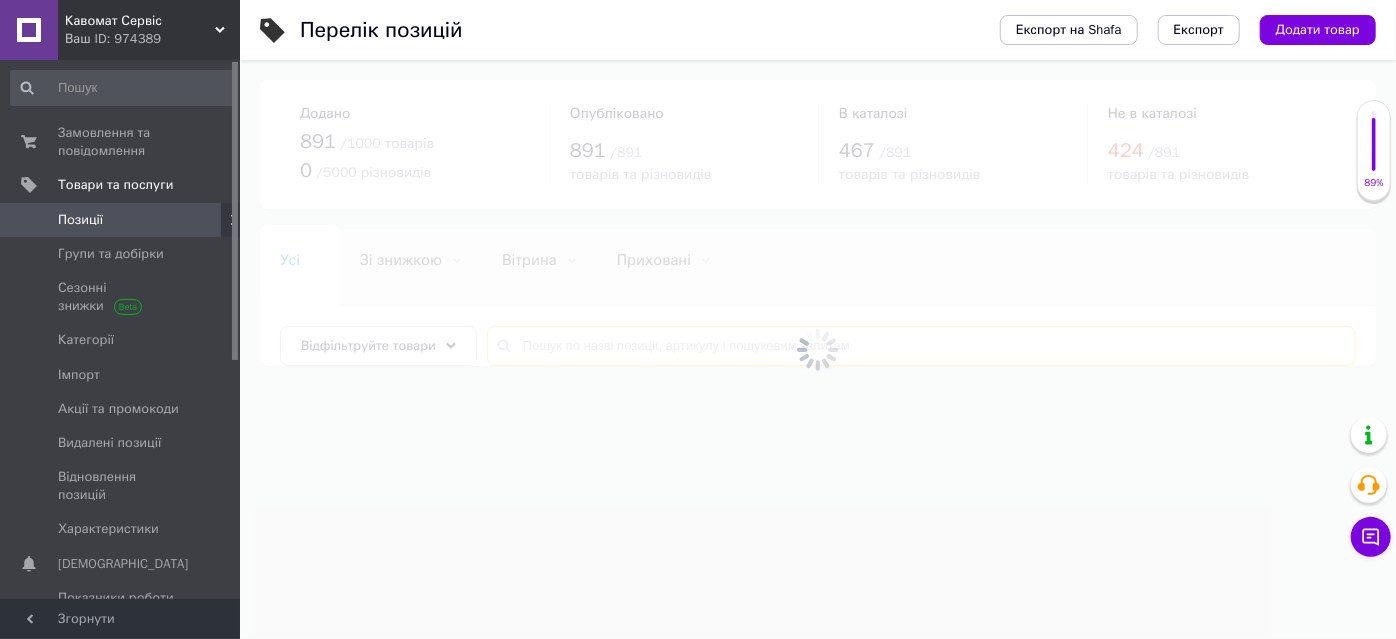 click at bounding box center [921, 346] 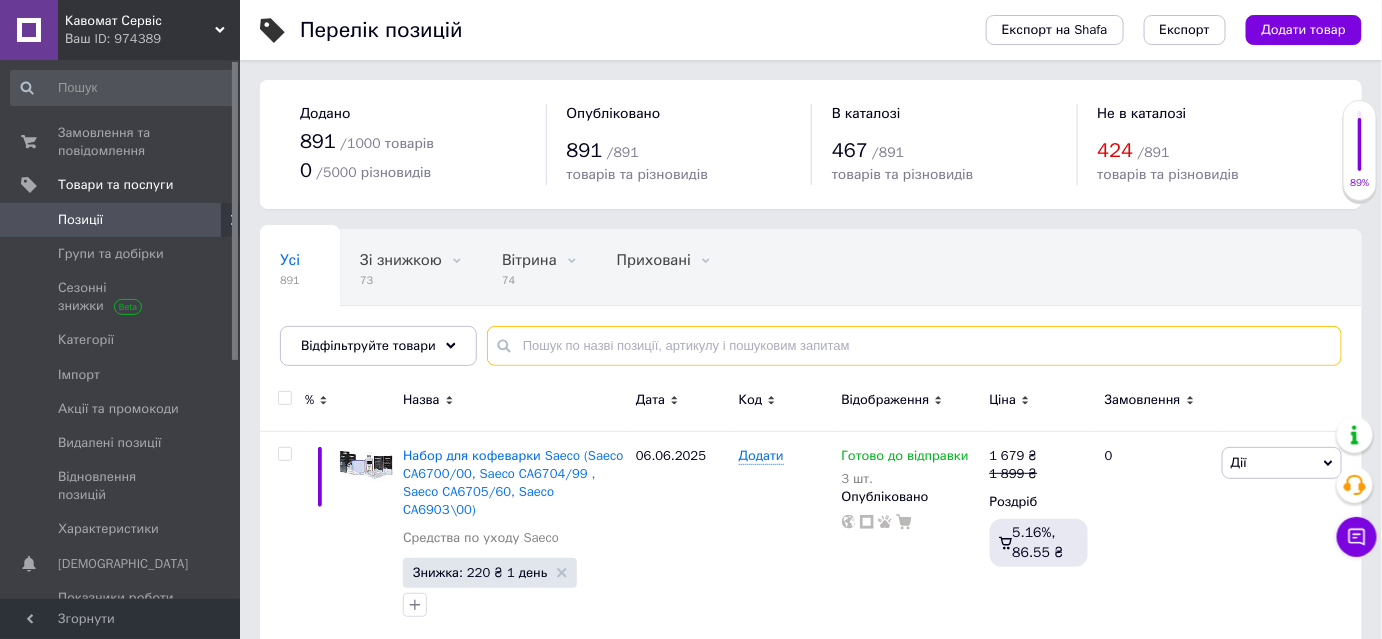 click at bounding box center (914, 346) 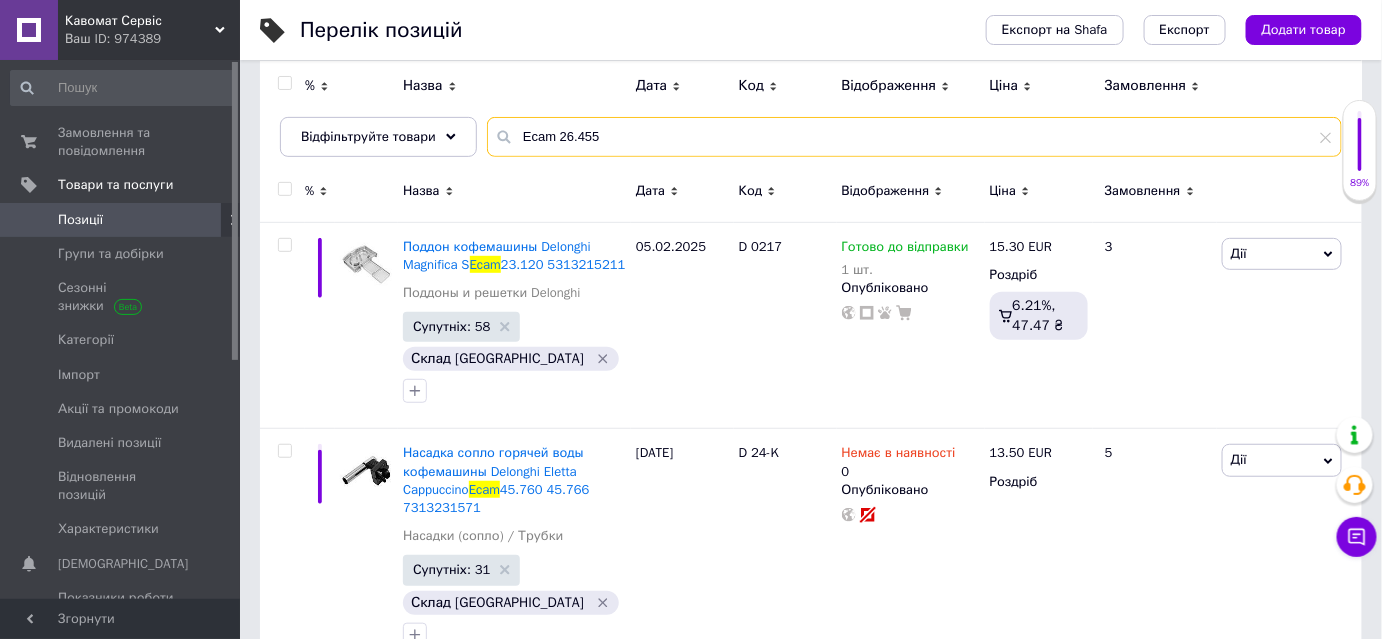 scroll, scrollTop: 90, scrollLeft: 0, axis: vertical 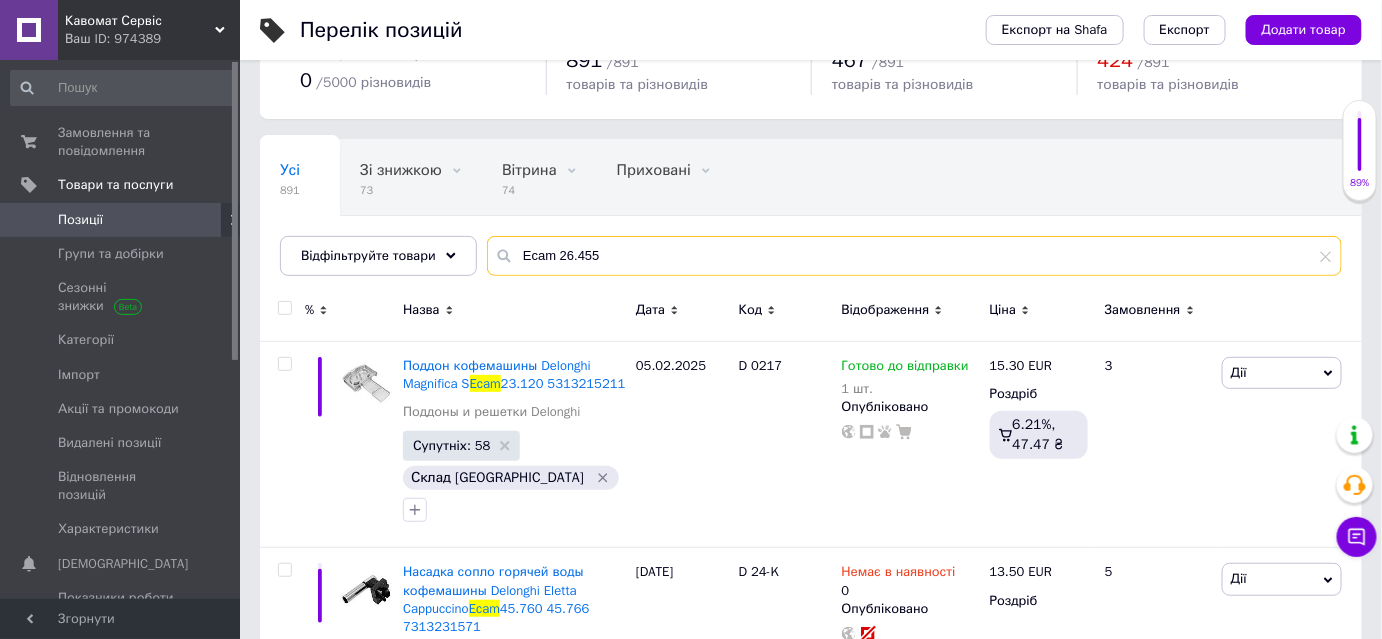 drag, startPoint x: 548, startPoint y: 271, endPoint x: 509, endPoint y: 274, distance: 39.115215 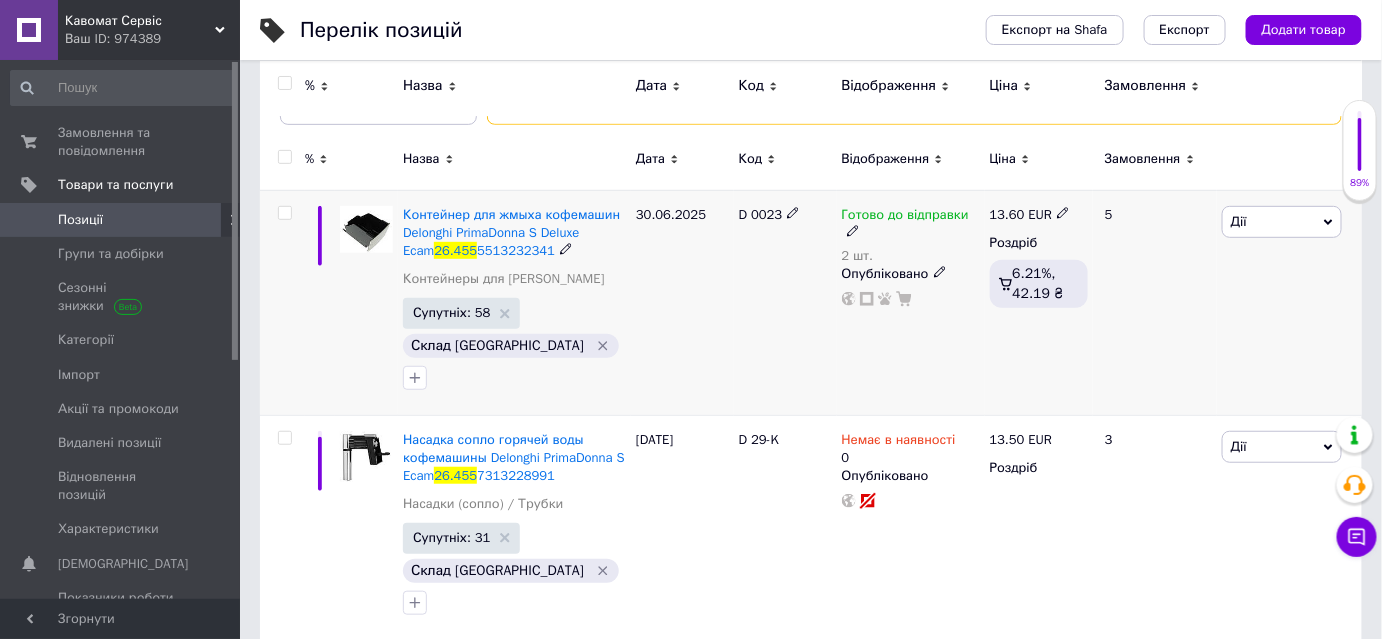 scroll, scrollTop: 272, scrollLeft: 0, axis: vertical 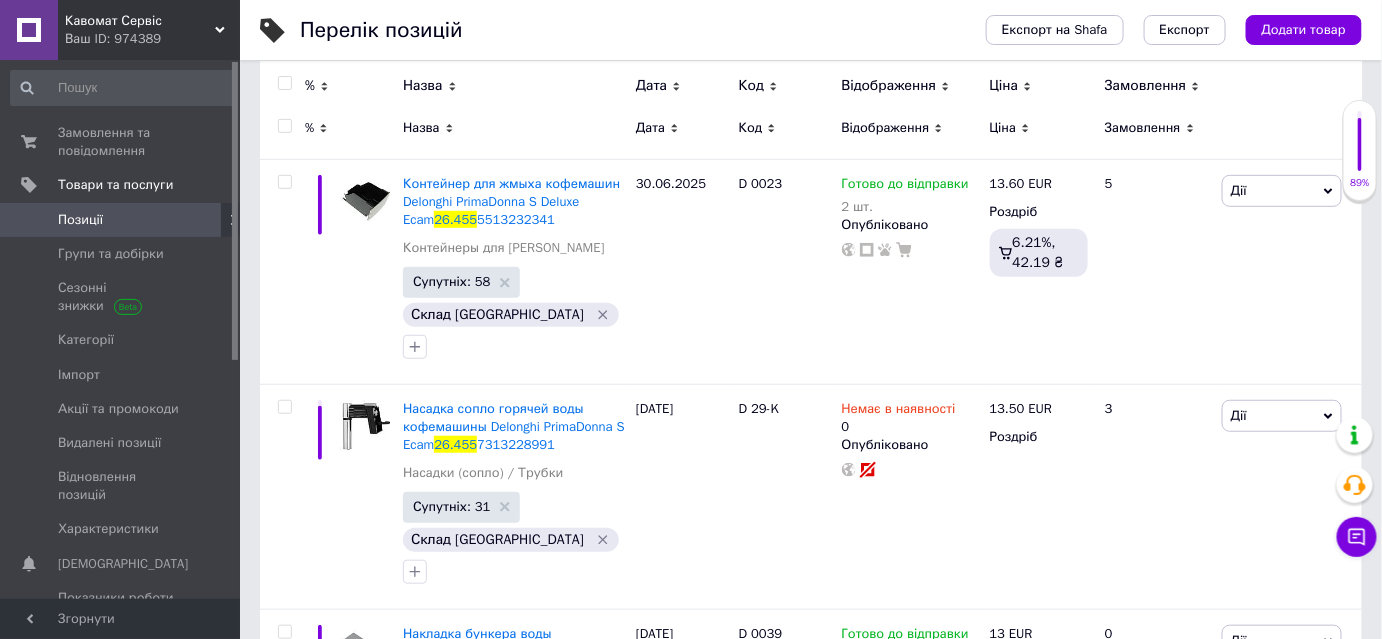 type on "26.455" 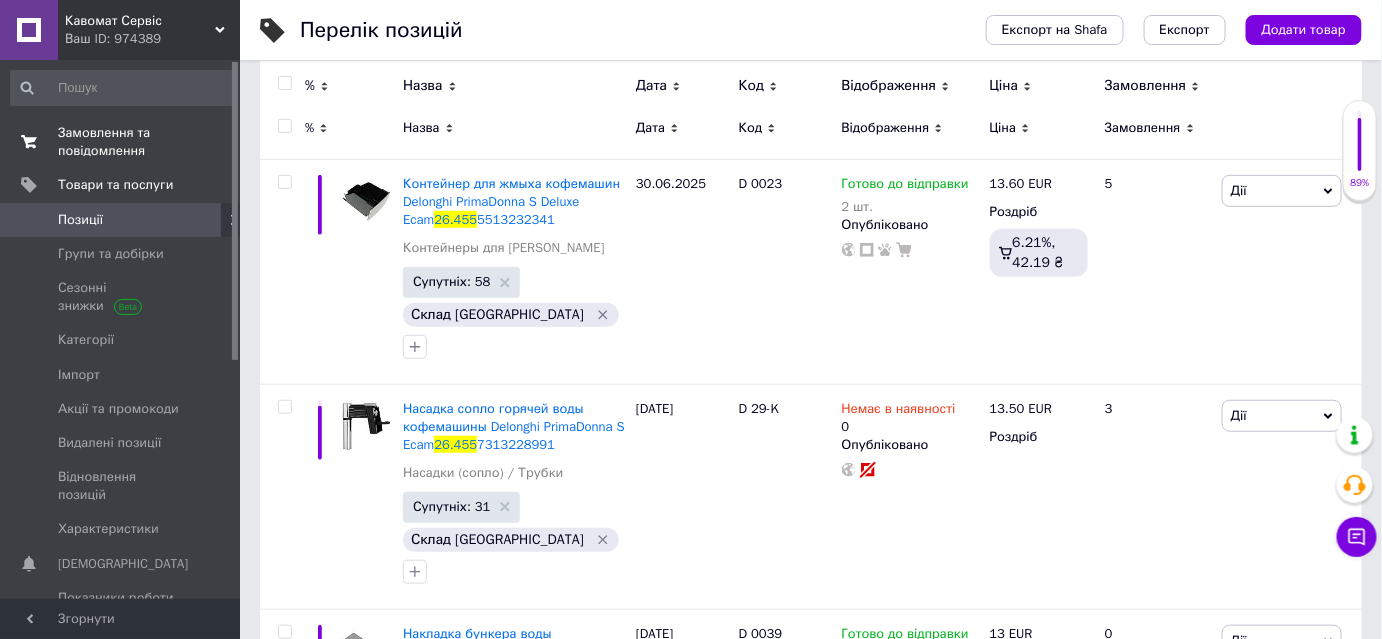 click on "Замовлення та повідомлення" at bounding box center (121, 142) 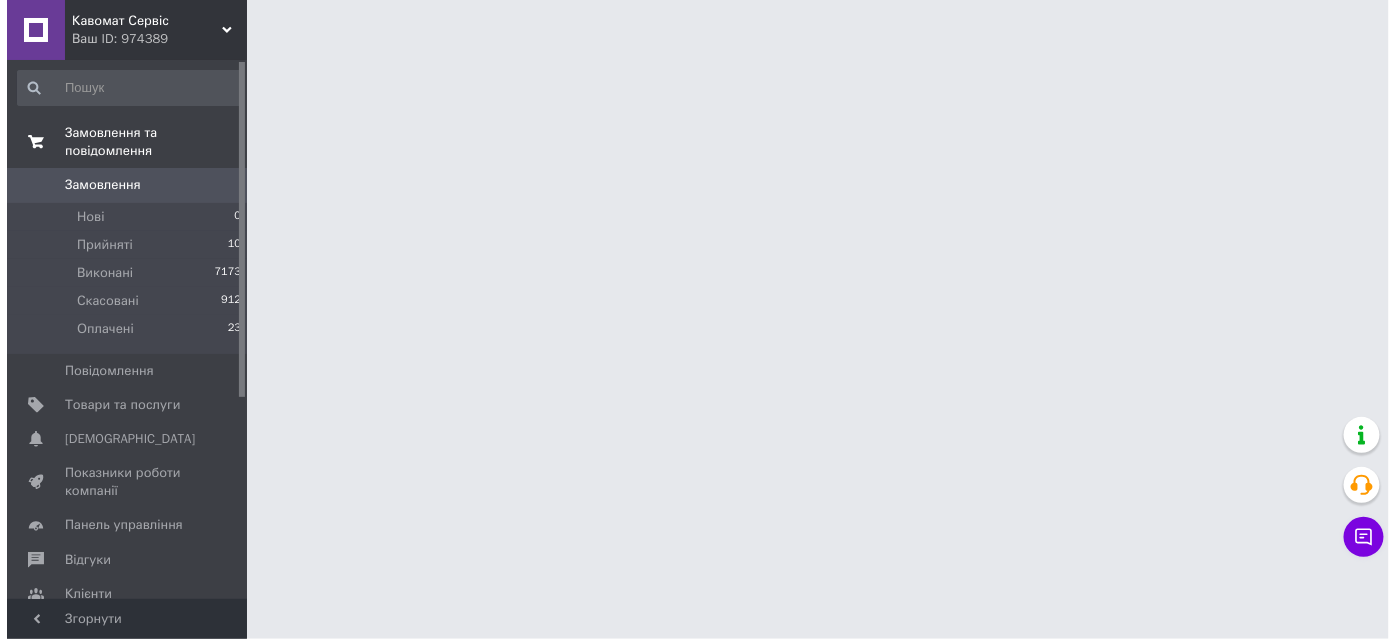 scroll, scrollTop: 0, scrollLeft: 0, axis: both 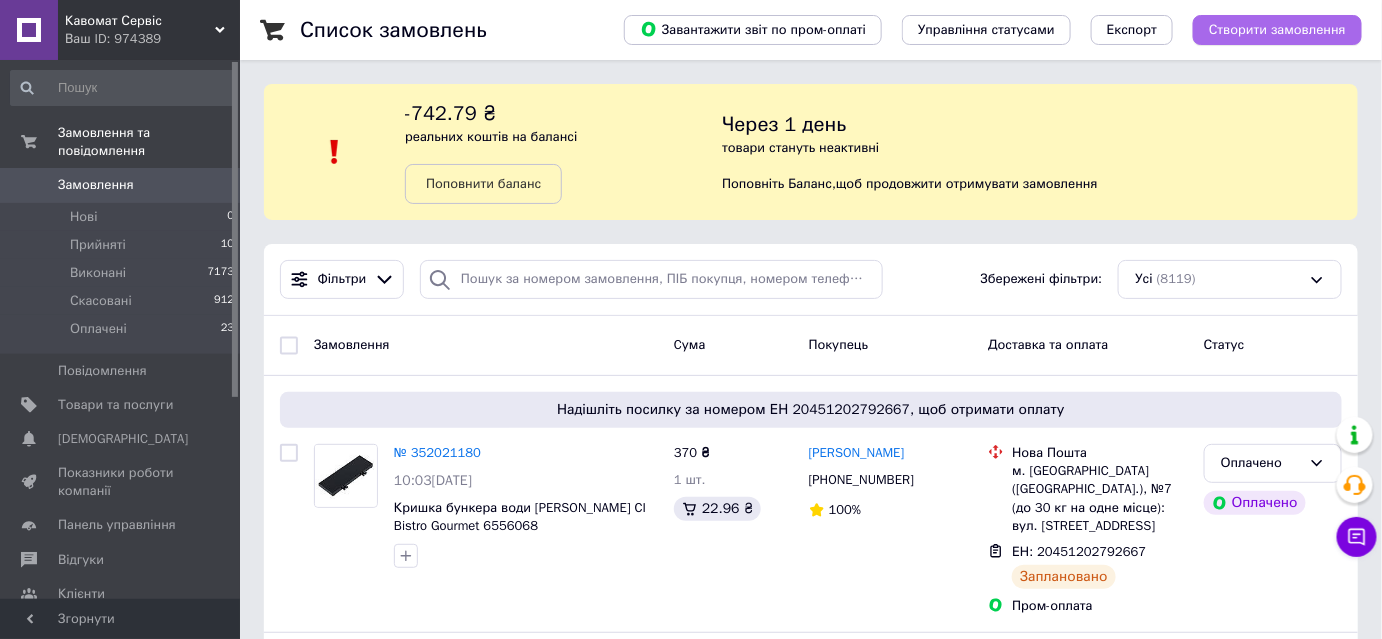 click on "Створити замовлення" at bounding box center (1277, 30) 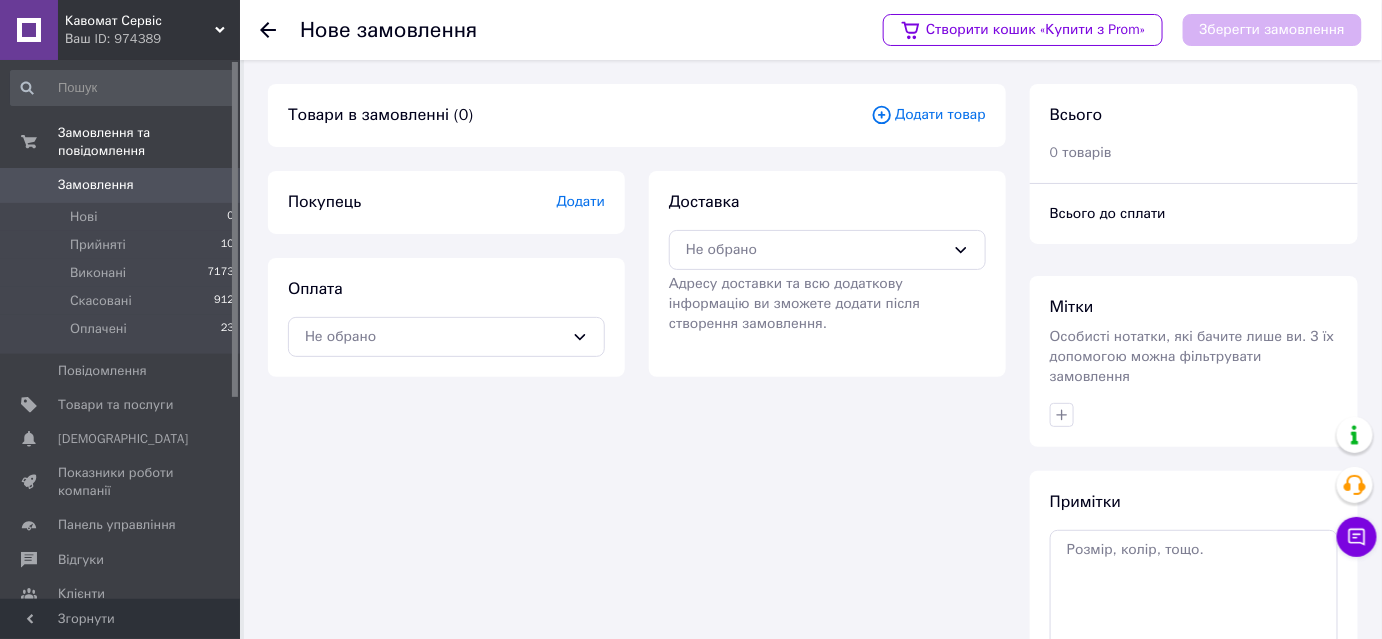 click on "Додати товар" at bounding box center [928, 115] 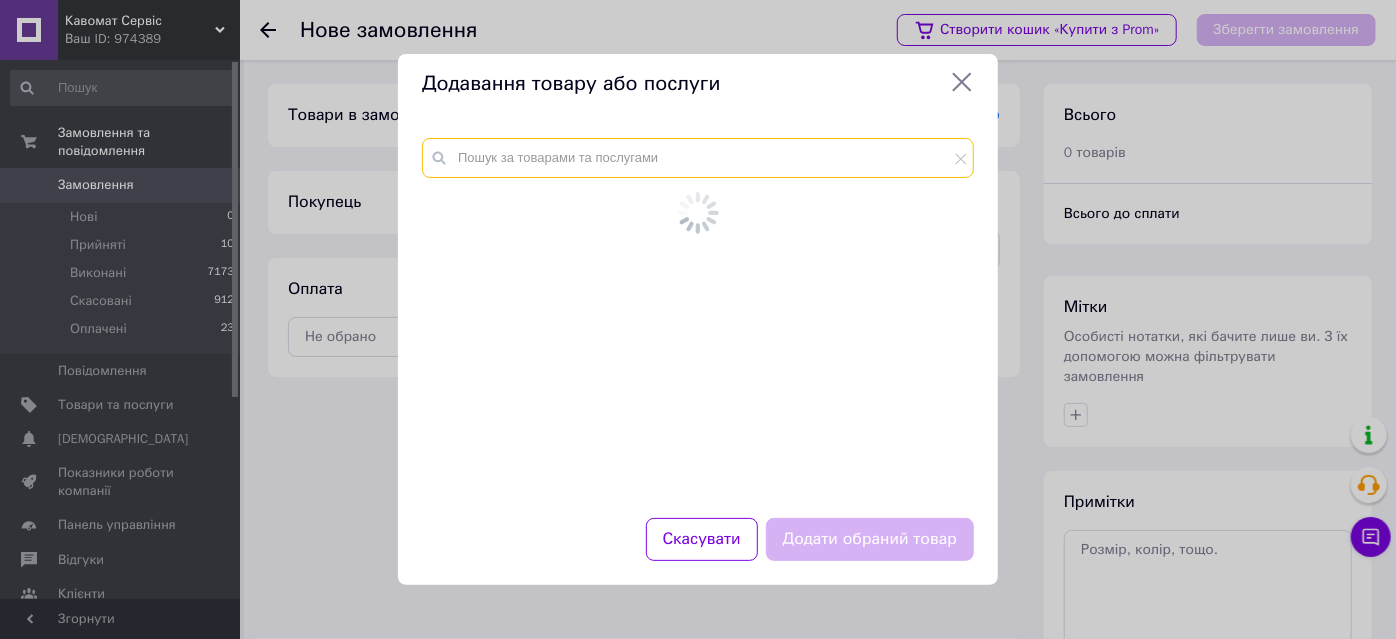 click at bounding box center [698, 158] 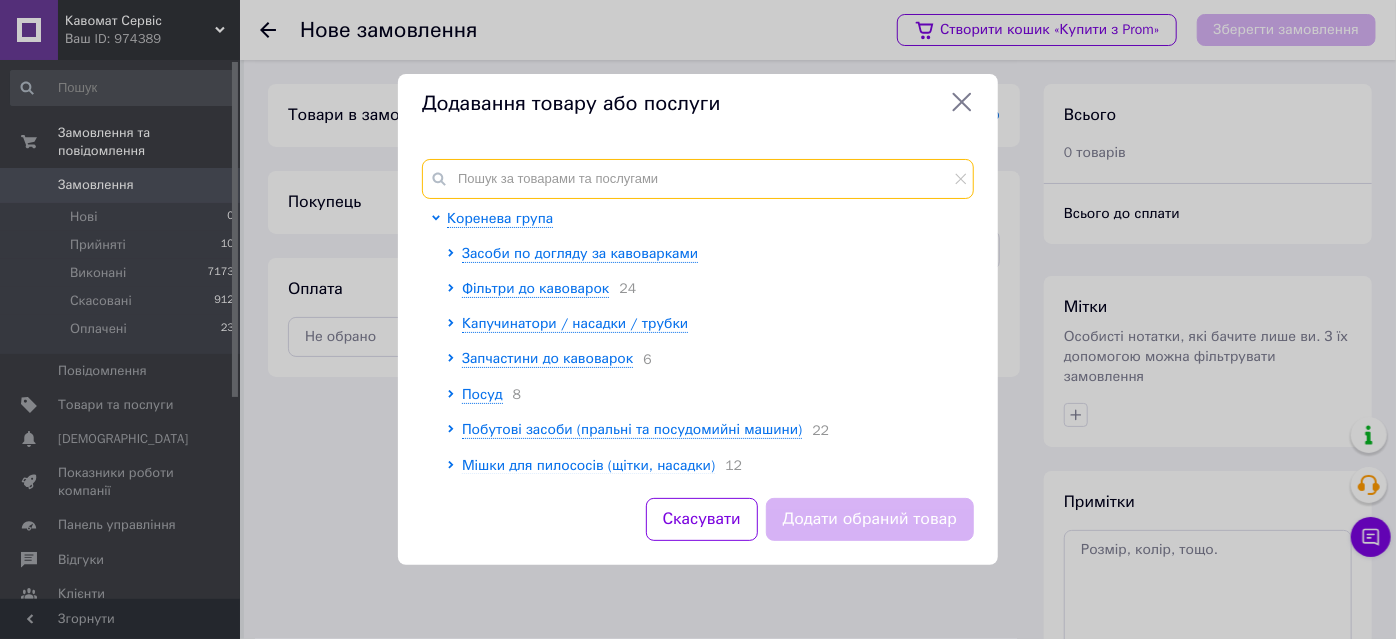 paste on "AS00003722" 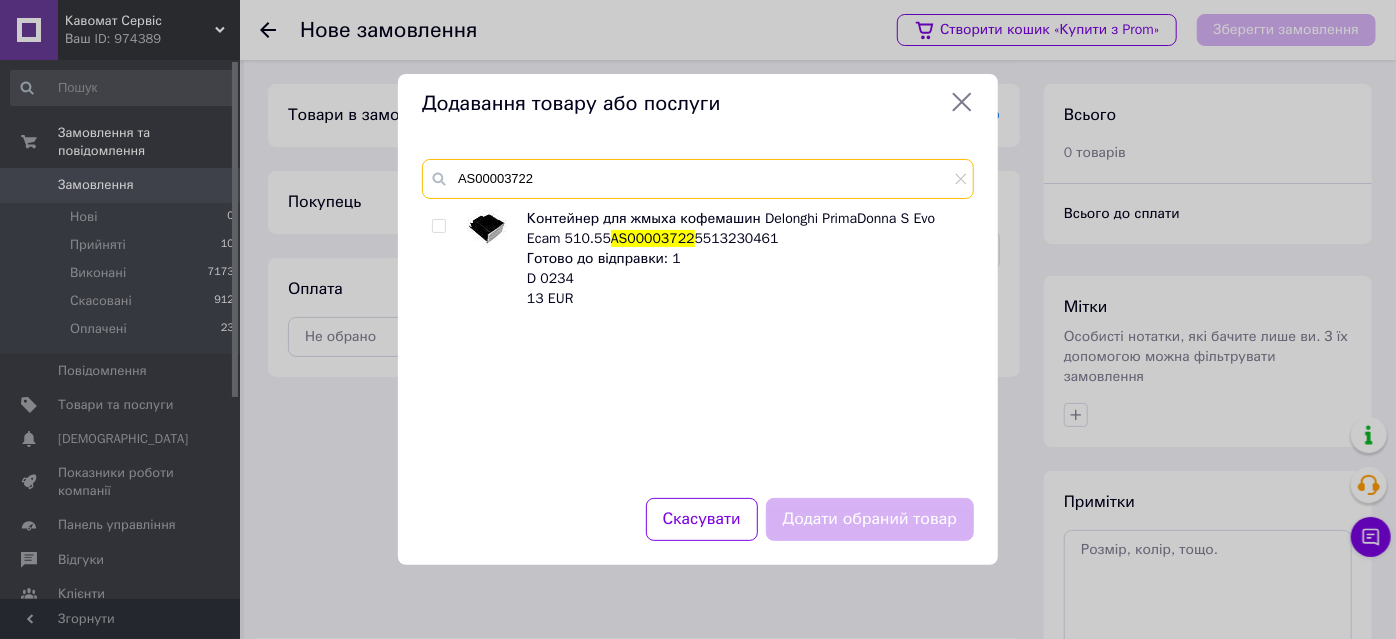 type on "AS00003722" 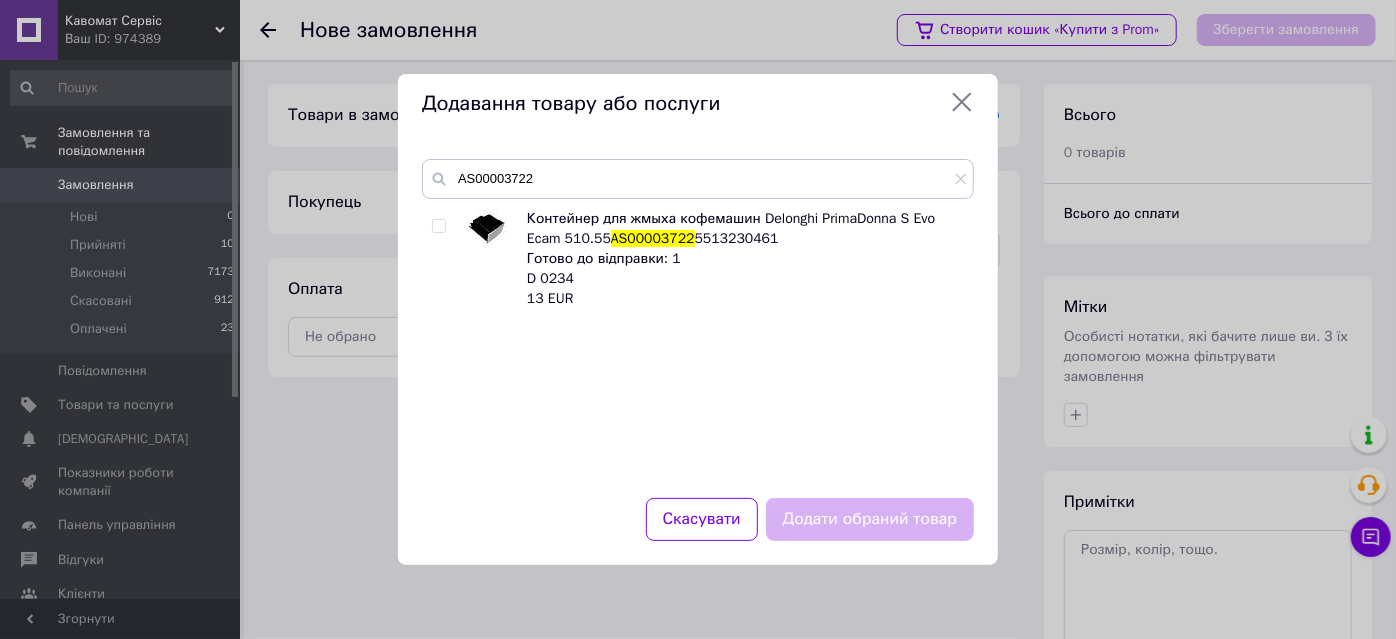 click at bounding box center [438, 226] 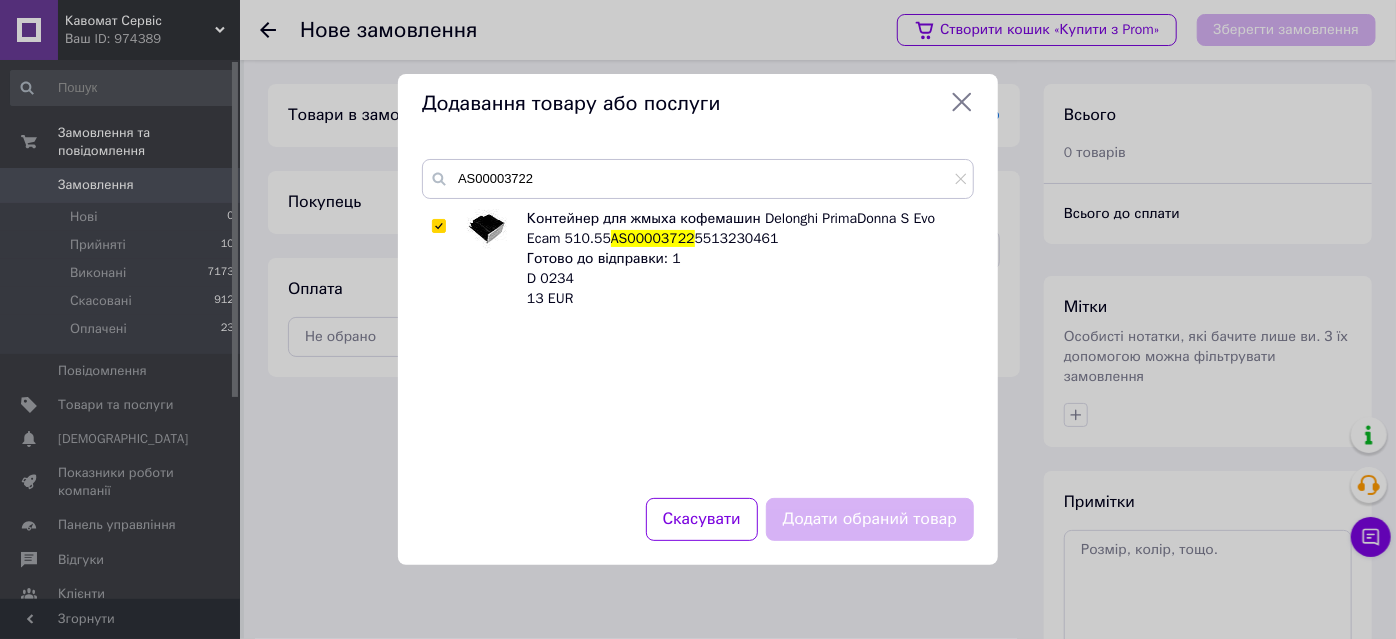 checkbox on "true" 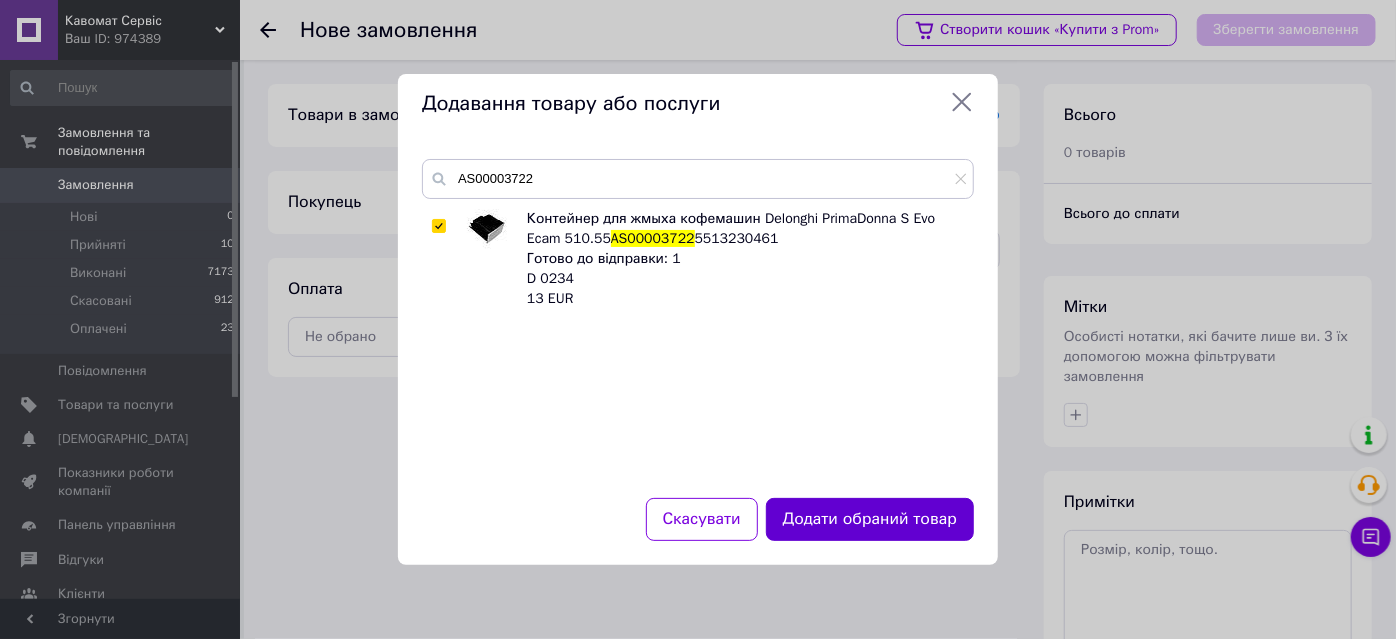 click on "Додати обраний товар" at bounding box center [870, 519] 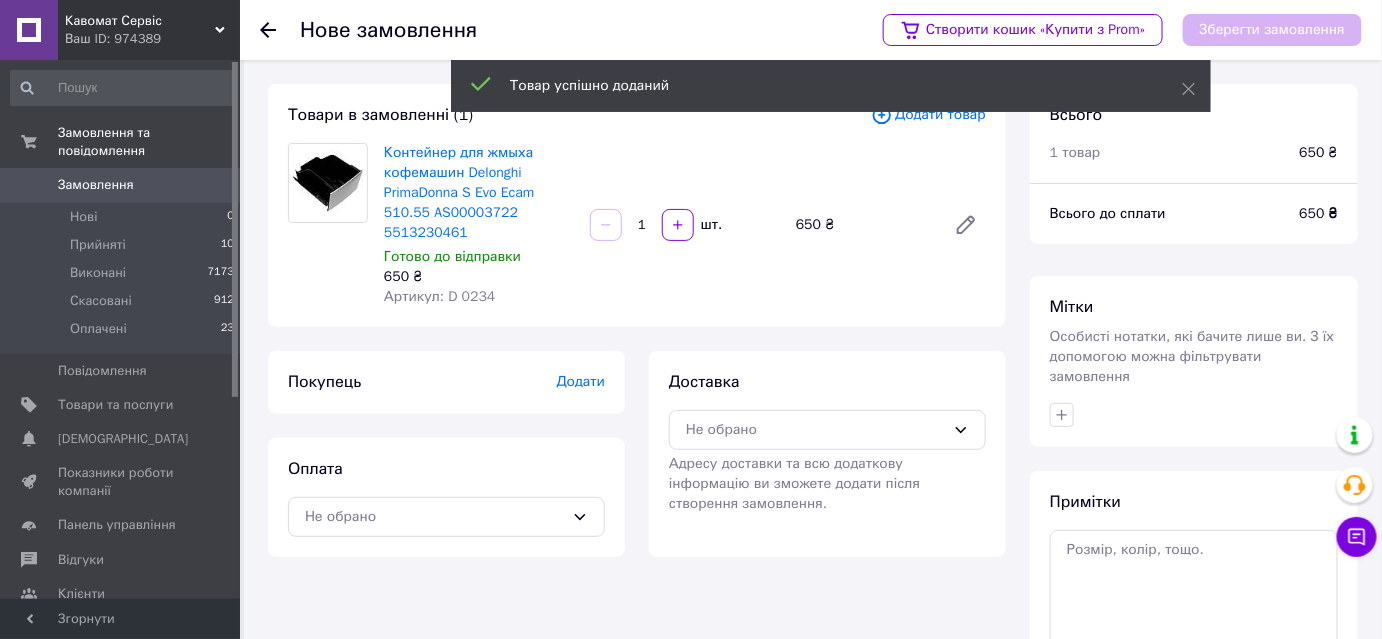 click on "Додати" at bounding box center (581, 381) 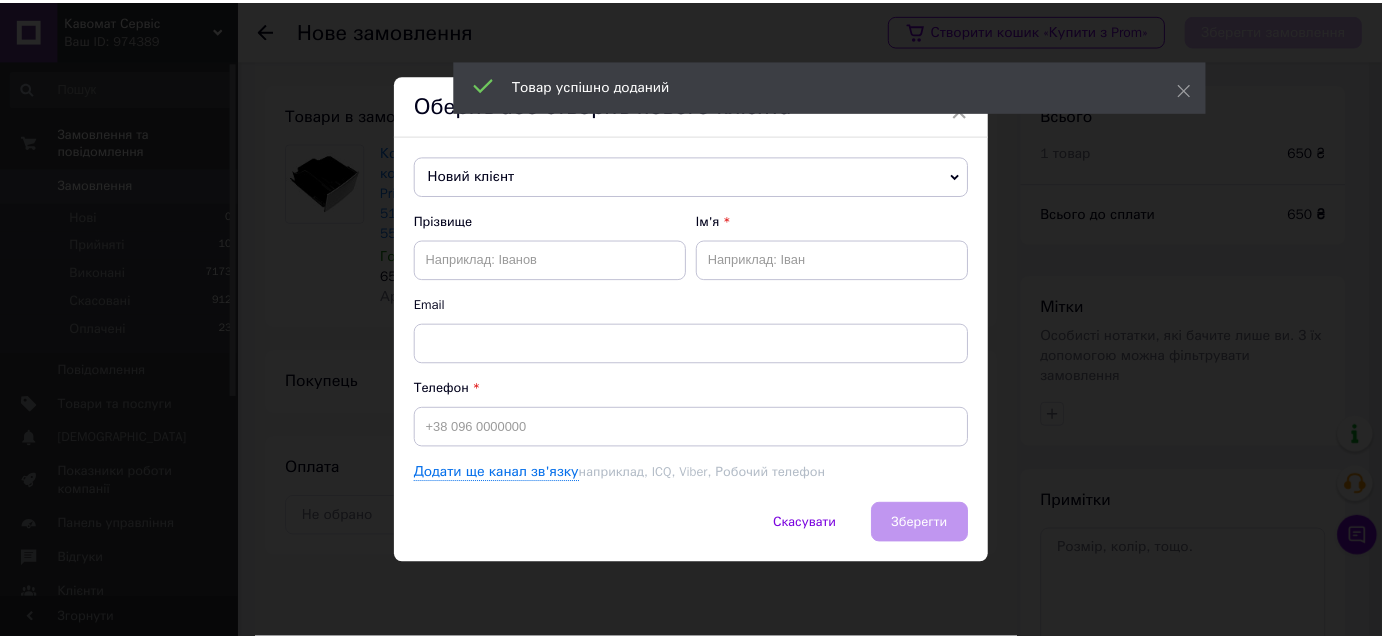 scroll, scrollTop: 0, scrollLeft: 0, axis: both 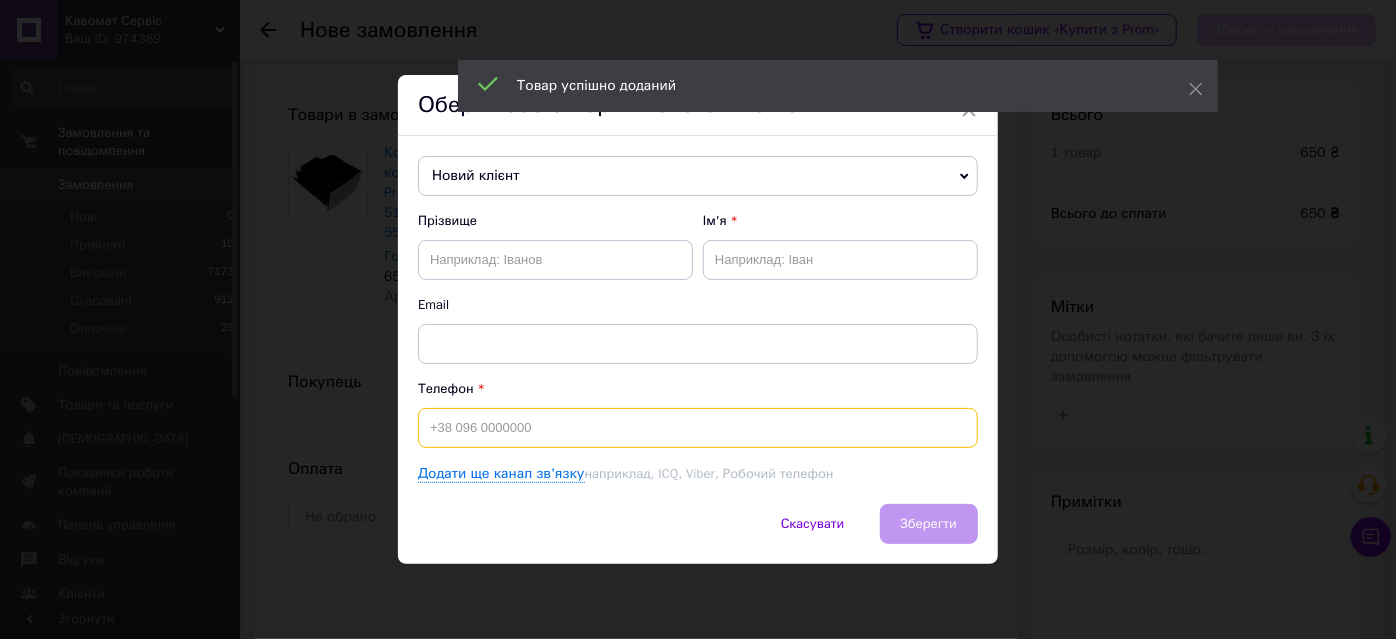 click at bounding box center (698, 428) 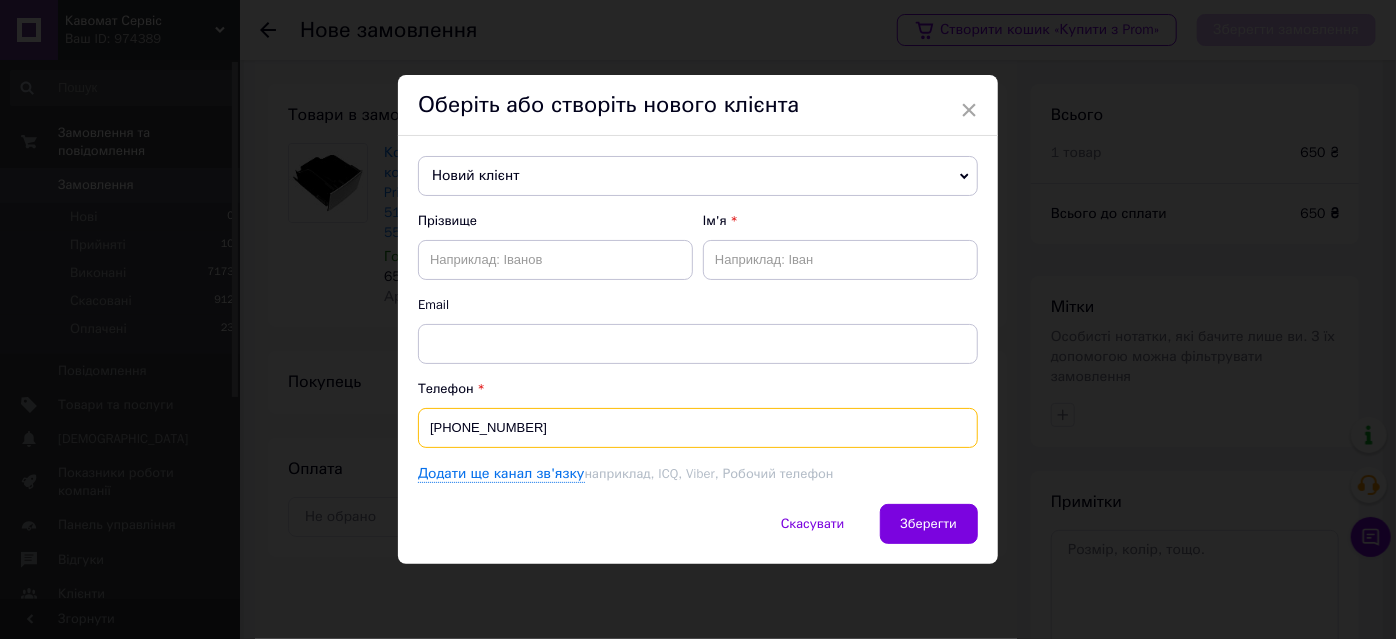 type on "+380662014251" 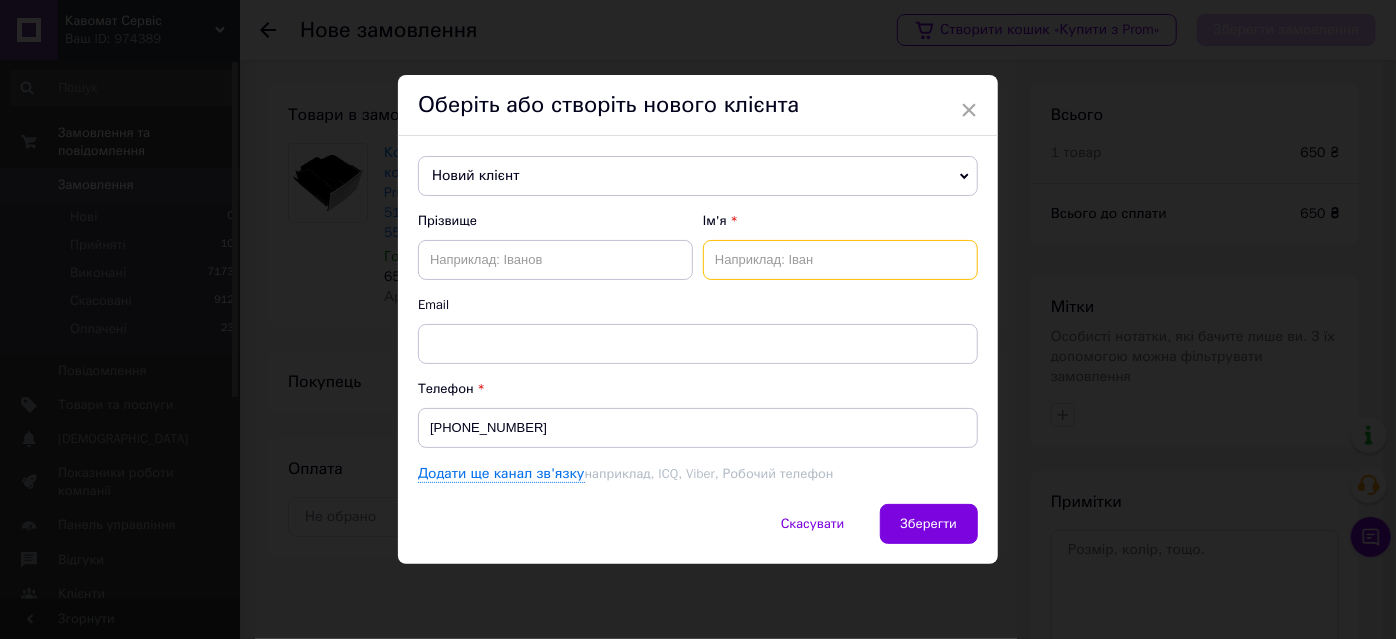 click at bounding box center (840, 260) 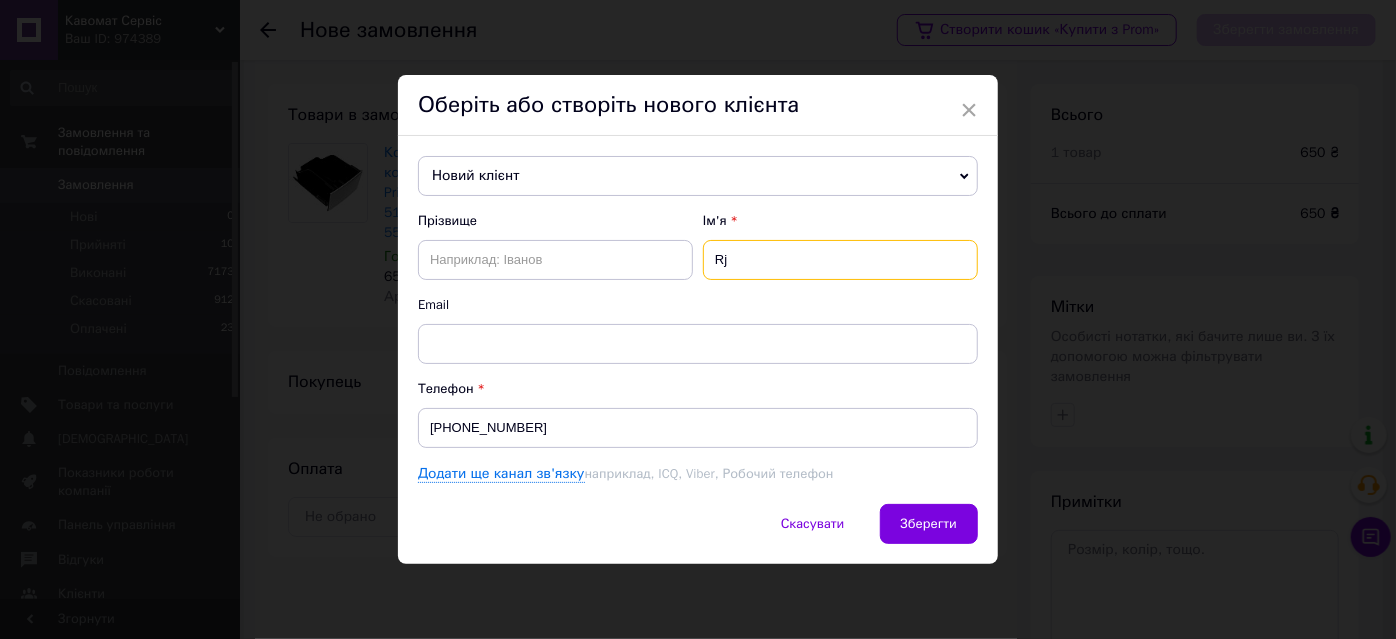 type on "R" 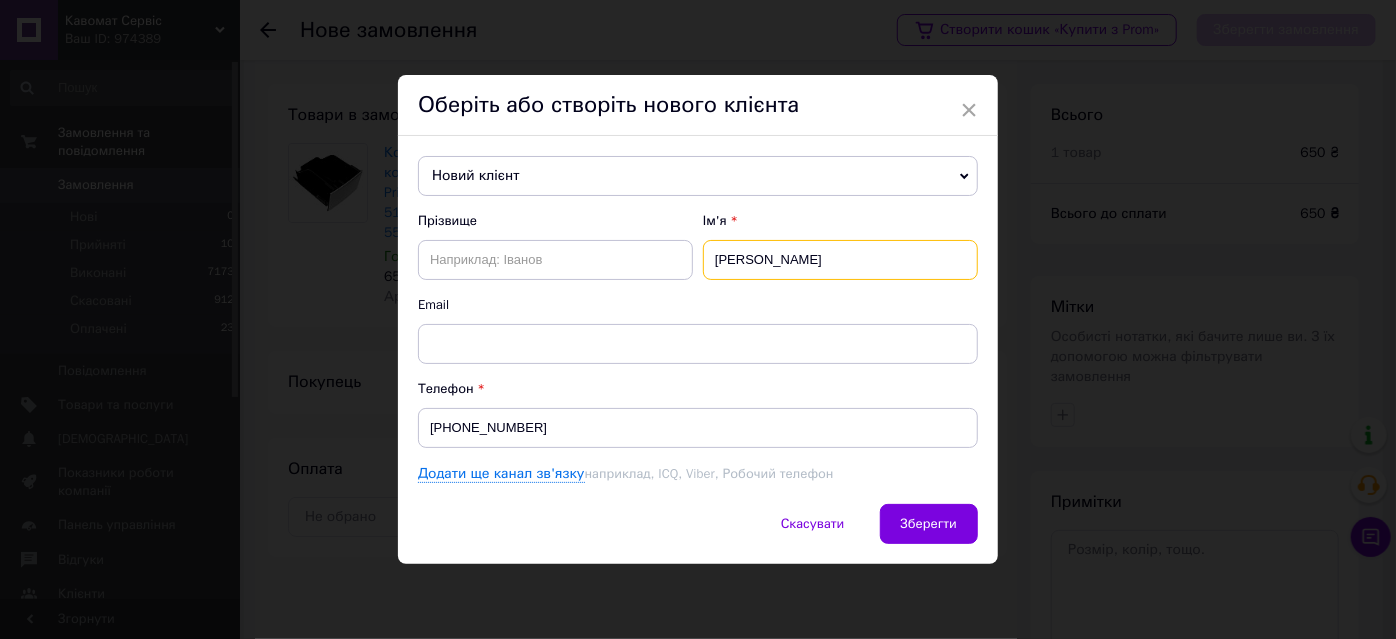 type on "Костянтин" 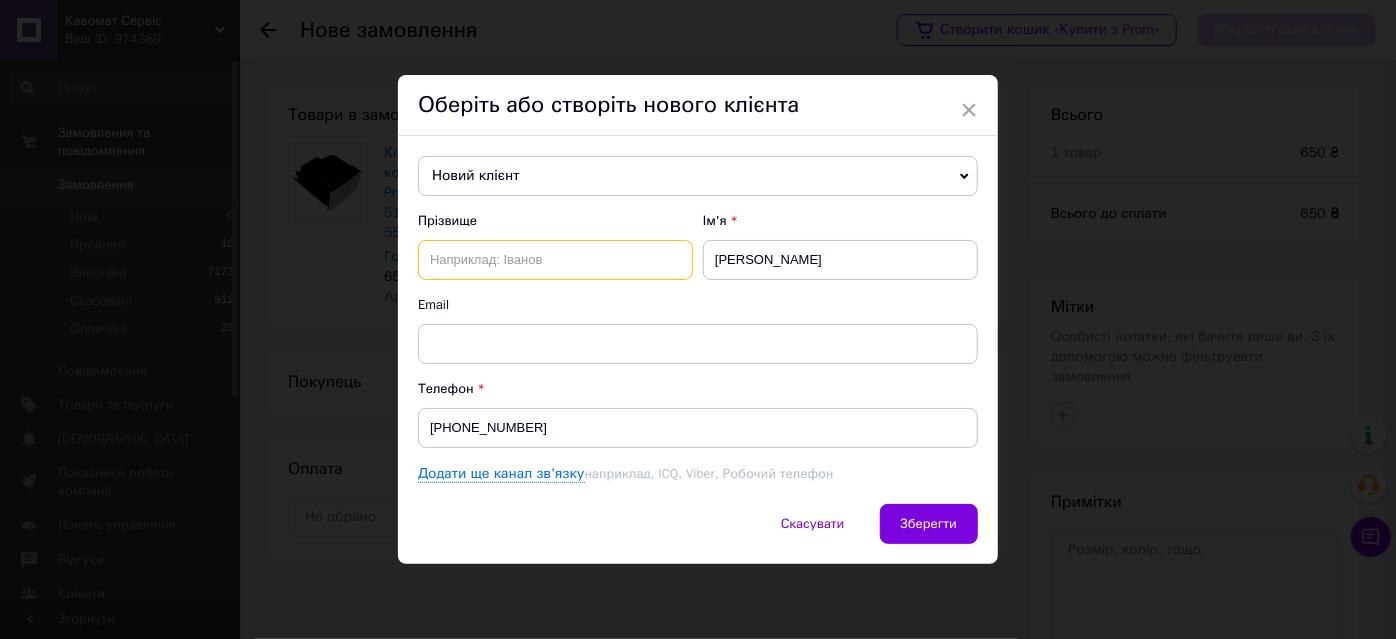 click at bounding box center [555, 260] 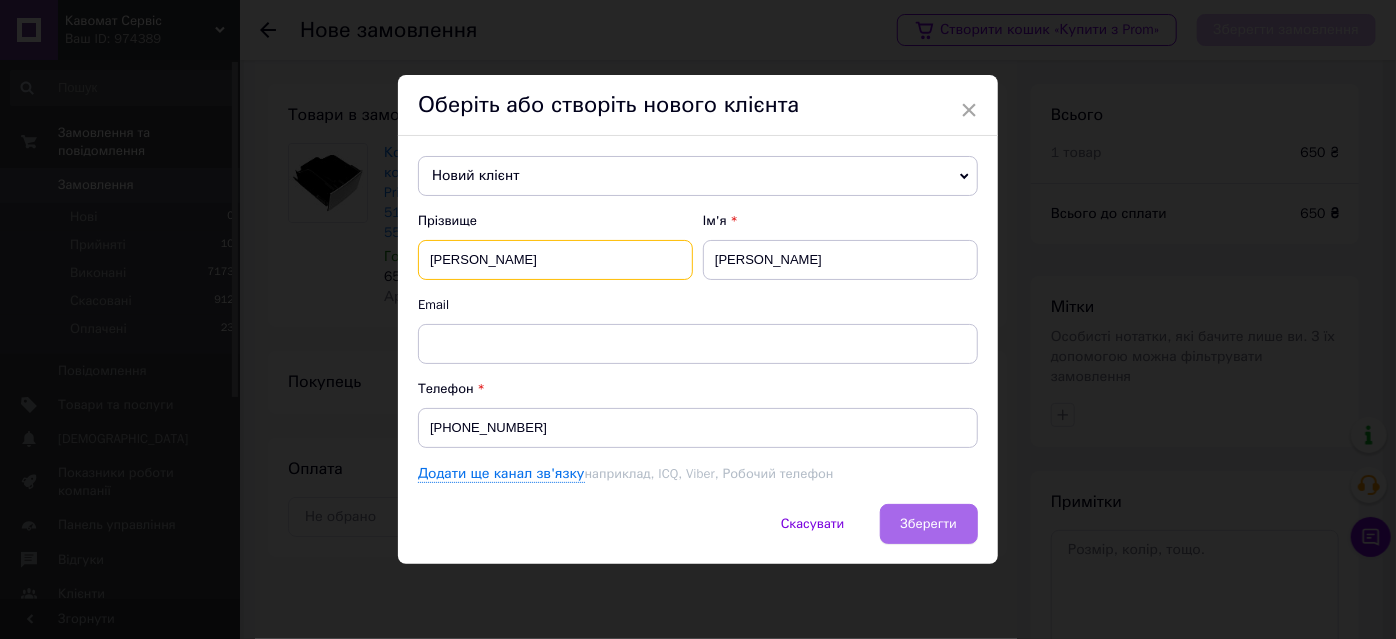type on "Кухаренко" 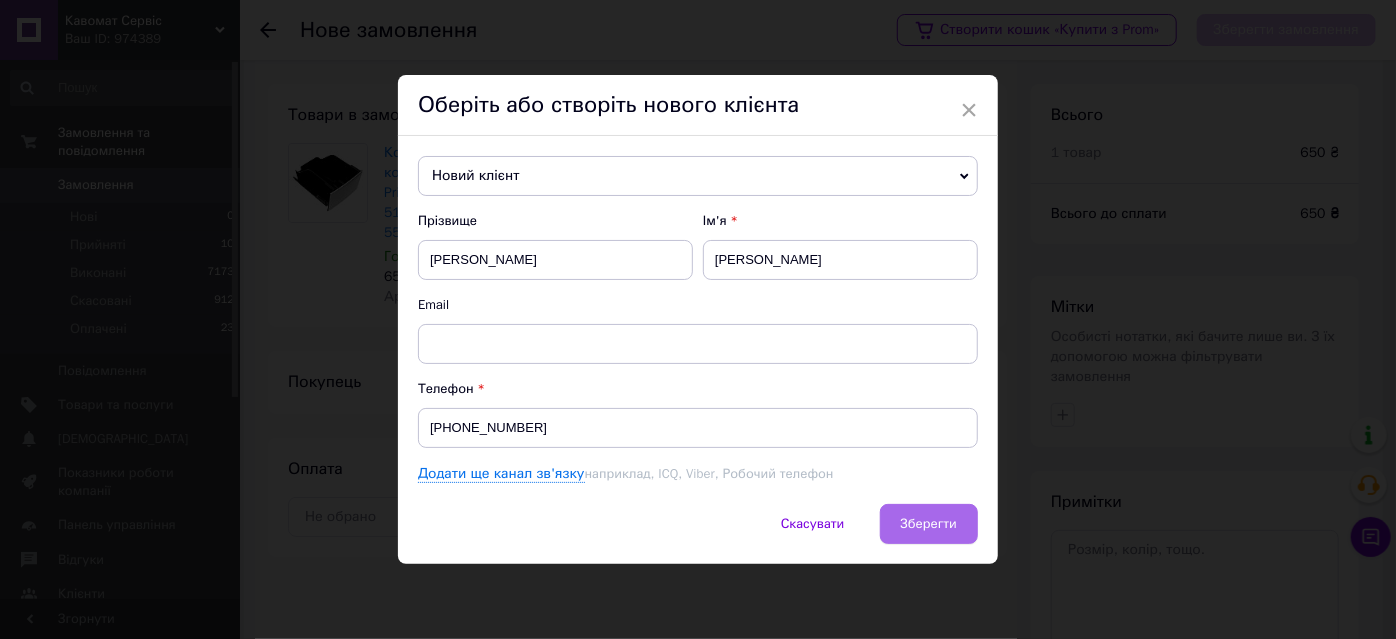 click on "Зберегти" at bounding box center [929, 524] 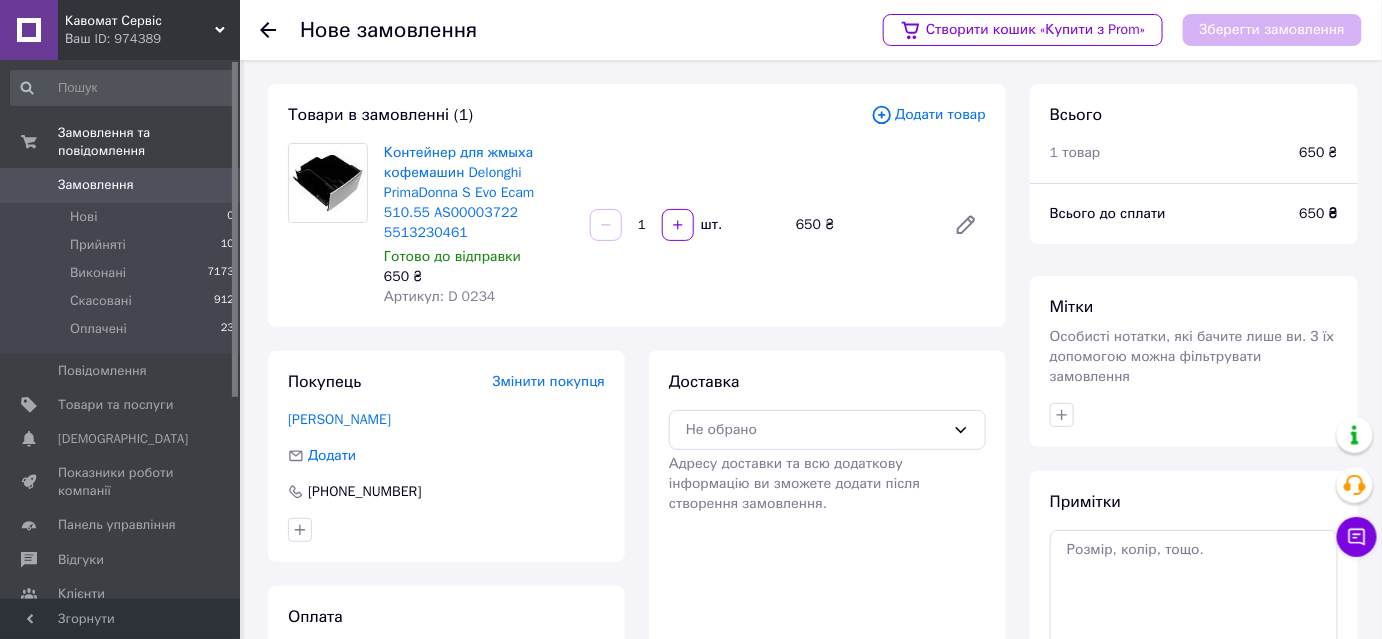 scroll, scrollTop: 181, scrollLeft: 0, axis: vertical 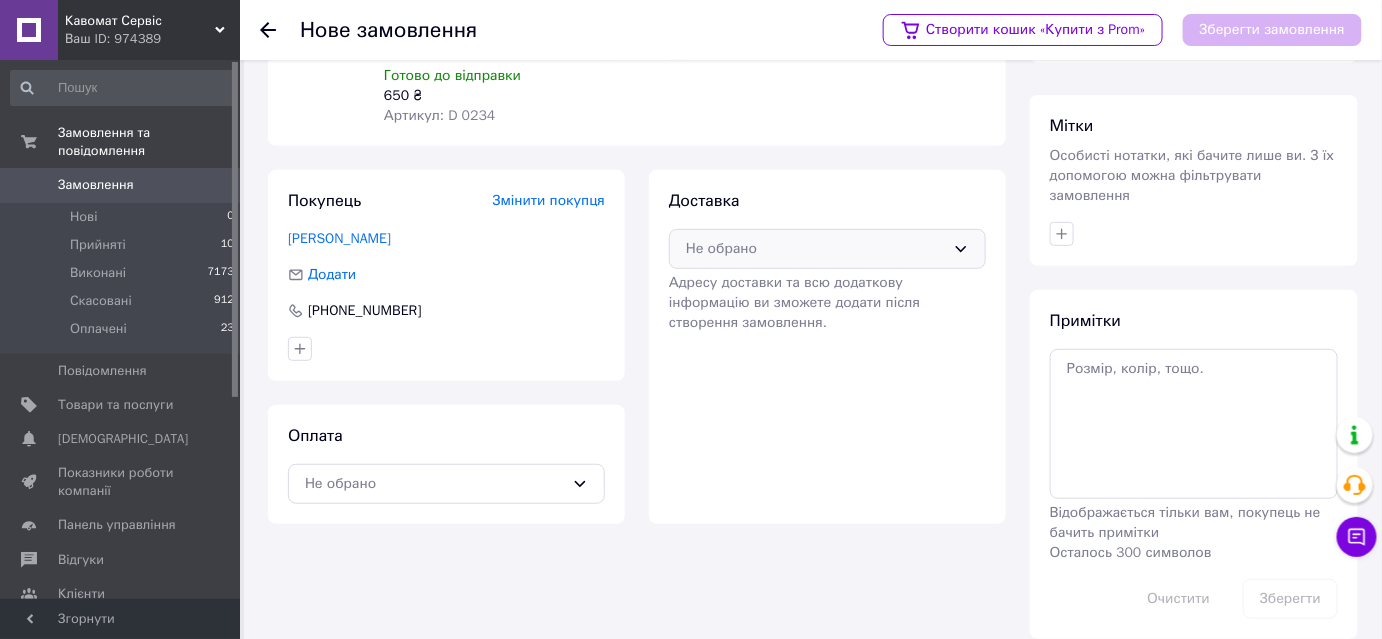 click on "Не обрано" at bounding box center [815, 249] 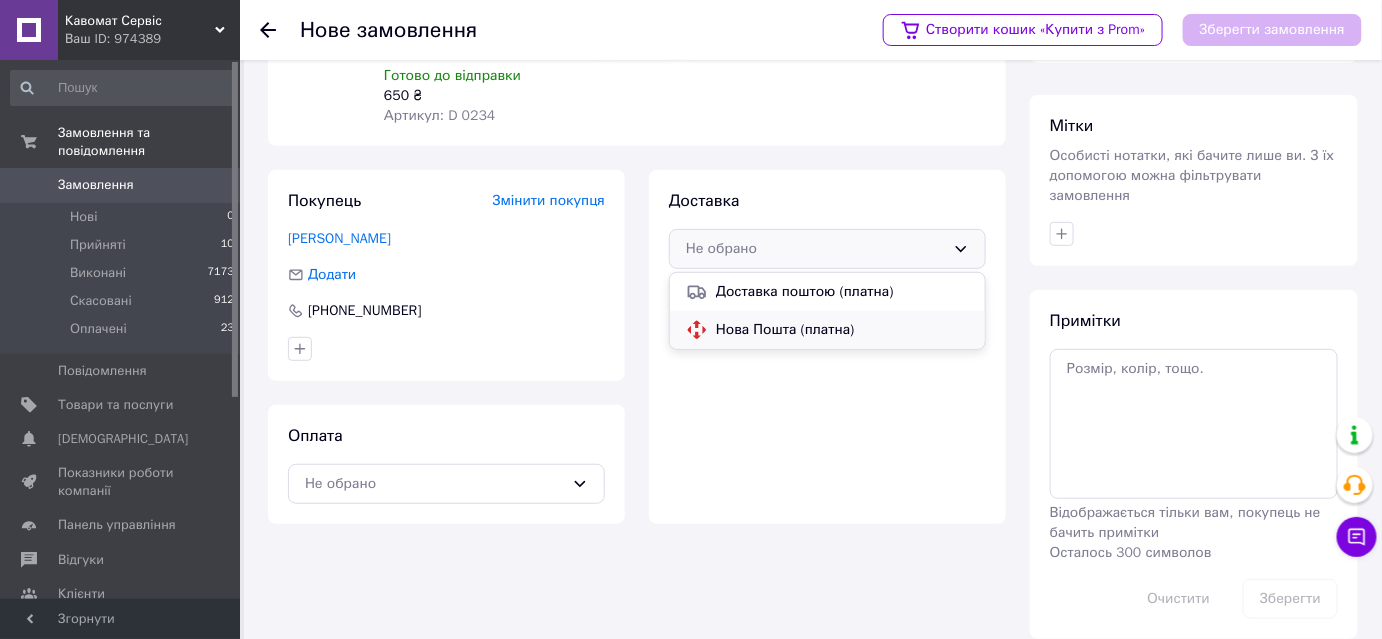click on "Нова Пошта (платна)" at bounding box center [842, 330] 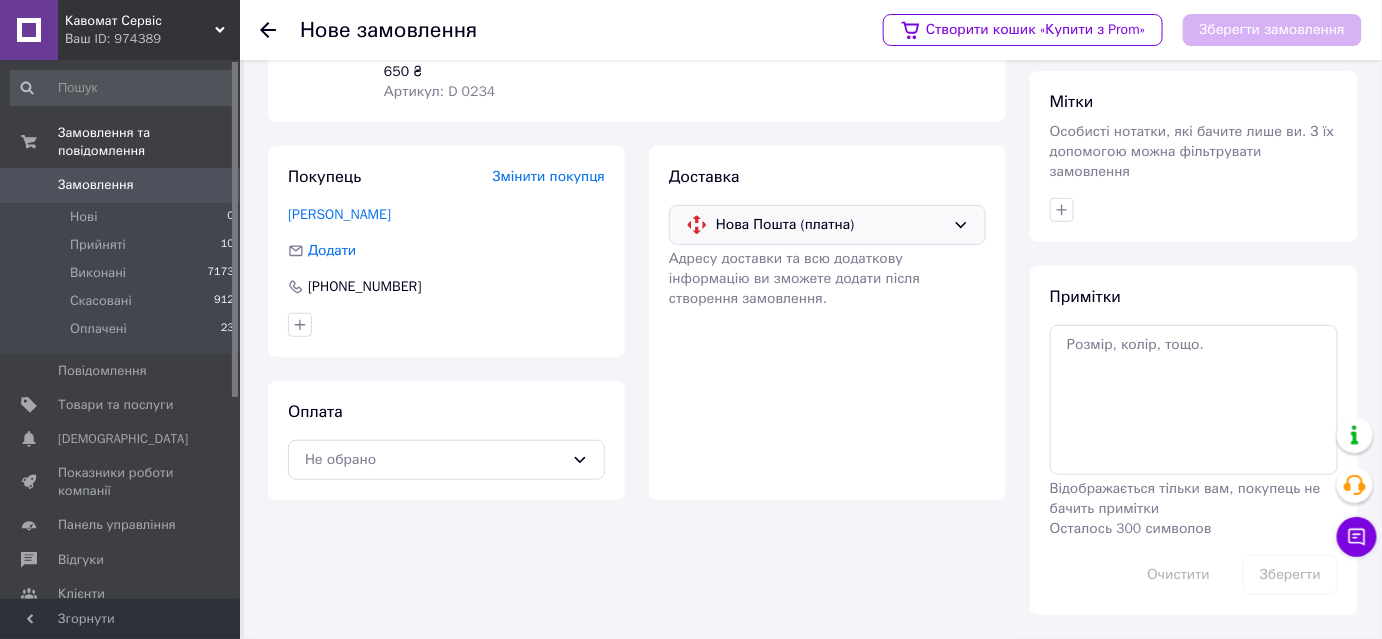 scroll, scrollTop: 298, scrollLeft: 0, axis: vertical 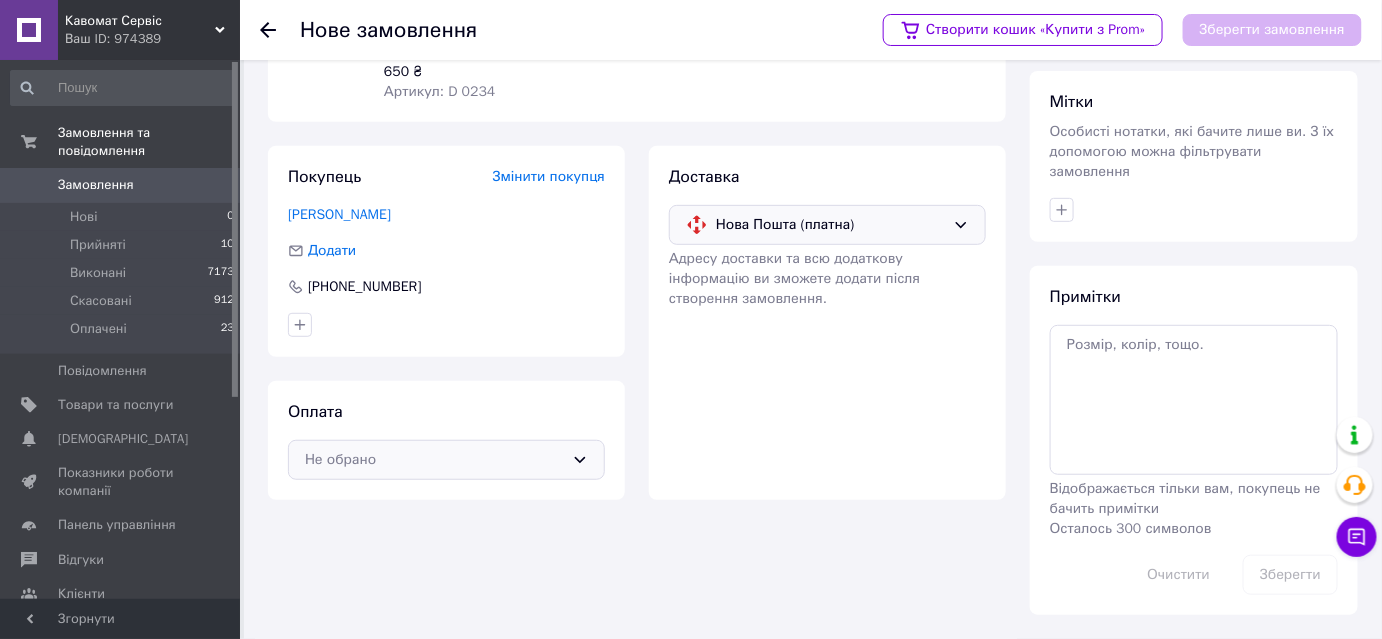 click on "Не обрано" at bounding box center (434, 460) 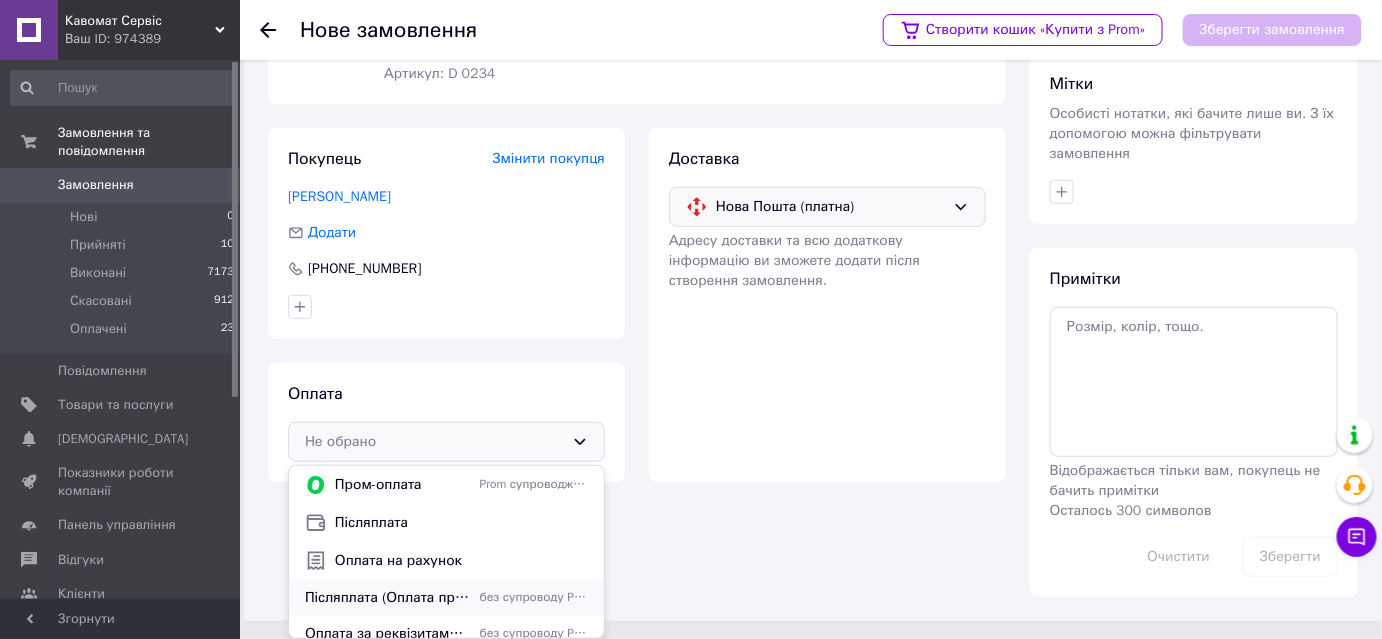 click on "Післяплата (Оплата при отриманні на відділенні Нова Пошта)" at bounding box center (388, 598) 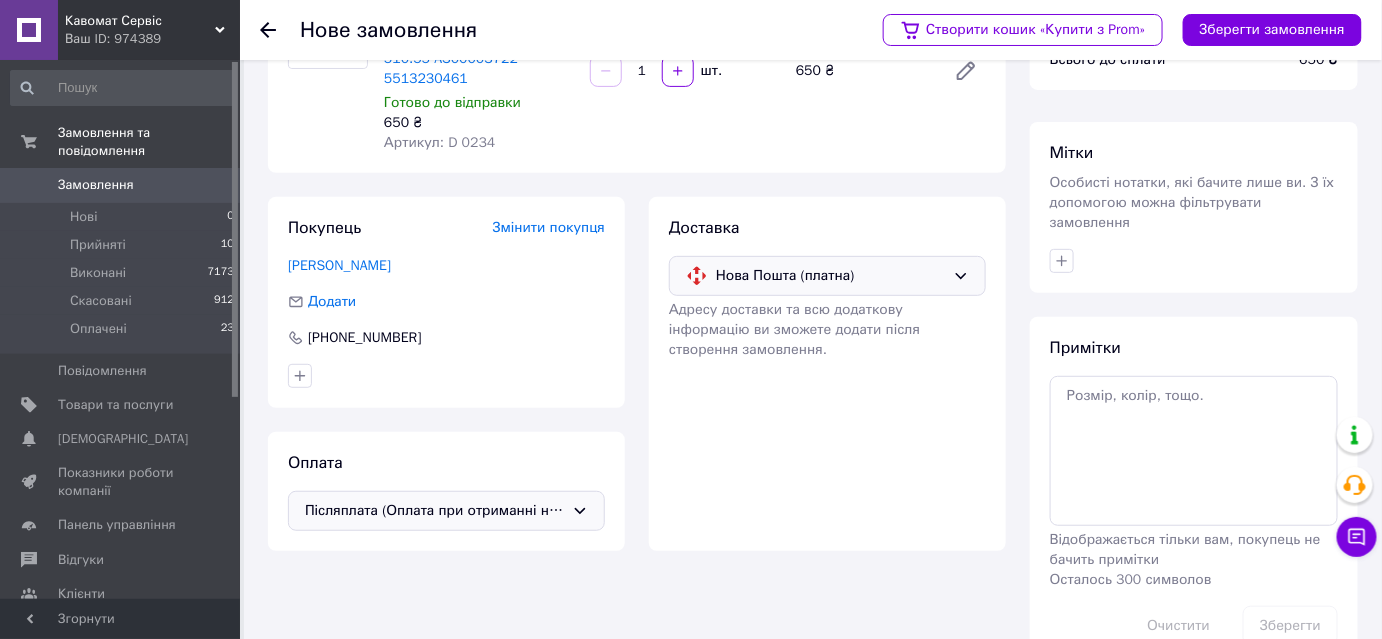 scroll, scrollTop: 0, scrollLeft: 0, axis: both 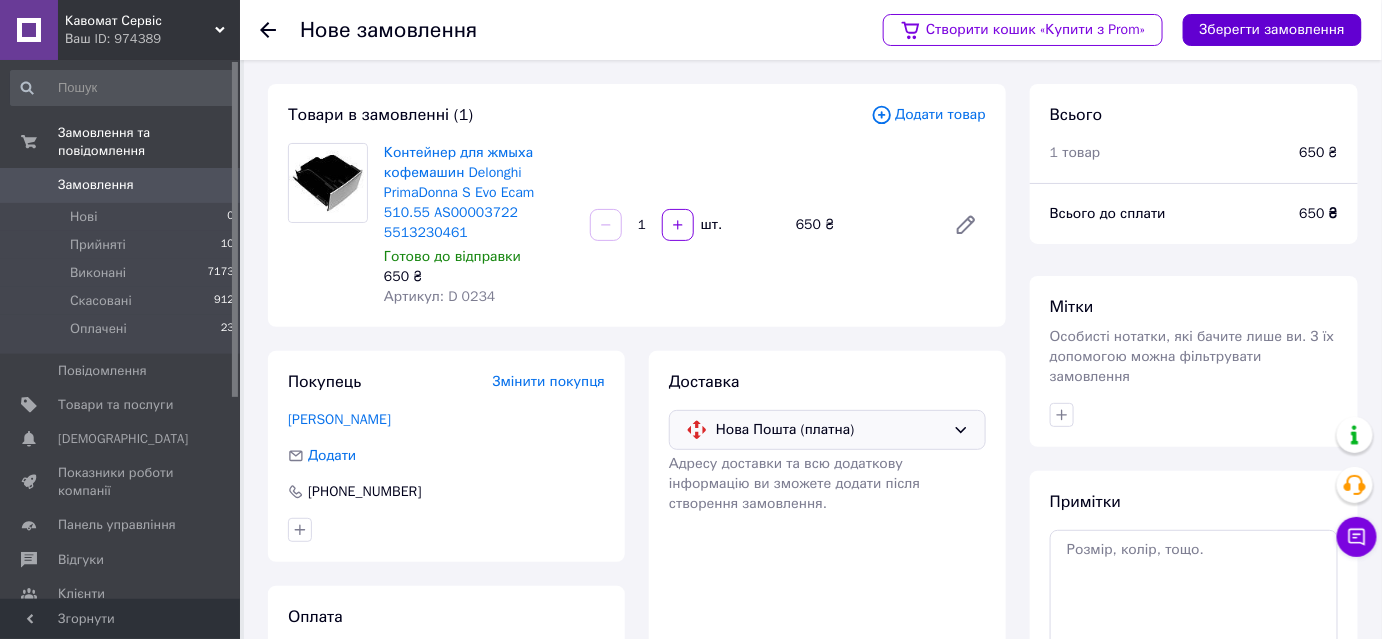 click on "Зберегти замовлення" at bounding box center [1272, 30] 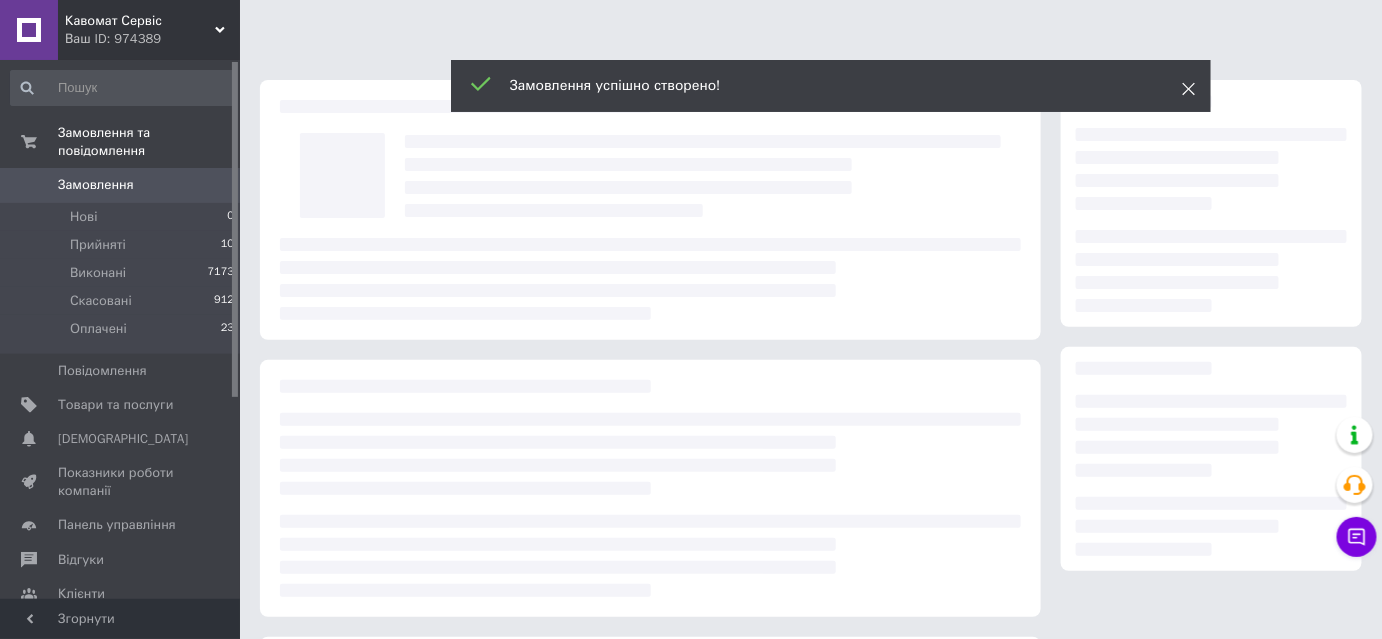 click 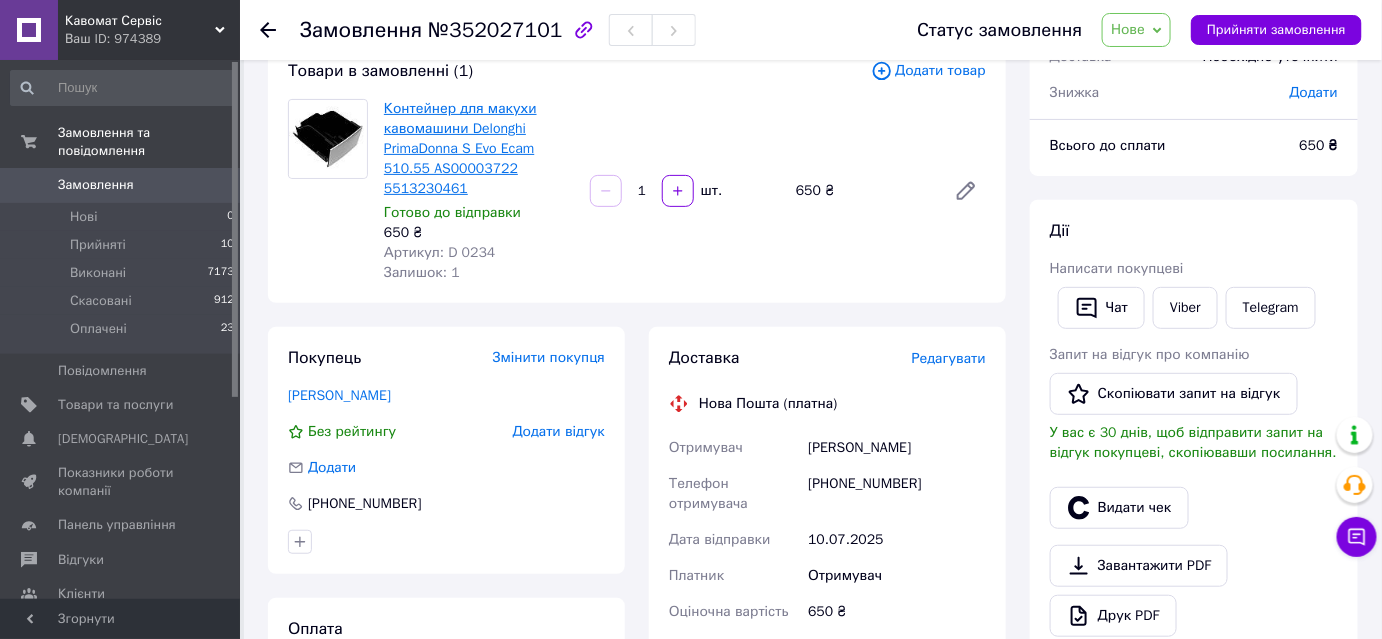 scroll, scrollTop: 0, scrollLeft: 0, axis: both 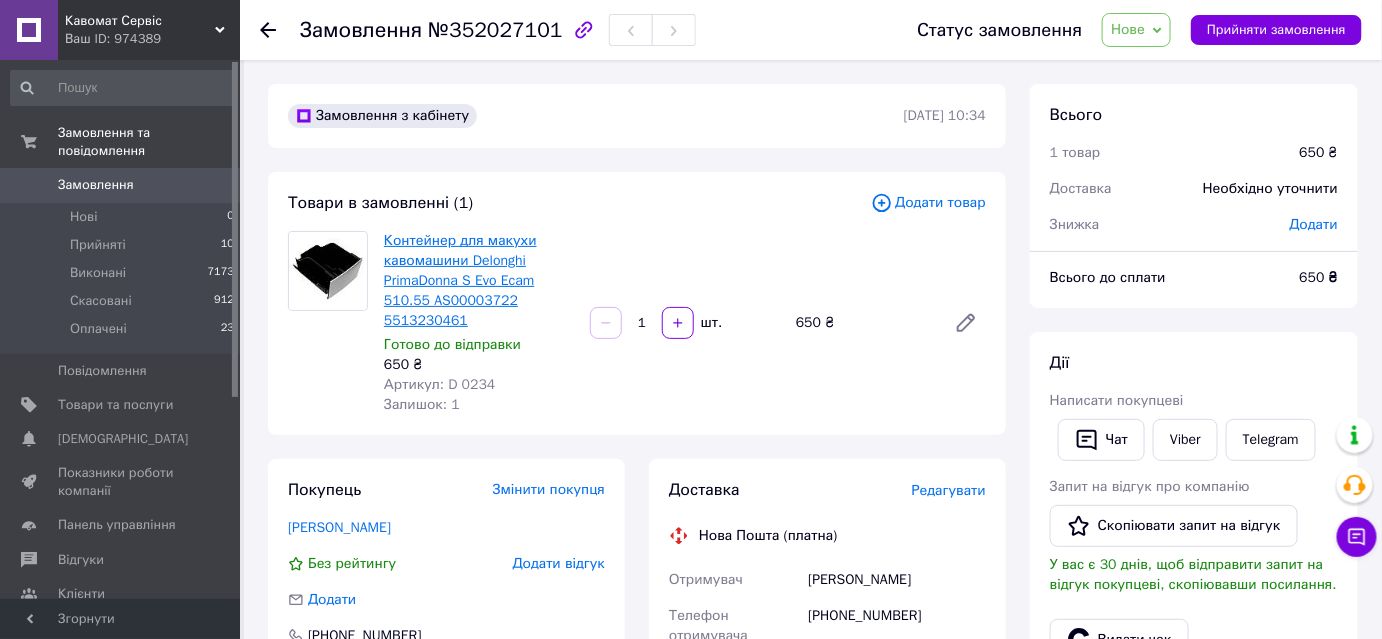 click on "Контейнер для макухи кавомашини Delonghi PrimaDonna S Evo Ecam 510.55 AS00003722 5513230461" at bounding box center (460, 280) 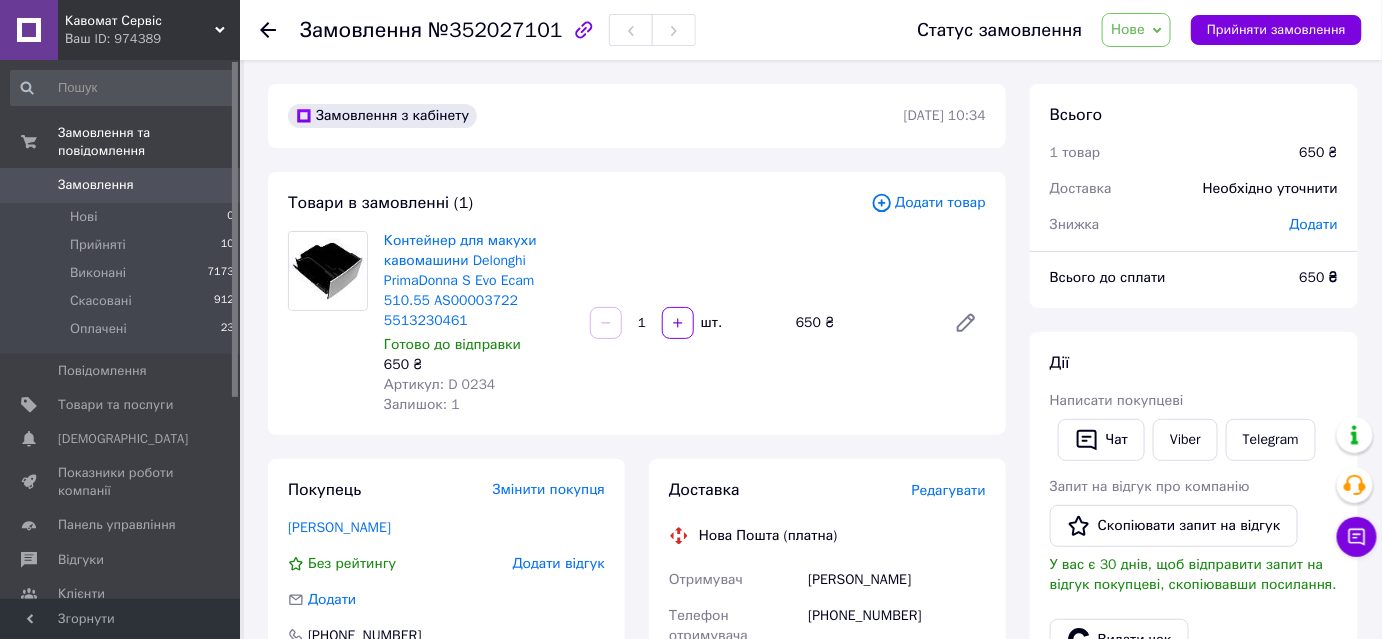scroll, scrollTop: 363, scrollLeft: 0, axis: vertical 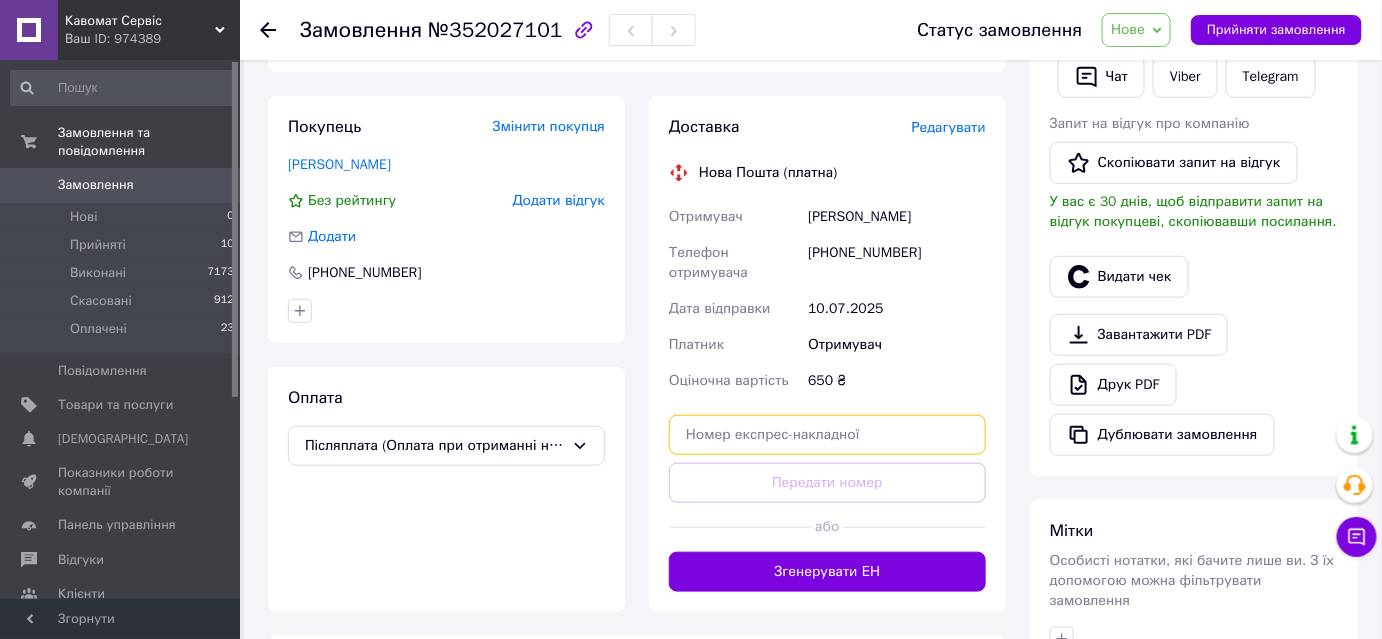 click at bounding box center (827, 435) 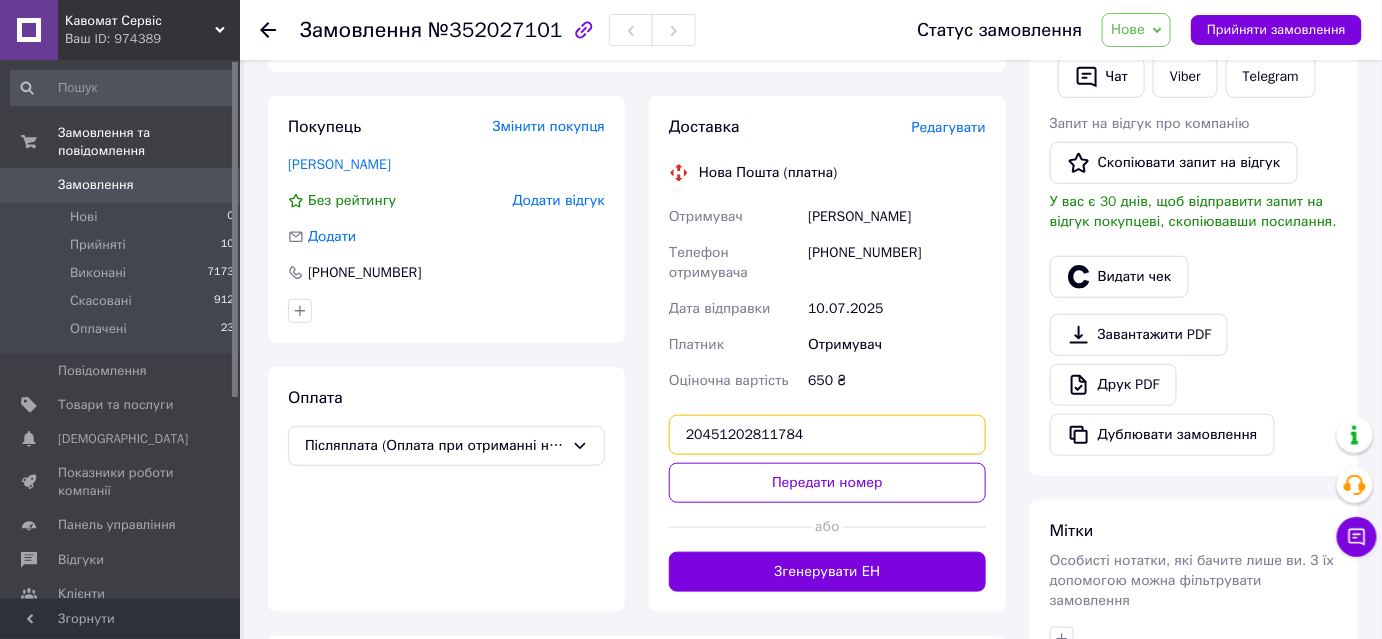 drag, startPoint x: 781, startPoint y: 563, endPoint x: 821, endPoint y: 562, distance: 40.012497 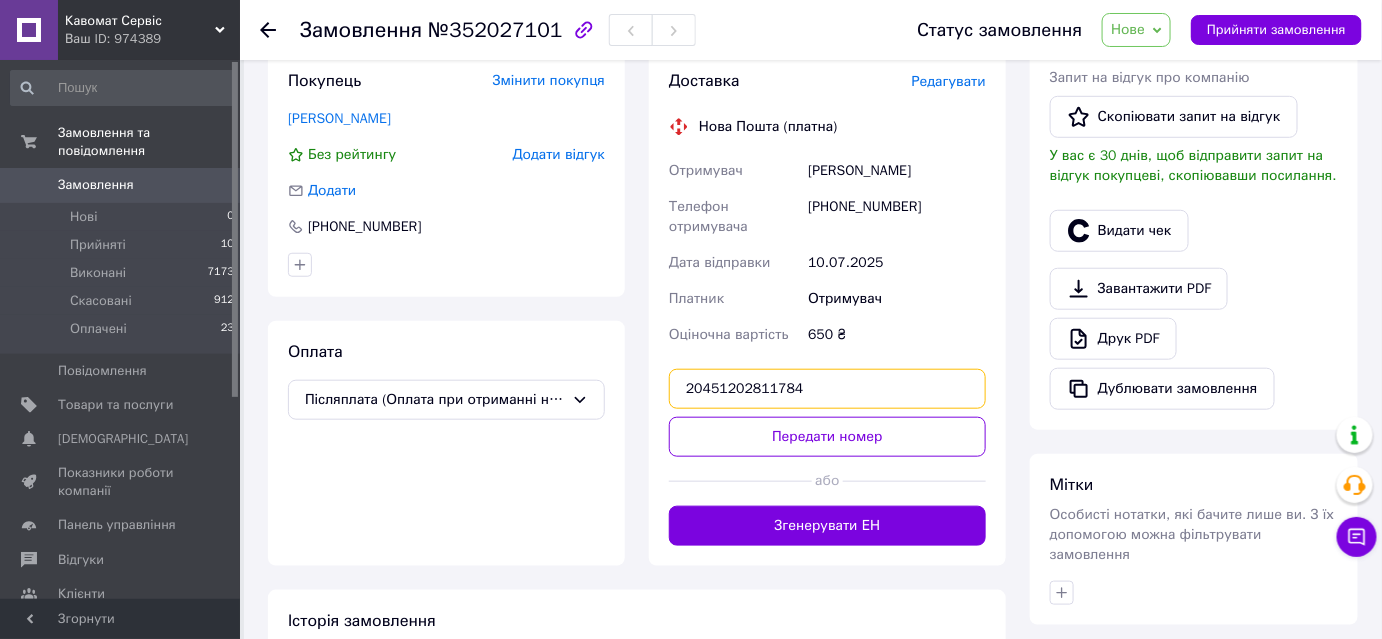 scroll, scrollTop: 454, scrollLeft: 0, axis: vertical 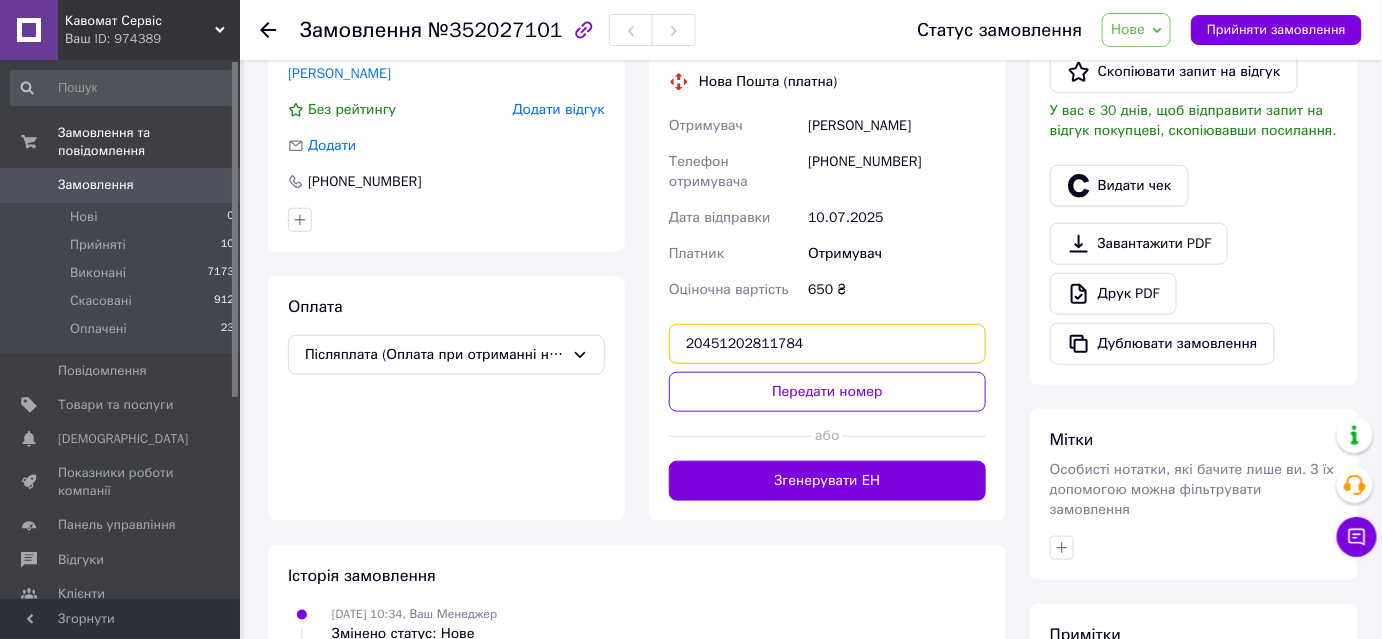 type on "20451202811784" 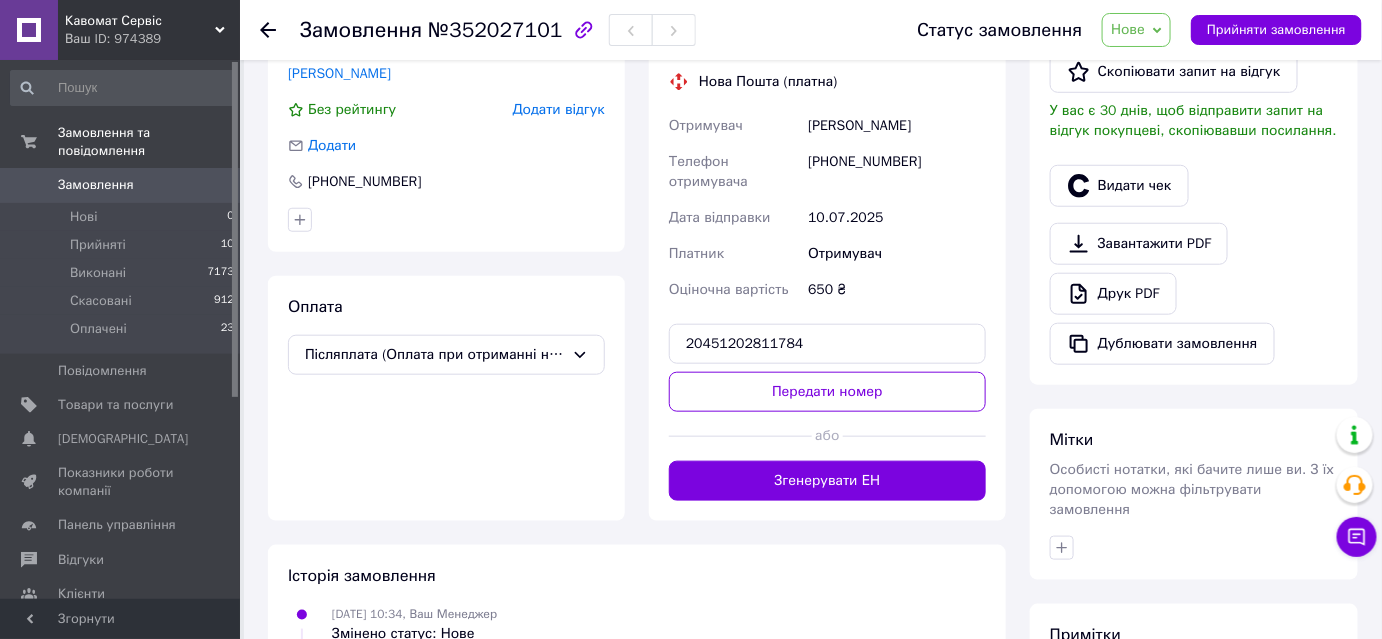 click on "Передати номер" at bounding box center [827, 392] 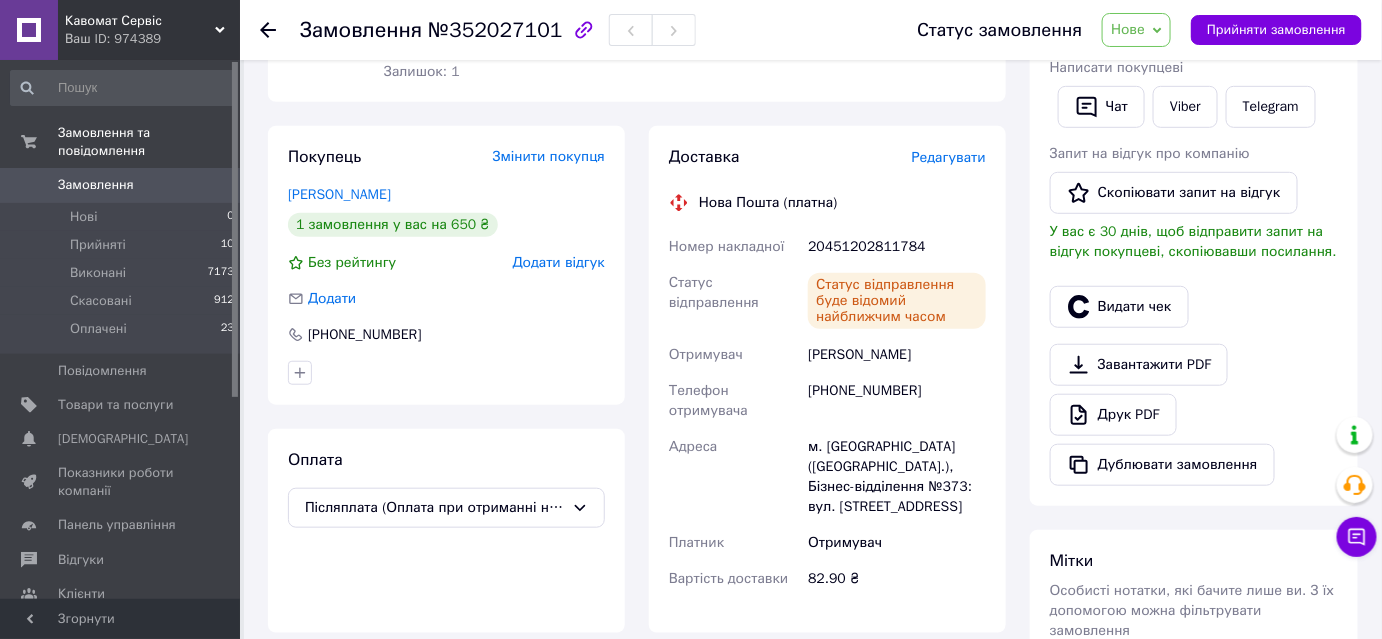scroll, scrollTop: 90, scrollLeft: 0, axis: vertical 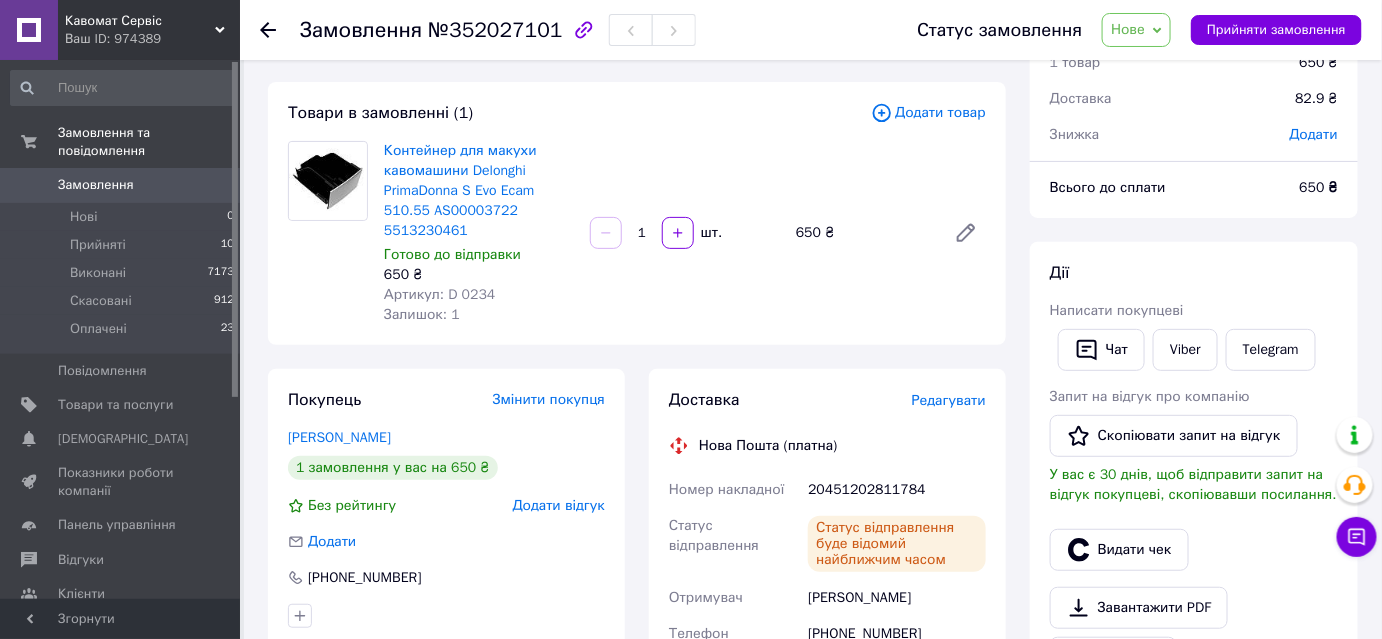 click on "Додати" at bounding box center (1314, 134) 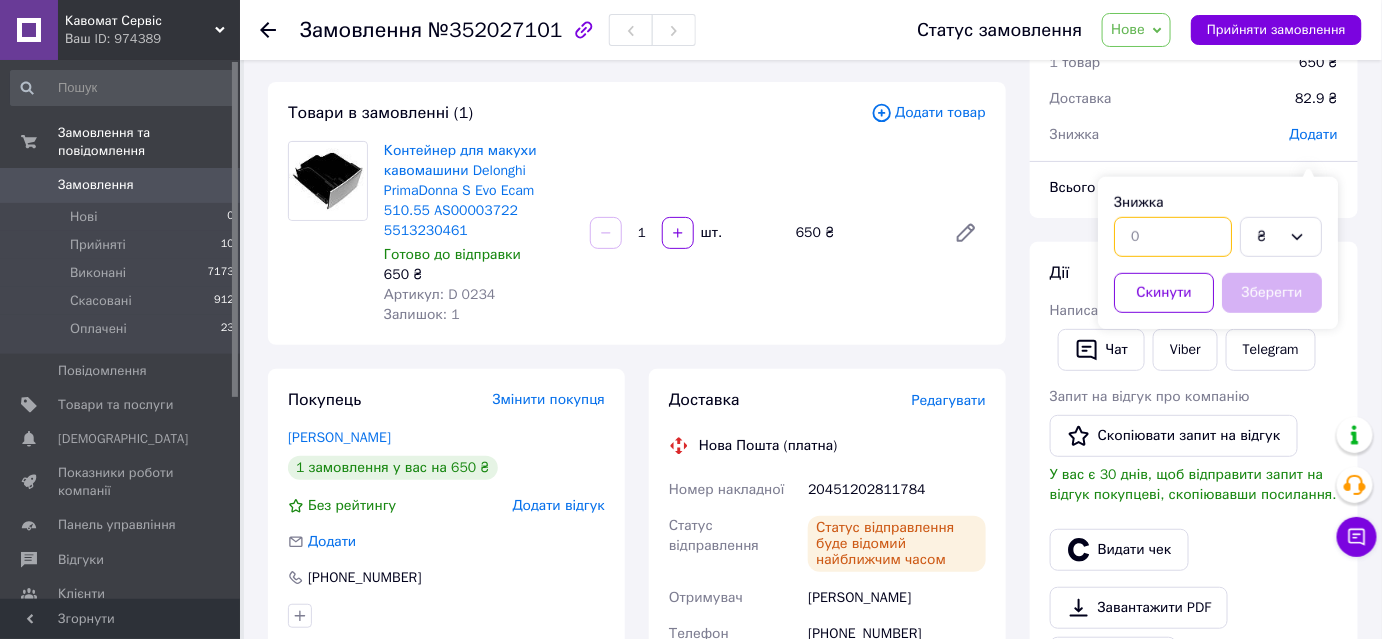 click at bounding box center [1173, 237] 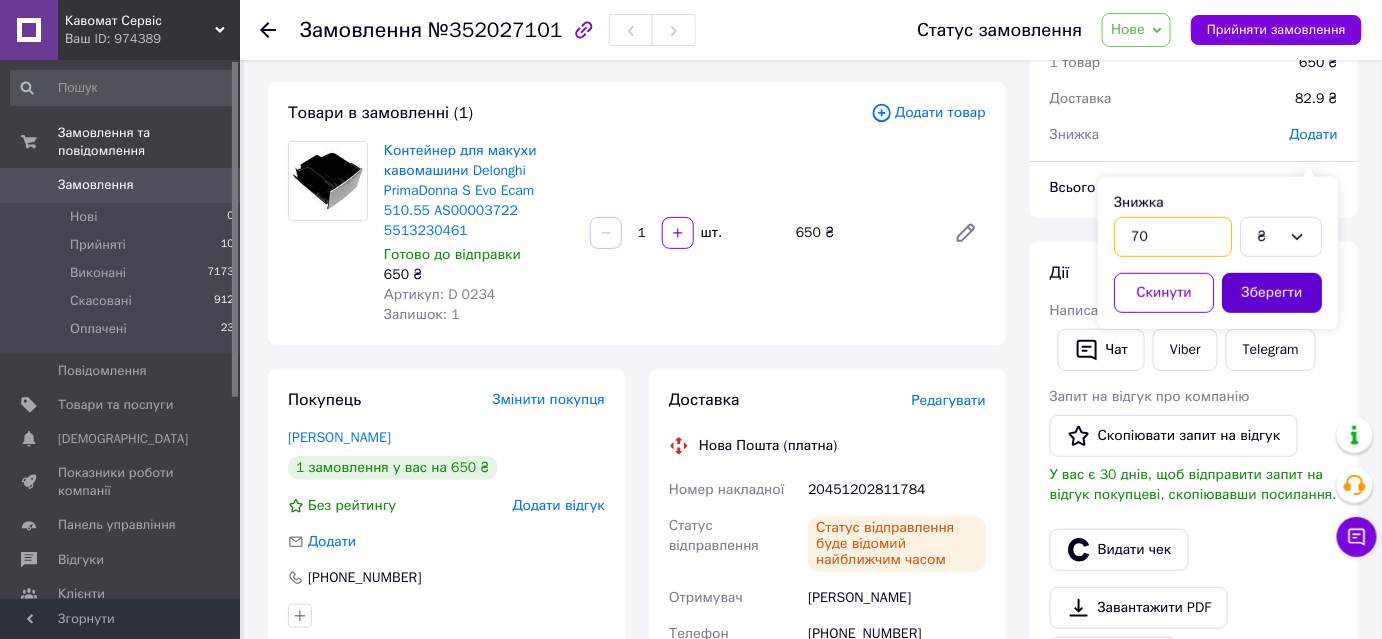 type on "70" 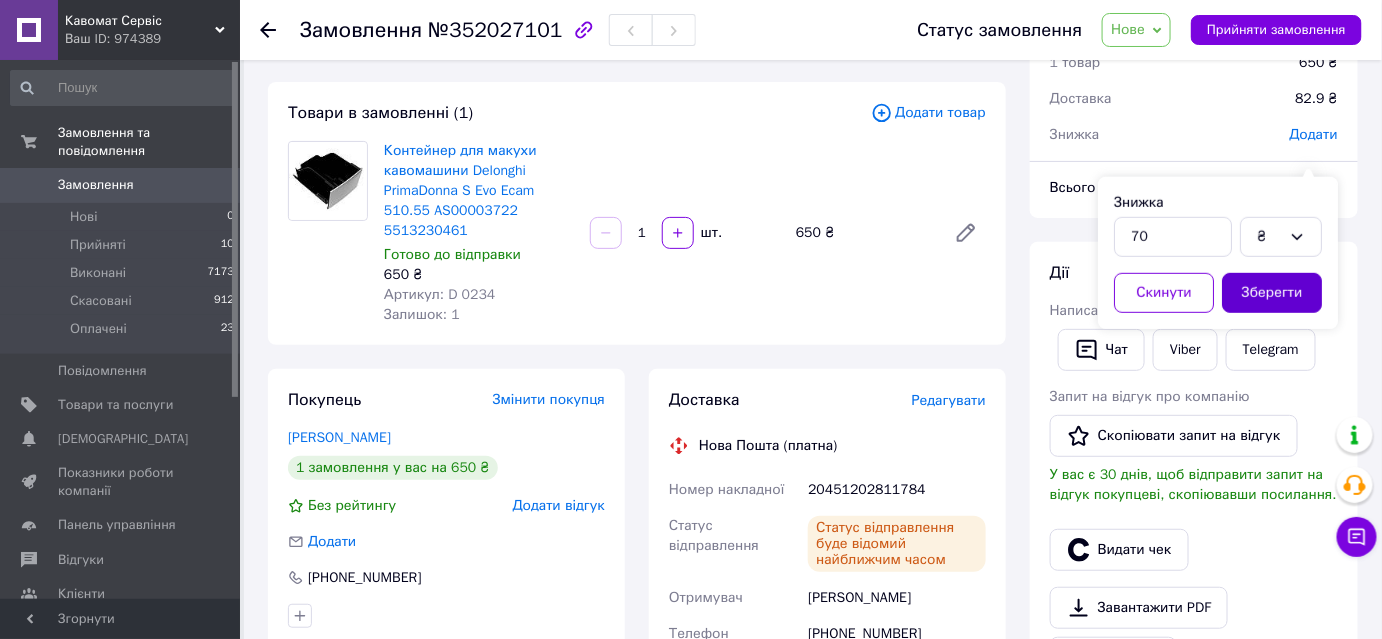 click on "Зберегти" at bounding box center (1272, 293) 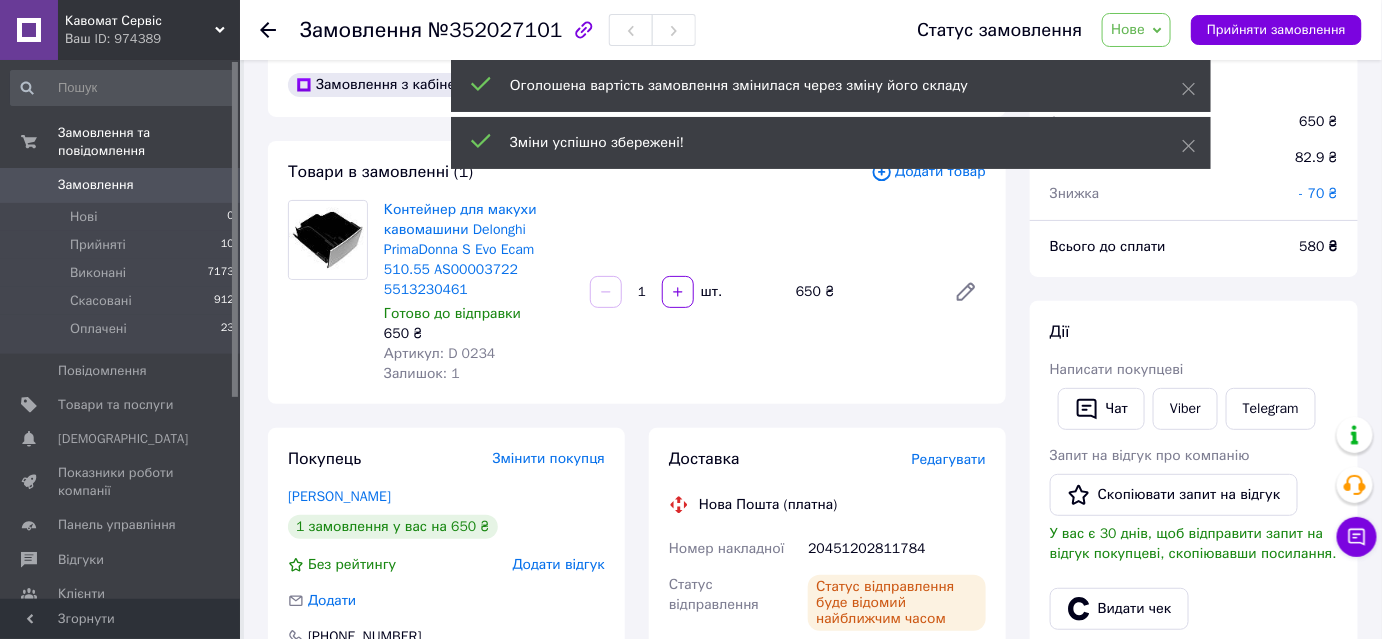 scroll, scrollTop: 0, scrollLeft: 0, axis: both 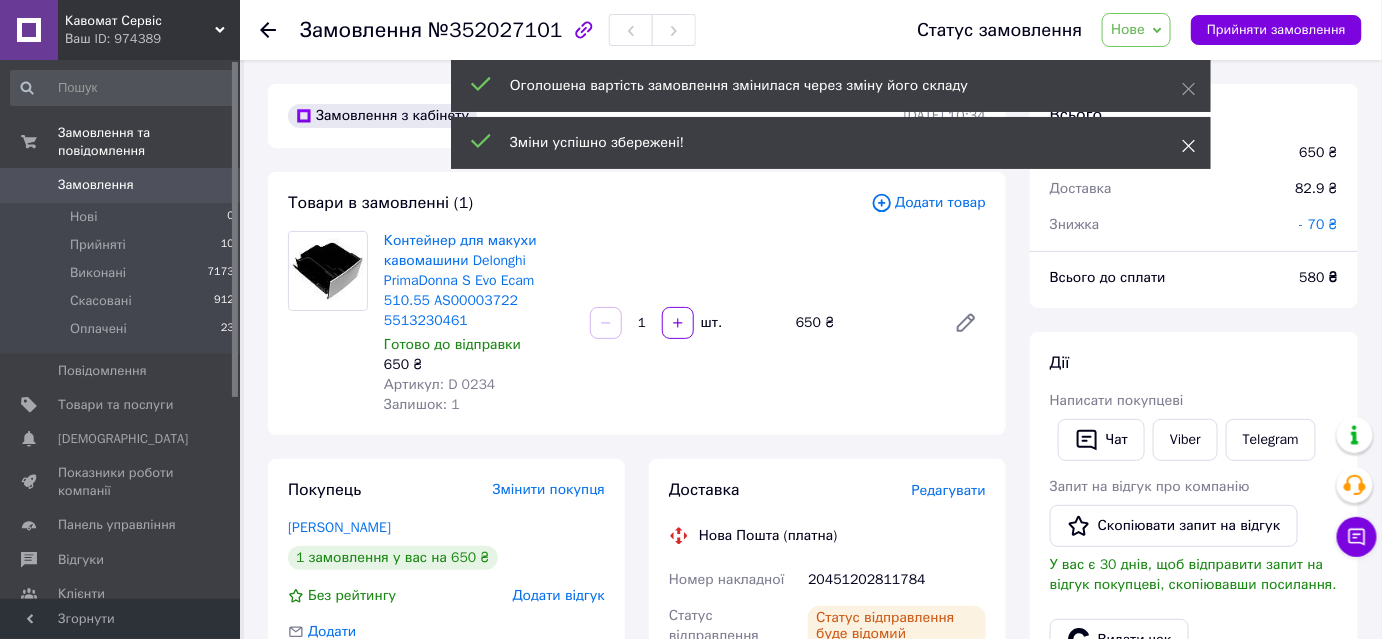 click 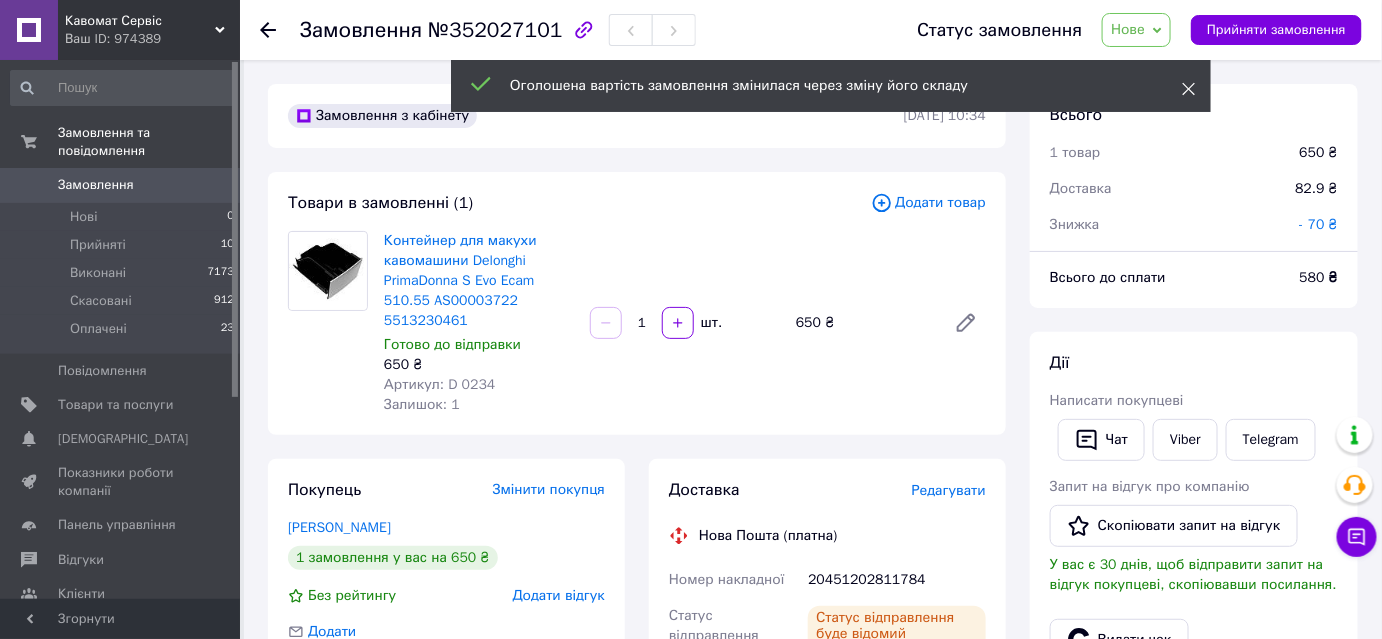 click 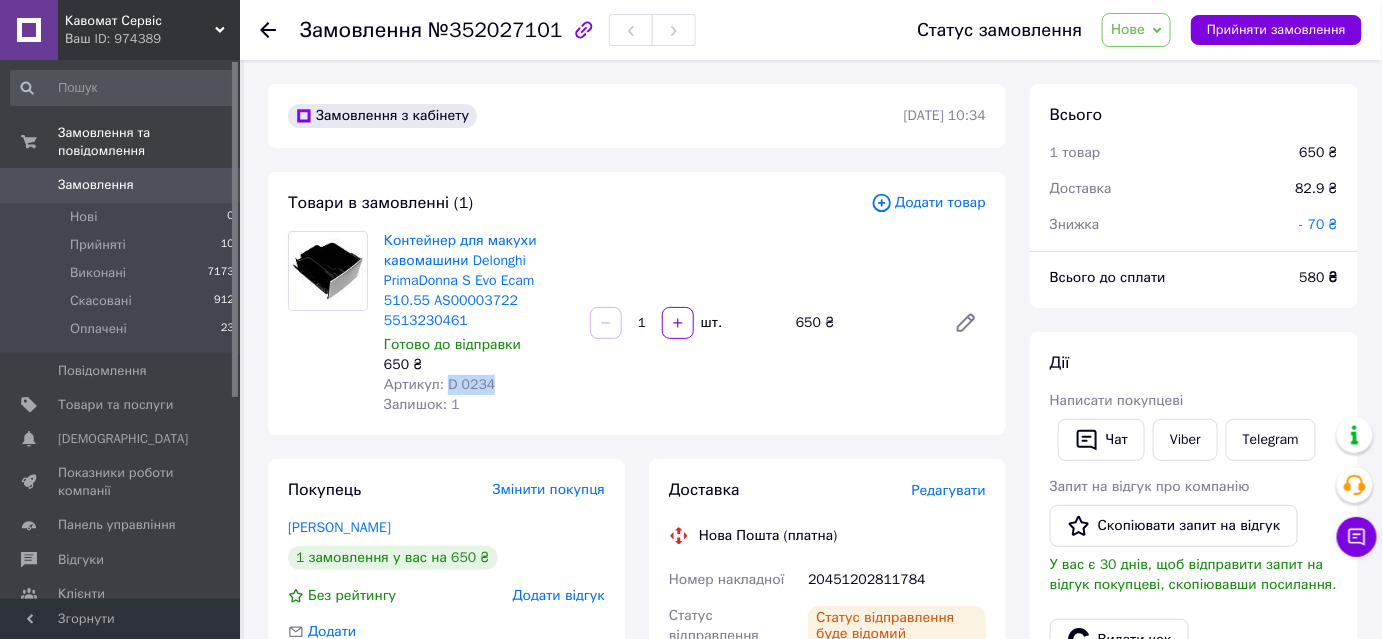 drag, startPoint x: 474, startPoint y: 428, endPoint x: 456, endPoint y: 428, distance: 18 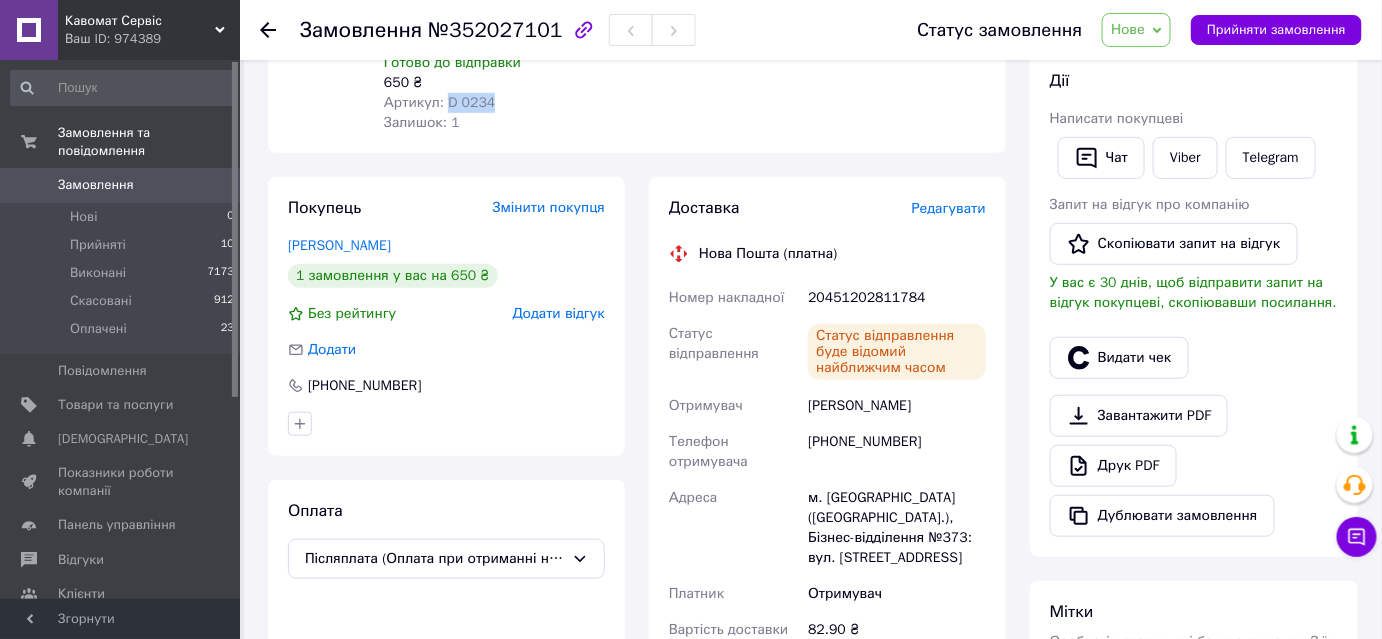 scroll, scrollTop: 454, scrollLeft: 0, axis: vertical 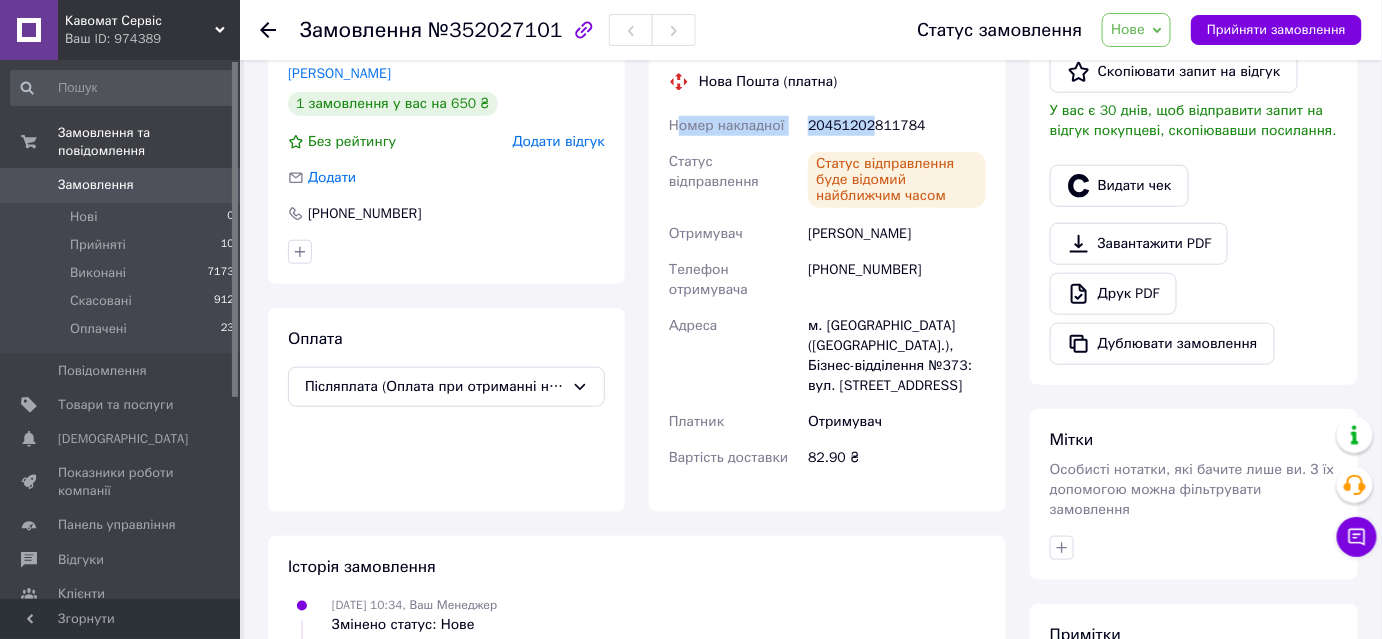 drag, startPoint x: 675, startPoint y: 194, endPoint x: 872, endPoint y: 209, distance: 197.57024 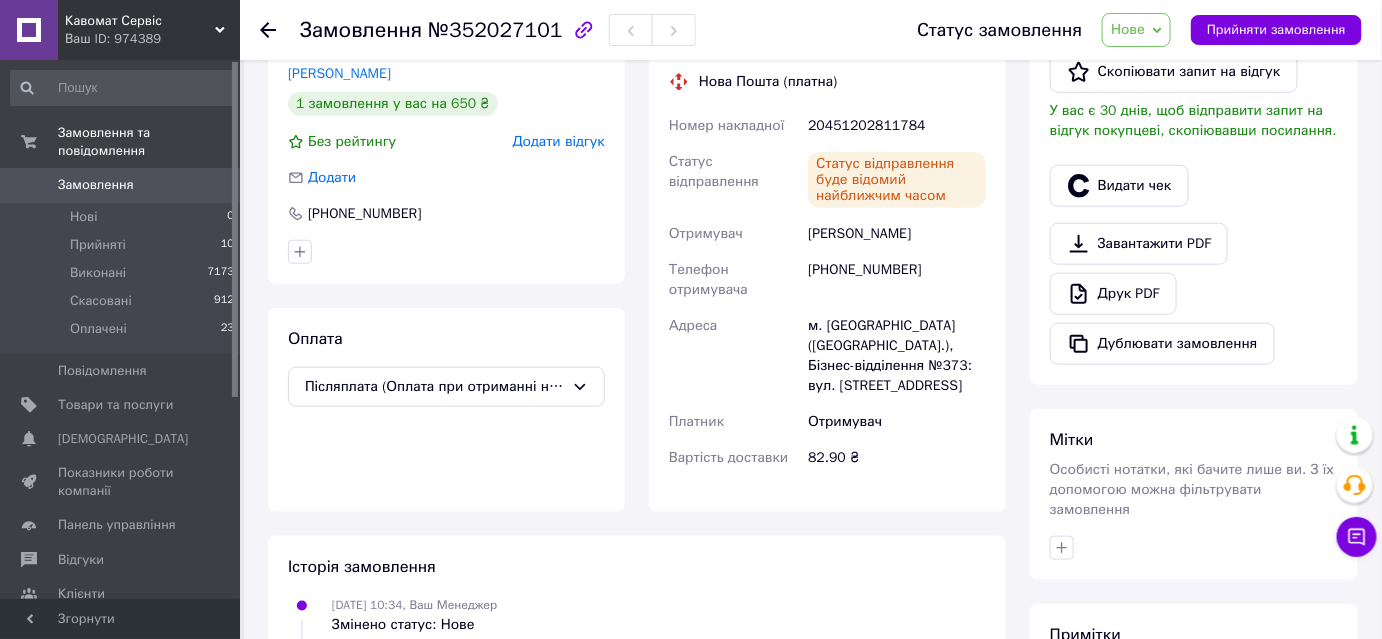 click on "Номер накладної" at bounding box center (734, 126) 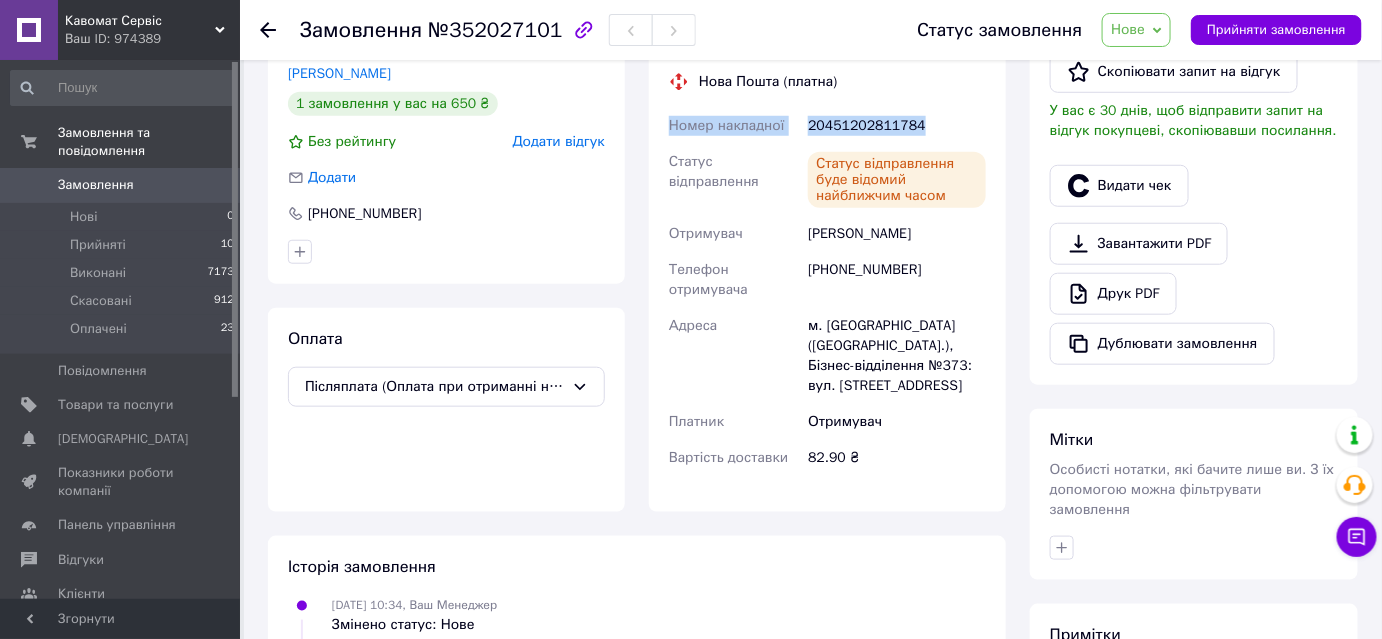 drag, startPoint x: 700, startPoint y: 204, endPoint x: 941, endPoint y: 200, distance: 241.03319 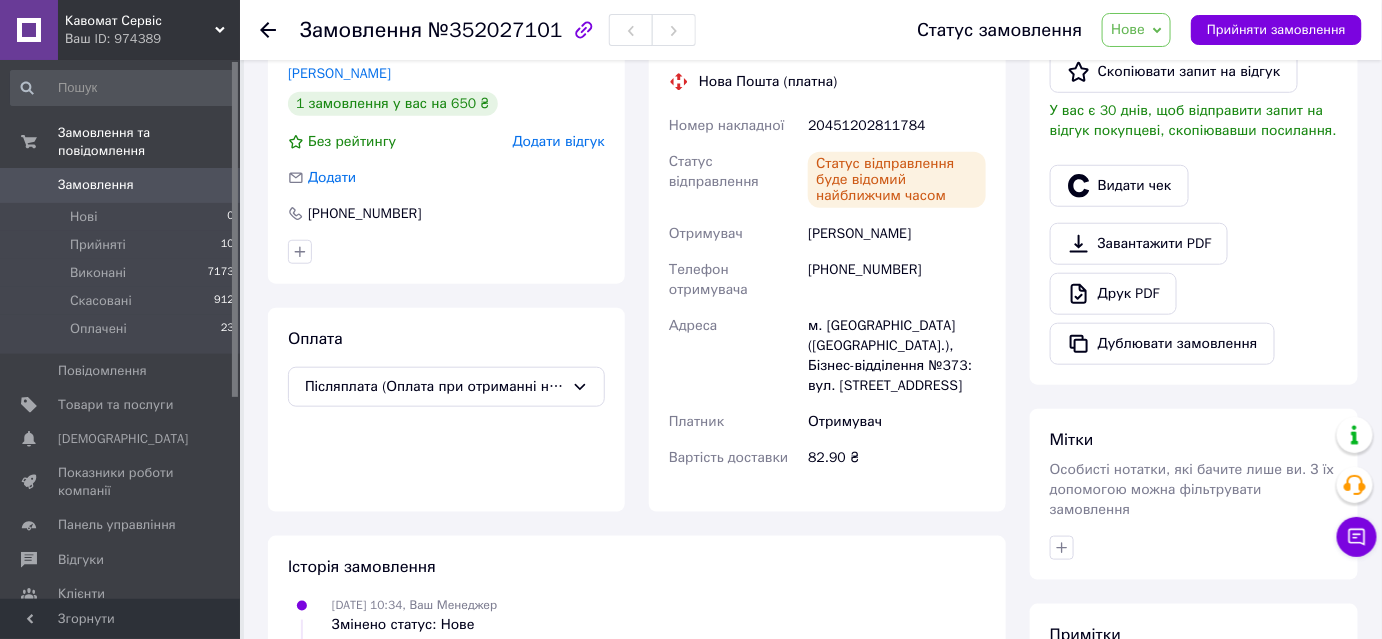 click on "Кухаренко Костянтин" at bounding box center [897, 234] 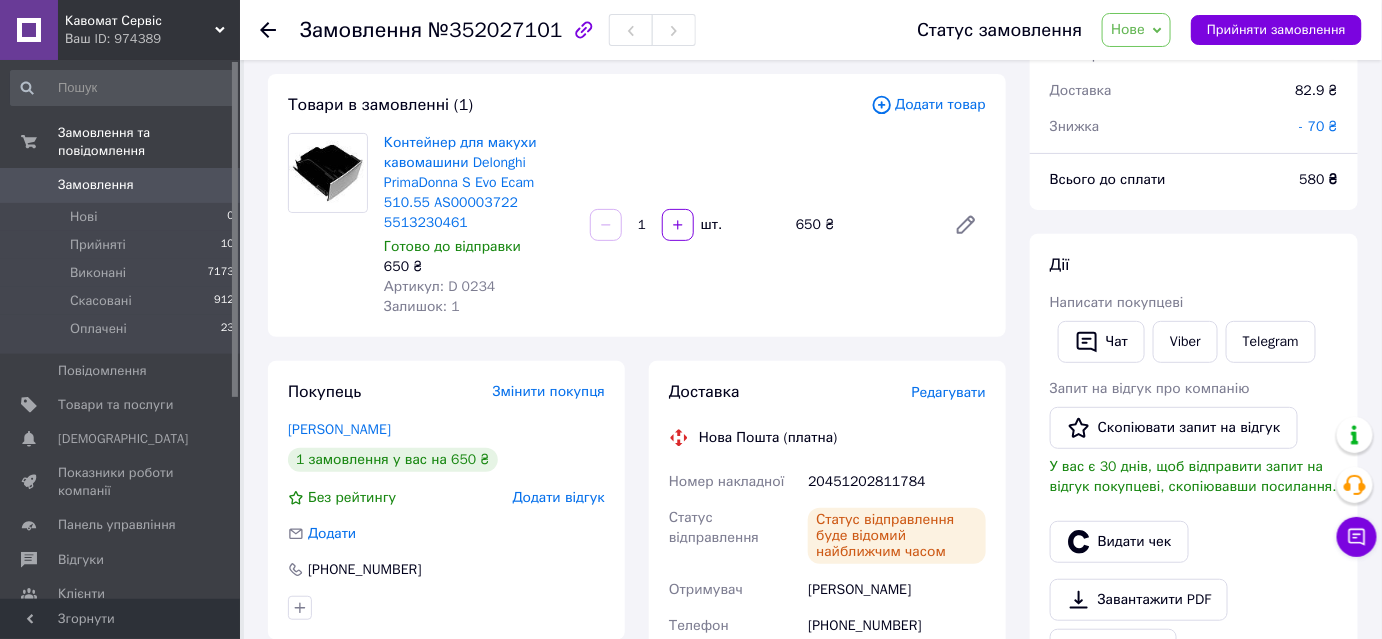 scroll, scrollTop: 0, scrollLeft: 0, axis: both 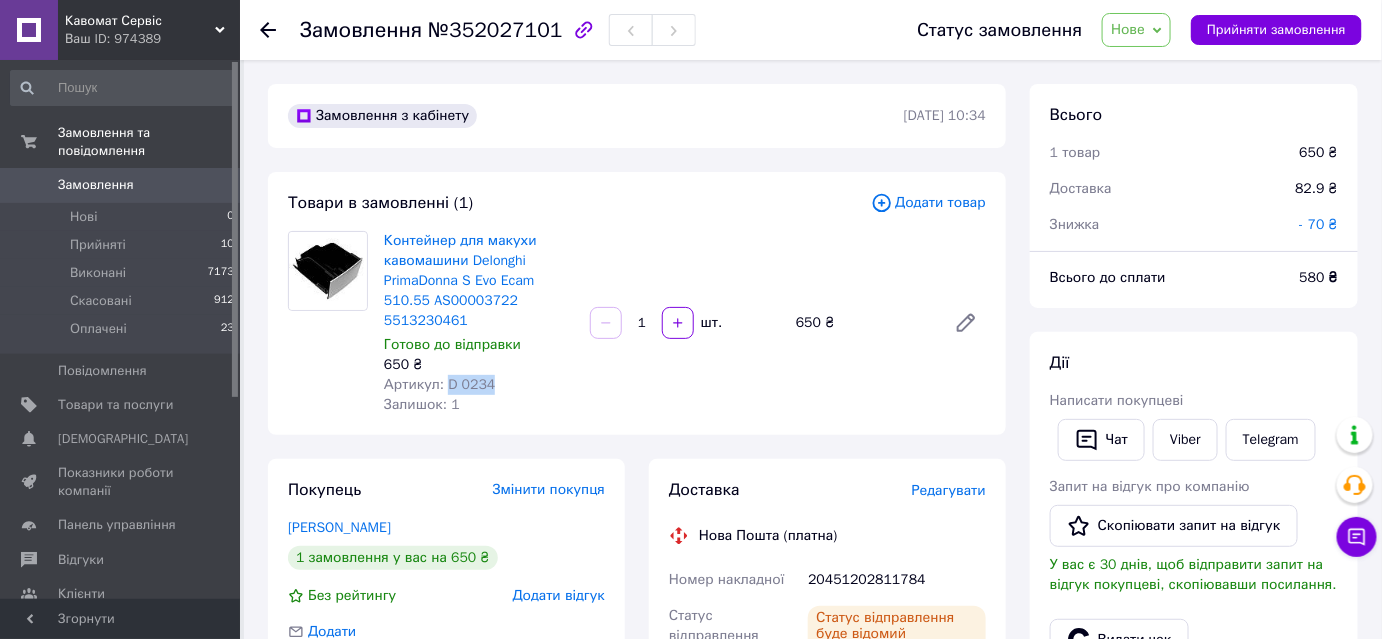 drag, startPoint x: 520, startPoint y: 432, endPoint x: 456, endPoint y: 435, distance: 64.070274 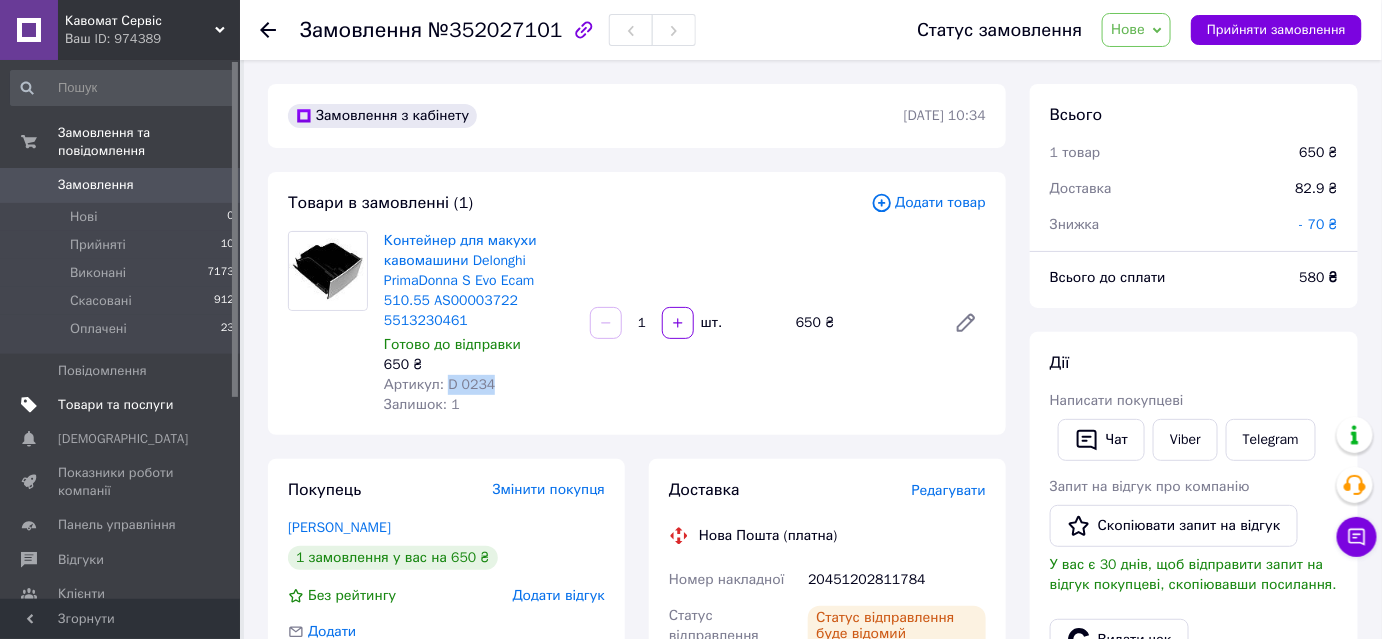 click on "Товари та послуги" at bounding box center (123, 405) 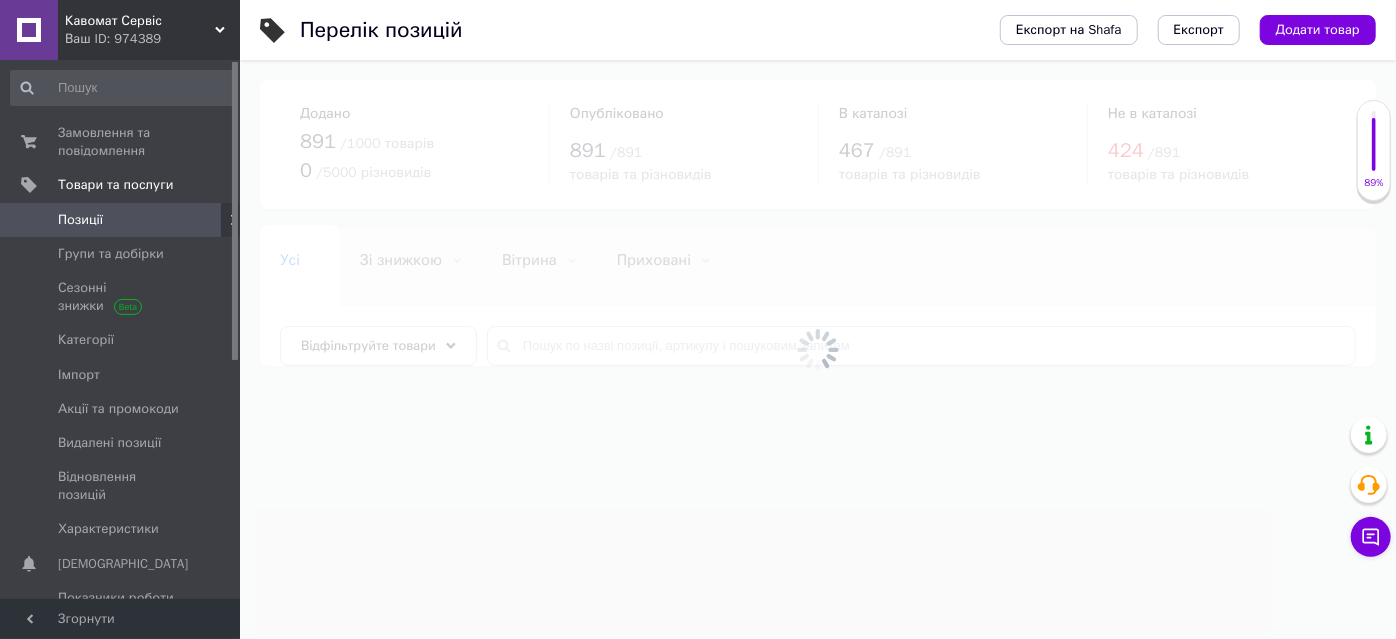 click at bounding box center (818, 349) 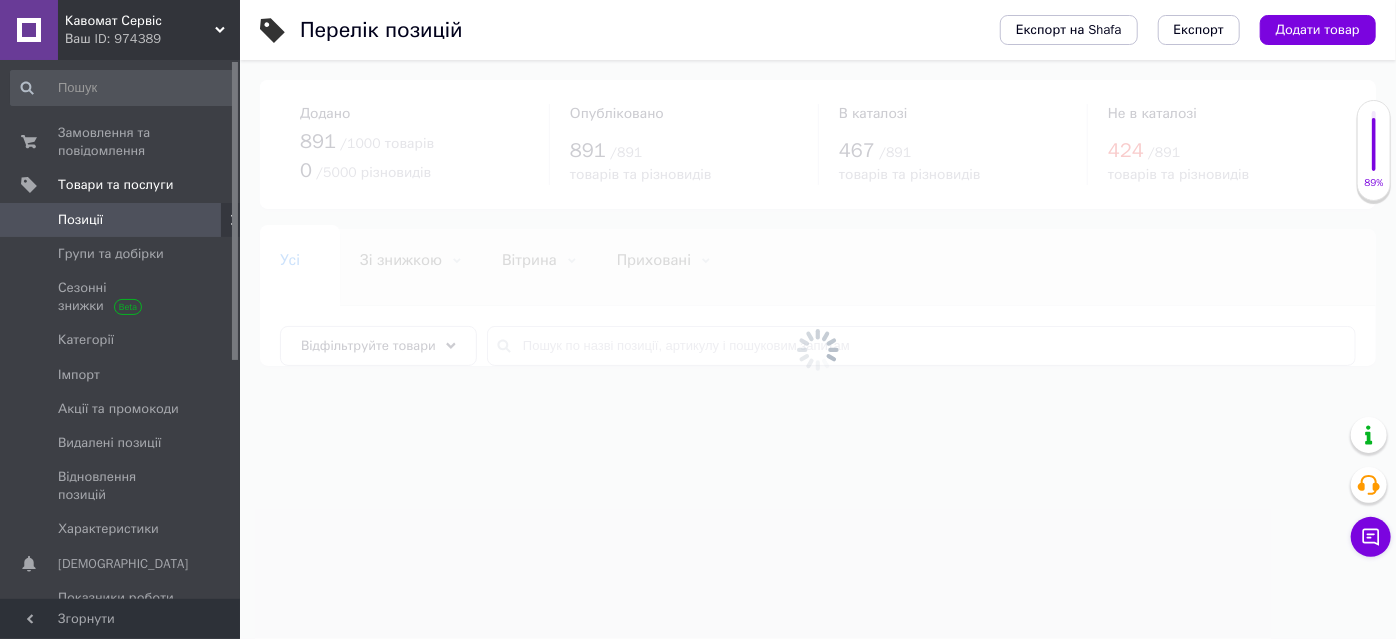 click at bounding box center (818, 349) 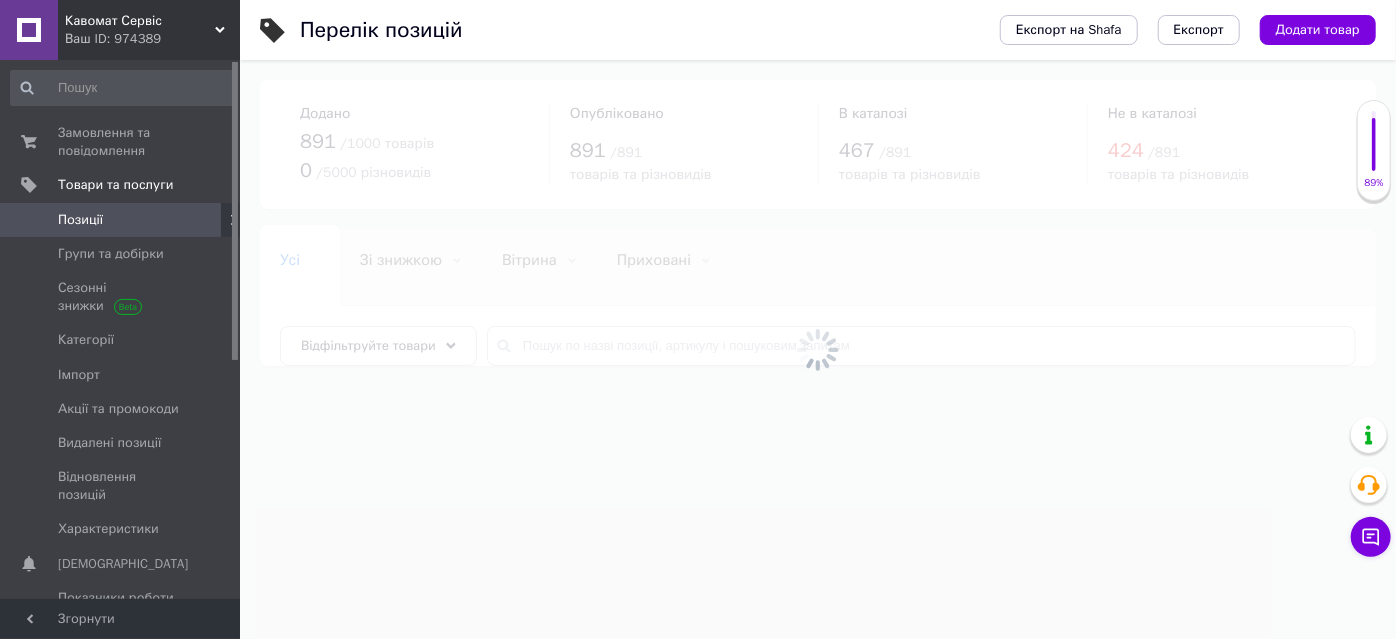 click at bounding box center [818, 349] 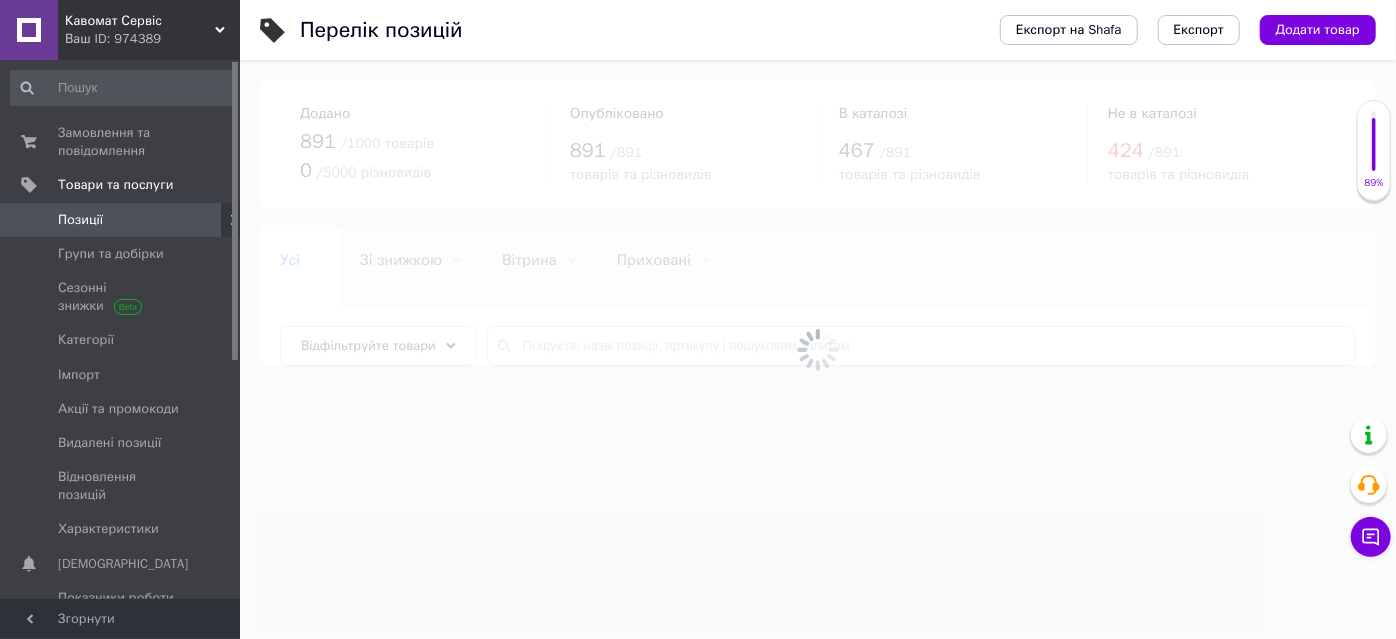 click at bounding box center [818, 349] 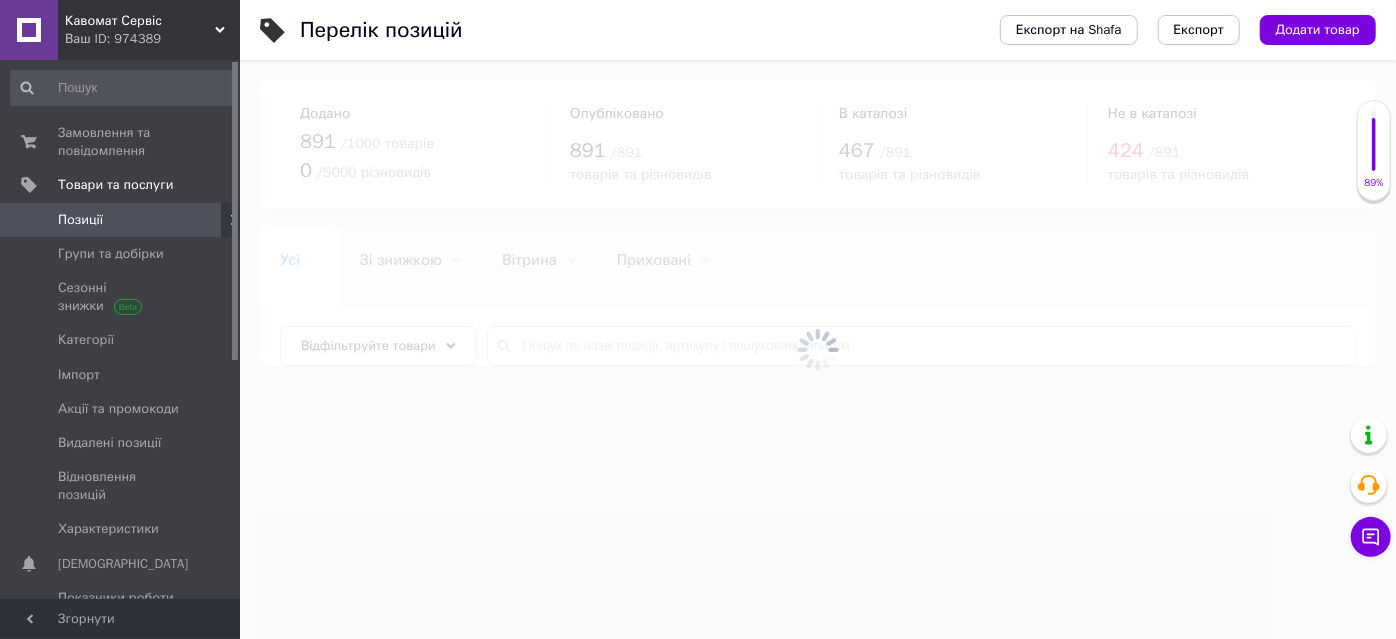 click at bounding box center (818, 349) 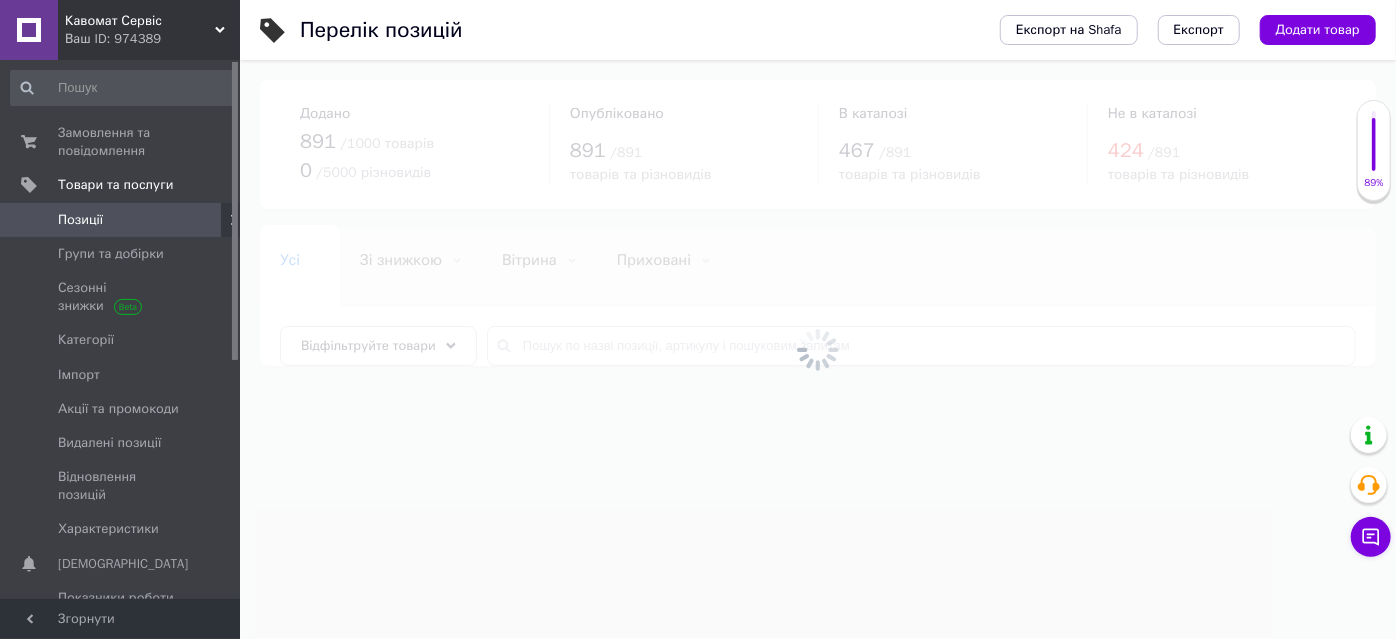 click at bounding box center (818, 349) 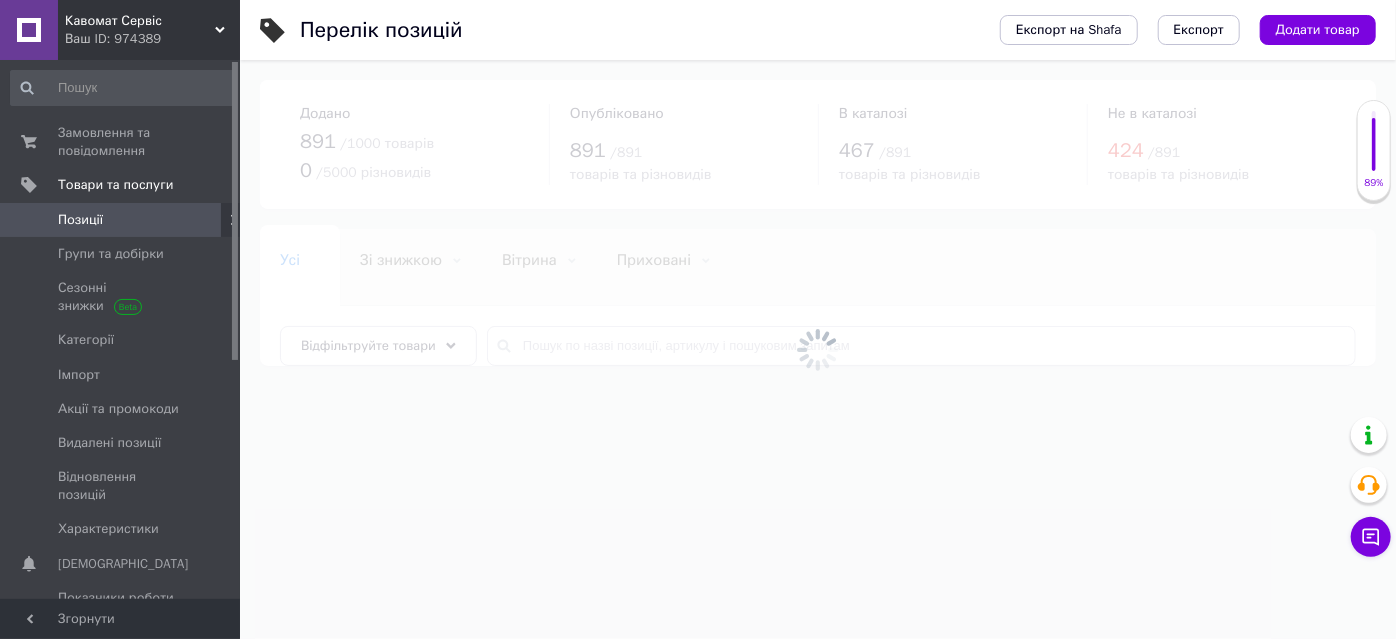 click at bounding box center [818, 349] 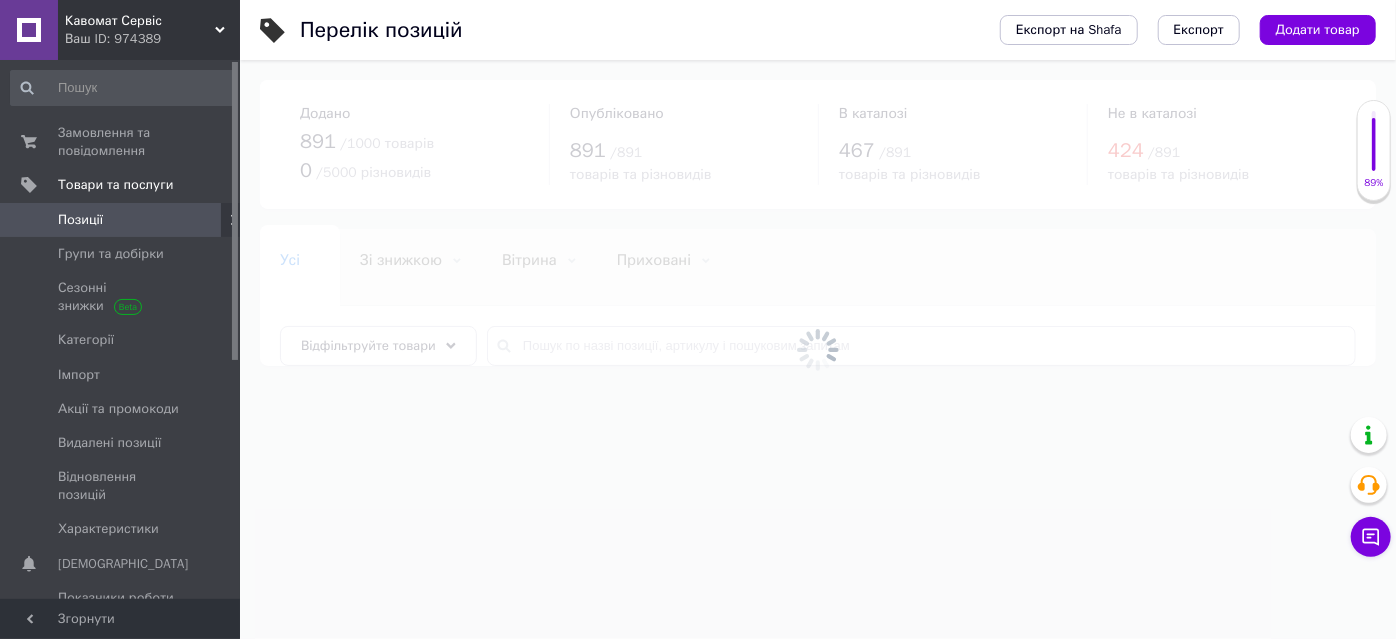 click at bounding box center (818, 349) 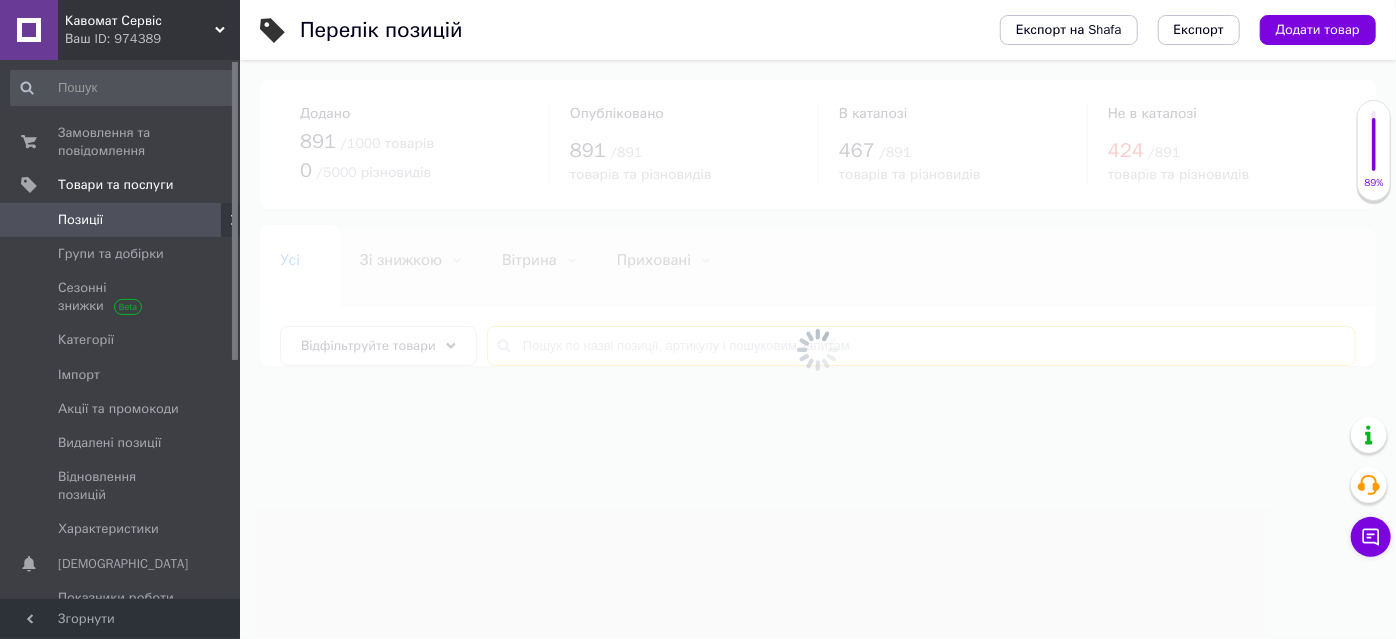 click at bounding box center [921, 346] 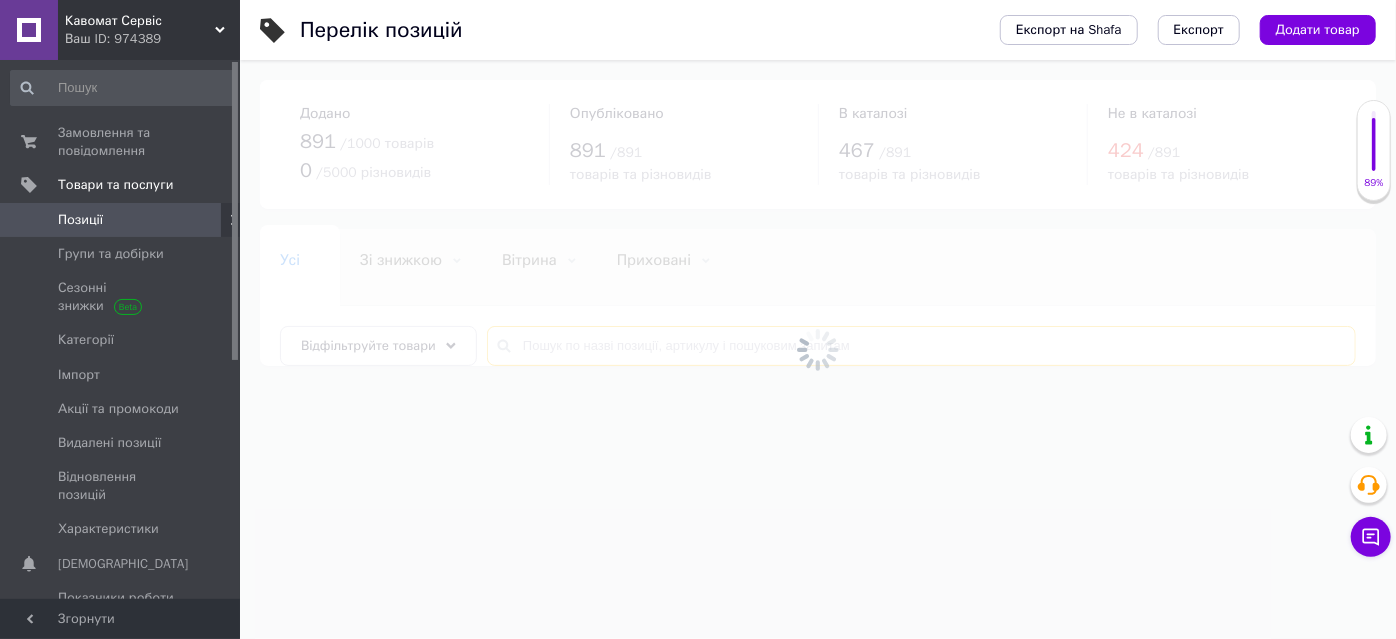 click at bounding box center (921, 346) 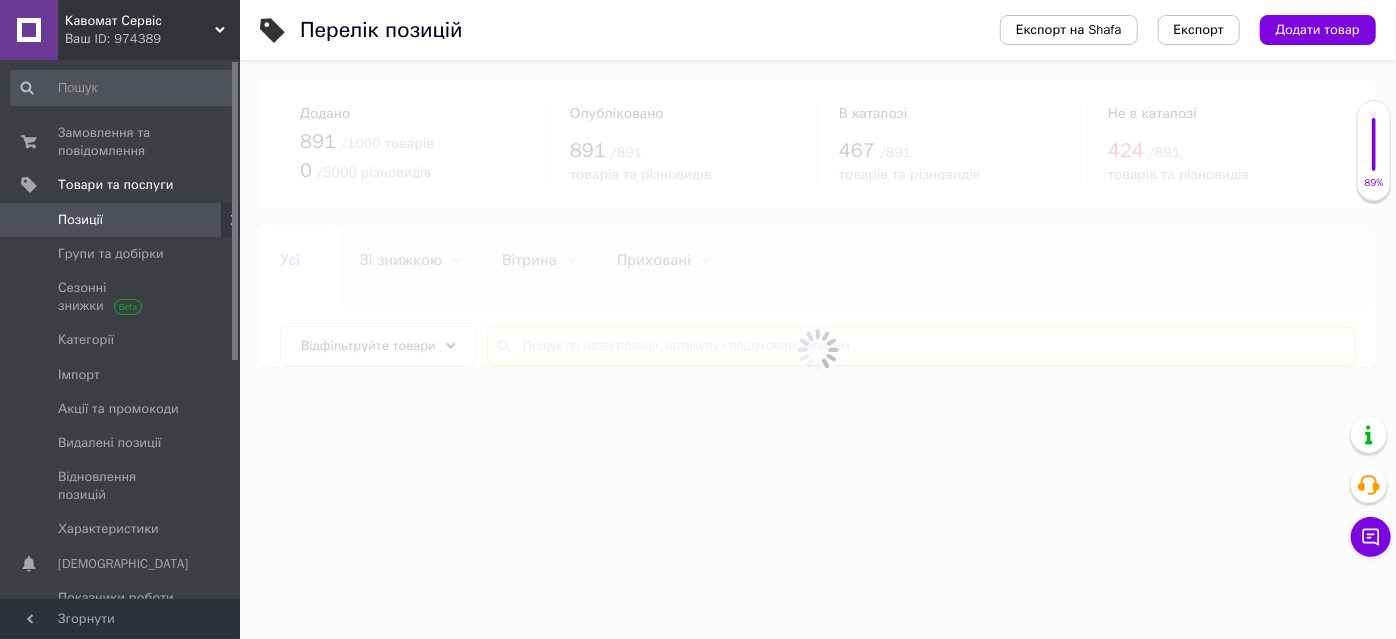 click at bounding box center (921, 346) 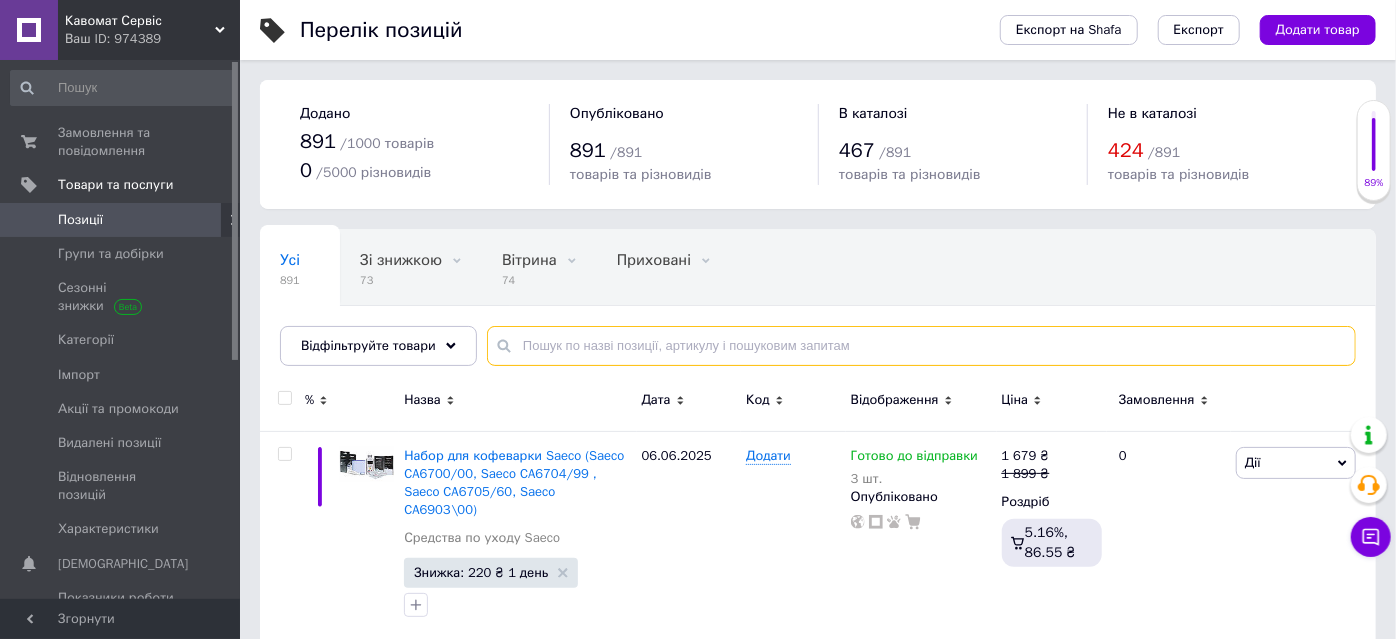 click at bounding box center (921, 346) 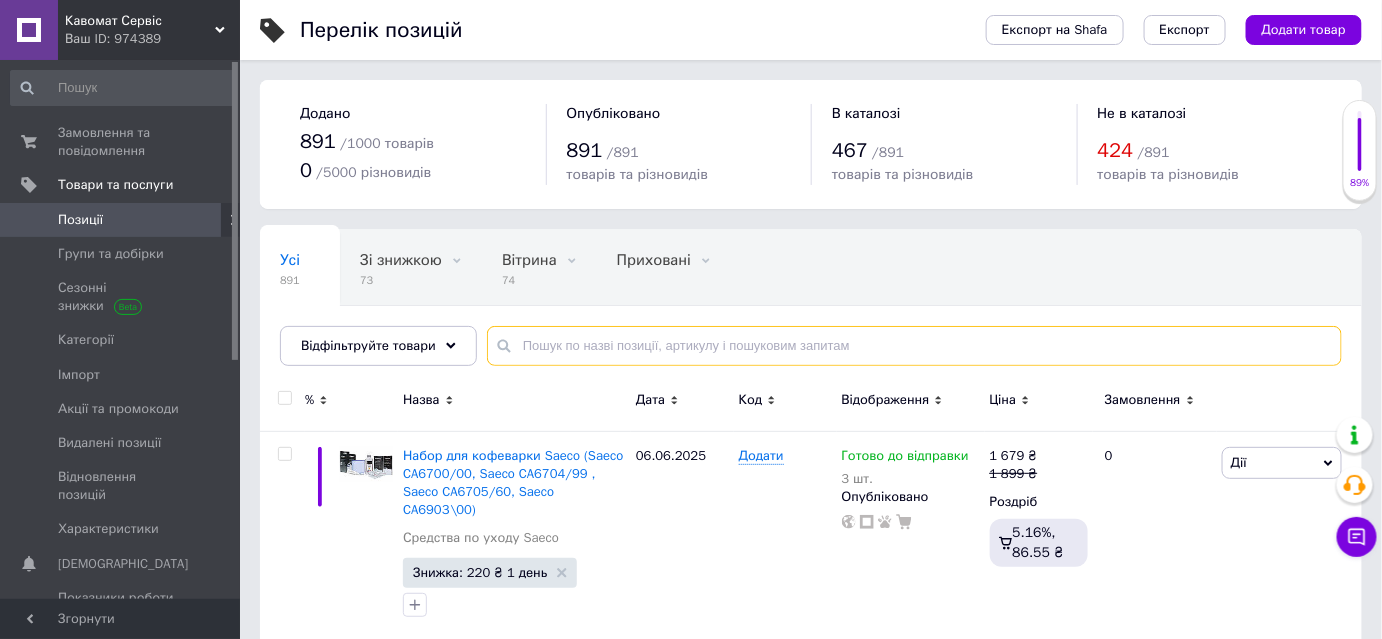 paste on "D 0234" 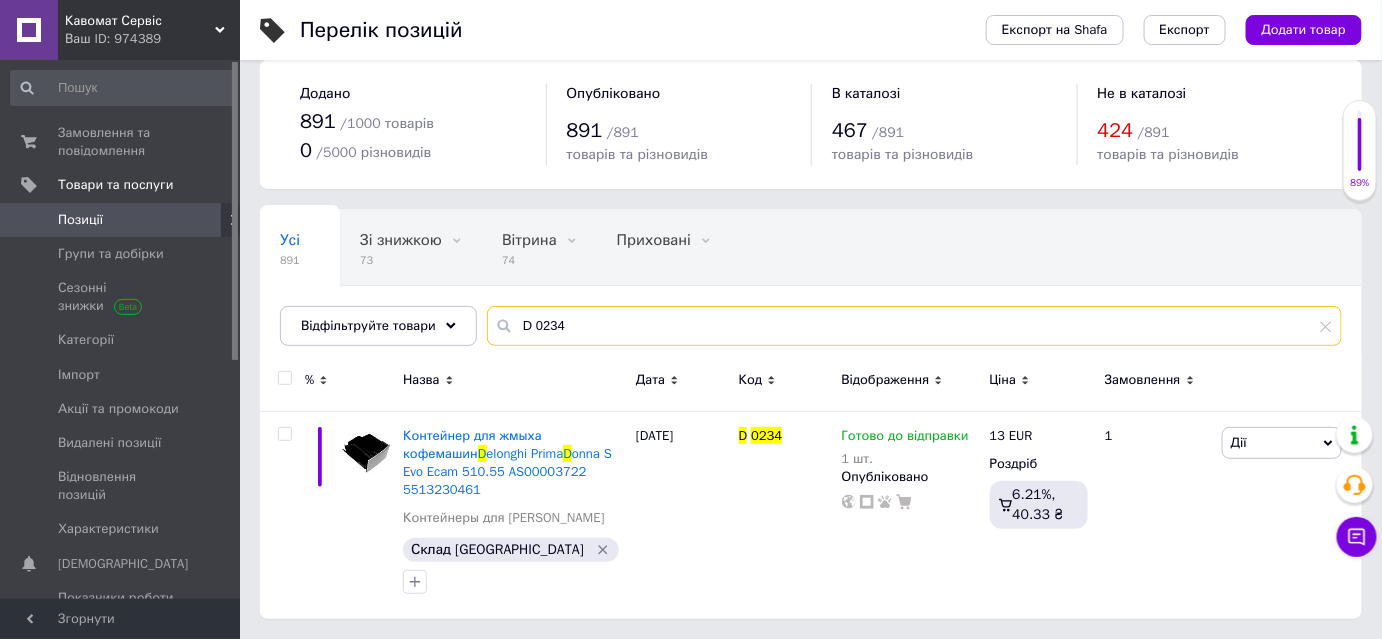 scroll, scrollTop: 22, scrollLeft: 0, axis: vertical 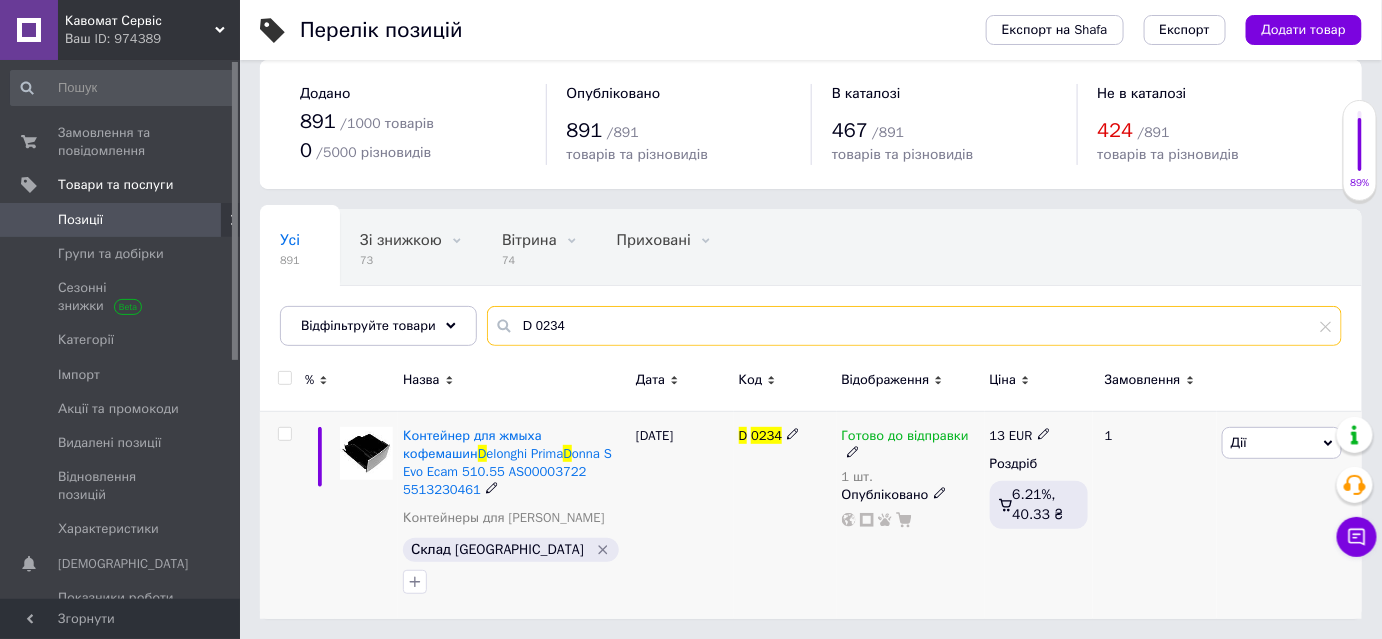 type on "D 0234" 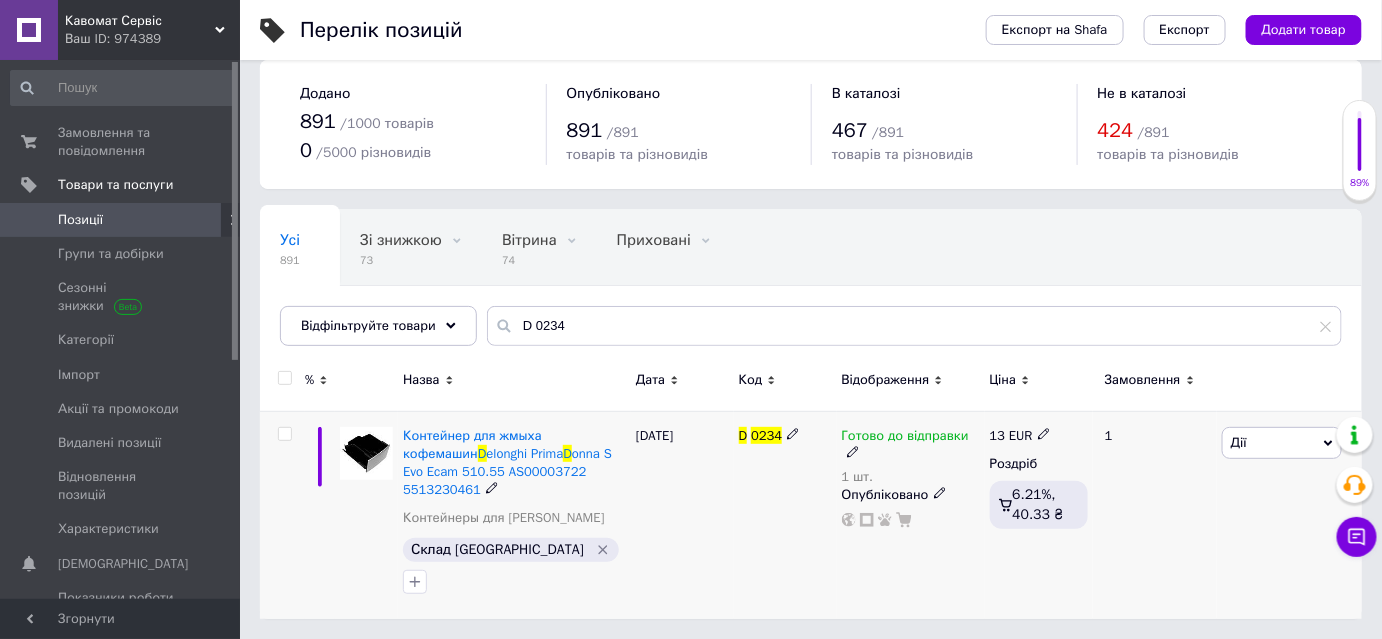 click at bounding box center (853, 451) 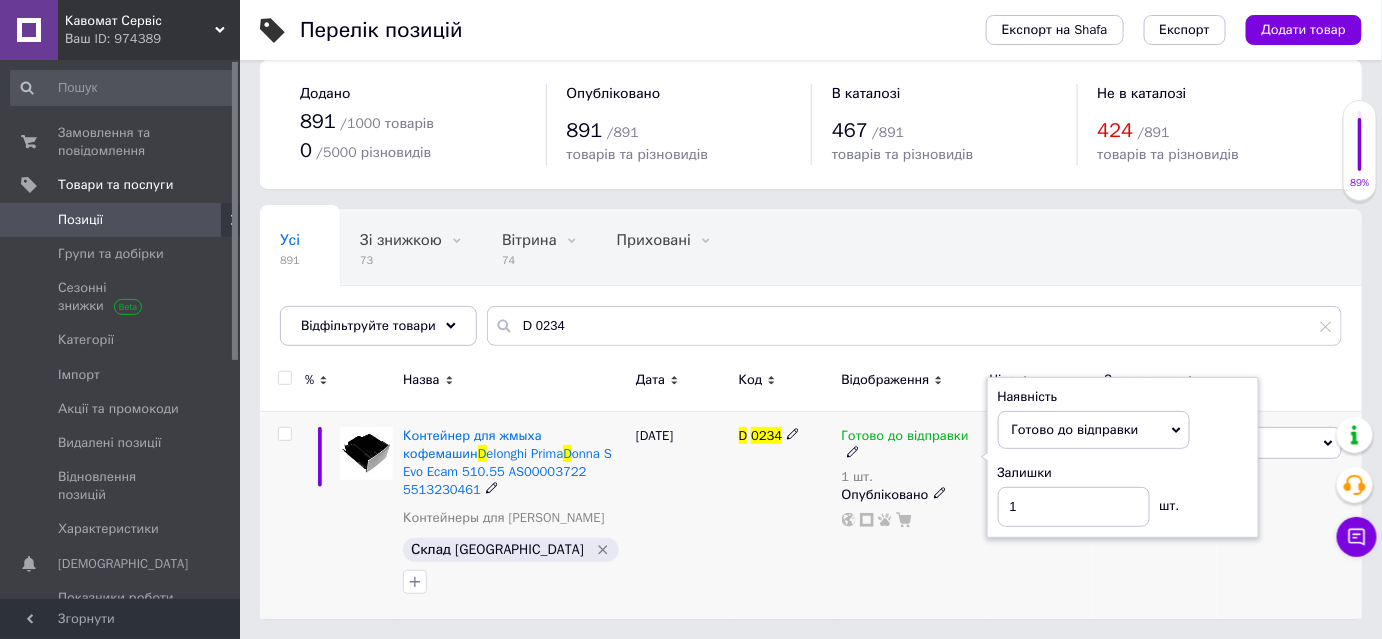 click on "Наявність Готово до відправки В наявності Немає в наявності Під замовлення Залишки 1 шт." at bounding box center [1123, 458] 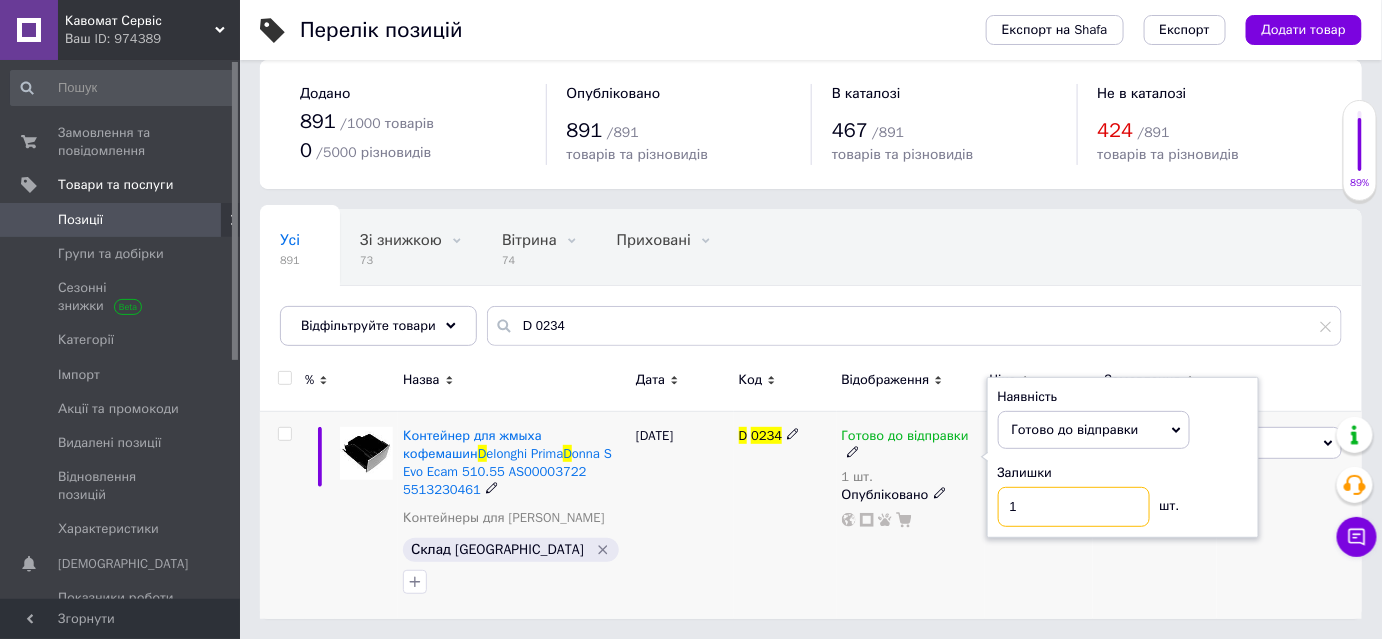 drag, startPoint x: 1029, startPoint y: 506, endPoint x: 982, endPoint y: 512, distance: 47.38143 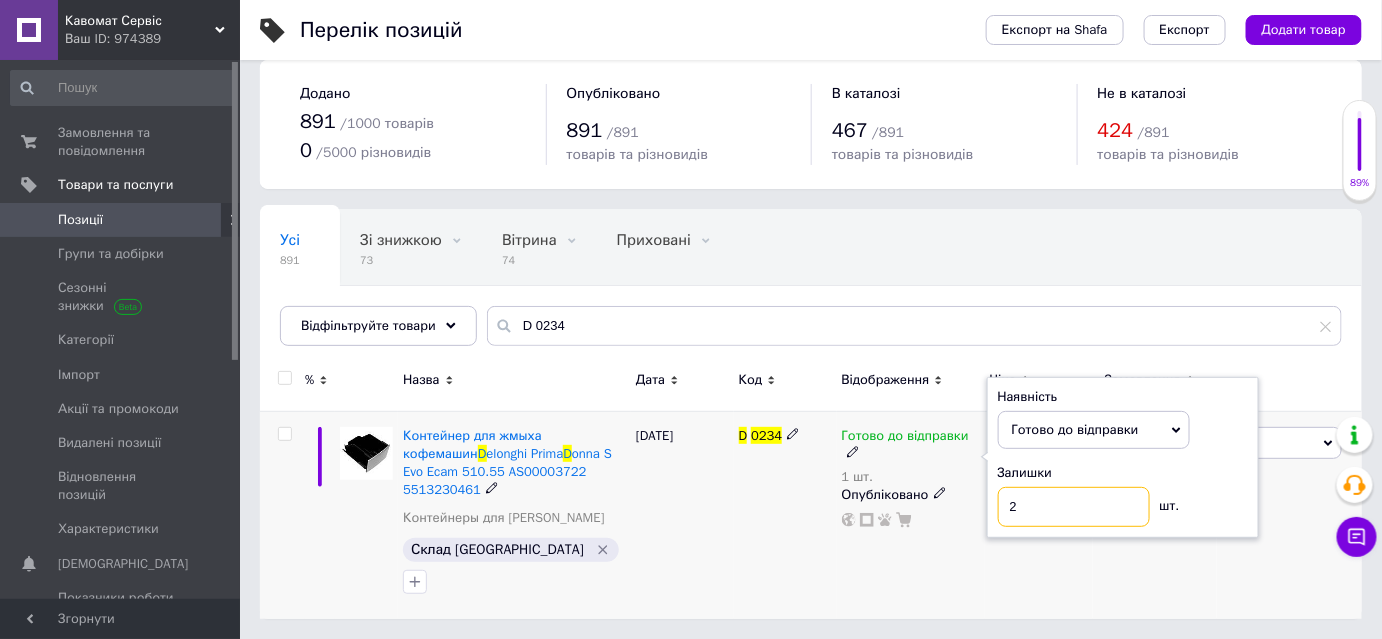 type on "2" 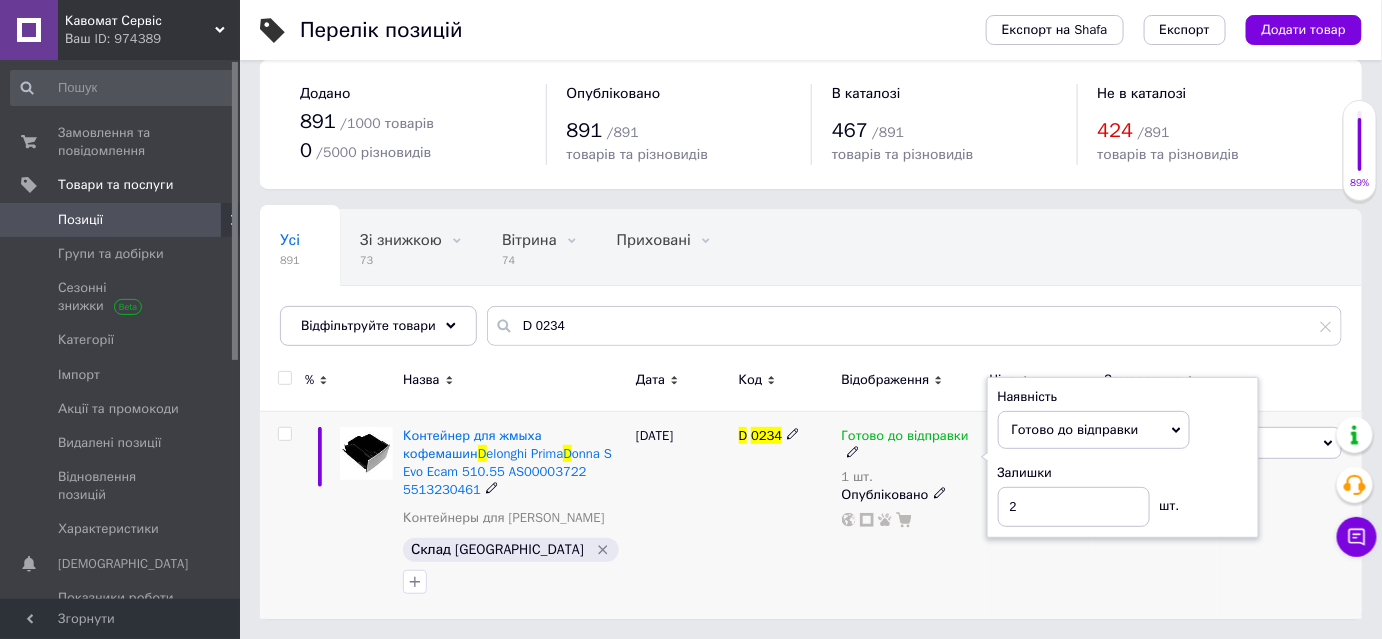 click on "Готово до відправки 1 шт. Наявність Готово до відправки В наявності Немає в наявності Під замовлення Залишки 2 шт. Опубліковано" at bounding box center (911, 514) 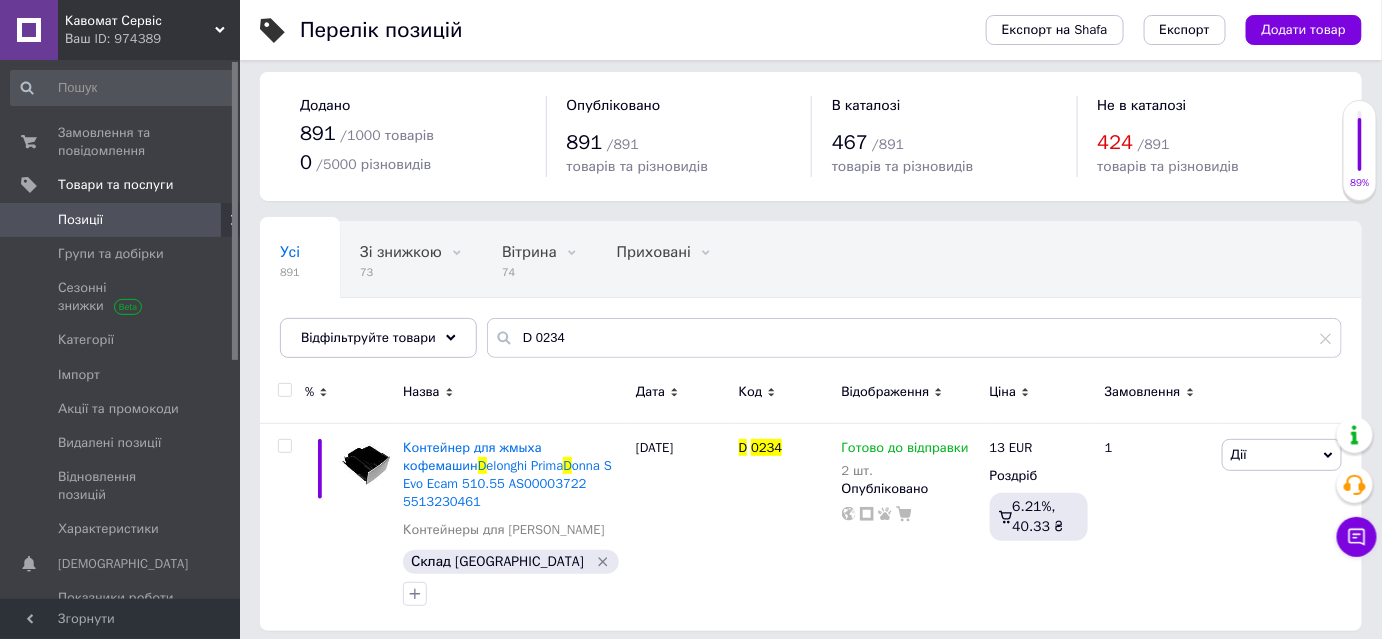 scroll, scrollTop: 0, scrollLeft: 0, axis: both 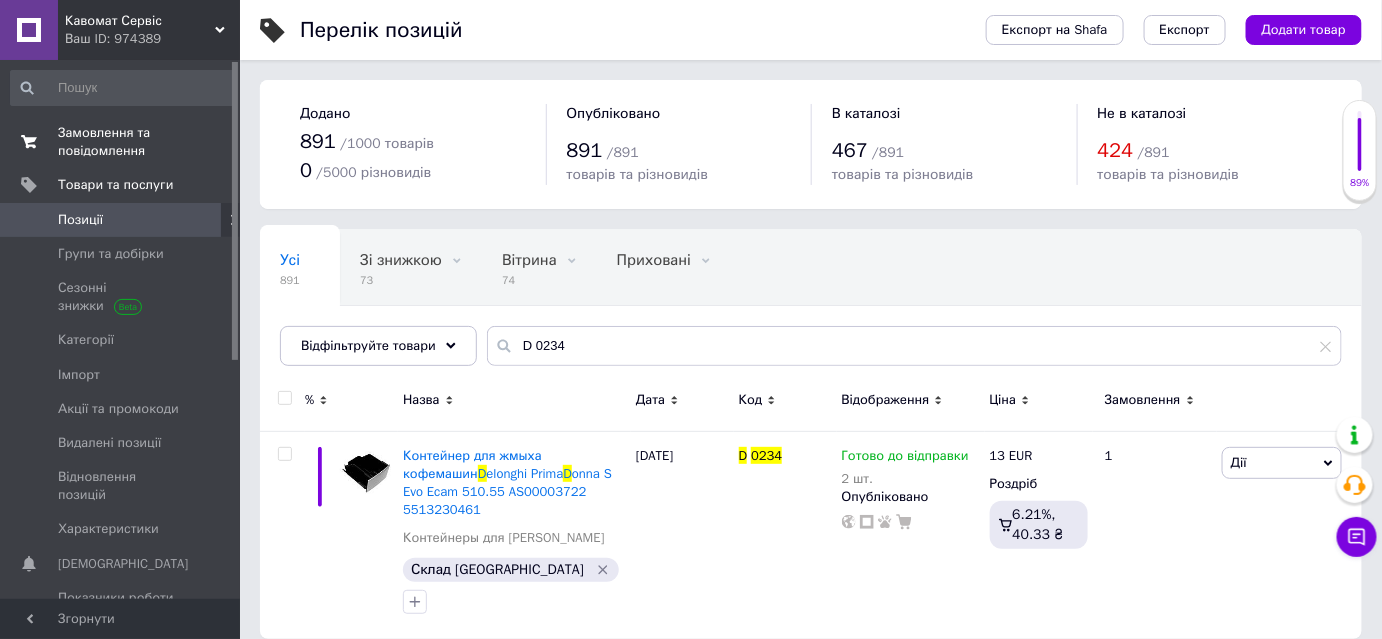 click on "Замовлення та повідомлення" at bounding box center [121, 142] 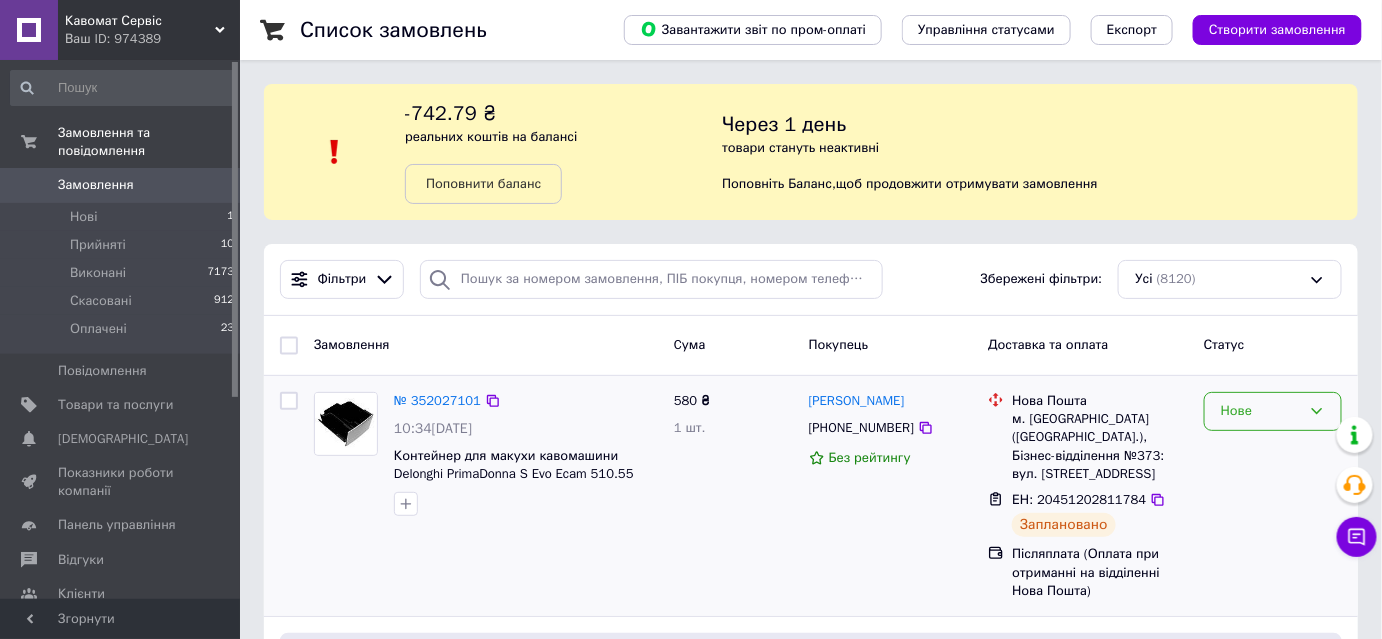 click on "Нове" at bounding box center (1261, 411) 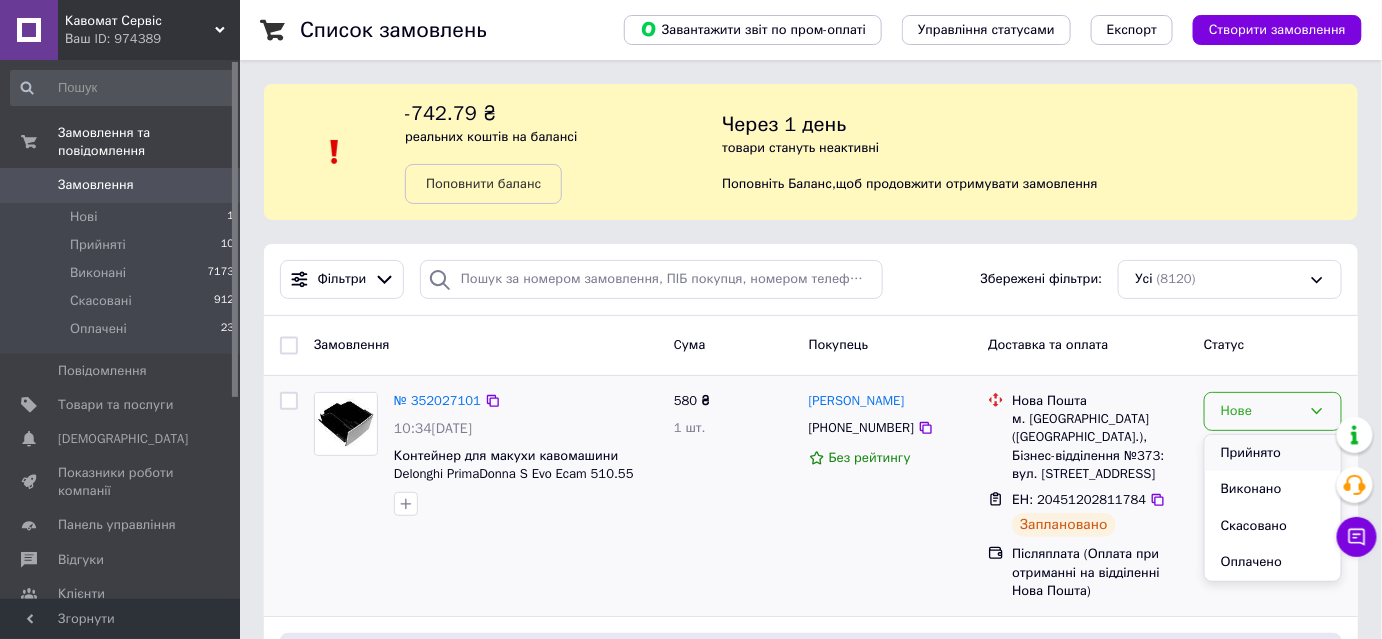 click on "Прийнято" at bounding box center [1273, 453] 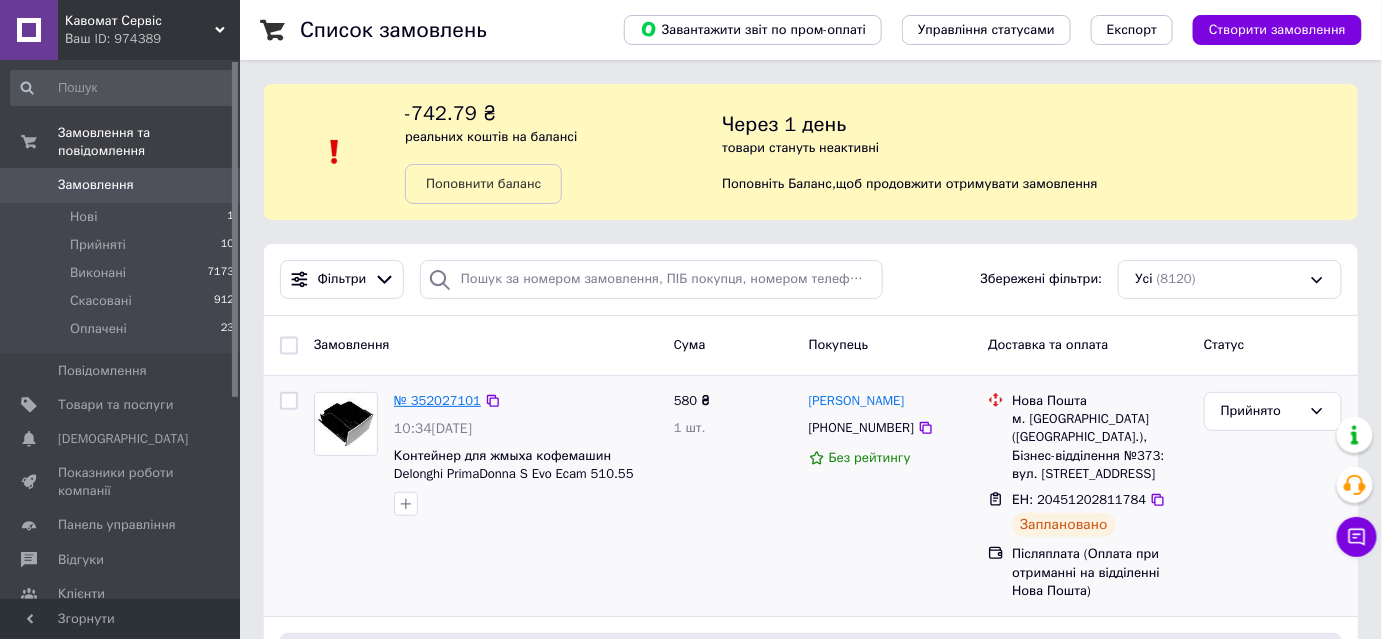 click on "№ 352027101" at bounding box center (437, 400) 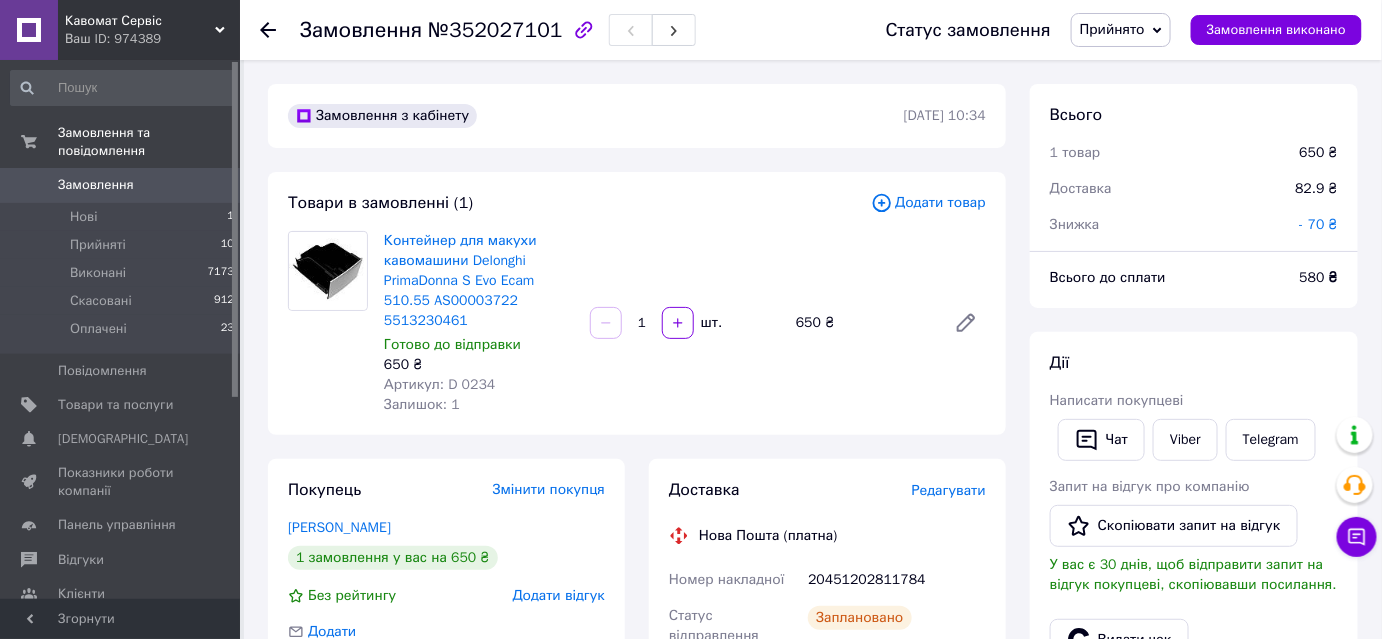 drag, startPoint x: 533, startPoint y: 420, endPoint x: 472, endPoint y: 426, distance: 61.294373 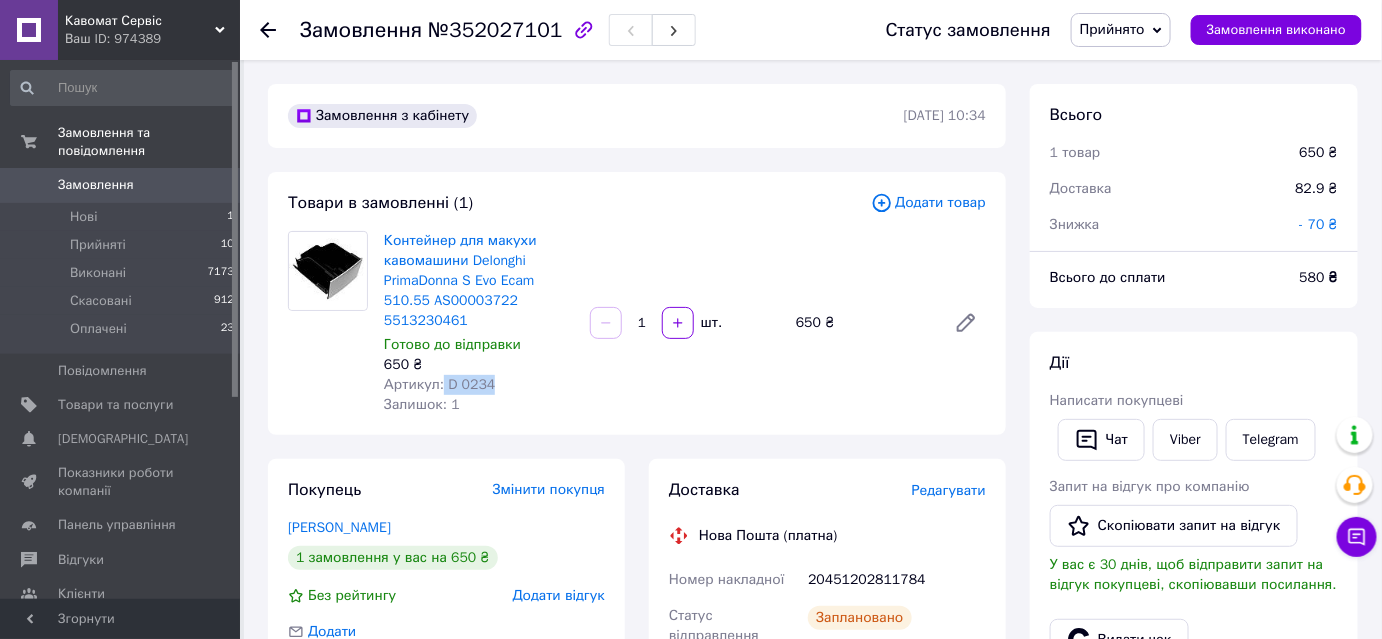 drag, startPoint x: 515, startPoint y: 429, endPoint x: 455, endPoint y: 438, distance: 60.671246 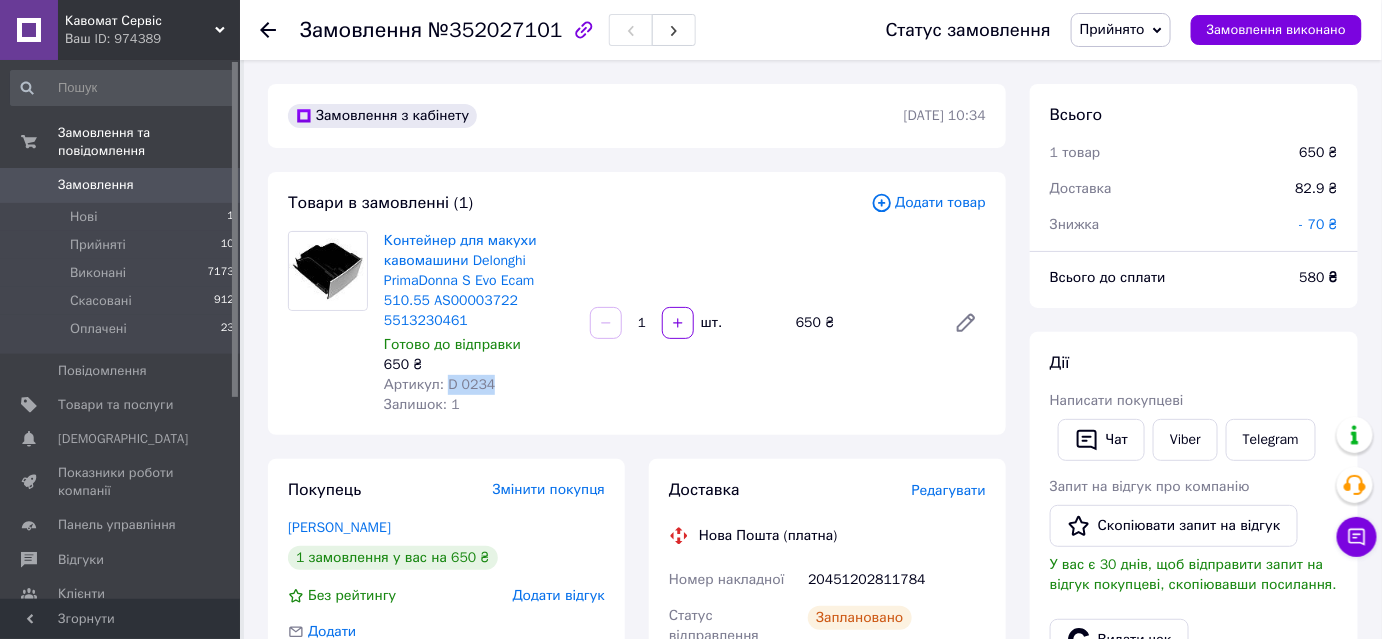 drag, startPoint x: 458, startPoint y: 434, endPoint x: 514, endPoint y: 436, distance: 56.0357 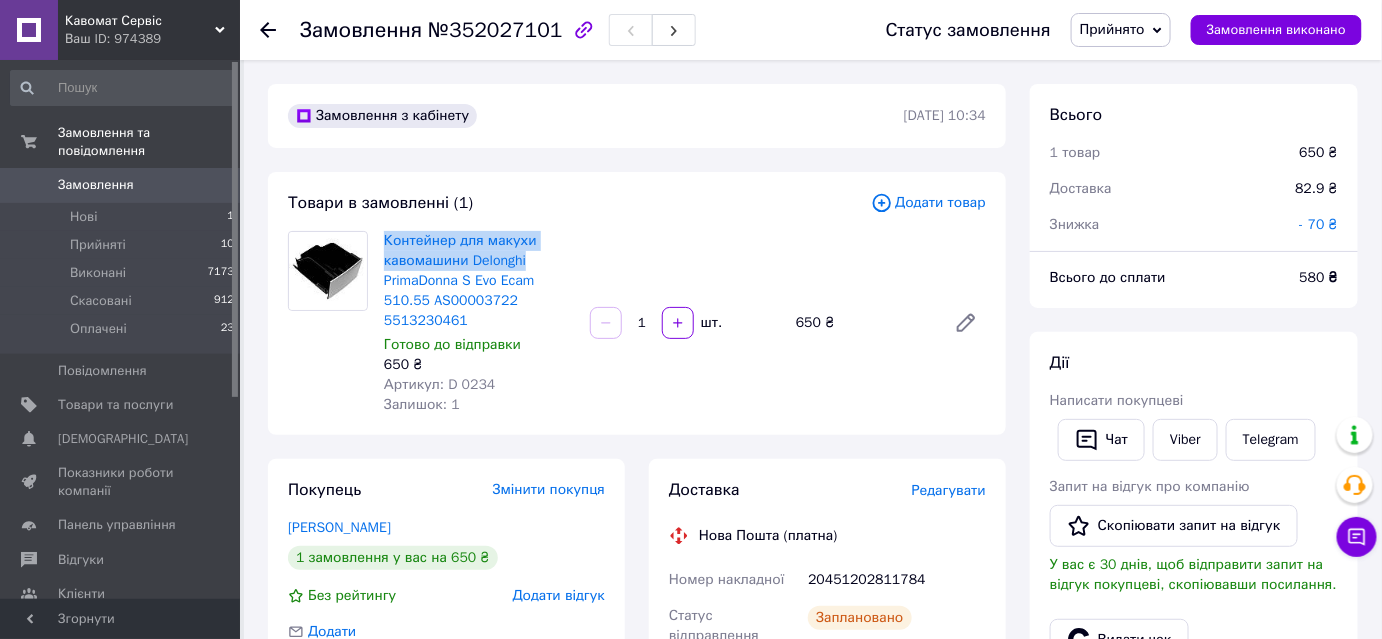 drag, startPoint x: 380, startPoint y: 252, endPoint x: 566, endPoint y: 270, distance: 186.86894 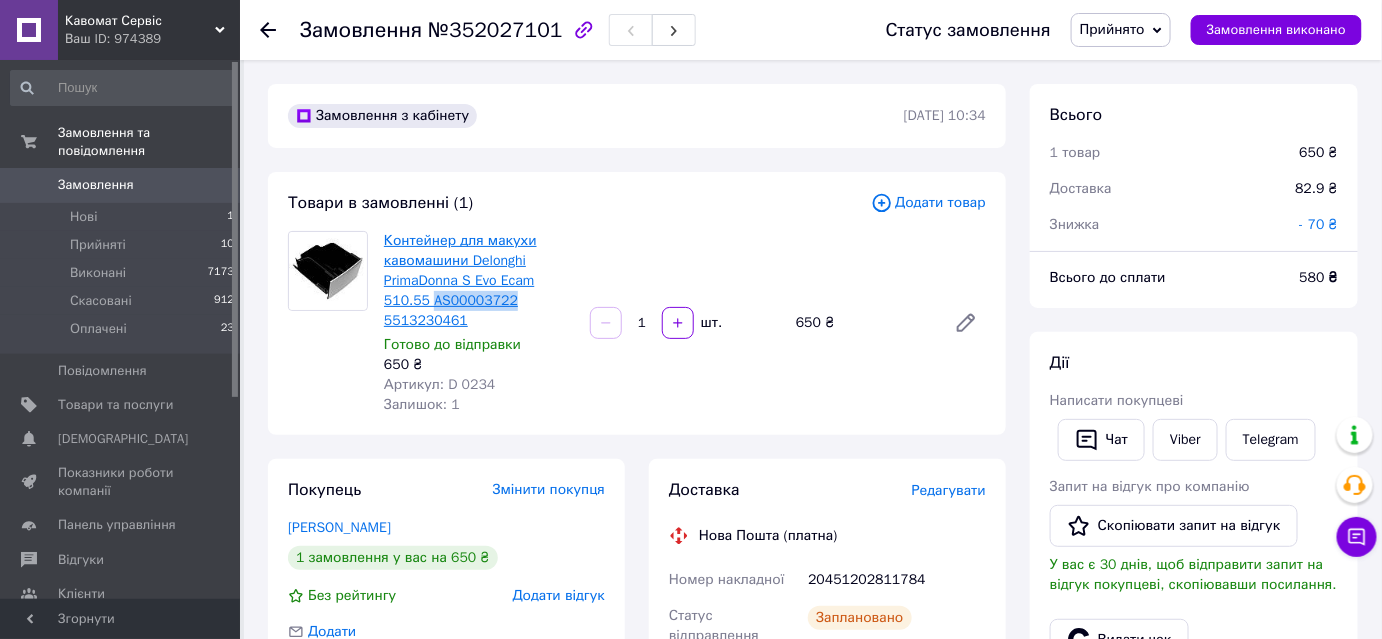 drag, startPoint x: 544, startPoint y: 323, endPoint x: 437, endPoint y: 337, distance: 107.912 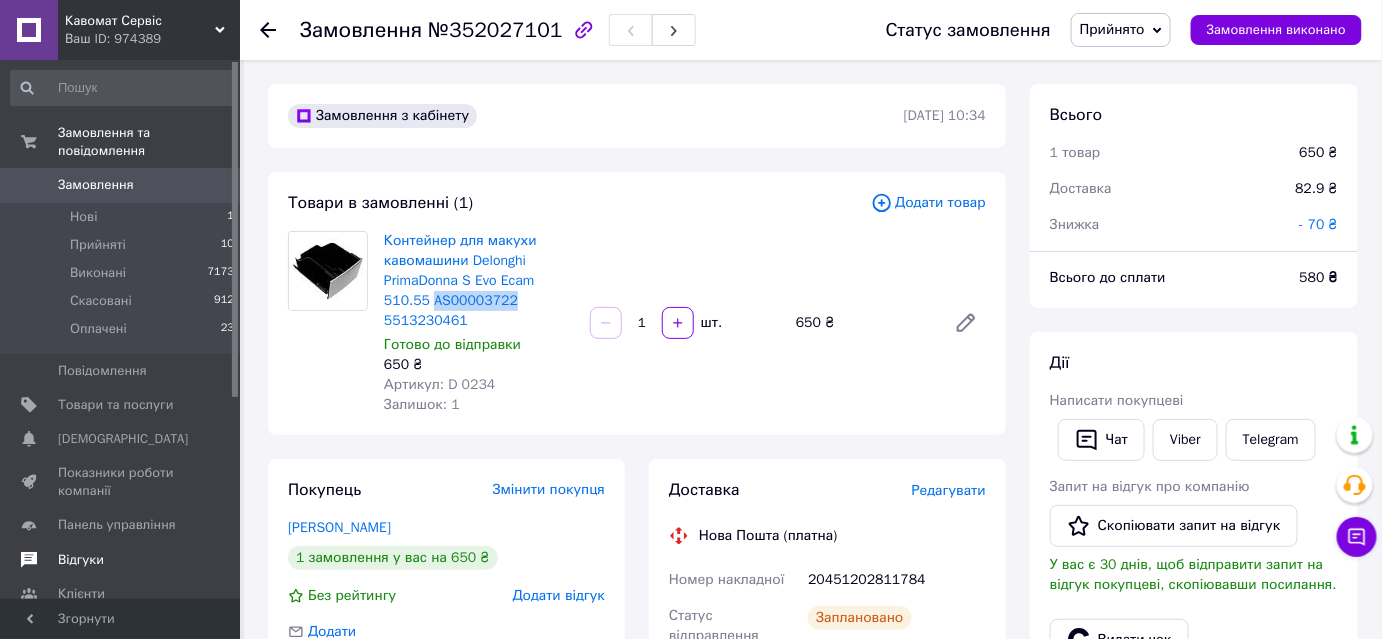 copy on "AS00003722" 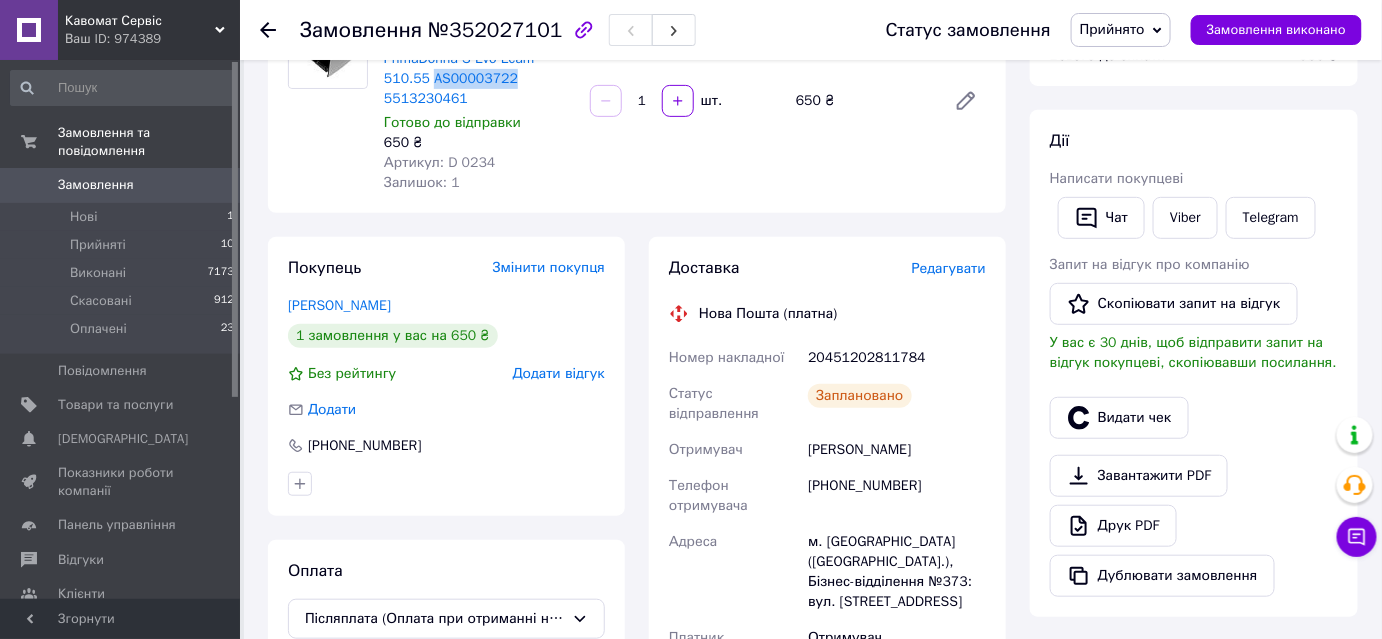 scroll, scrollTop: 454, scrollLeft: 0, axis: vertical 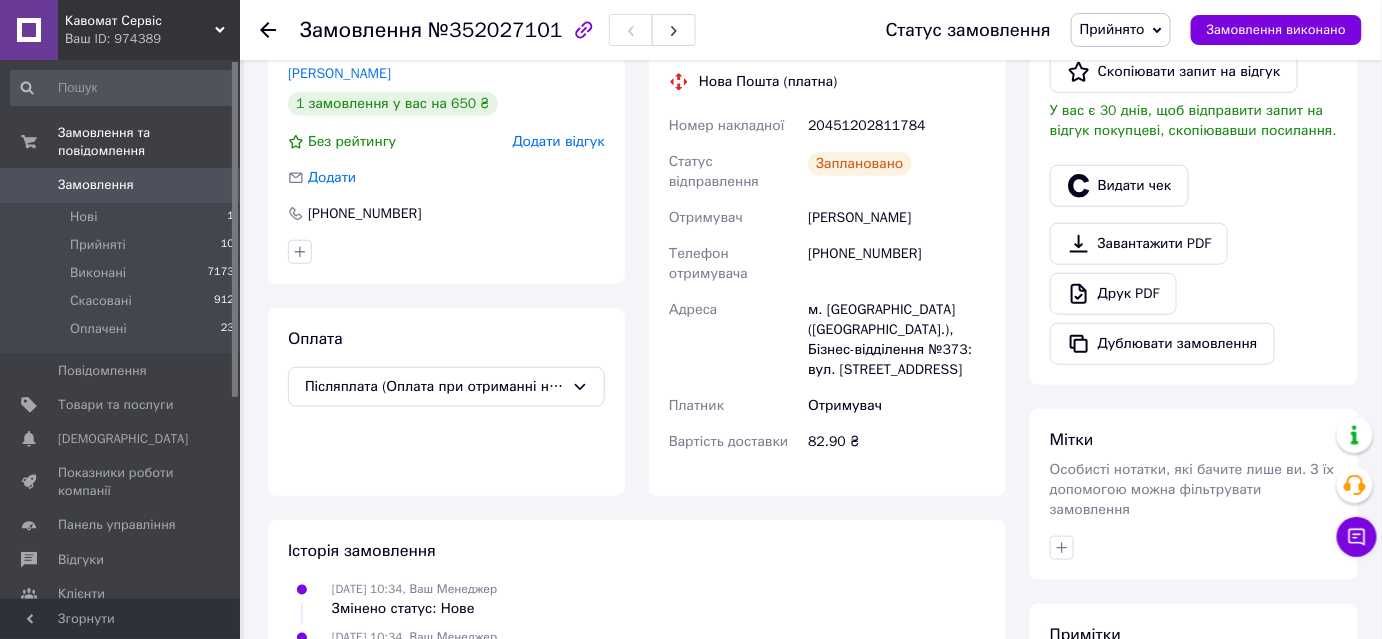 click on "20451202811784" at bounding box center (897, 126) 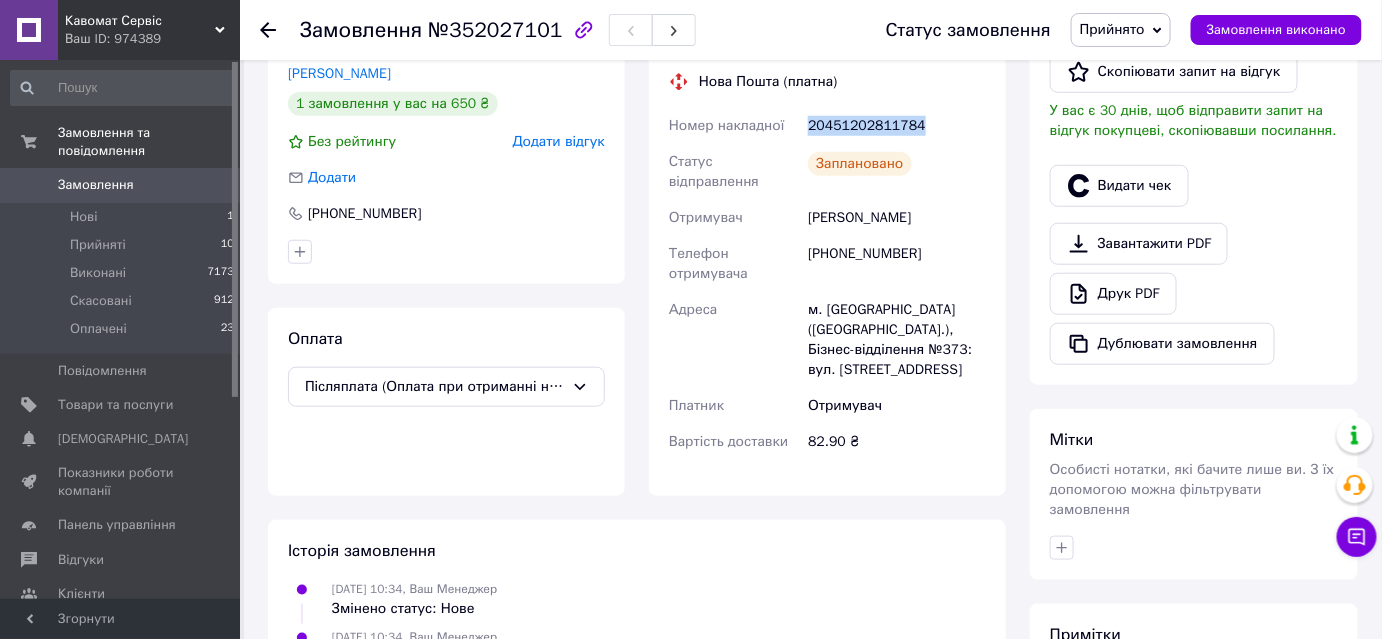 click on "20451202811784" at bounding box center [897, 126] 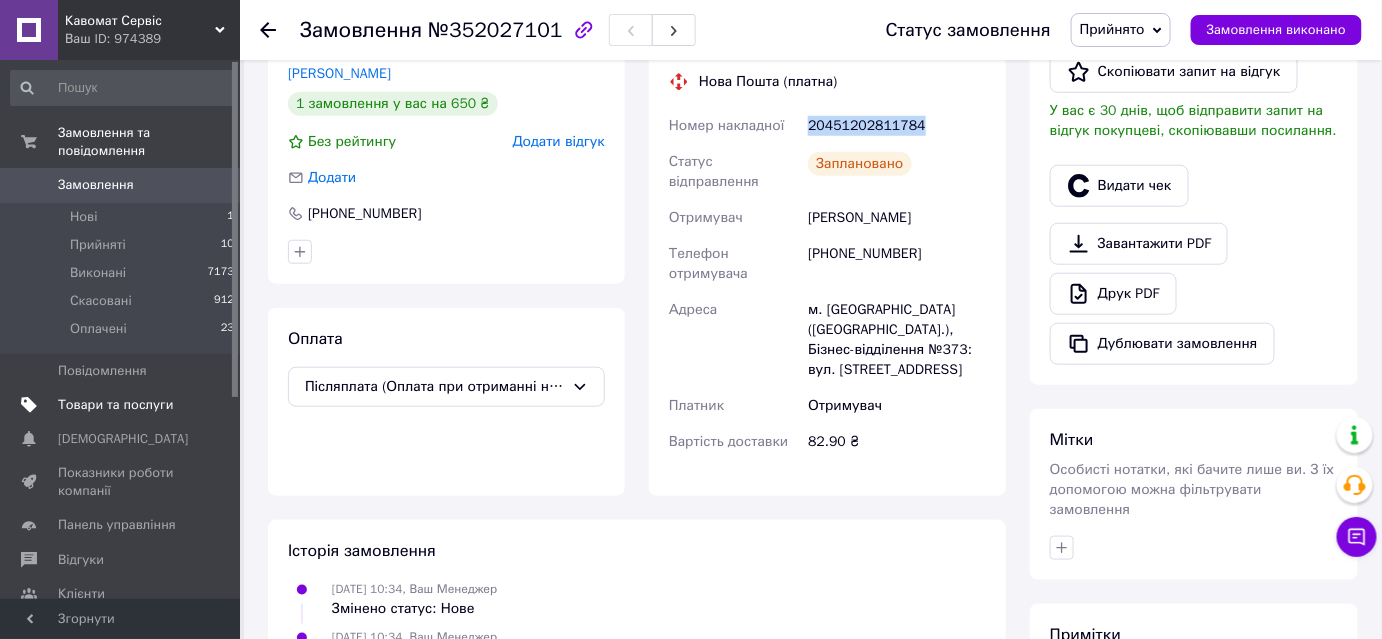 click on "Товари та послуги" at bounding box center (123, 405) 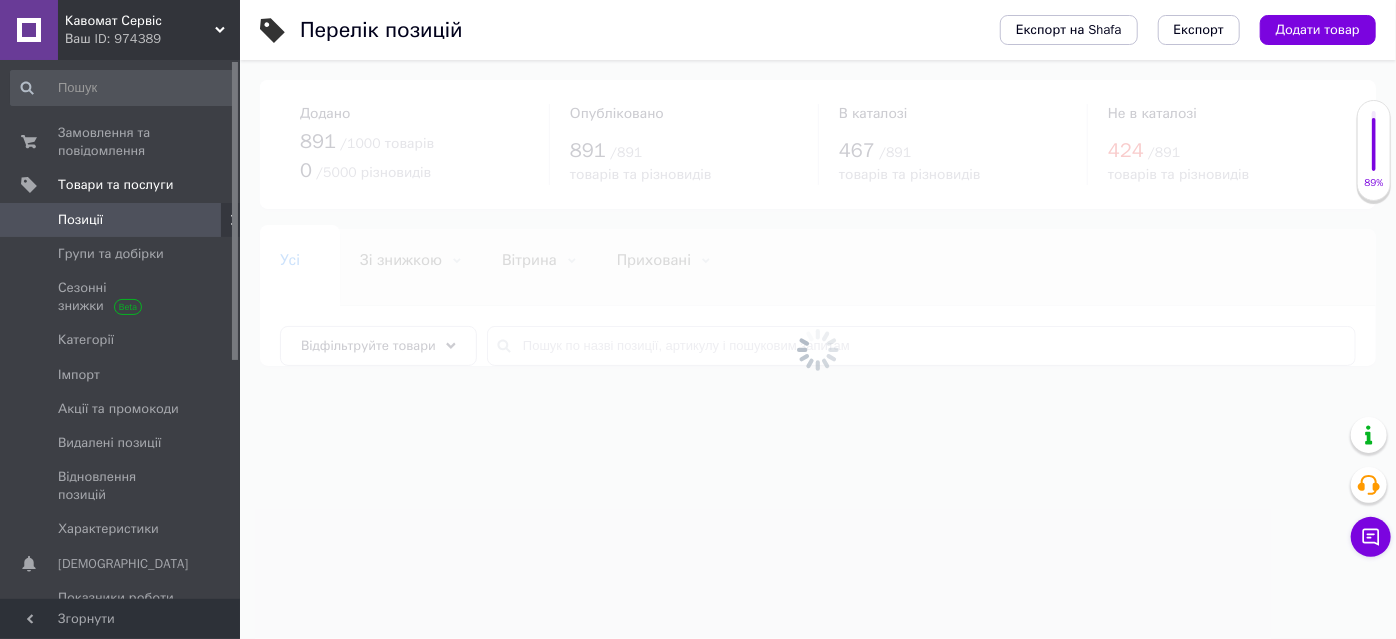 click at bounding box center [818, 349] 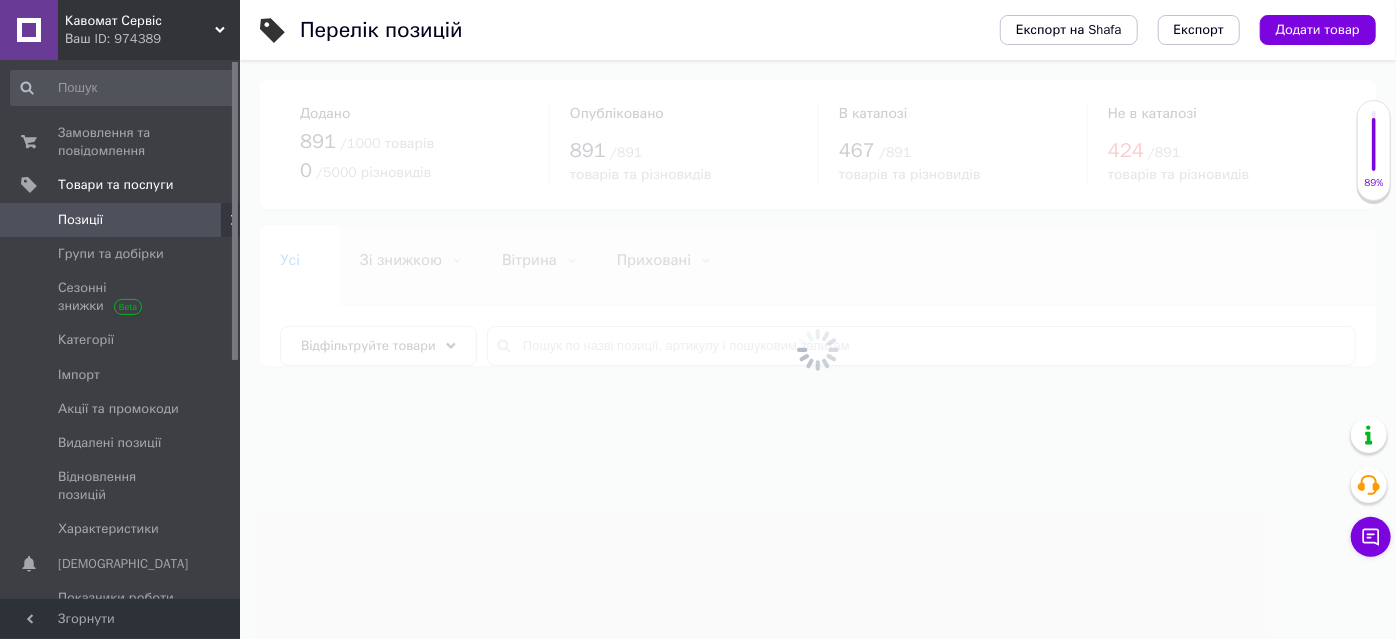 click at bounding box center (818, 349) 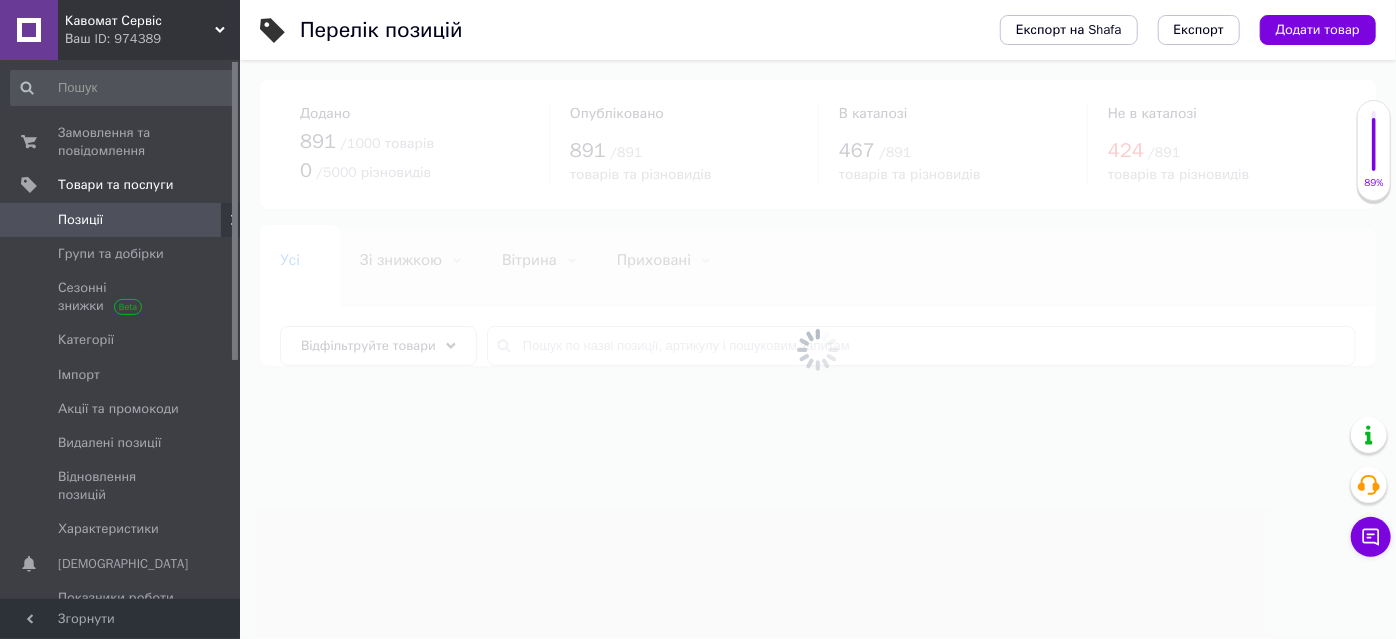 click at bounding box center (818, 349) 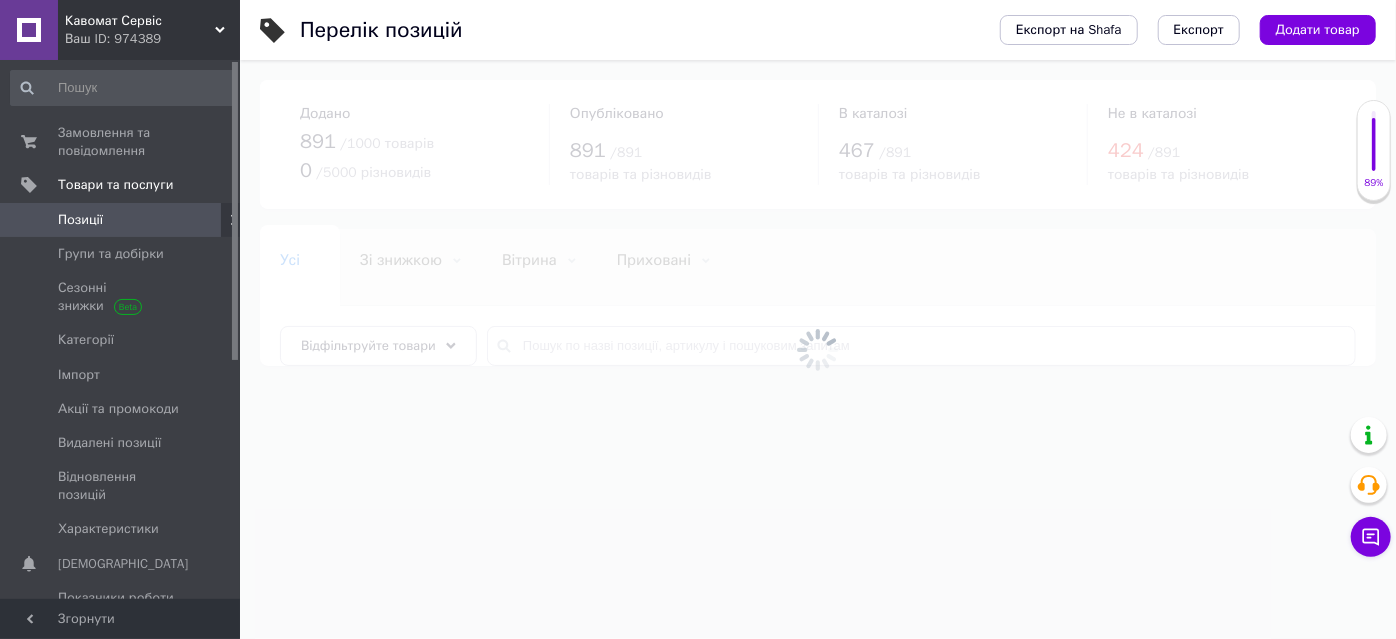 click at bounding box center (818, 349) 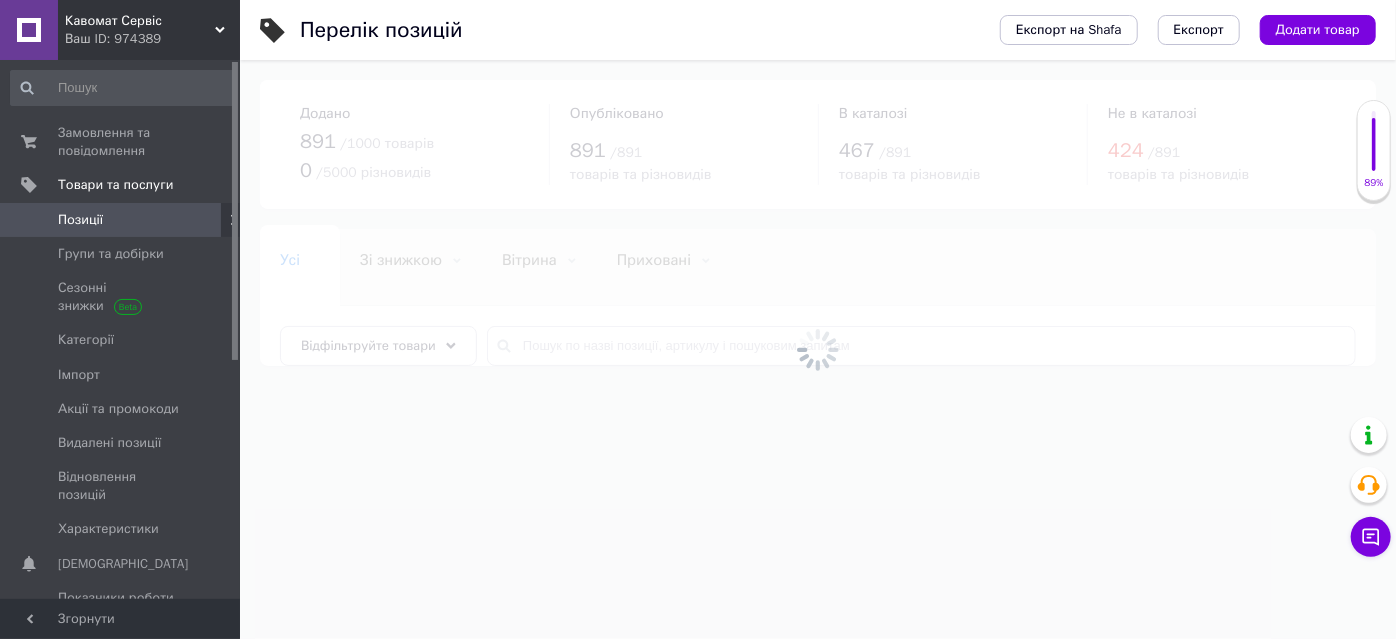 click at bounding box center [818, 349] 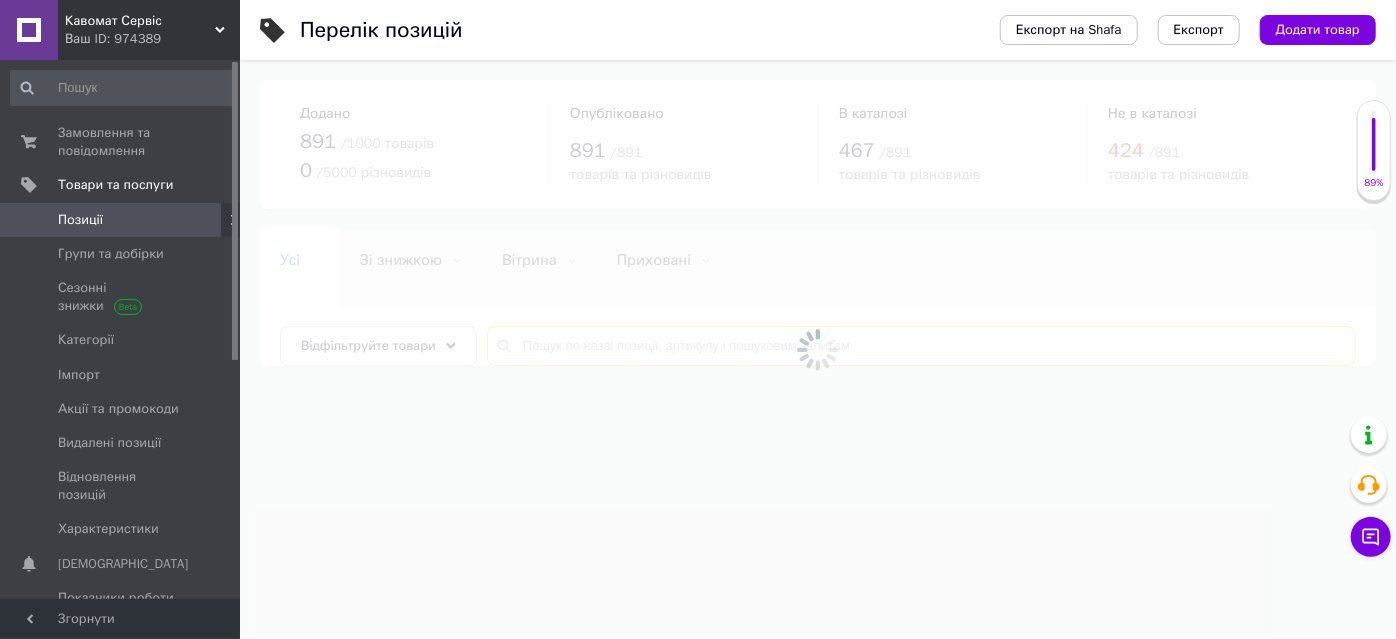 click at bounding box center (921, 346) 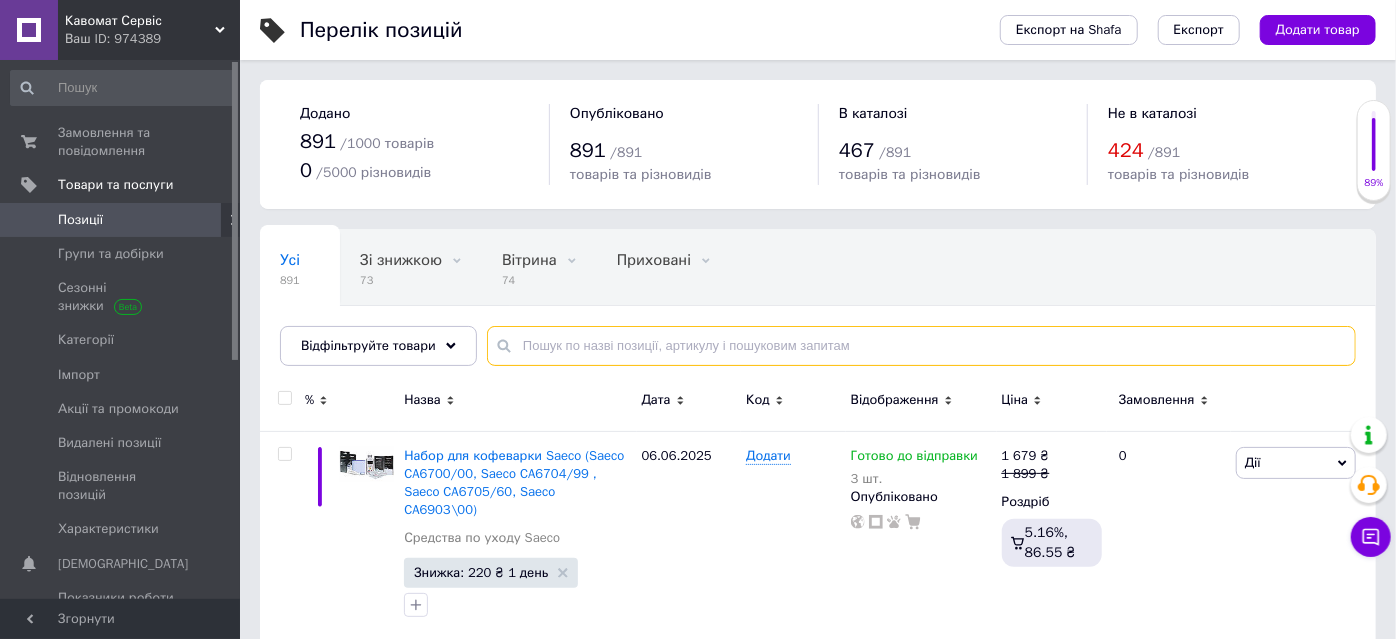 click at bounding box center [921, 346] 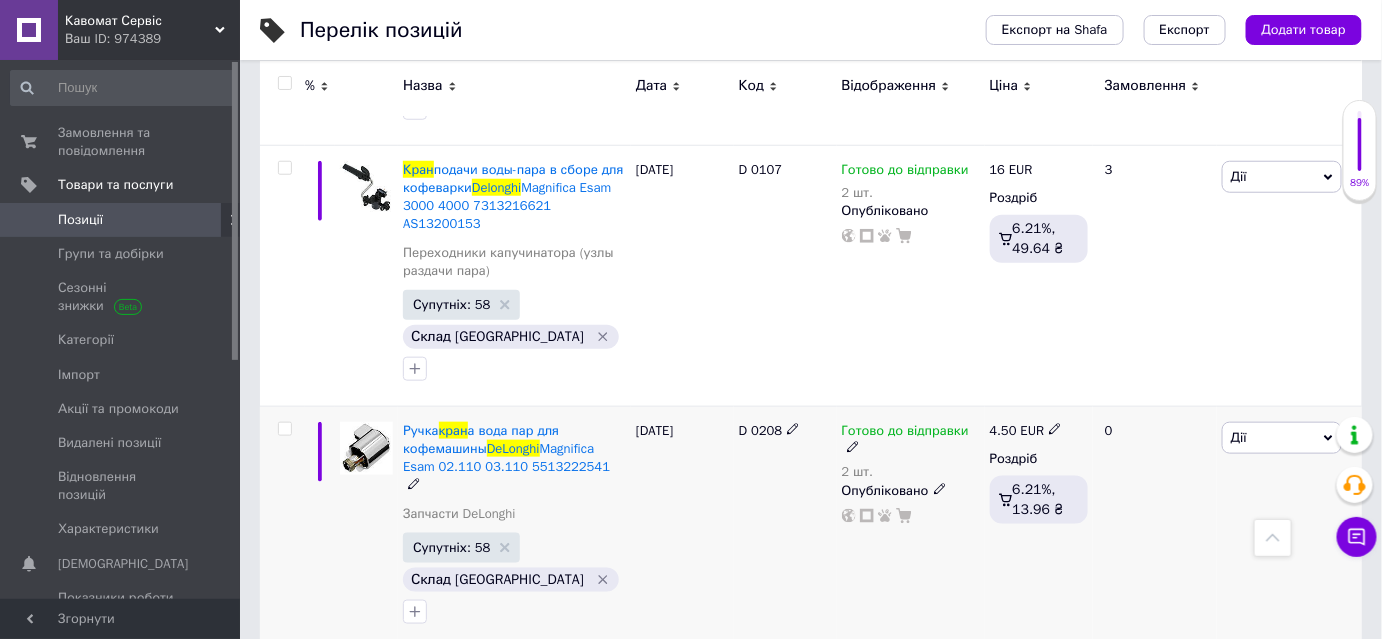 scroll, scrollTop: 363, scrollLeft: 0, axis: vertical 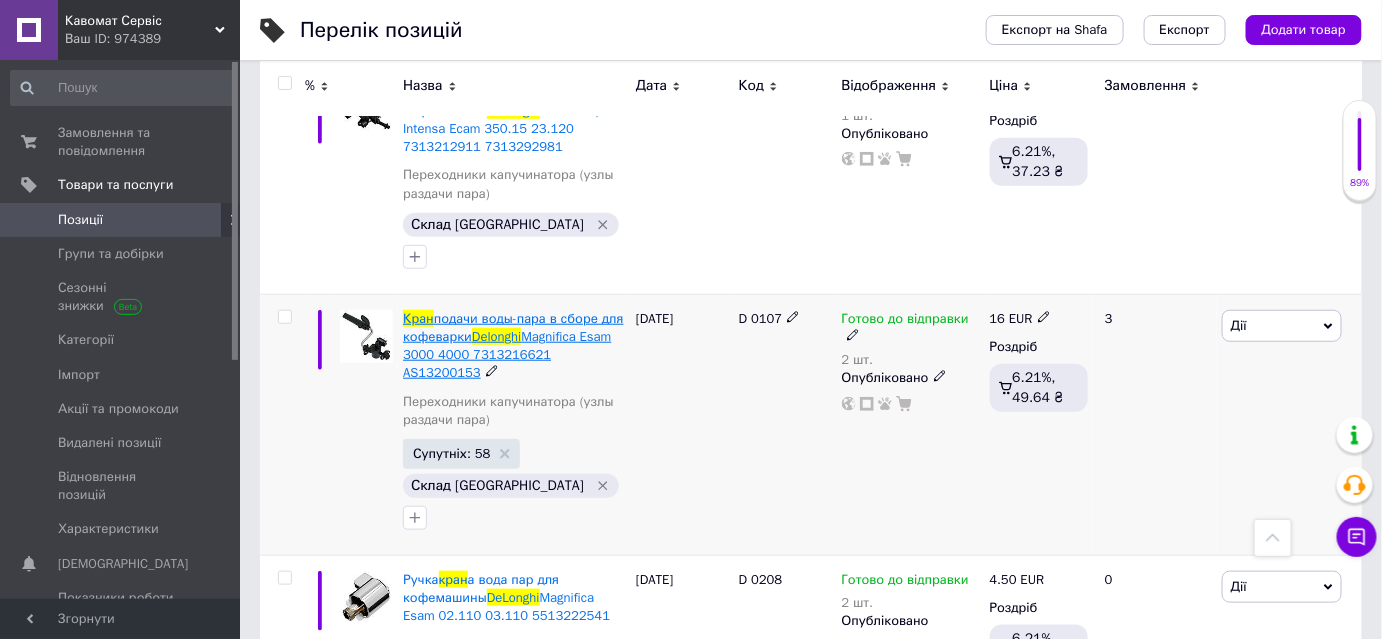 type on "кран води Delonghi" 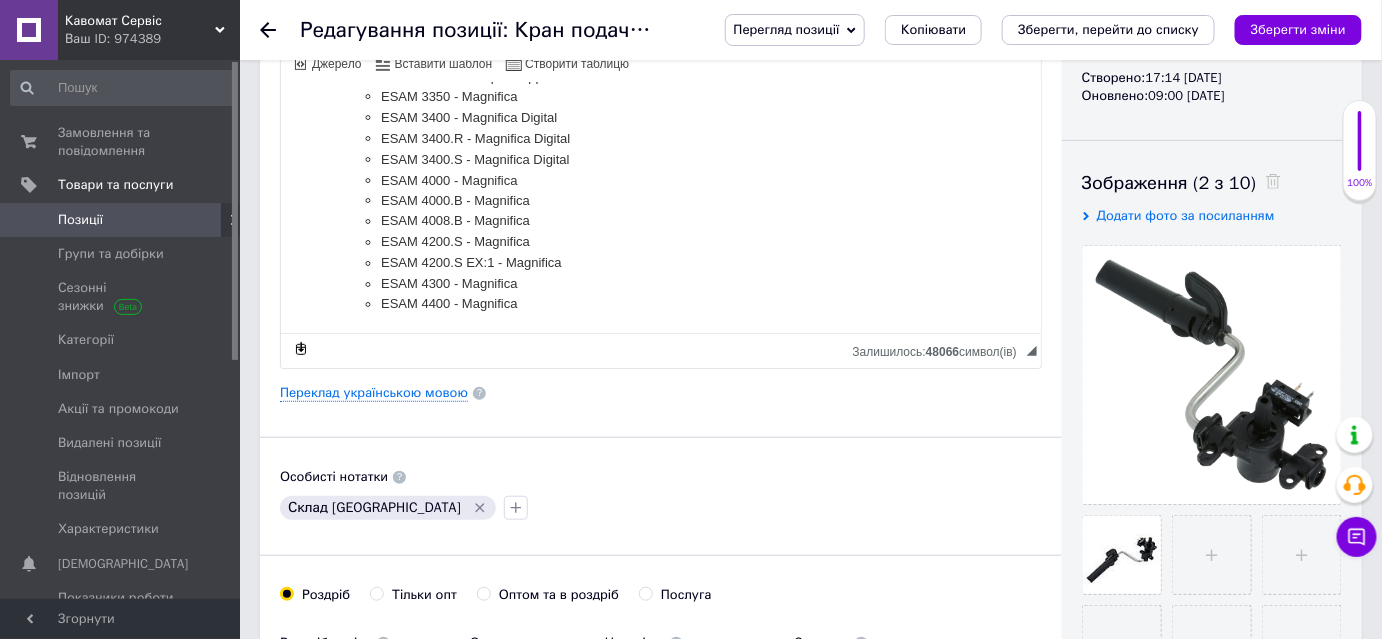 scroll, scrollTop: 0, scrollLeft: 0, axis: both 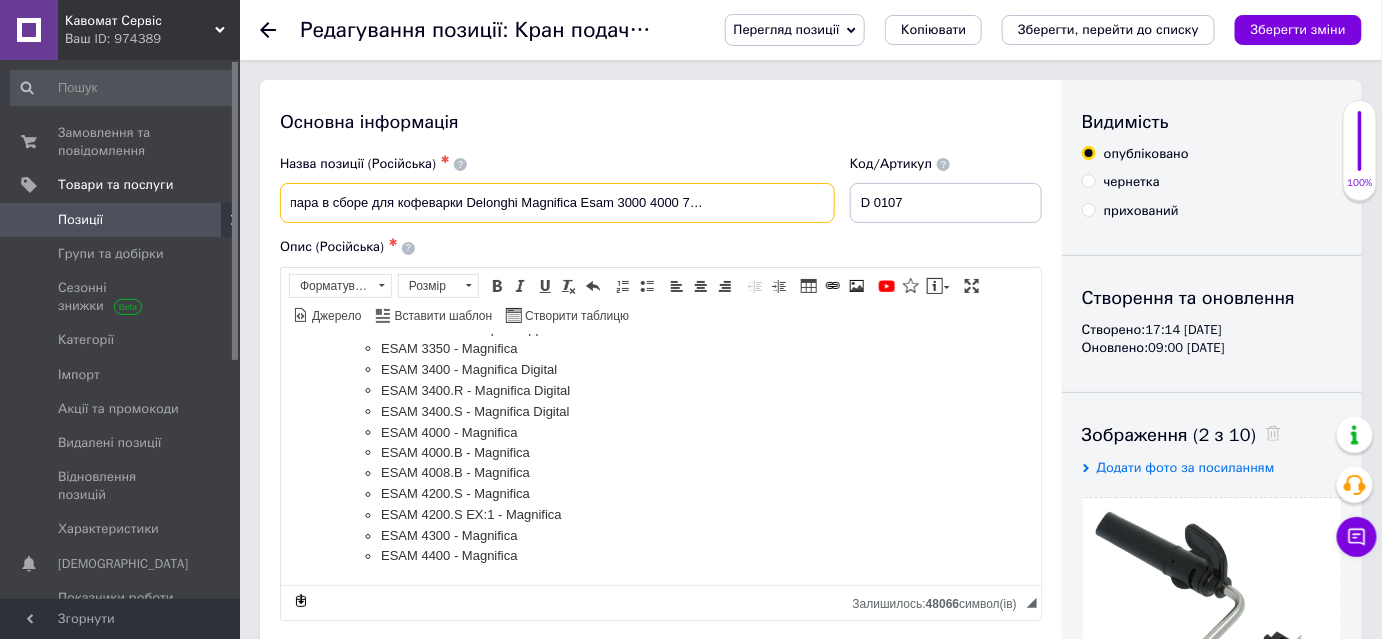 drag, startPoint x: 842, startPoint y: 212, endPoint x: 853, endPoint y: 216, distance: 11.7046995 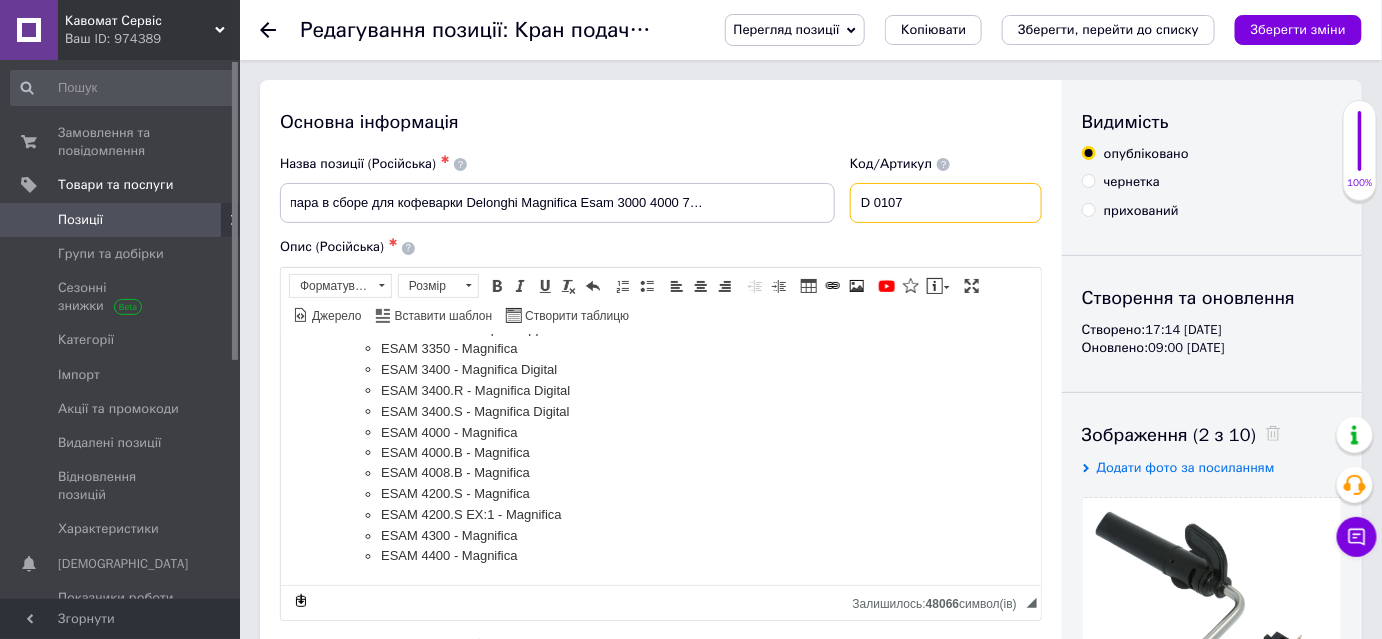 scroll, scrollTop: 0, scrollLeft: 0, axis: both 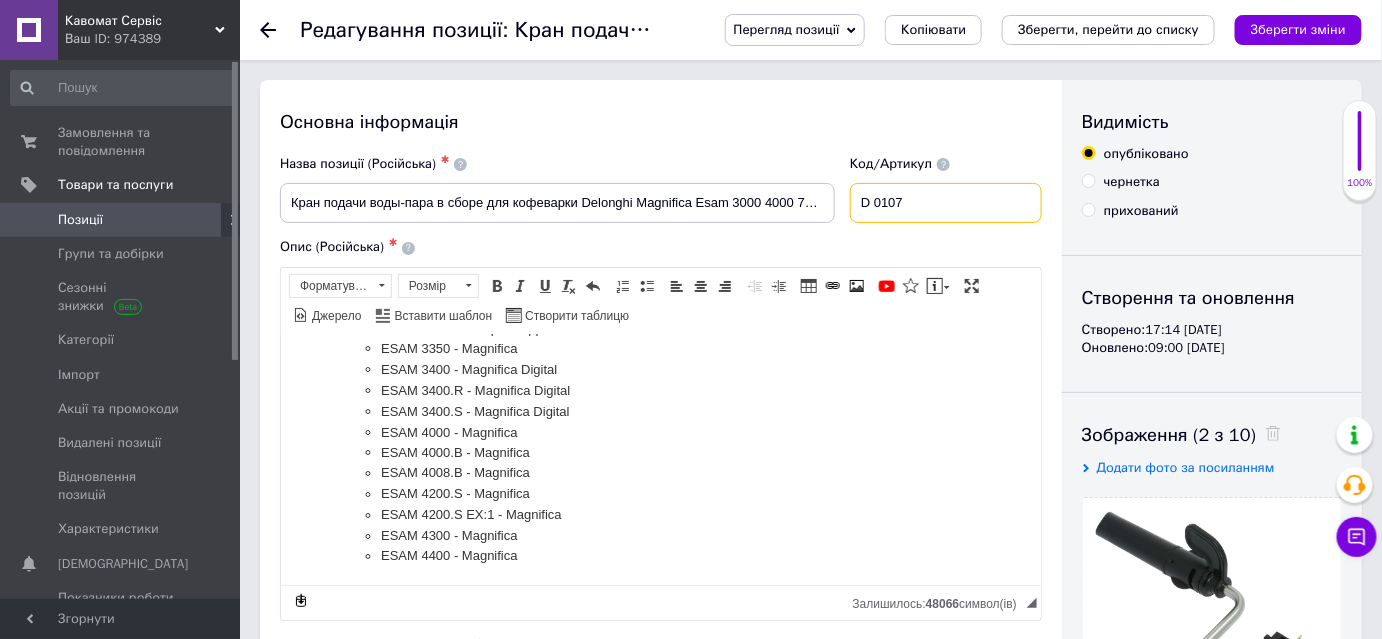 drag, startPoint x: 948, startPoint y: 212, endPoint x: 874, endPoint y: 196, distance: 75.70998 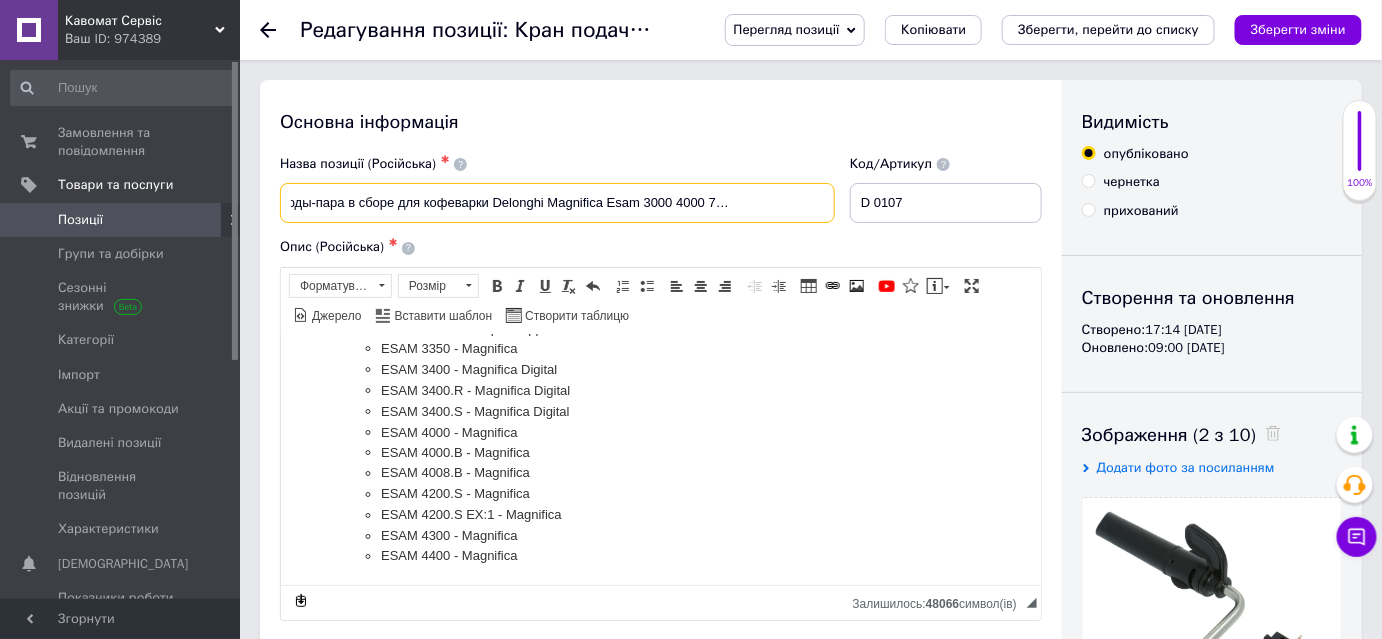 drag, startPoint x: 808, startPoint y: 194, endPoint x: 838, endPoint y: 198, distance: 30.265491 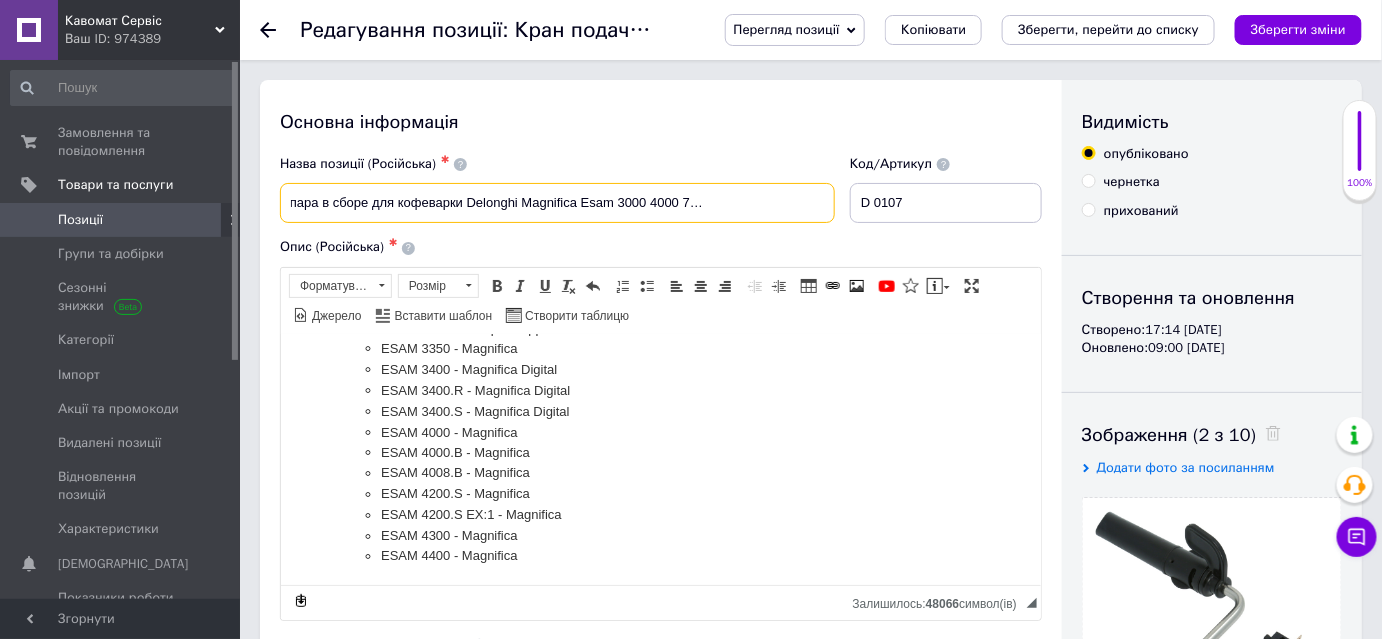 click on "Кран подачи воды-пара в сборе для кофеварки Delonghi Magnifica Esam 3000 4000 7313216621 AS13200153" at bounding box center (557, 203) 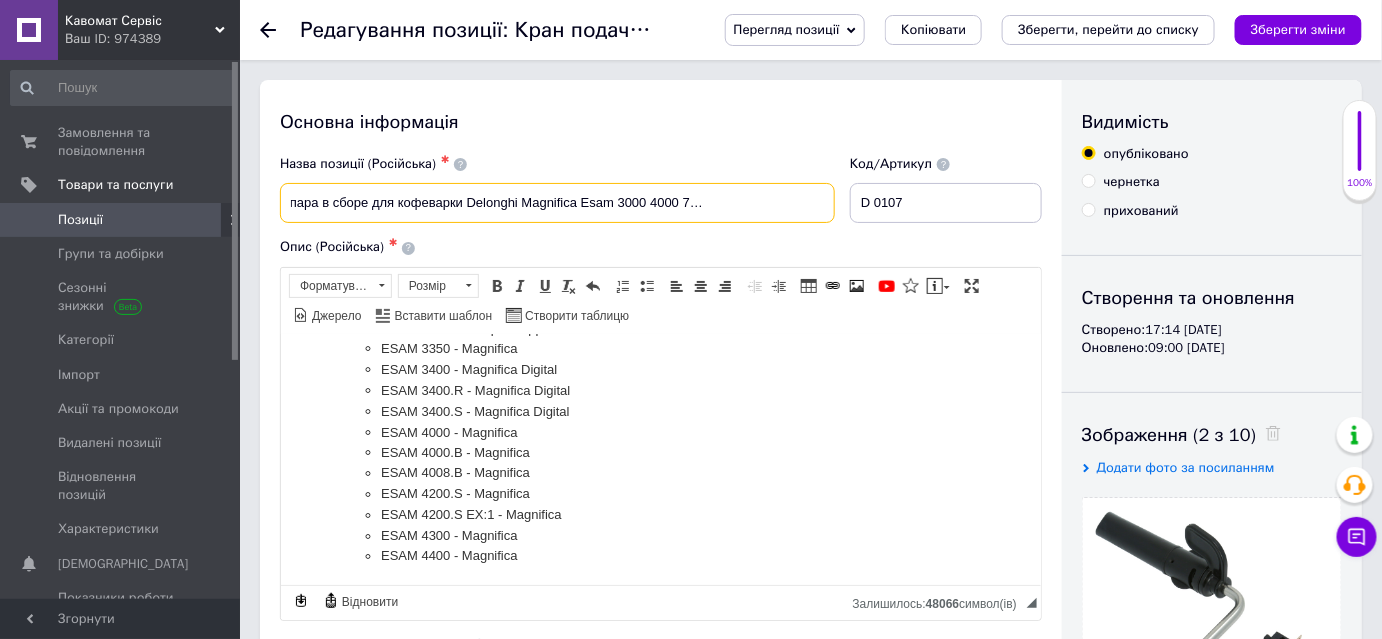 scroll, scrollTop: 0, scrollLeft: 0, axis: both 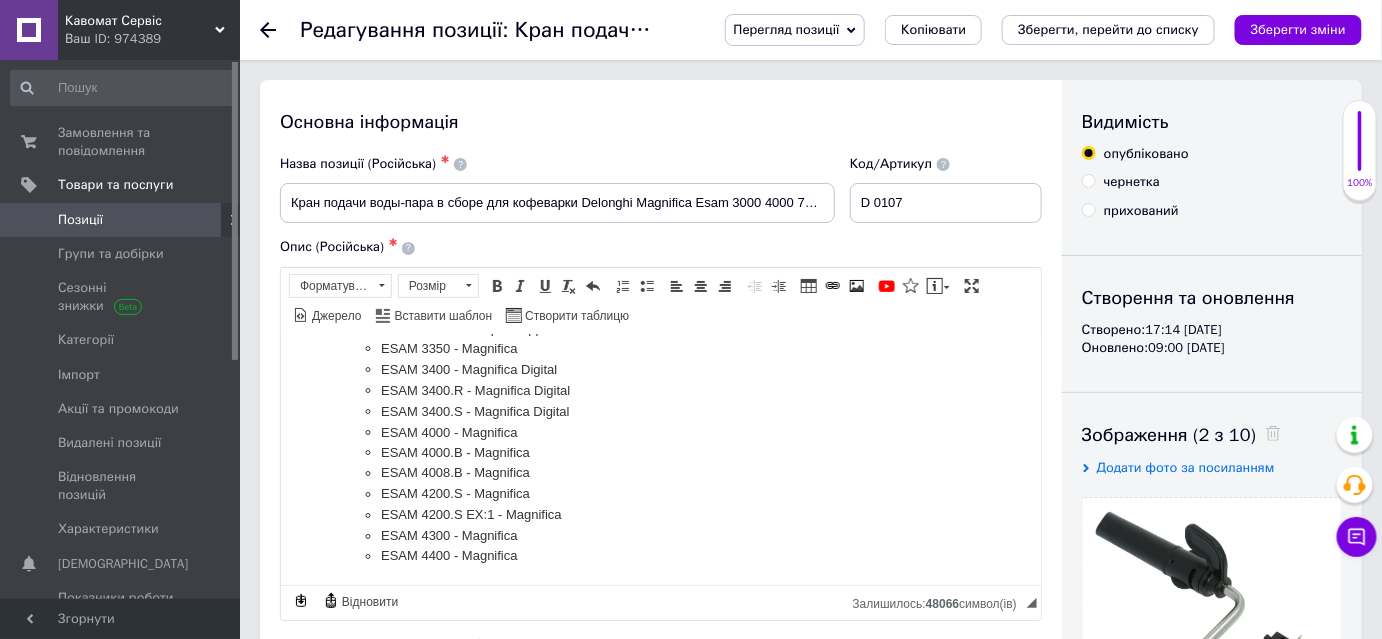 click on "Перегляд позиції" at bounding box center (787, 29) 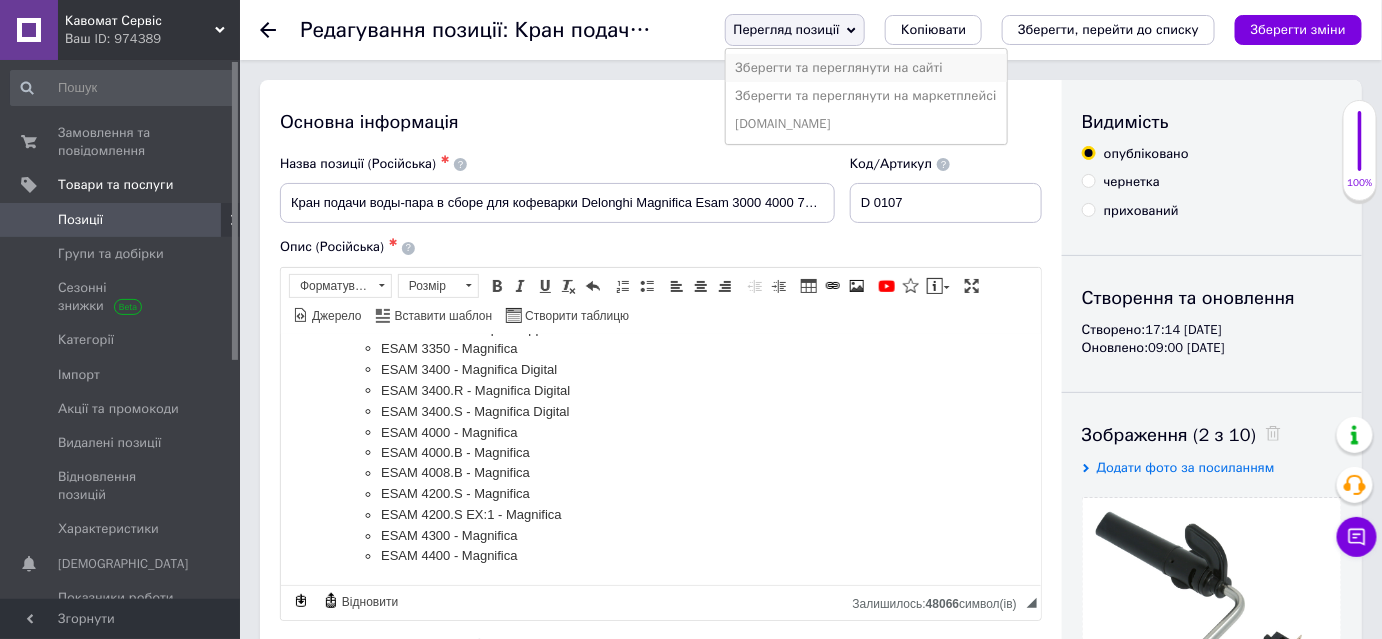 click on "Зберегти та переглянути на сайті" at bounding box center (866, 68) 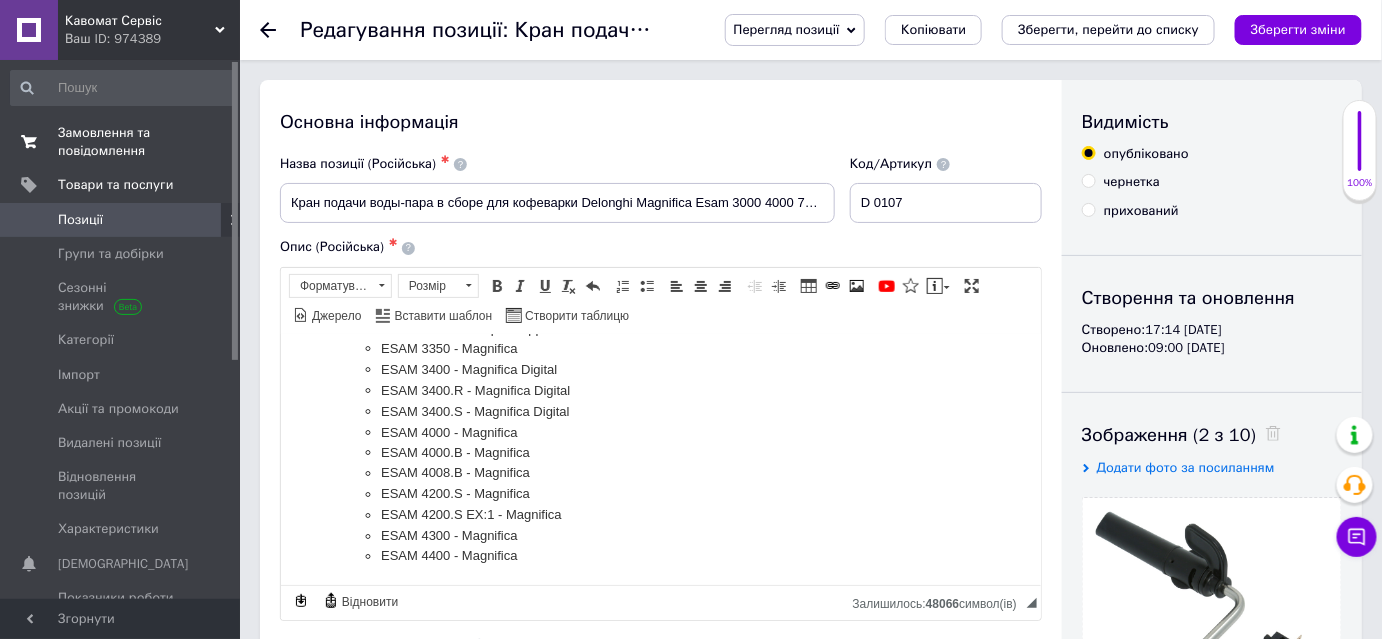 click on "Замовлення та повідомлення" at bounding box center [121, 142] 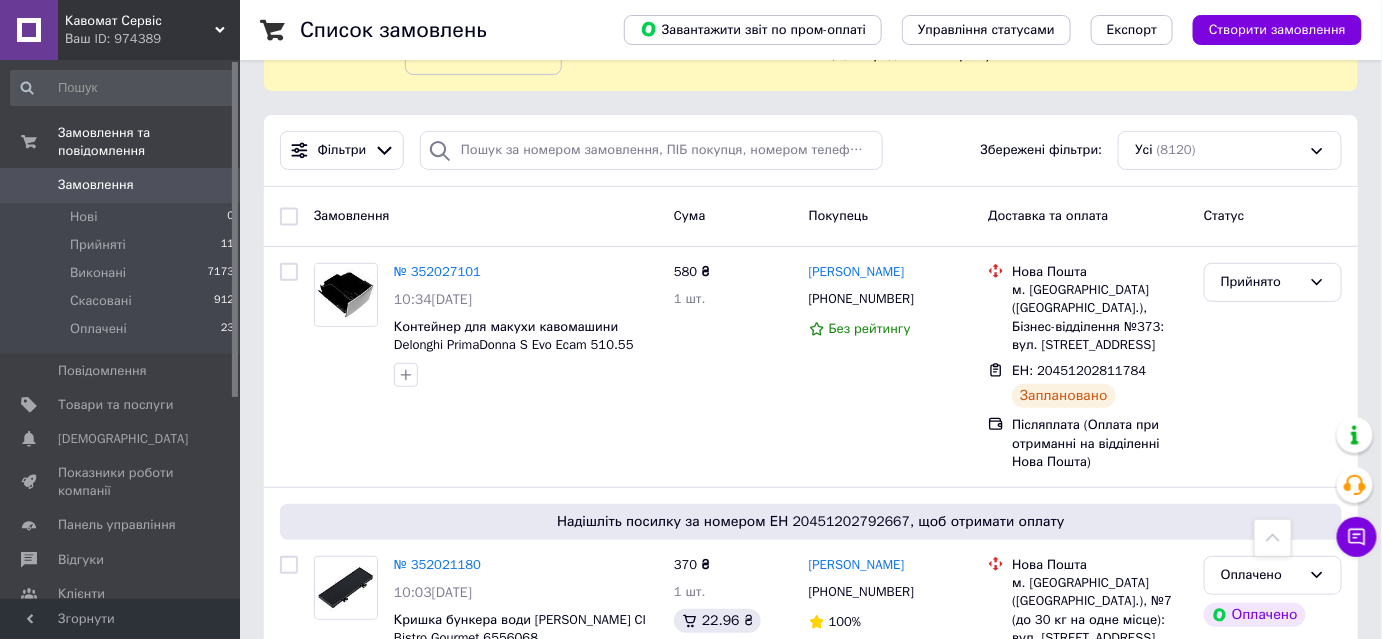 scroll, scrollTop: 0, scrollLeft: 0, axis: both 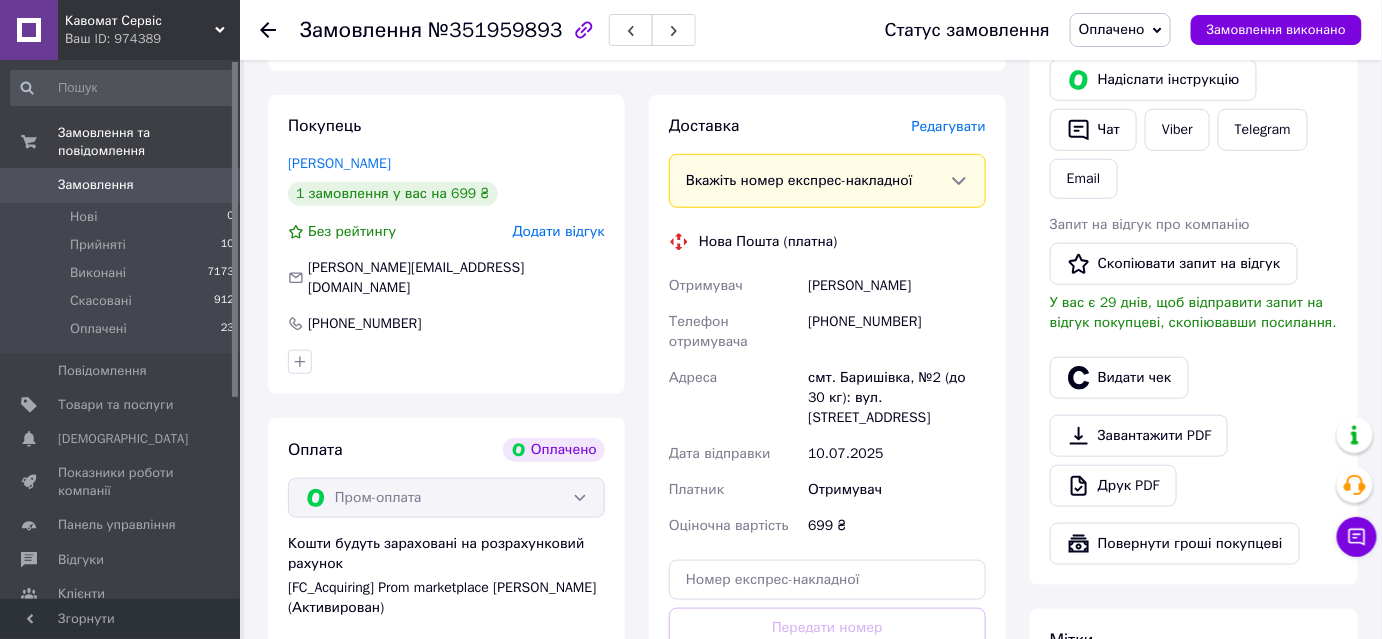 click on "Редагувати" at bounding box center (949, 126) 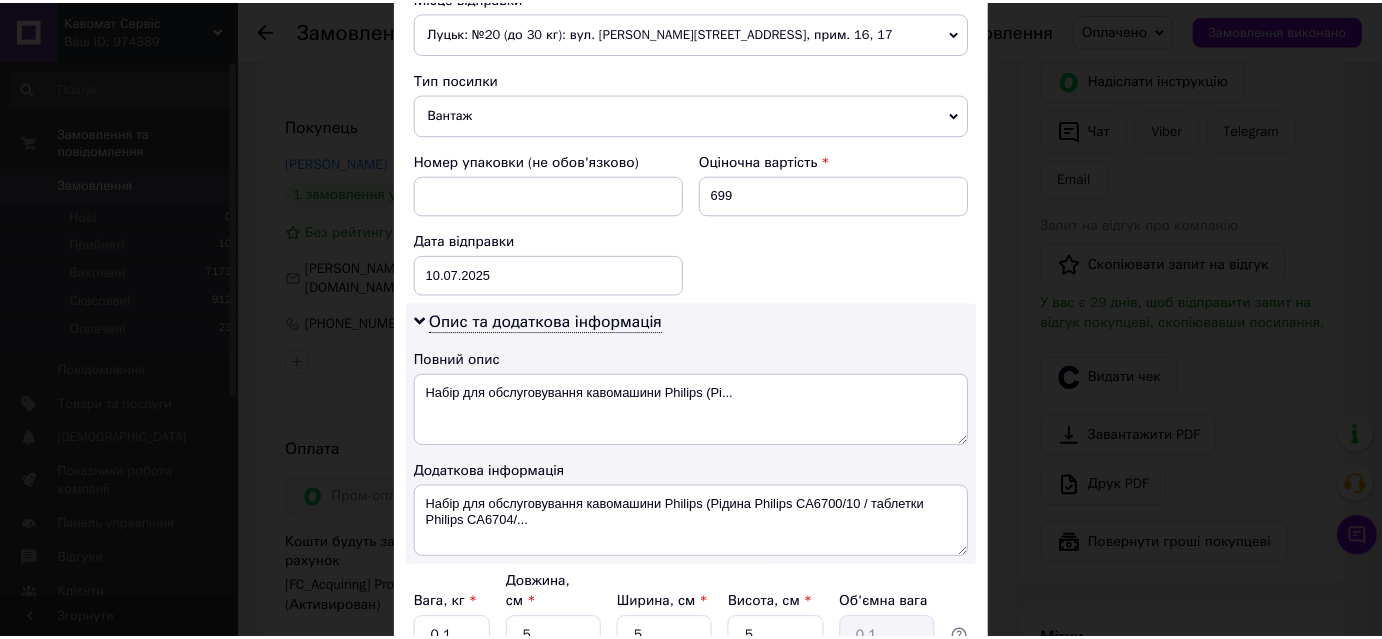 scroll, scrollTop: 1080, scrollLeft: 0, axis: vertical 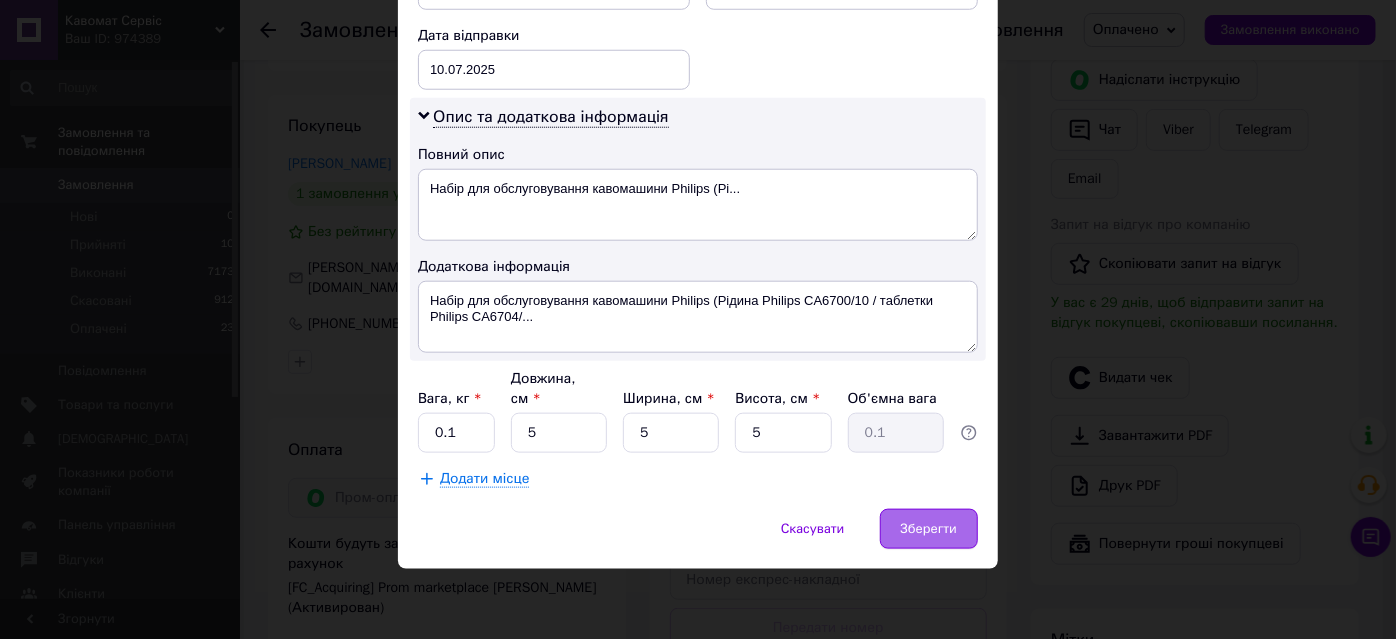 click on "Зберегти" at bounding box center [929, 529] 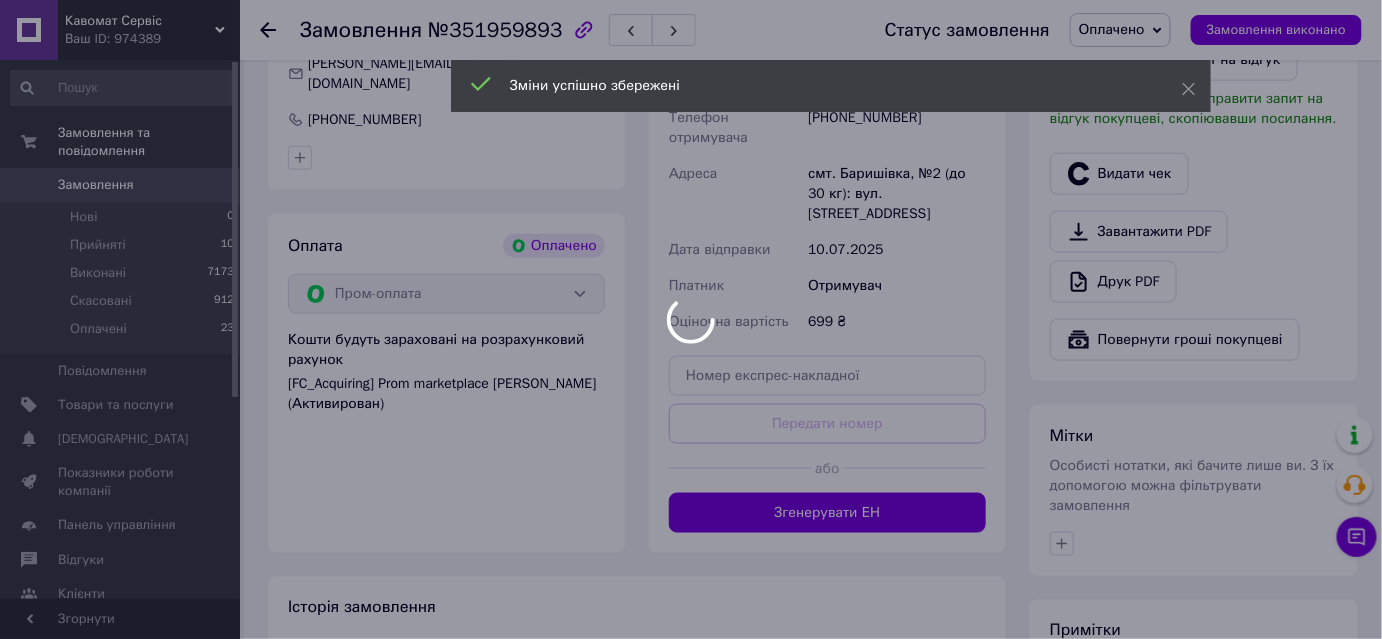 scroll, scrollTop: 909, scrollLeft: 0, axis: vertical 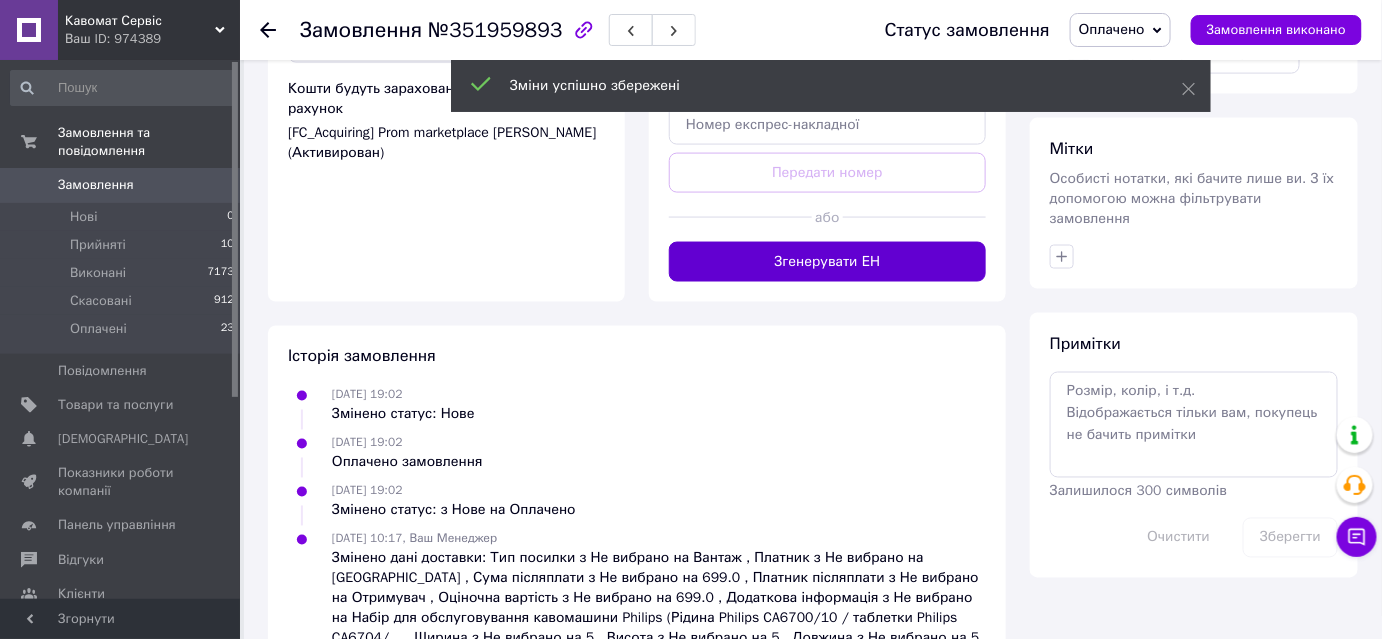 click on "Згенерувати ЕН" at bounding box center [827, 262] 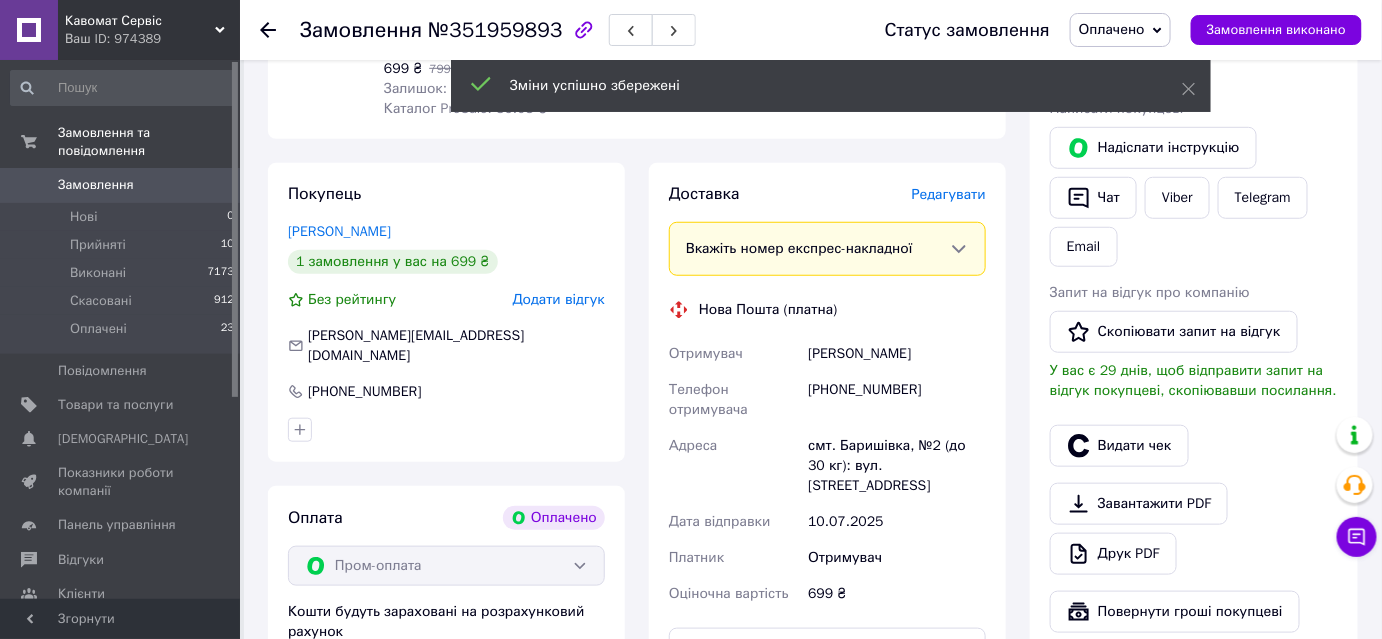 scroll, scrollTop: 90, scrollLeft: 0, axis: vertical 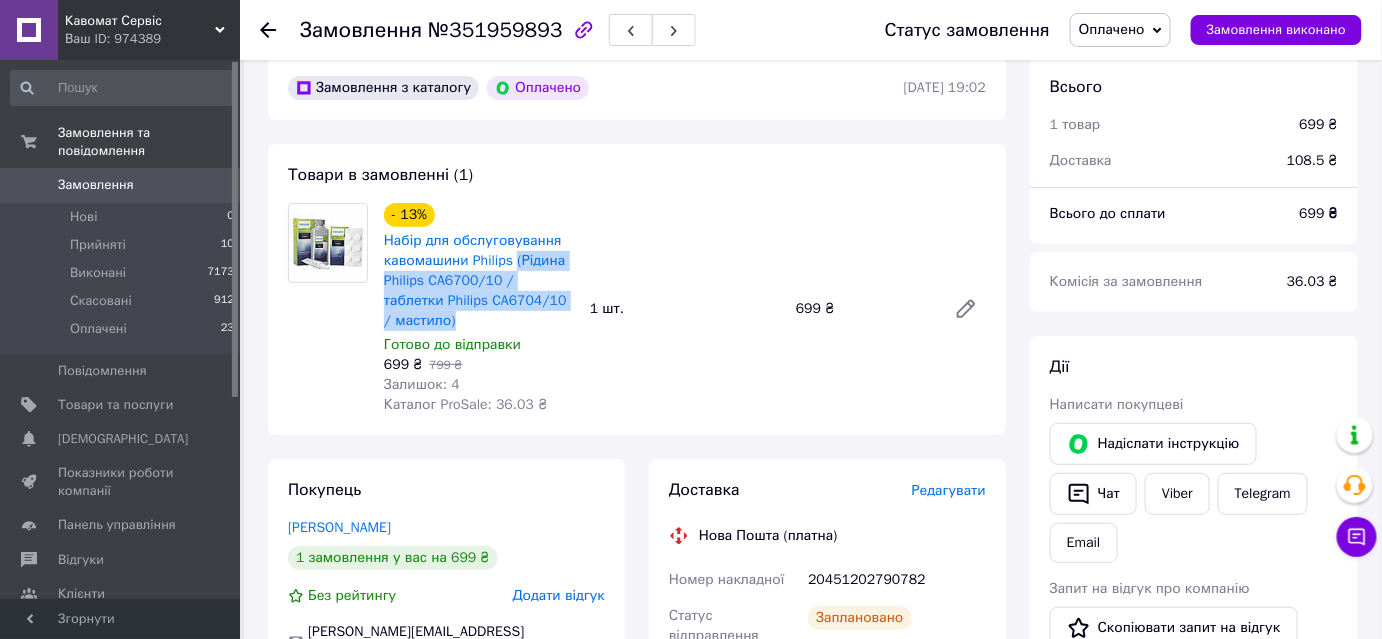 drag, startPoint x: 380, startPoint y: 335, endPoint x: 459, endPoint y: 410, distance: 108.93117 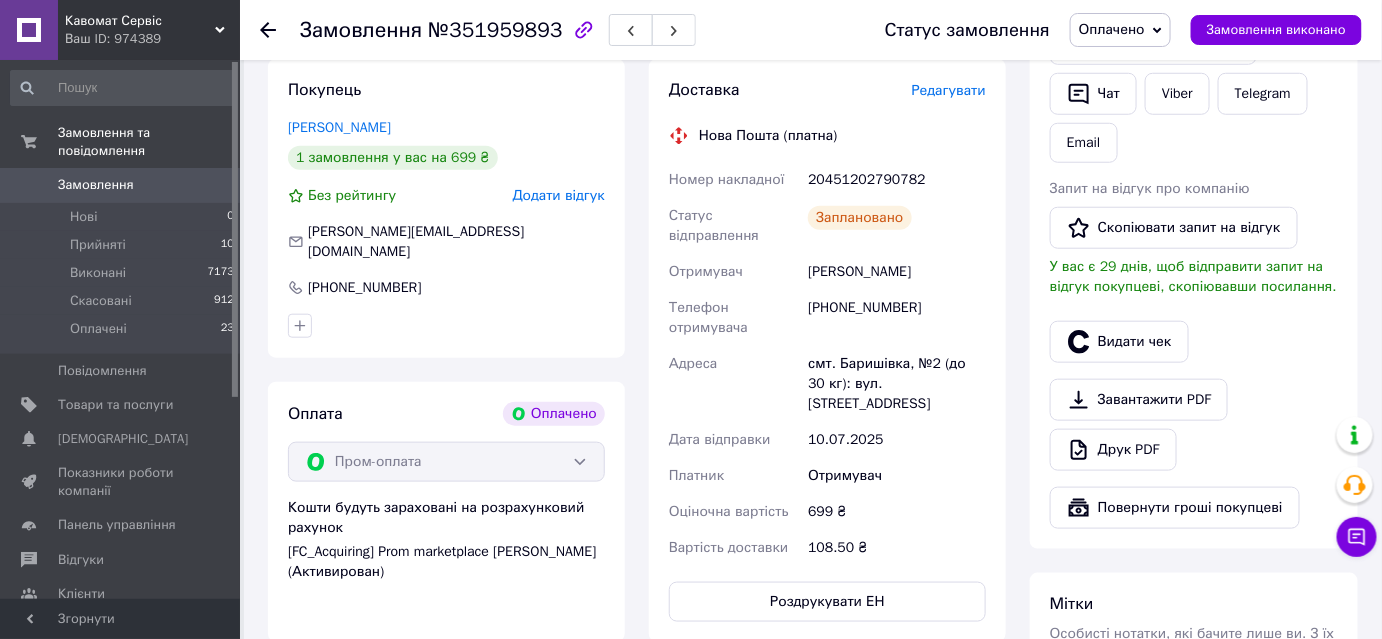 scroll, scrollTop: 636, scrollLeft: 0, axis: vertical 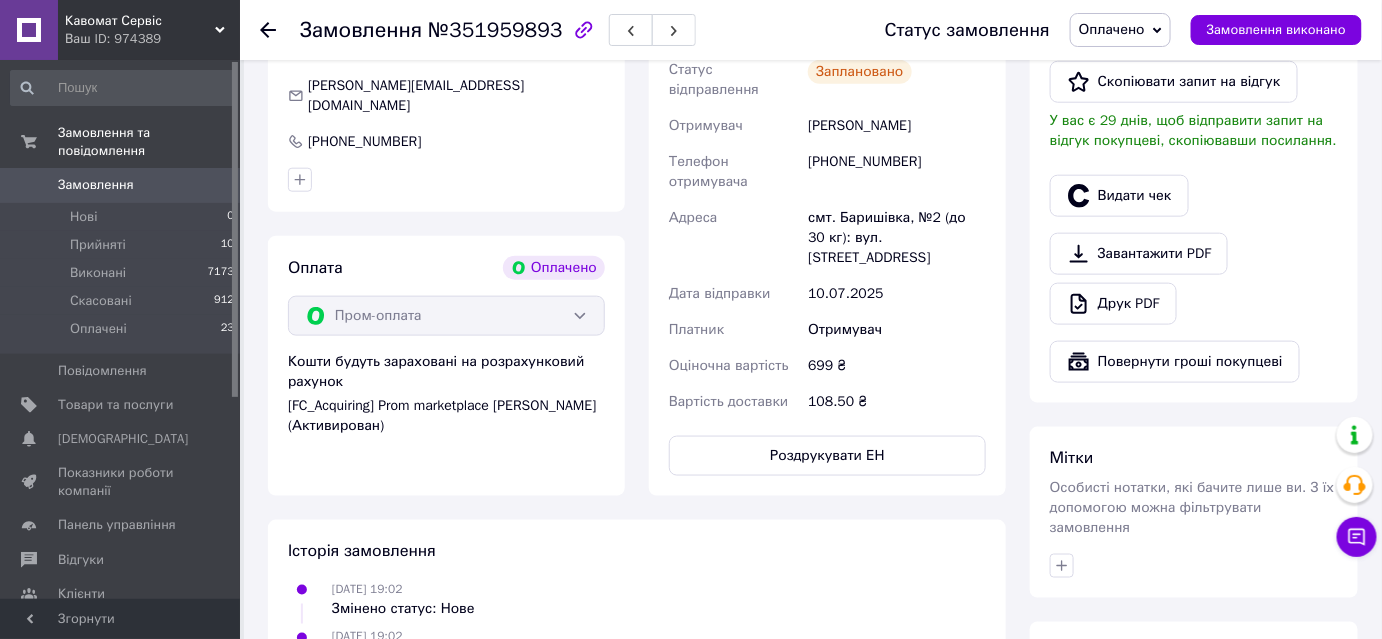 click on "20451202790782" at bounding box center [897, 34] 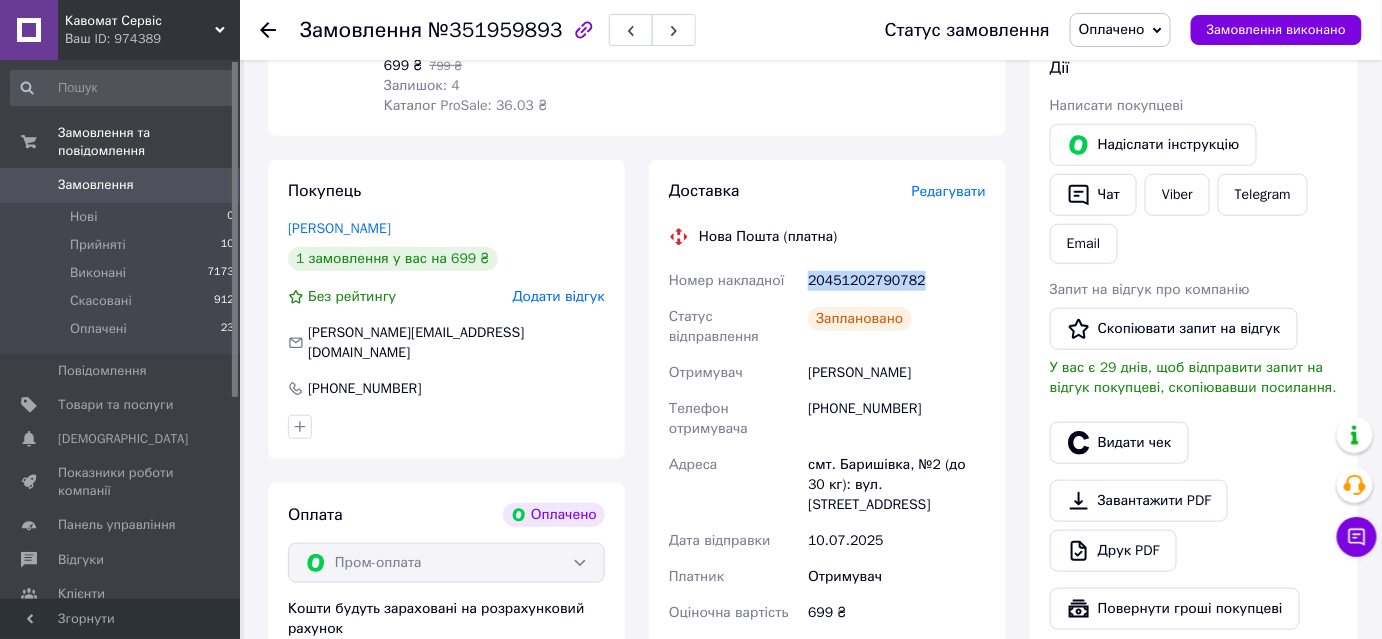 scroll, scrollTop: 90, scrollLeft: 0, axis: vertical 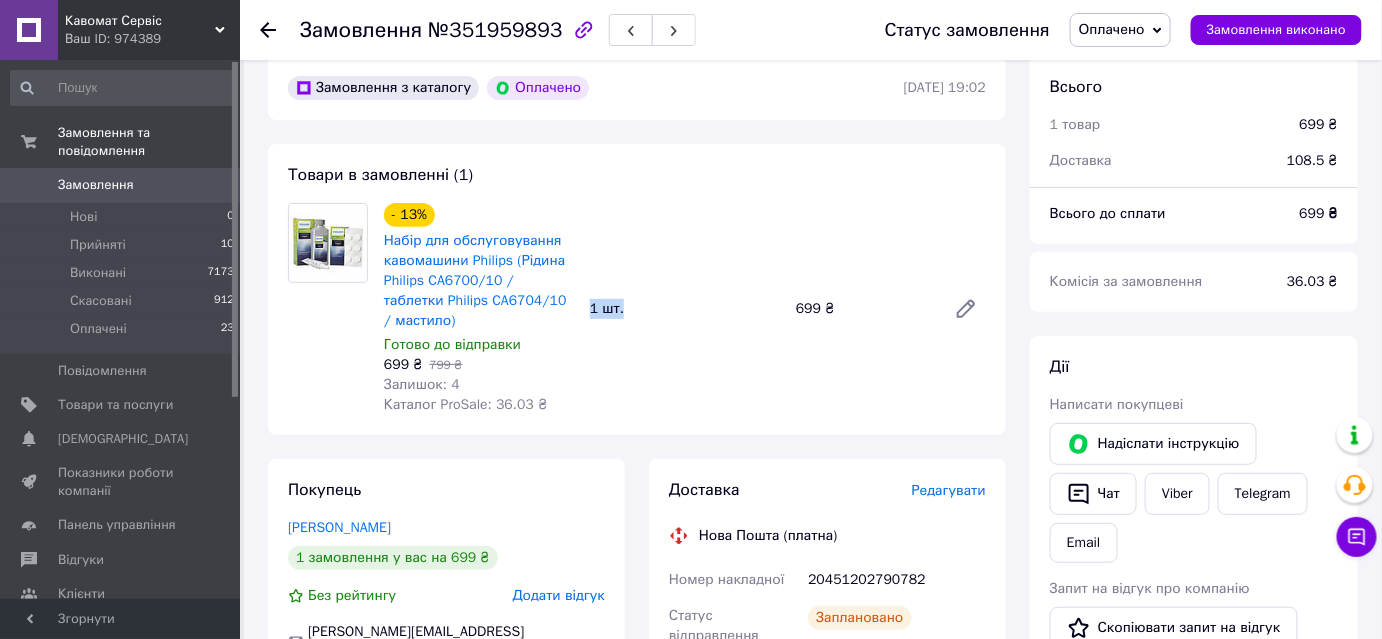 drag, startPoint x: 643, startPoint y: 375, endPoint x: 584, endPoint y: 375, distance: 59 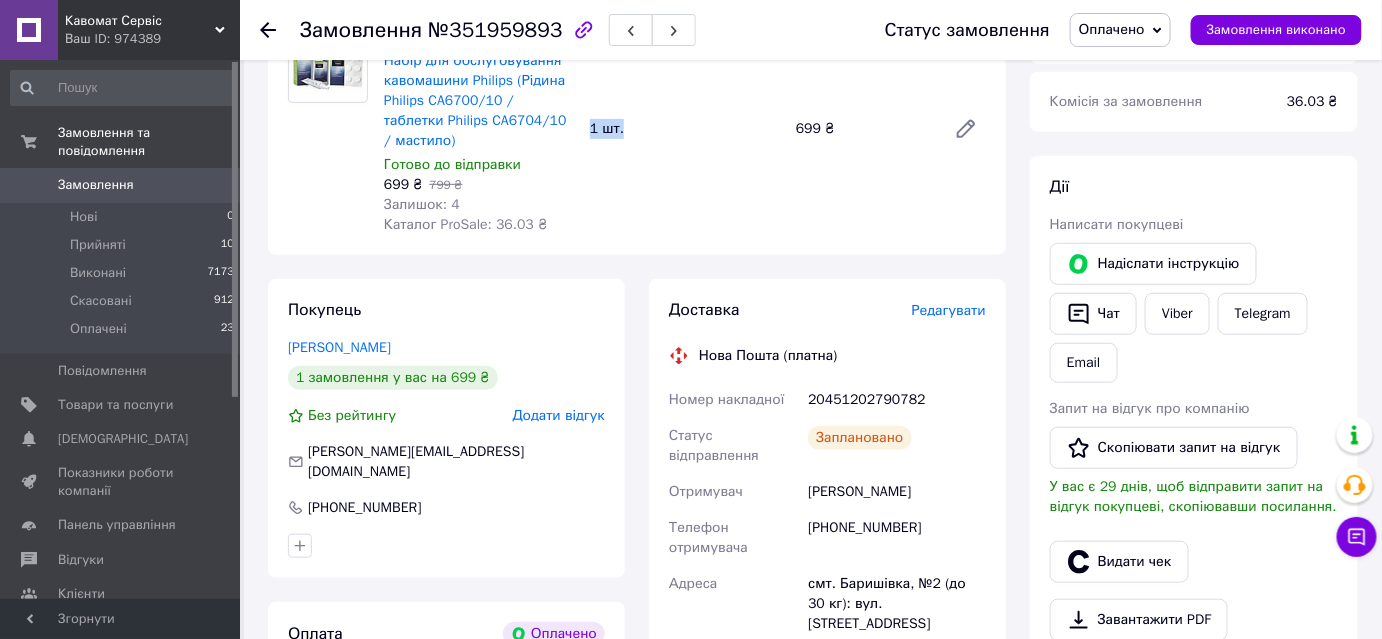 scroll, scrollTop: 363, scrollLeft: 0, axis: vertical 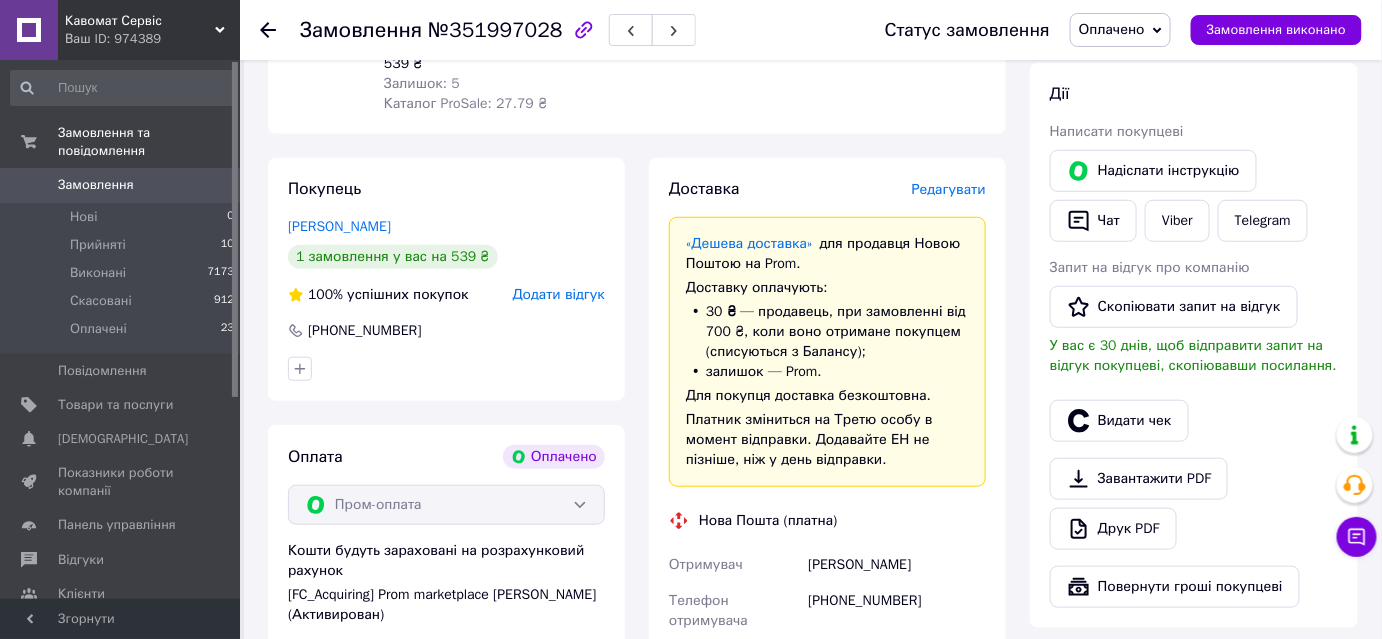 click on "Редагувати" at bounding box center (949, 189) 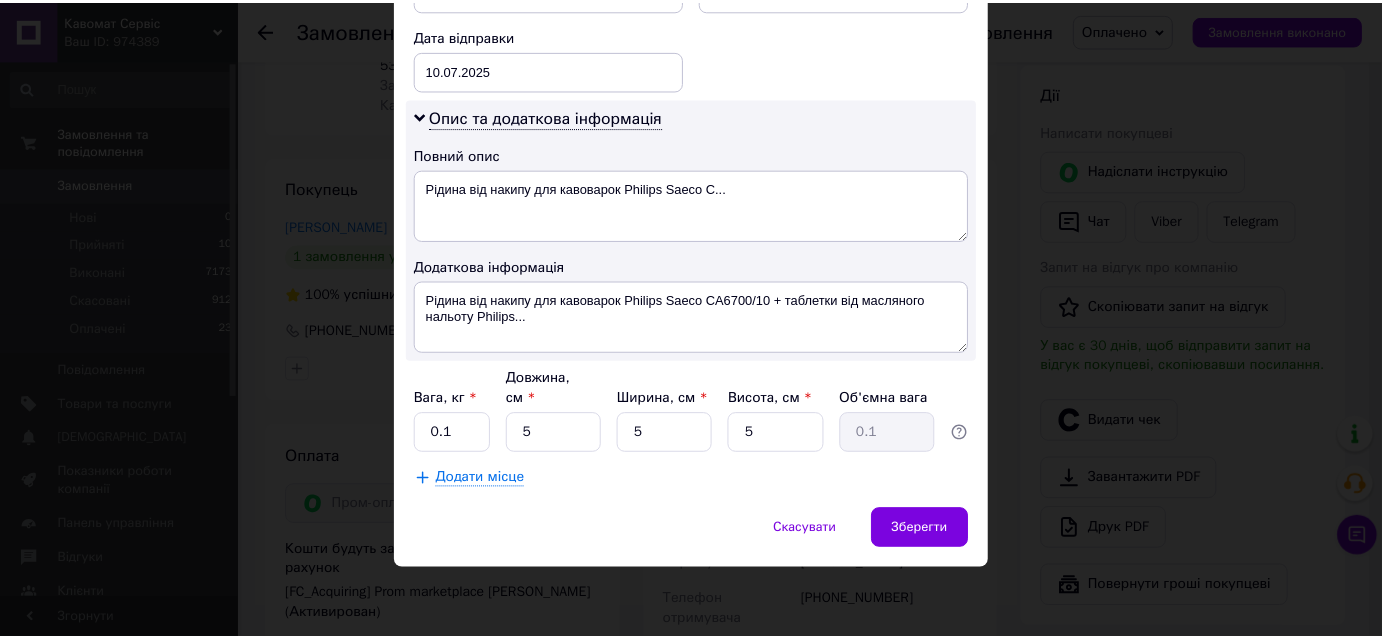 scroll, scrollTop: 1106, scrollLeft: 0, axis: vertical 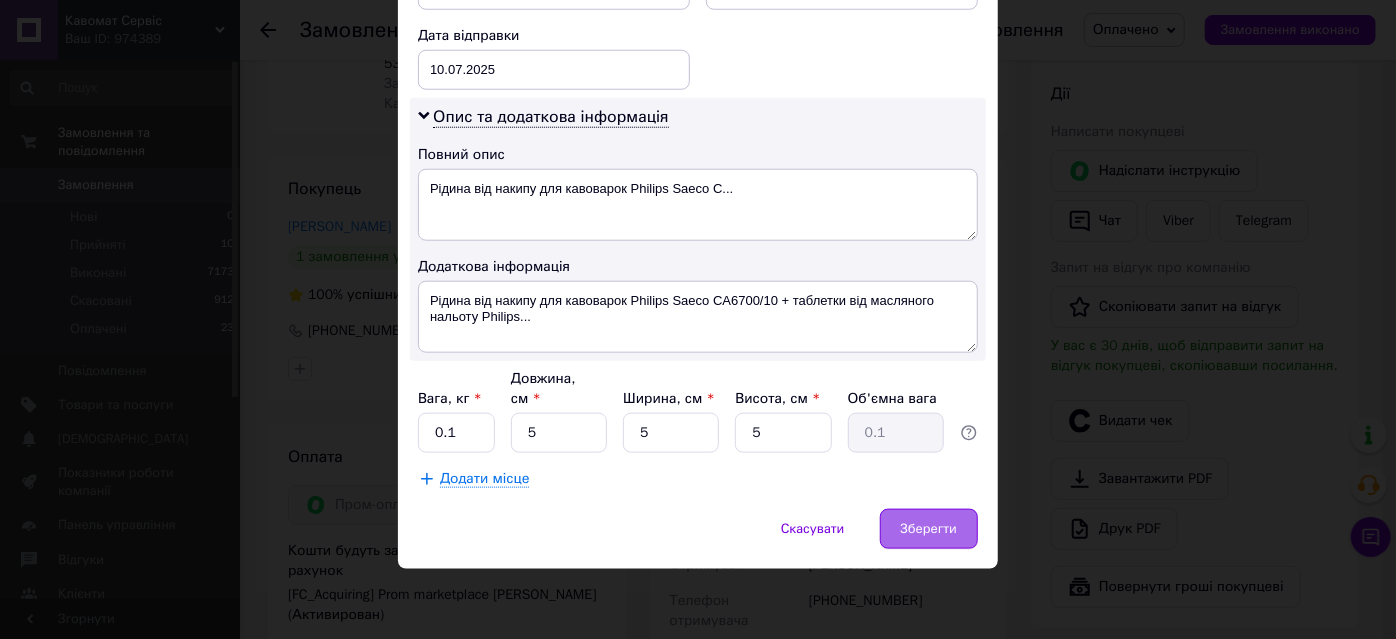 click on "Зберегти" at bounding box center (929, 529) 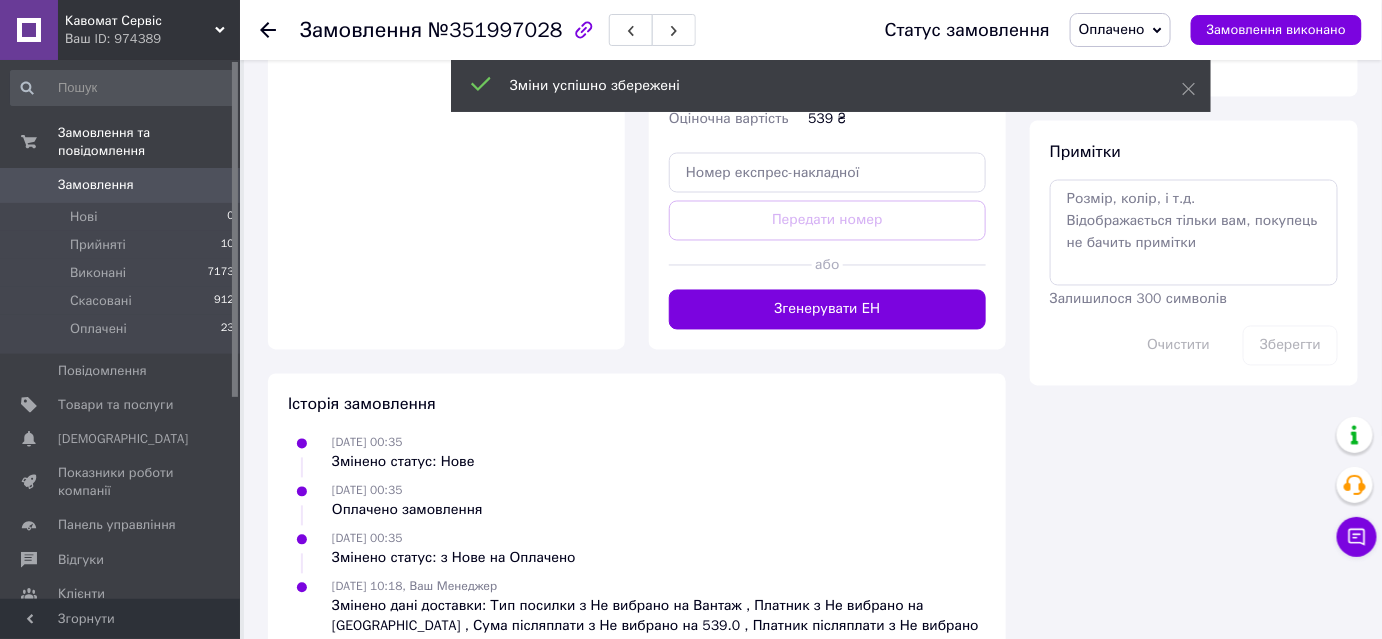 scroll, scrollTop: 1363, scrollLeft: 0, axis: vertical 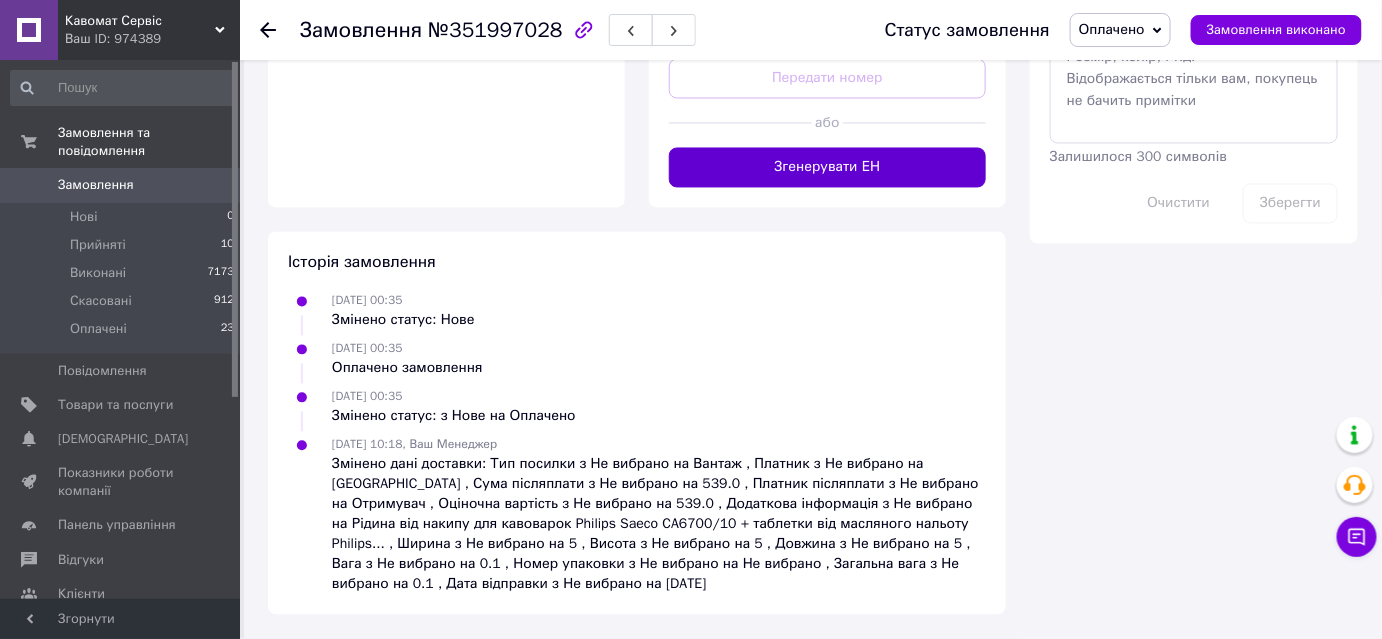 click on "Згенерувати ЕН" at bounding box center (827, 168) 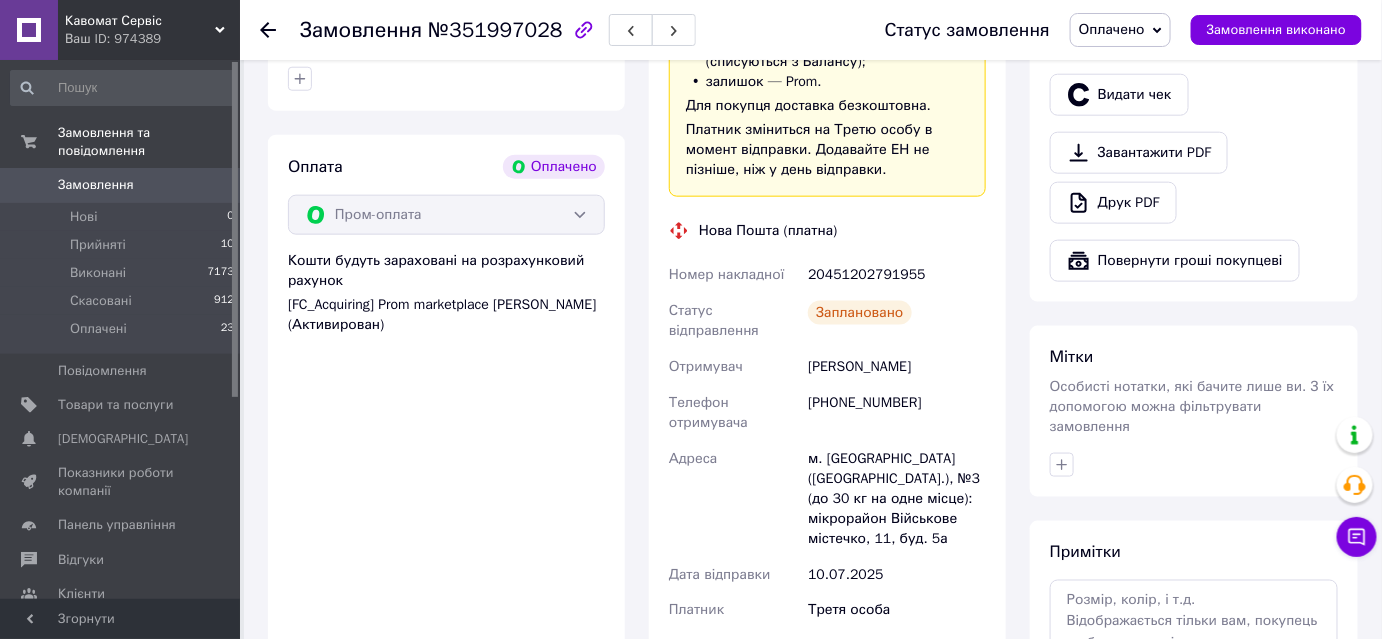 scroll, scrollTop: 727, scrollLeft: 0, axis: vertical 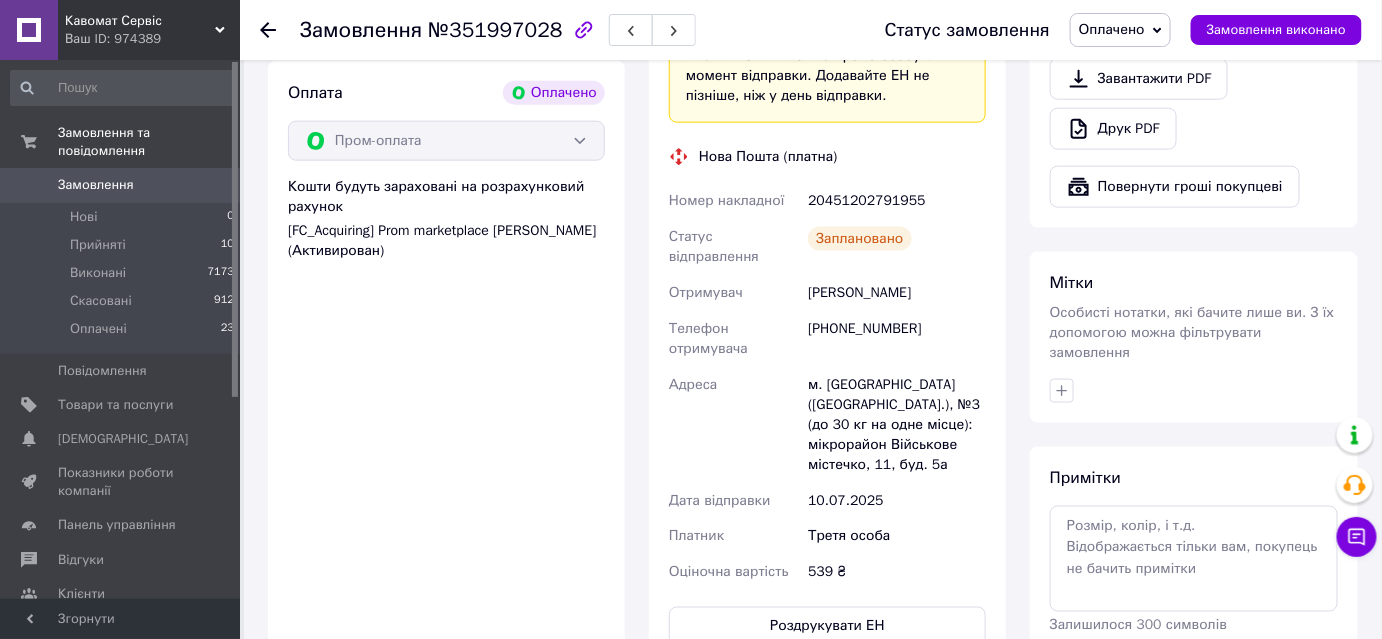 click on "20451202791955" at bounding box center (897, 201) 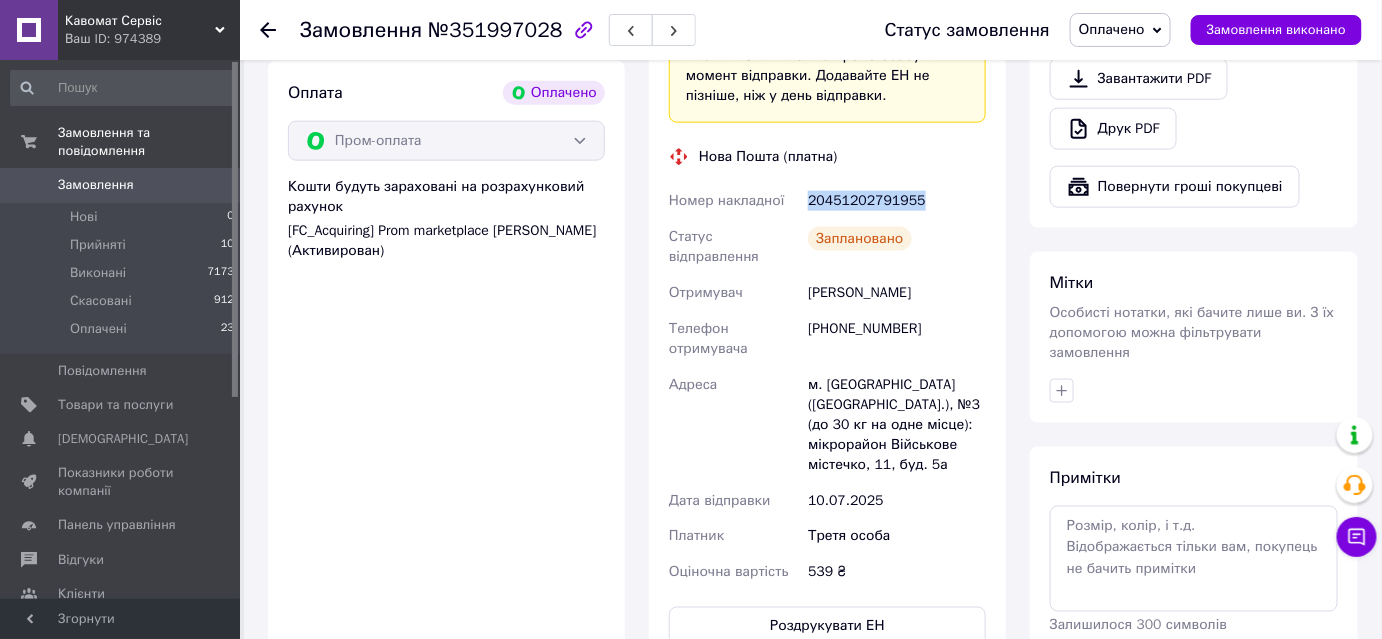 click on "20451202791955" at bounding box center (897, 201) 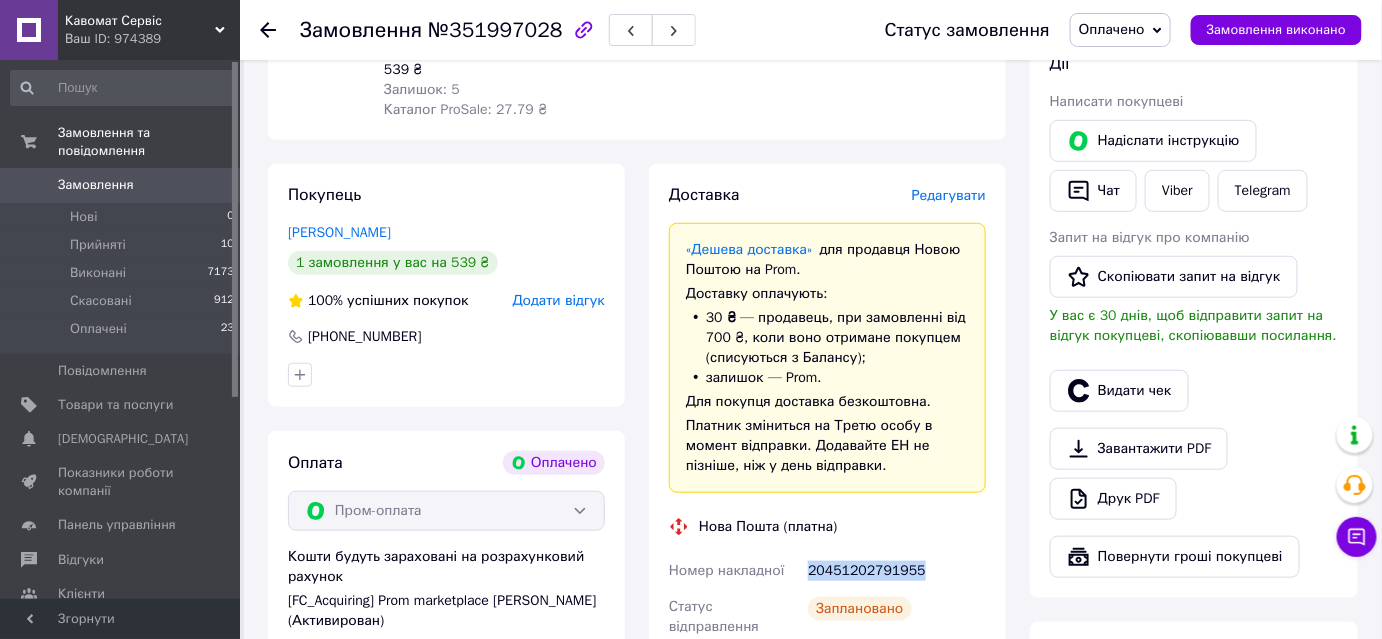 scroll, scrollTop: 90, scrollLeft: 0, axis: vertical 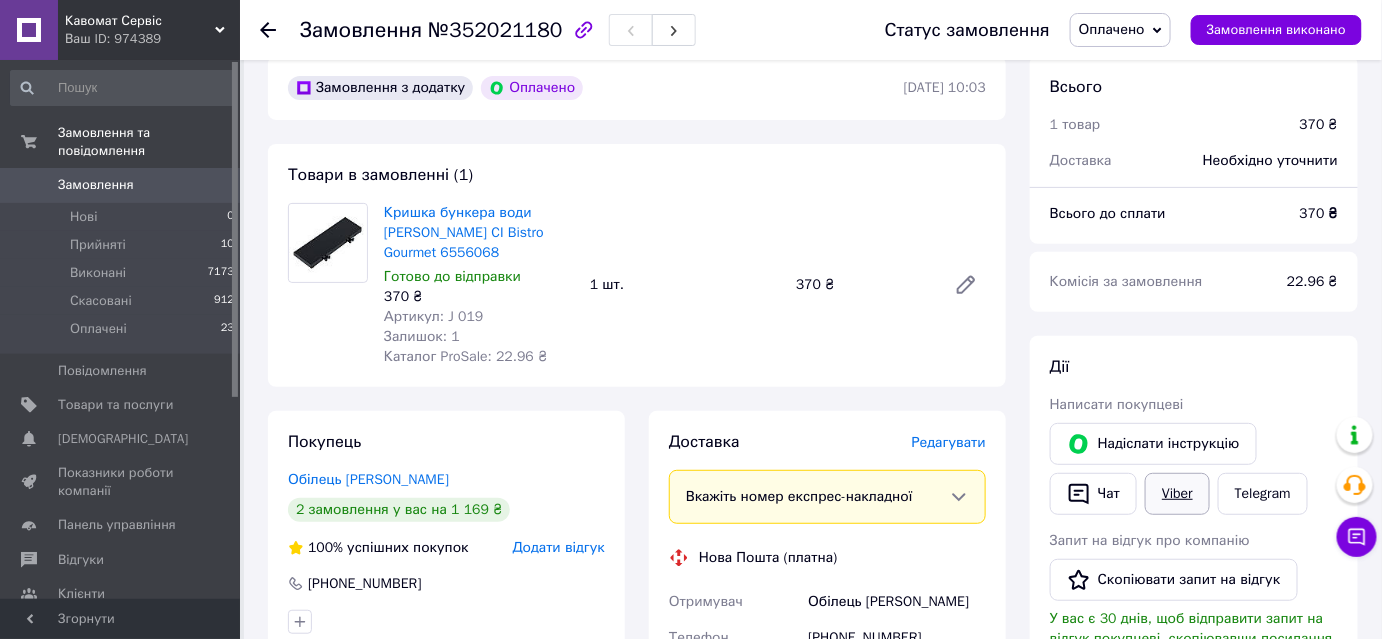 click on "Viber" at bounding box center [1177, 494] 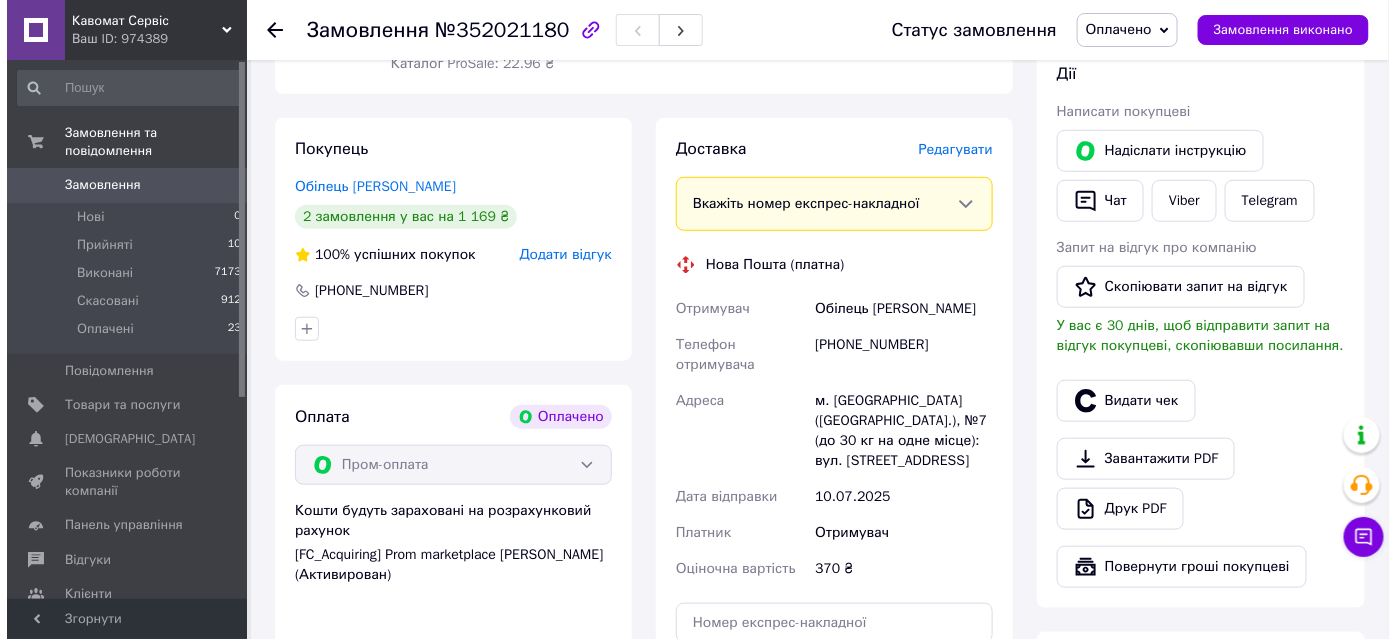 scroll, scrollTop: 454, scrollLeft: 0, axis: vertical 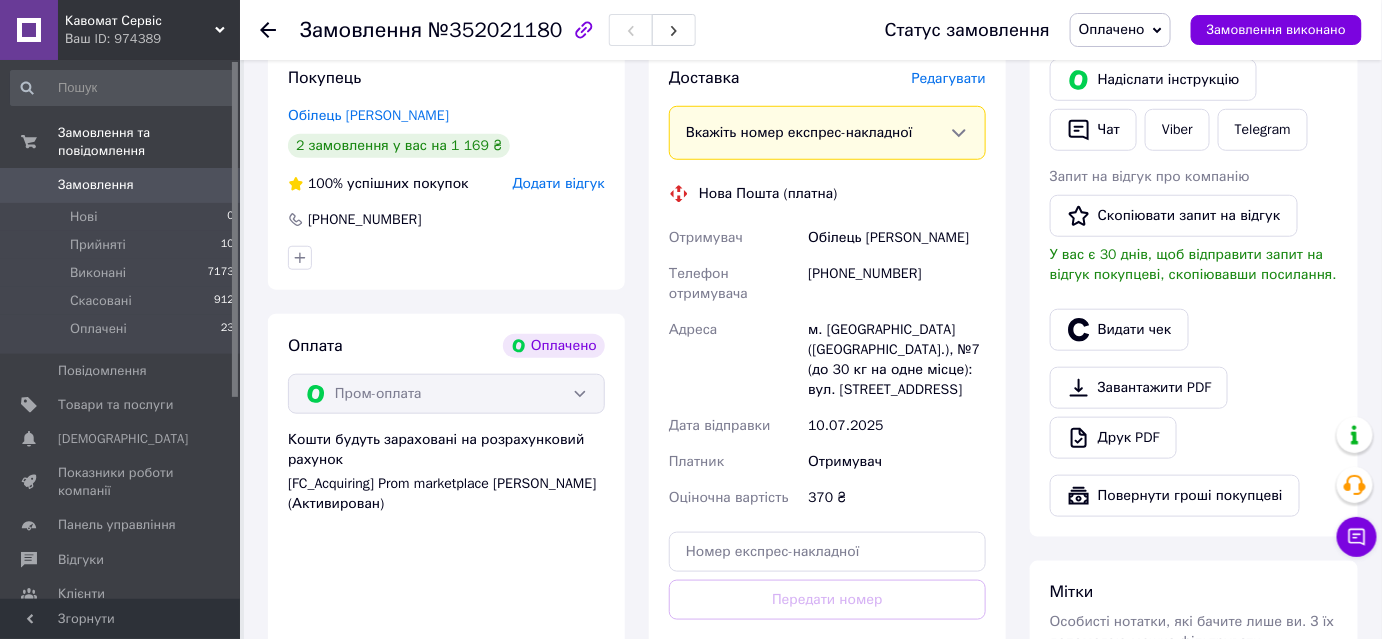 click on "Редагувати" at bounding box center [949, 78] 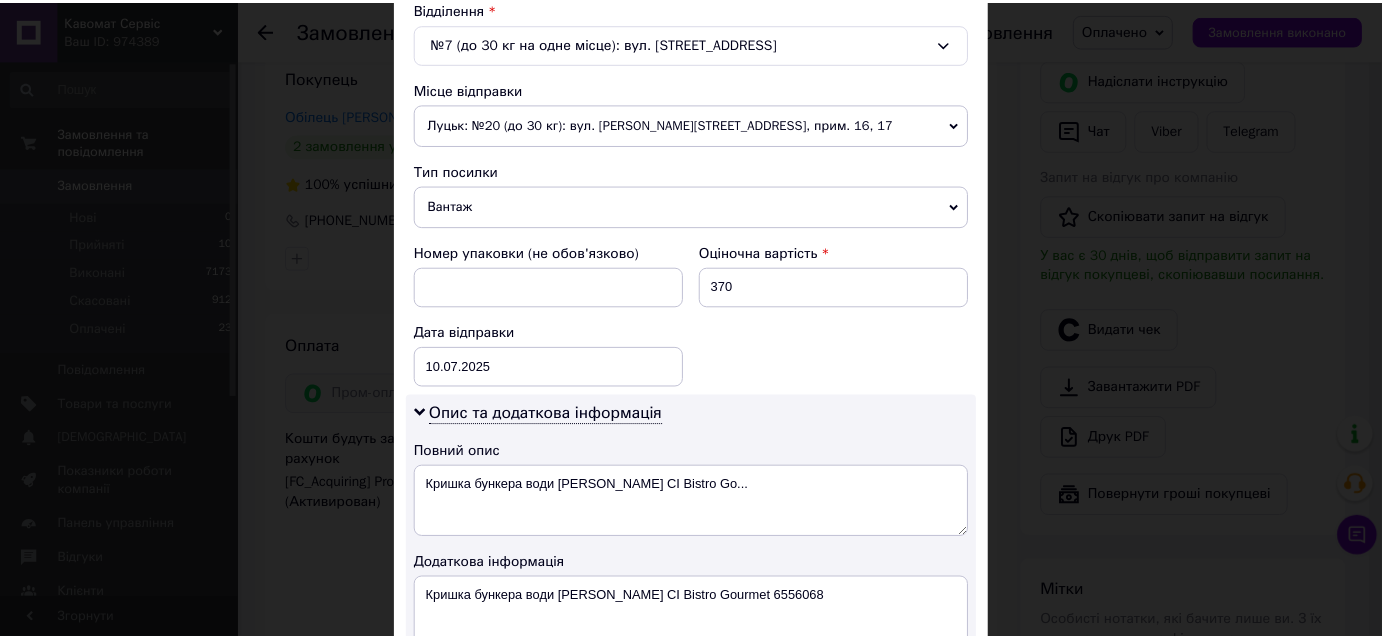 scroll, scrollTop: 1080, scrollLeft: 0, axis: vertical 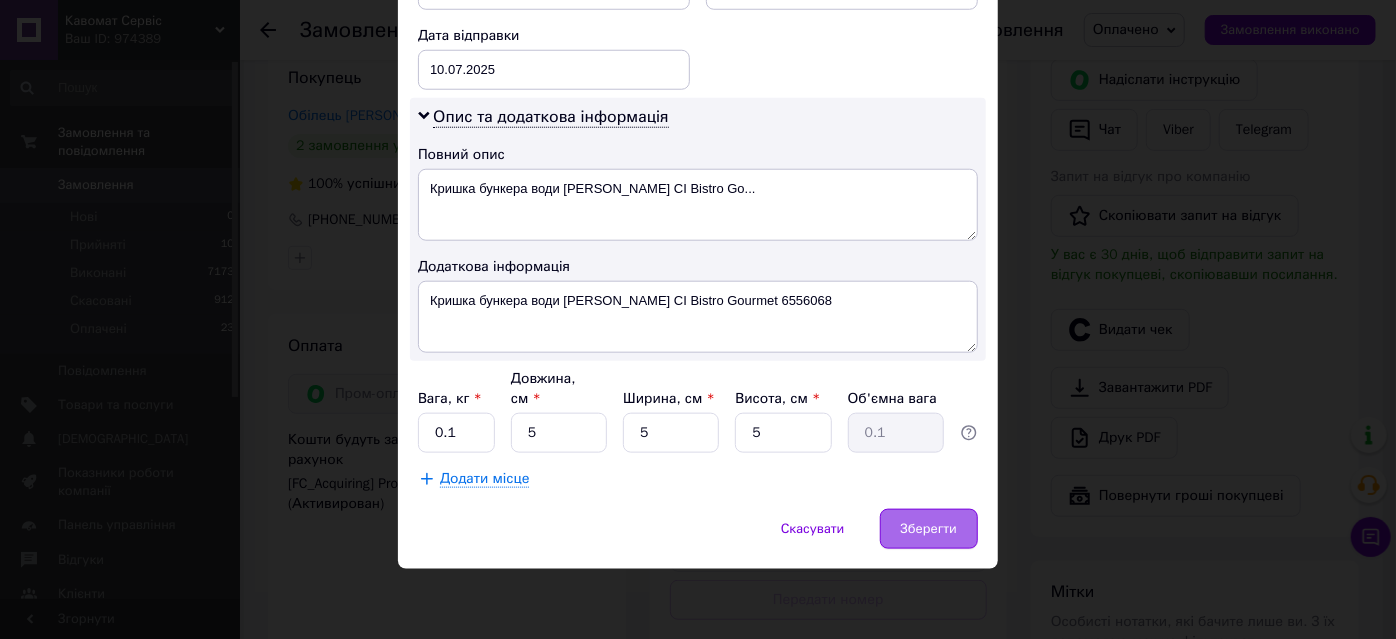 click on "Зберегти" at bounding box center [929, 529] 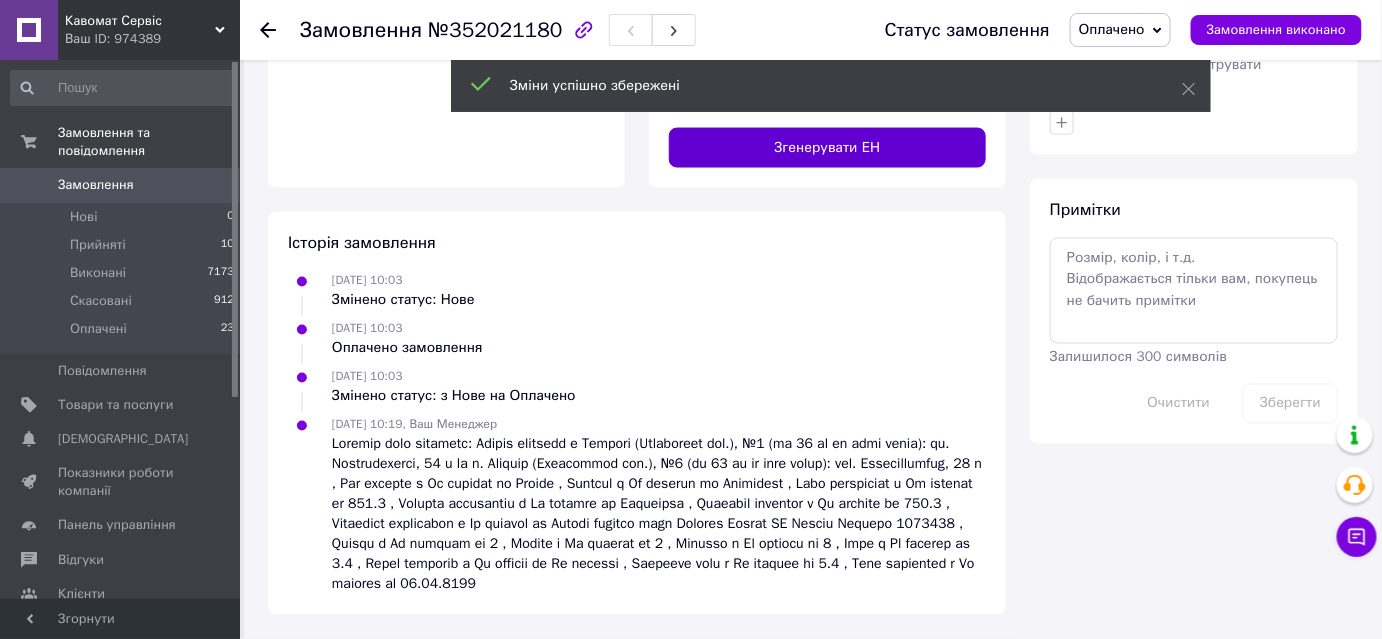 click on "Згенерувати ЕН" at bounding box center (827, 148) 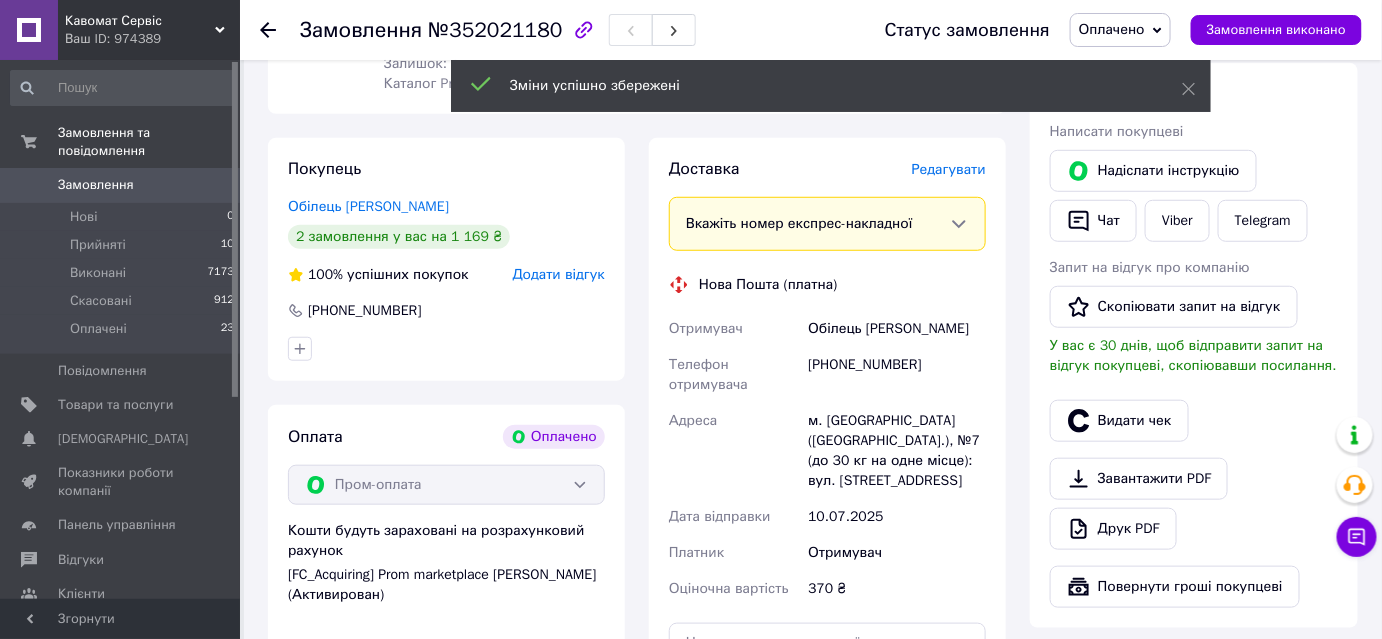 scroll, scrollTop: 0, scrollLeft: 0, axis: both 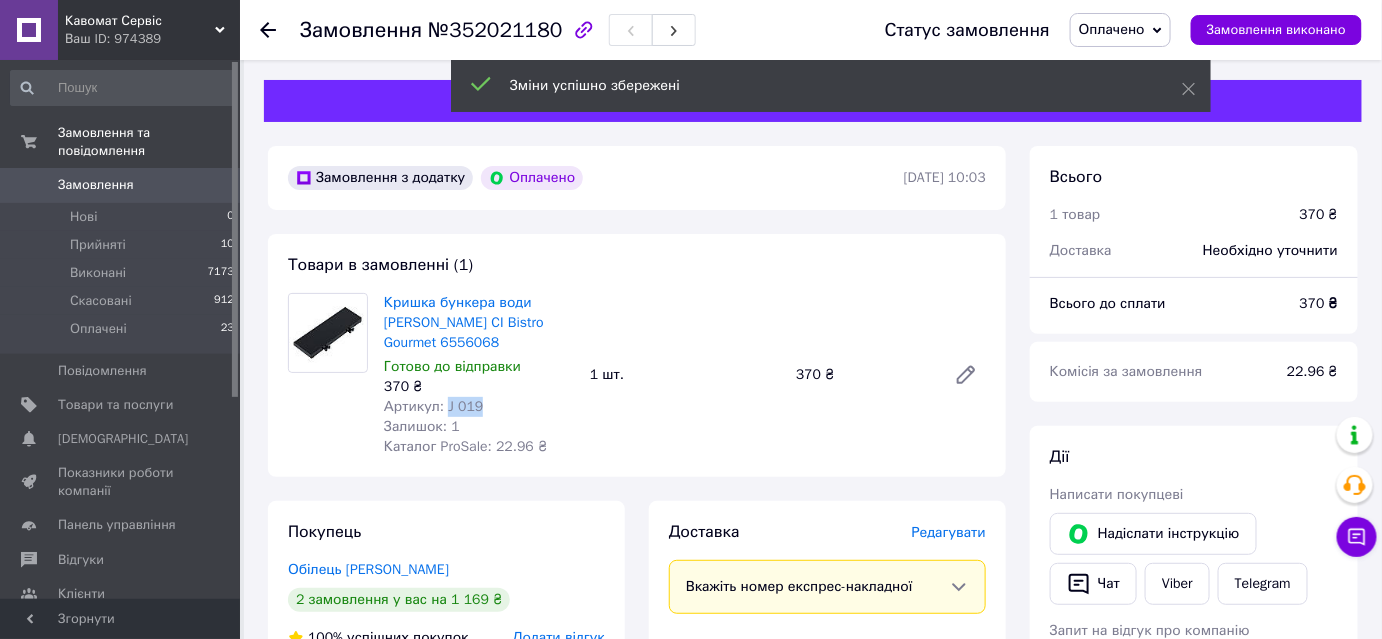 drag, startPoint x: 498, startPoint y: 449, endPoint x: 457, endPoint y: 452, distance: 41.109608 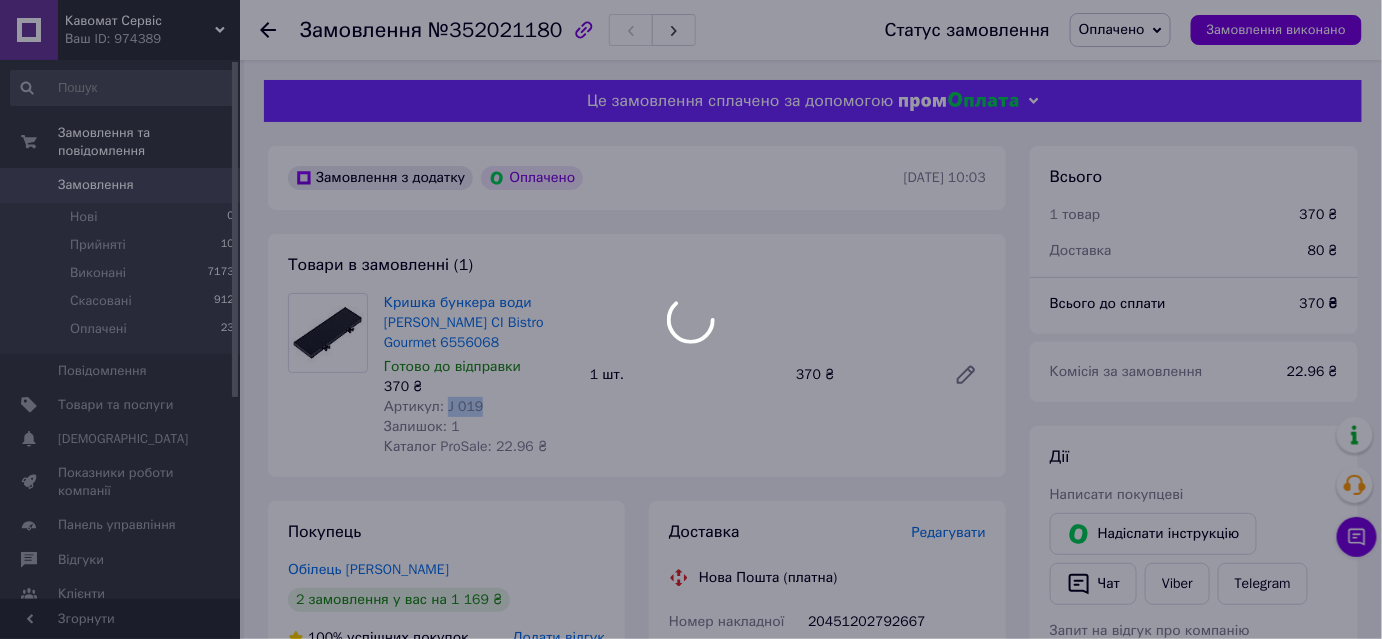 copy on "J 019" 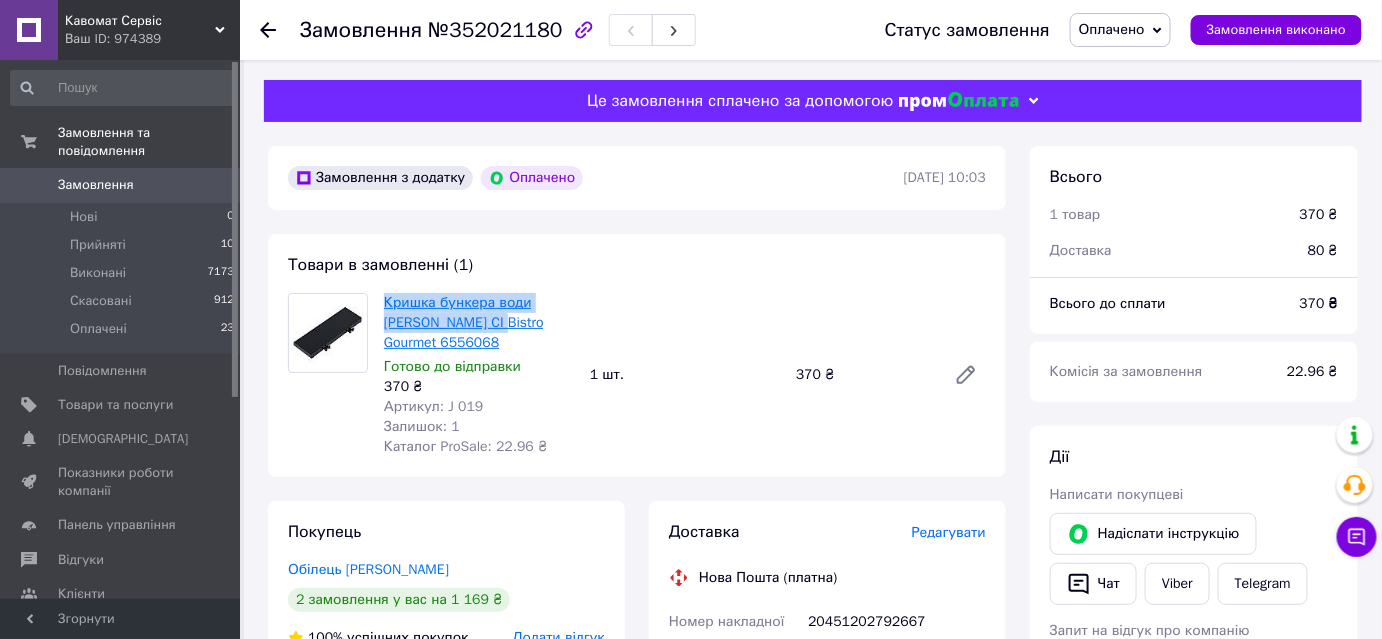 drag, startPoint x: 381, startPoint y: 318, endPoint x: 512, endPoint y: 340, distance: 132.83449 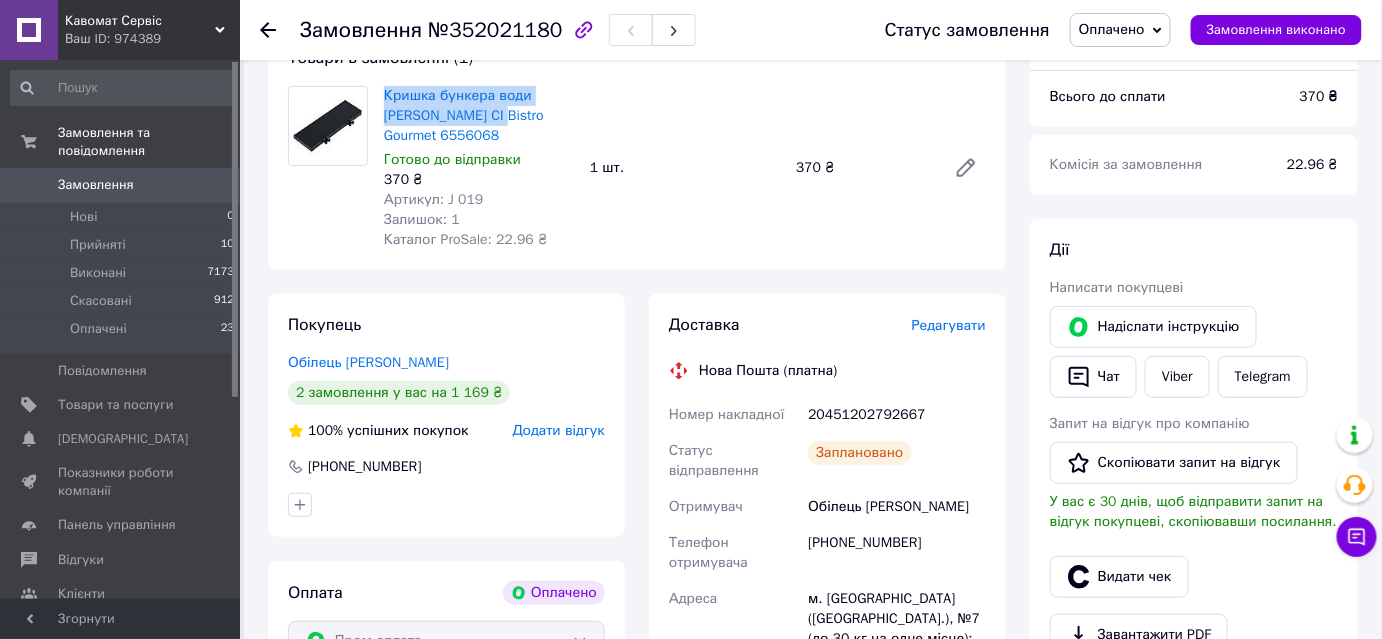 scroll, scrollTop: 454, scrollLeft: 0, axis: vertical 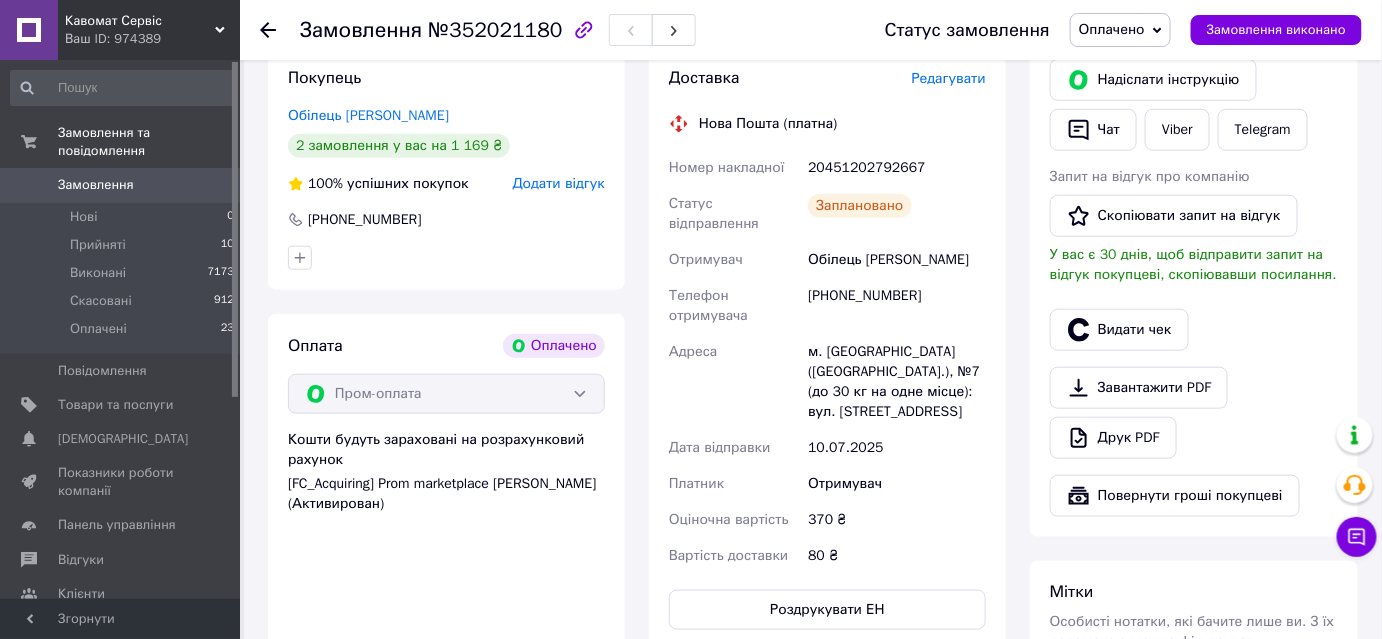 click on "20451202792667" at bounding box center [897, 168] 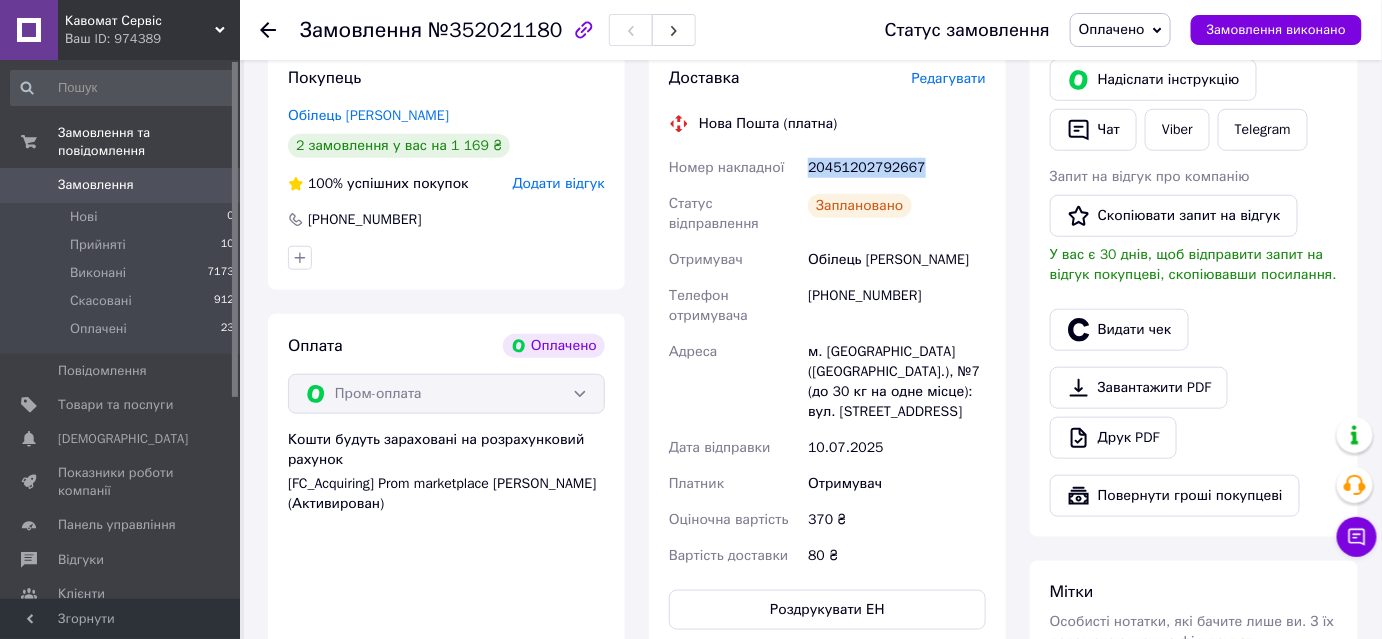 click on "20451202792667" at bounding box center (897, 168) 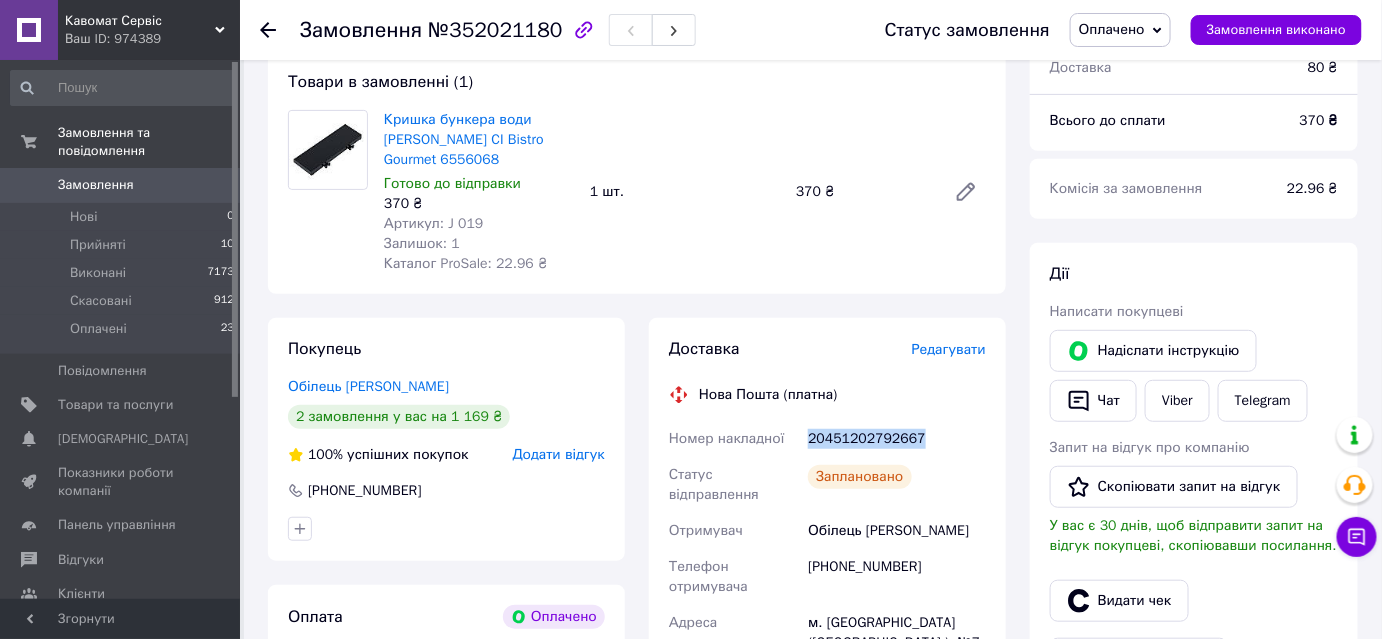 scroll, scrollTop: 0, scrollLeft: 0, axis: both 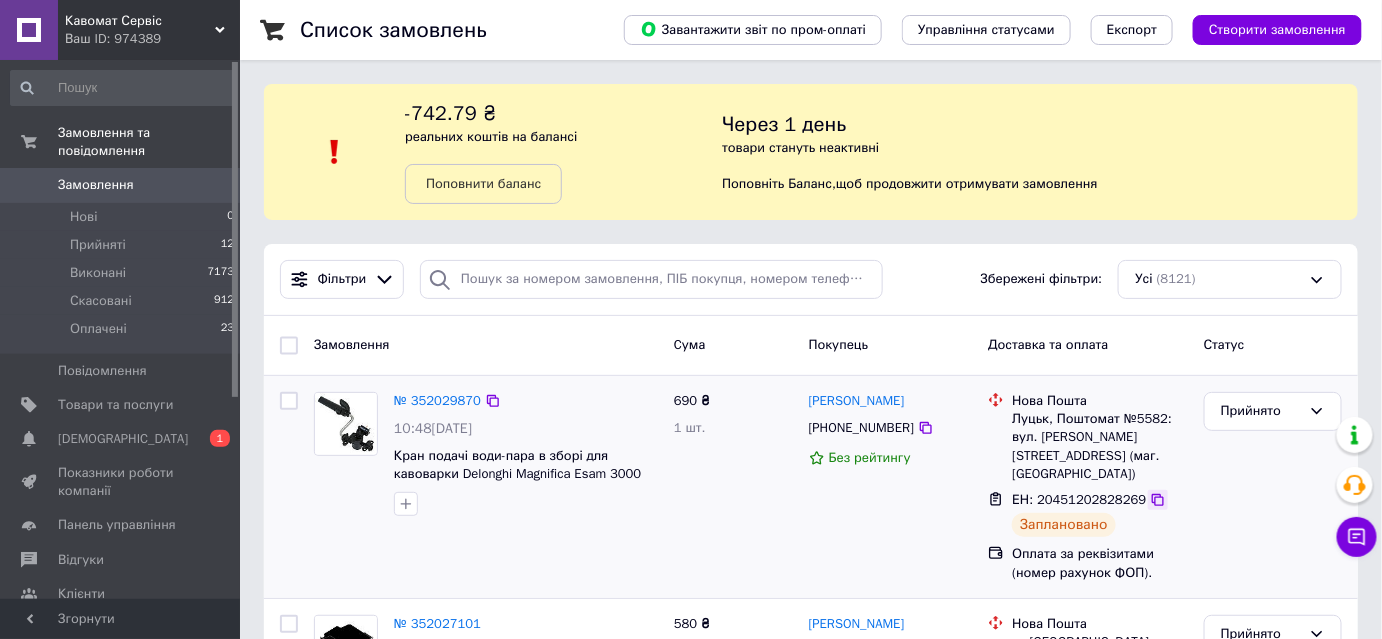 click 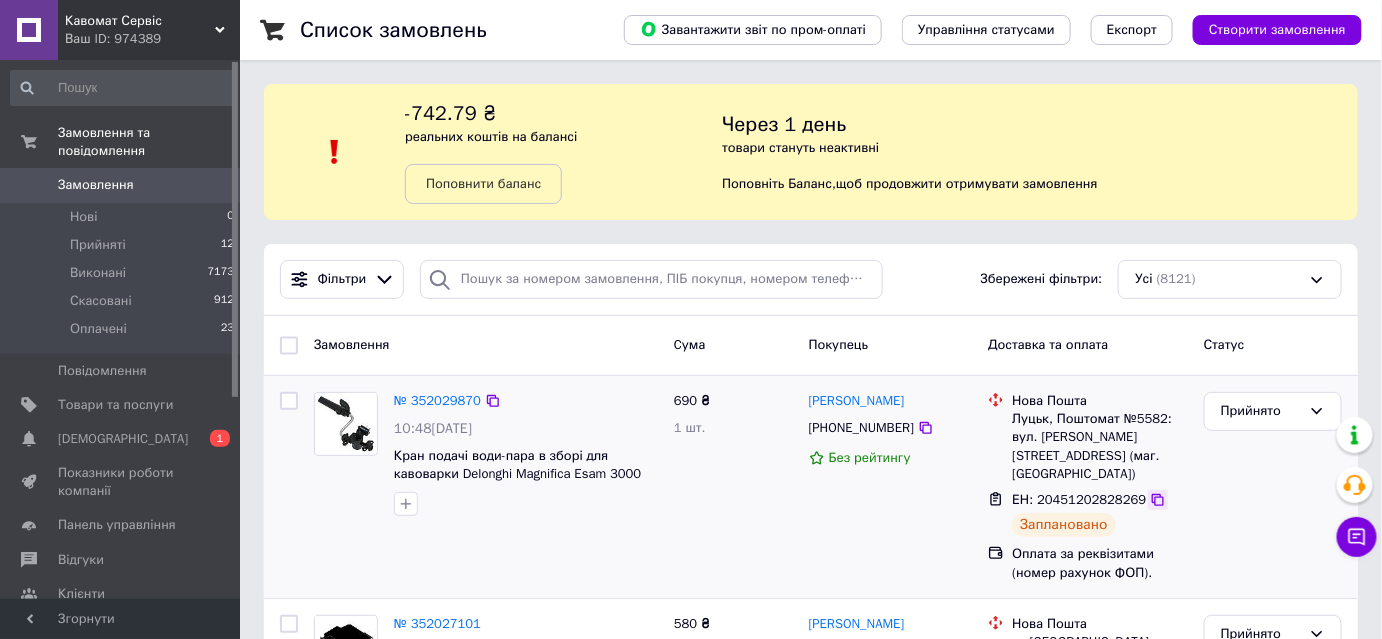 click 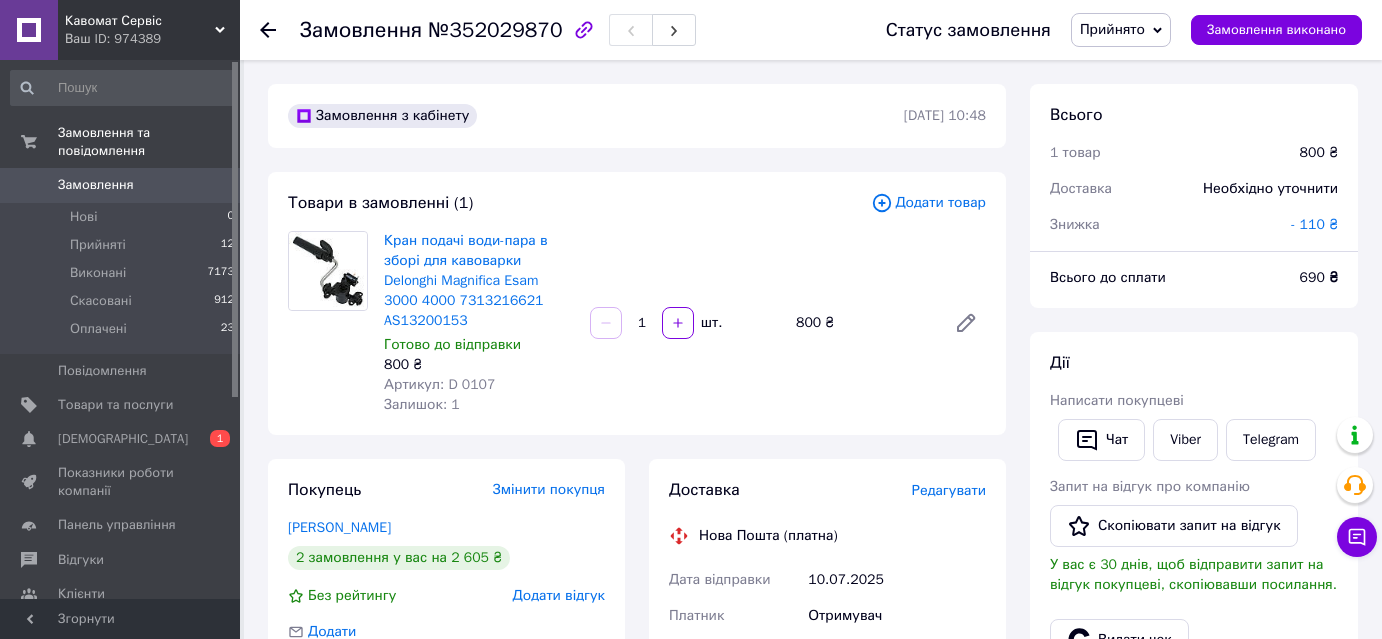 scroll, scrollTop: 0, scrollLeft: 0, axis: both 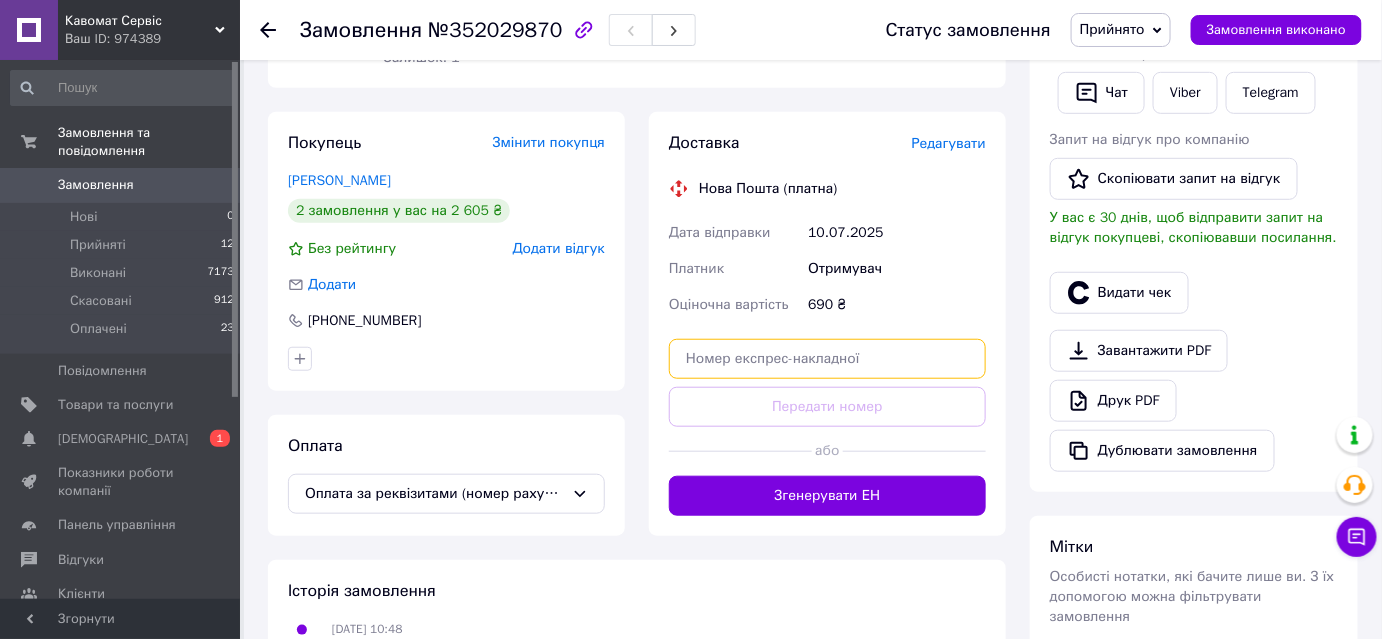 click at bounding box center [827, 359] 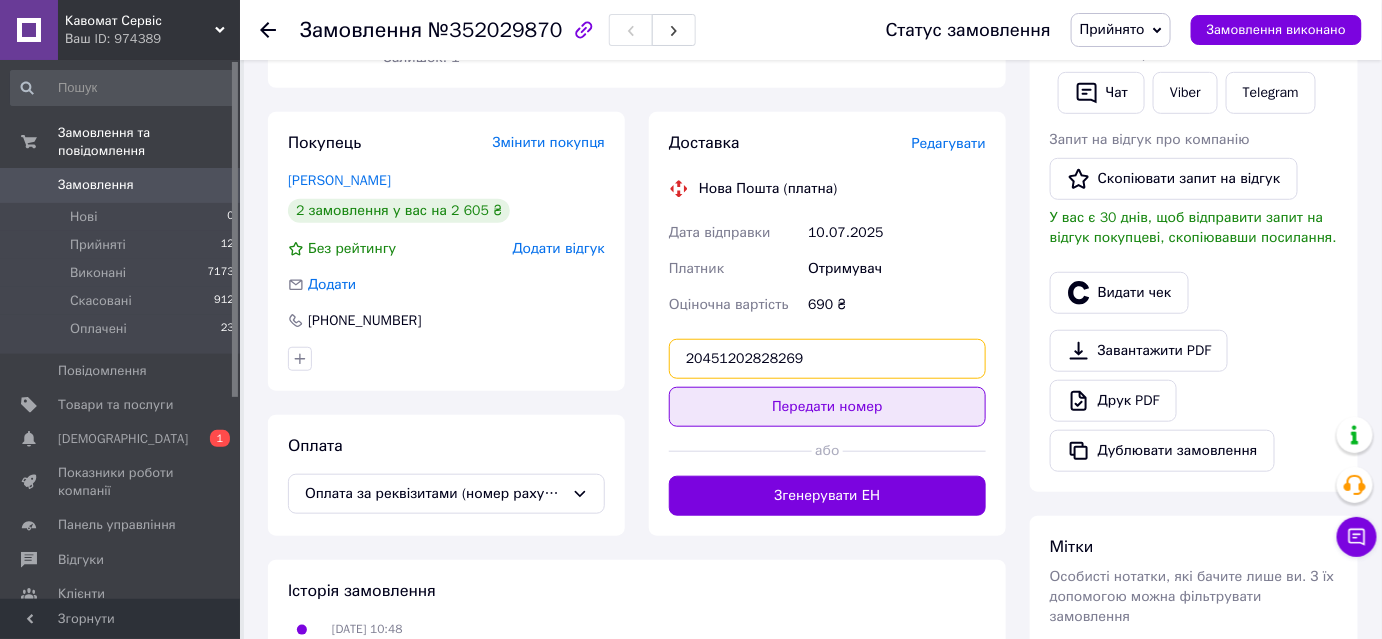 type on "20451202828269" 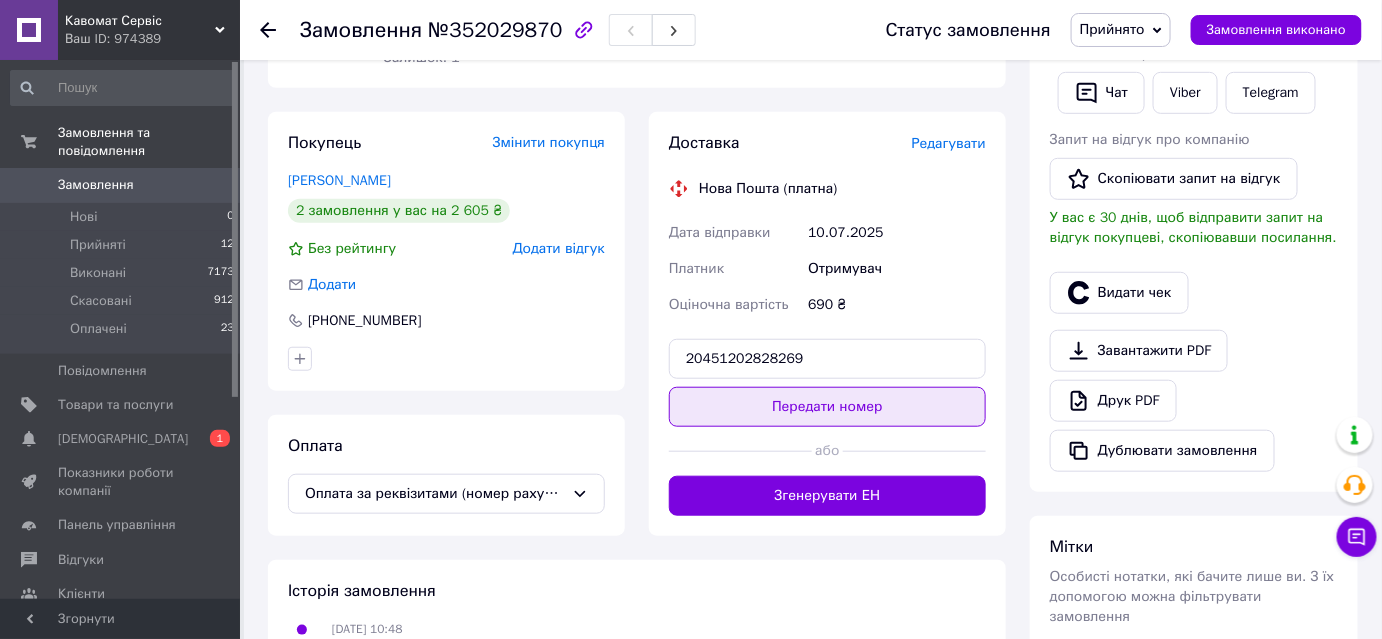 click on "Передати номер" at bounding box center [827, 407] 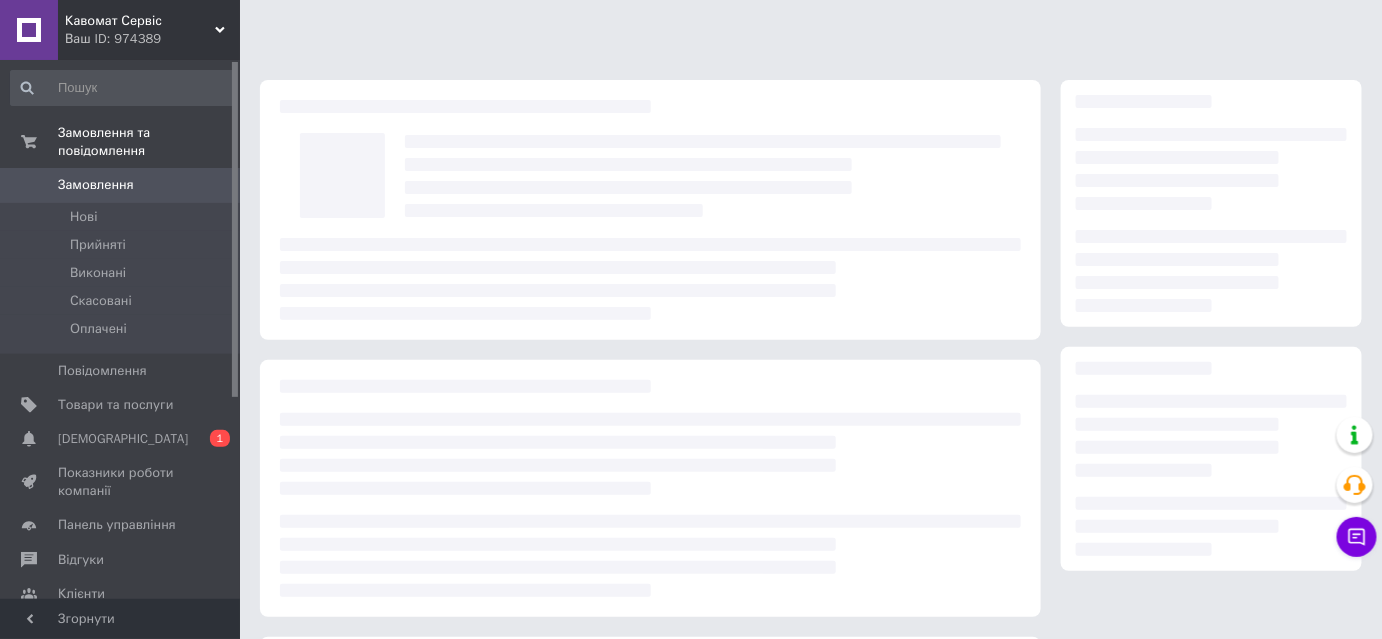 scroll, scrollTop: 274, scrollLeft: 0, axis: vertical 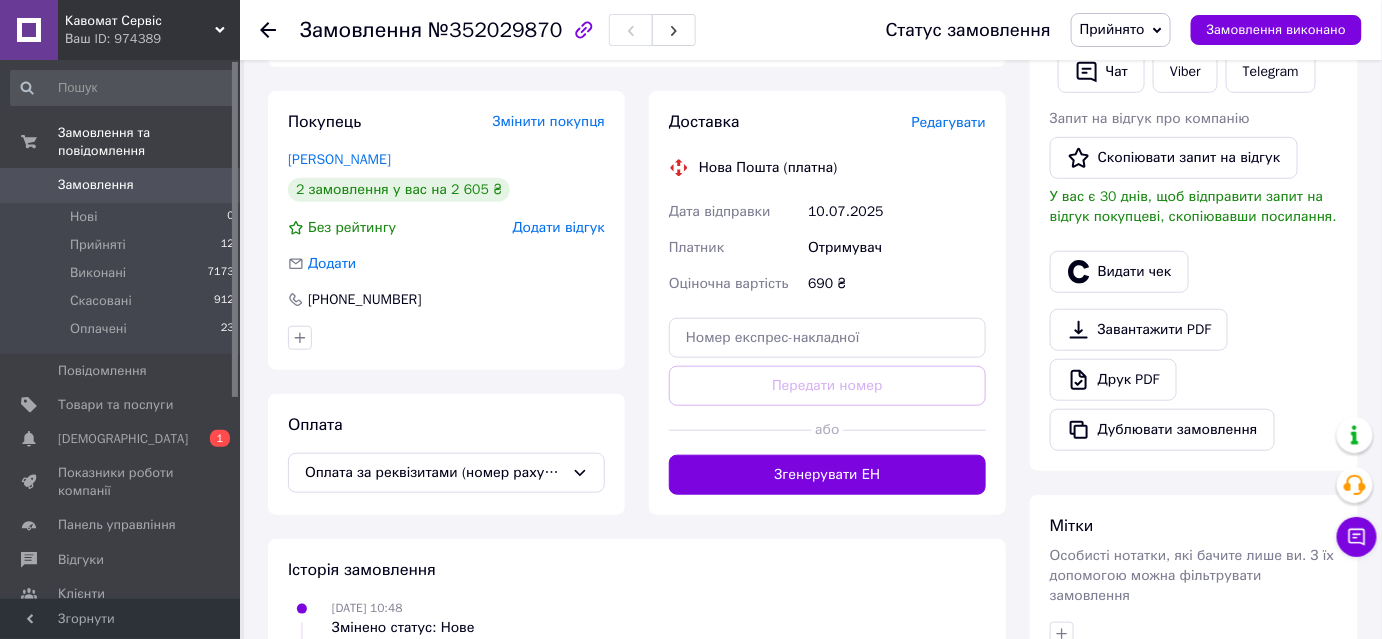 click on "Редагувати" at bounding box center [949, 122] 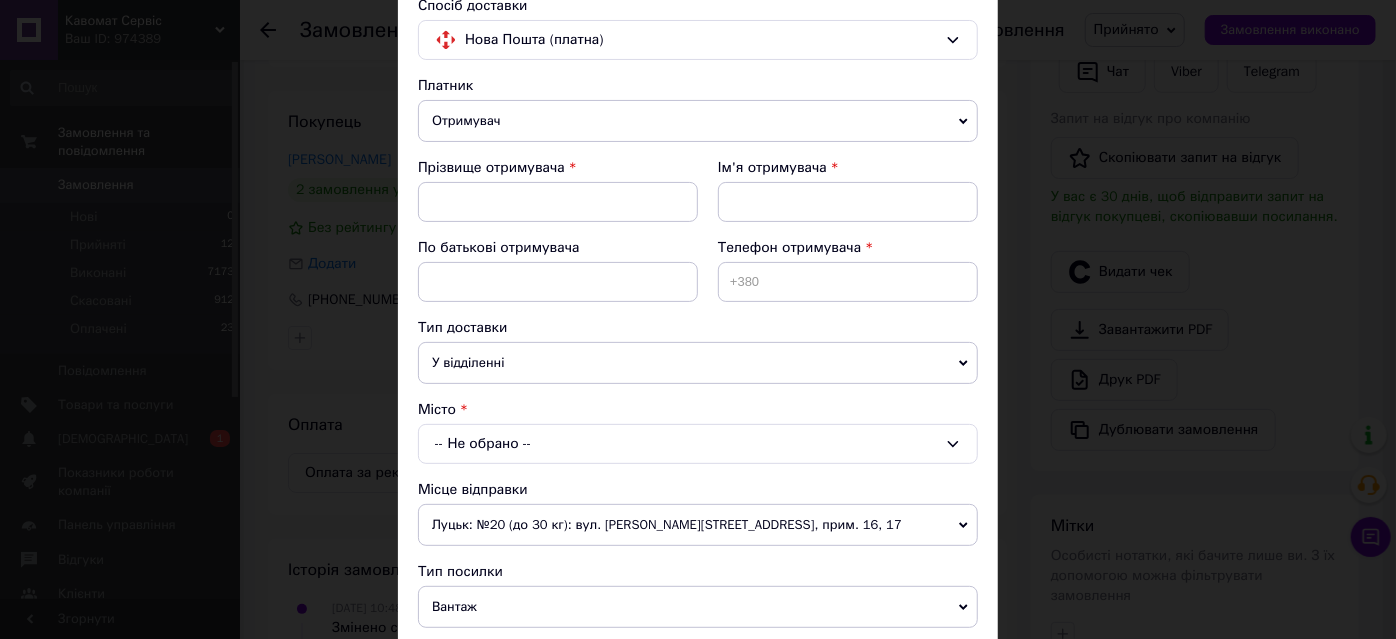 scroll, scrollTop: 163, scrollLeft: 0, axis: vertical 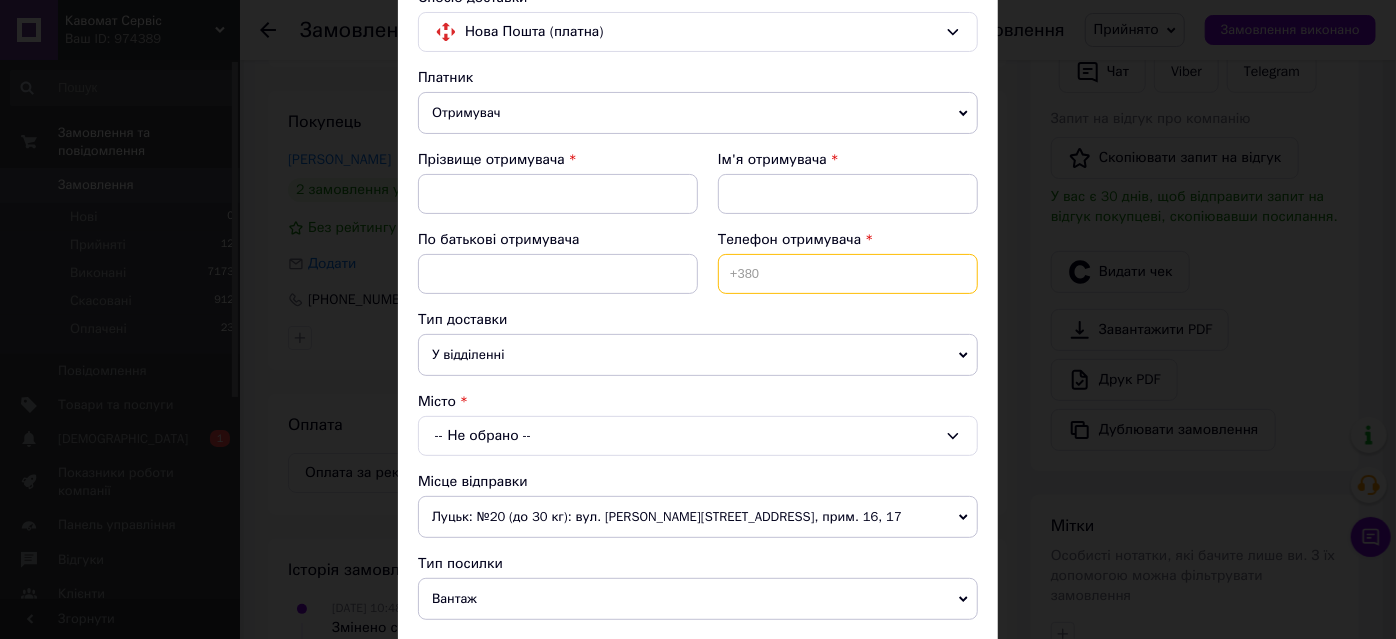 click at bounding box center [848, 274] 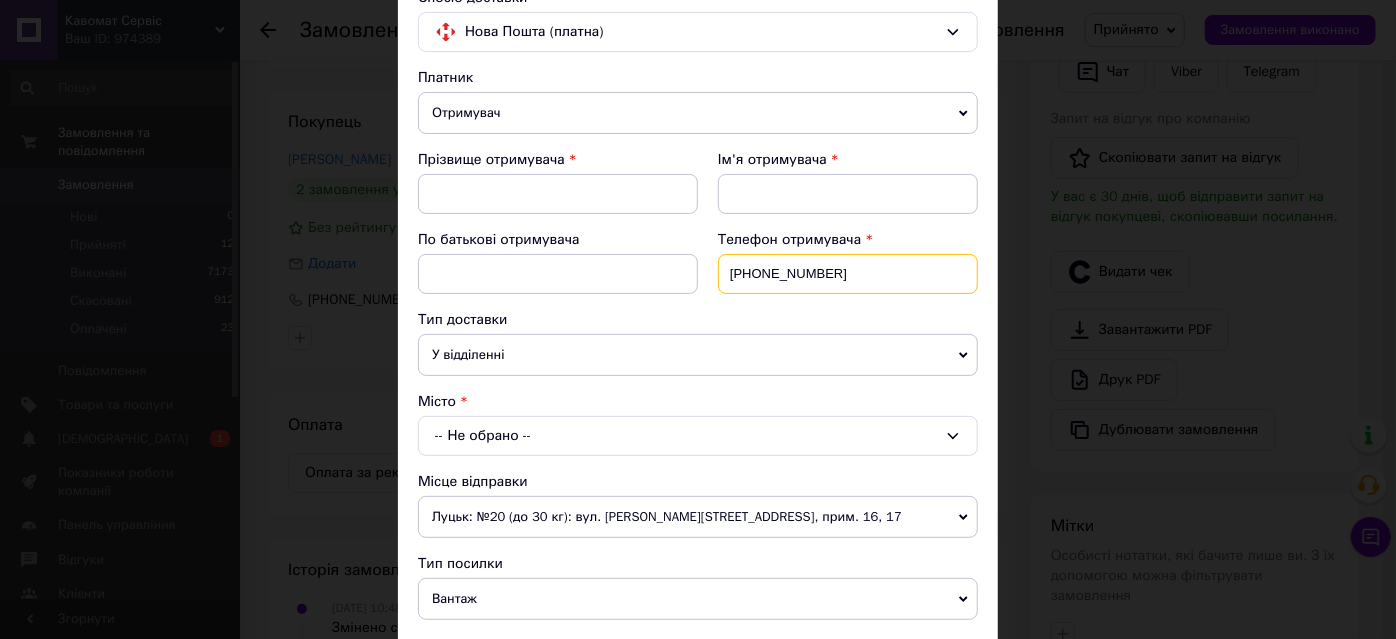 type on "[PHONE_NUMBER]" 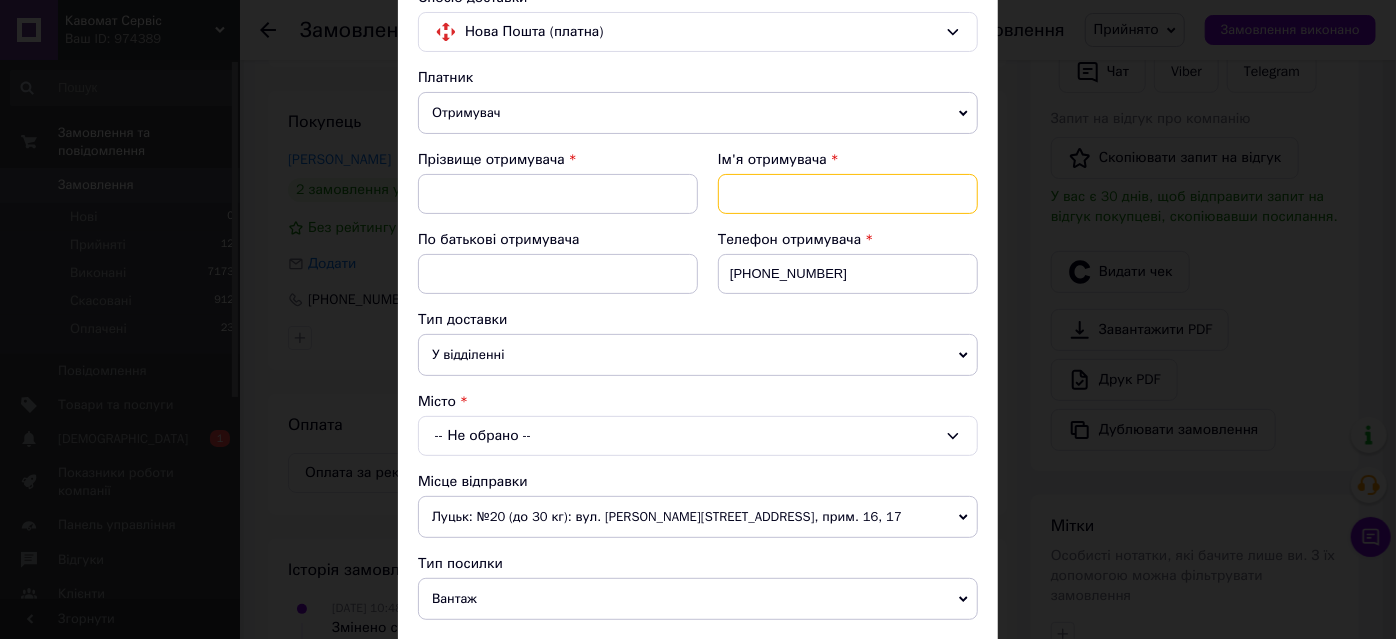 click at bounding box center (848, 194) 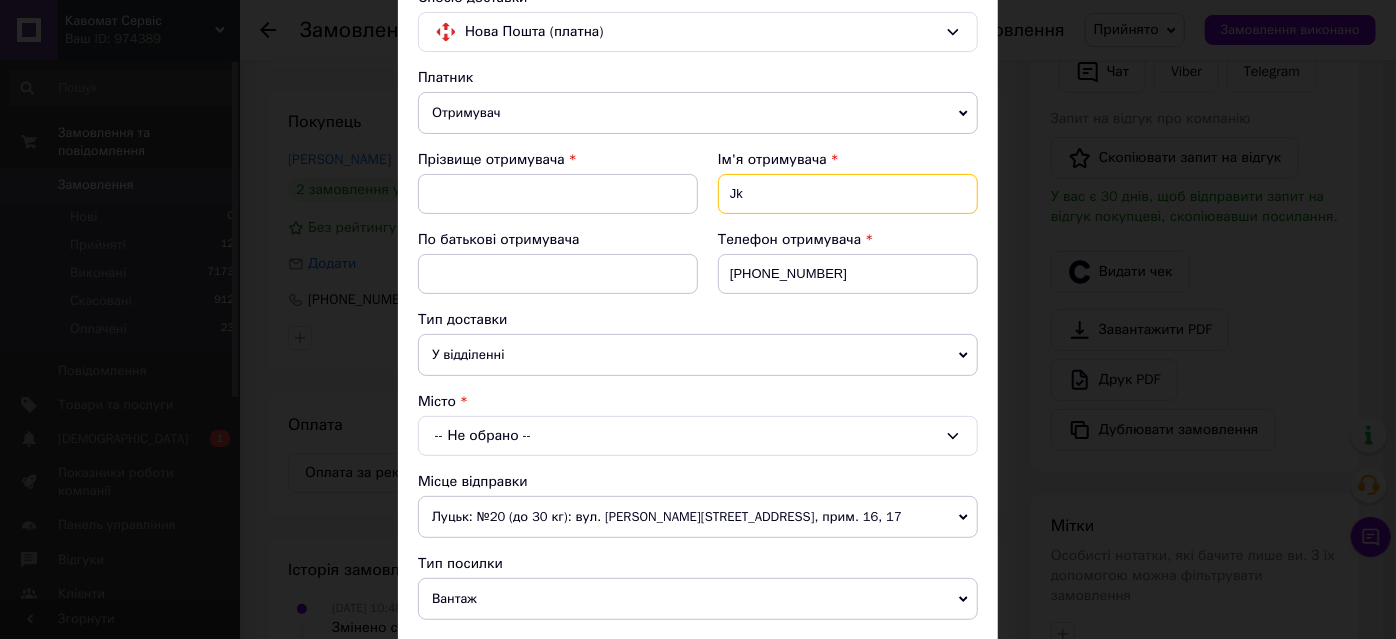 type on "J" 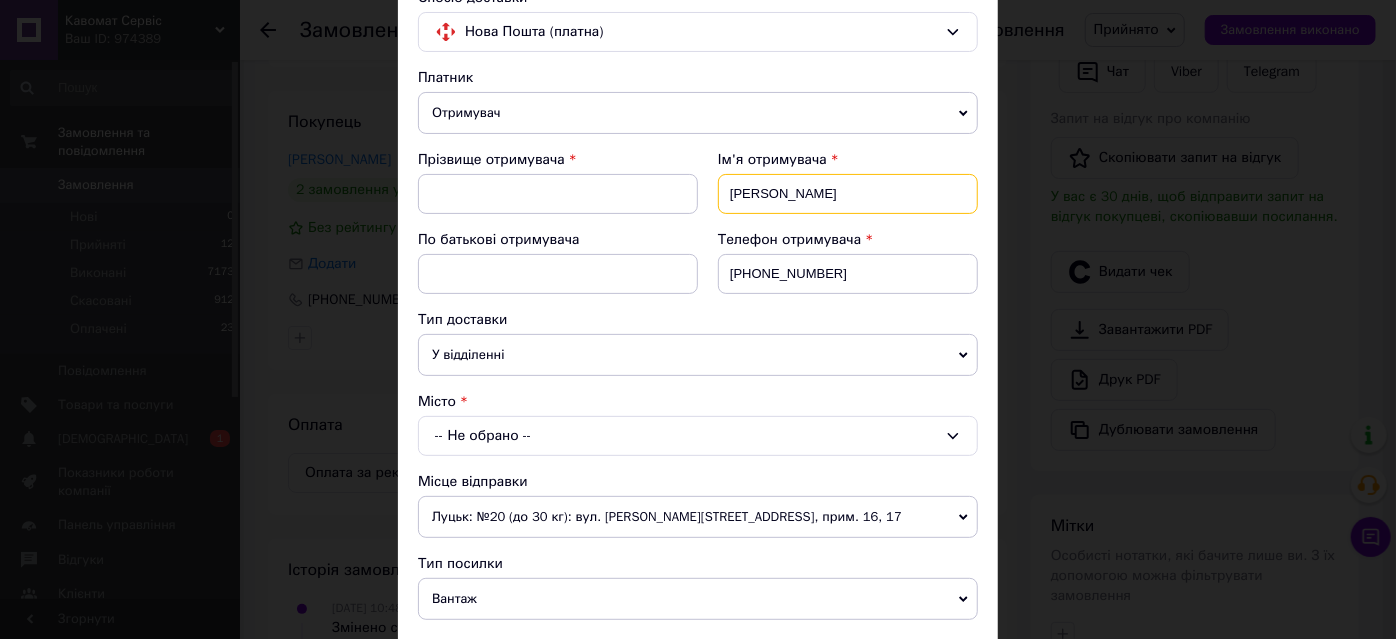 type on "[PERSON_NAME]" 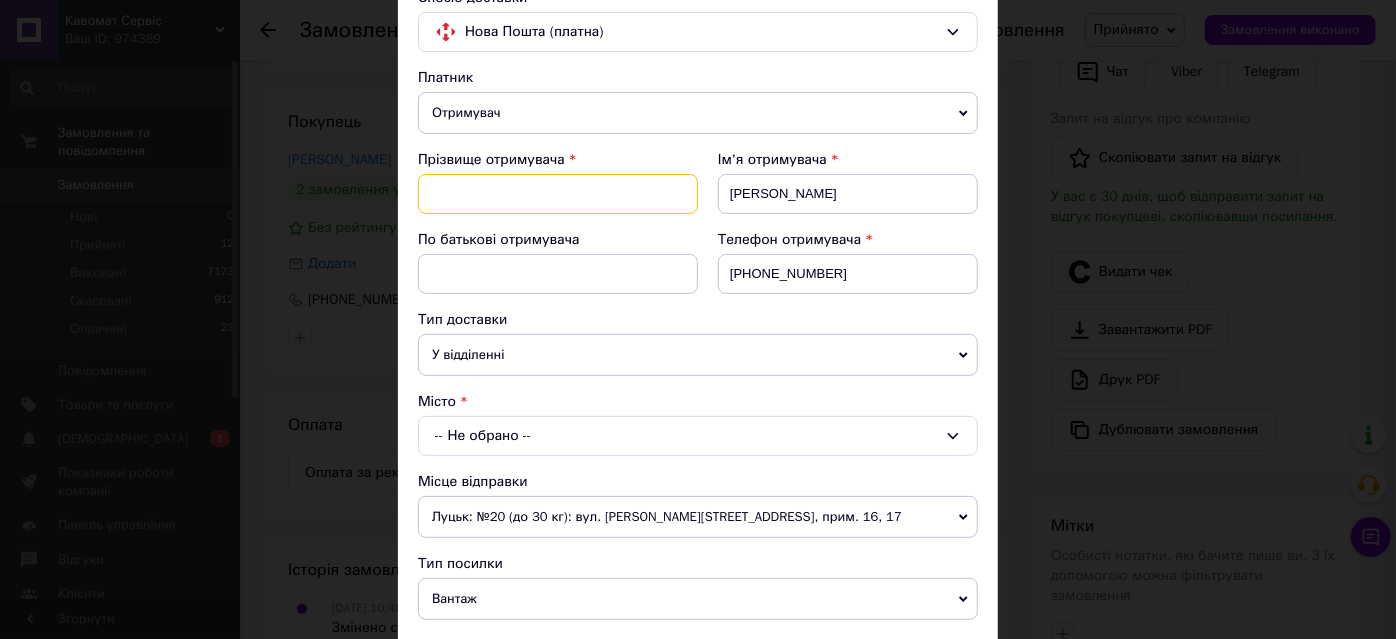 click at bounding box center (558, 194) 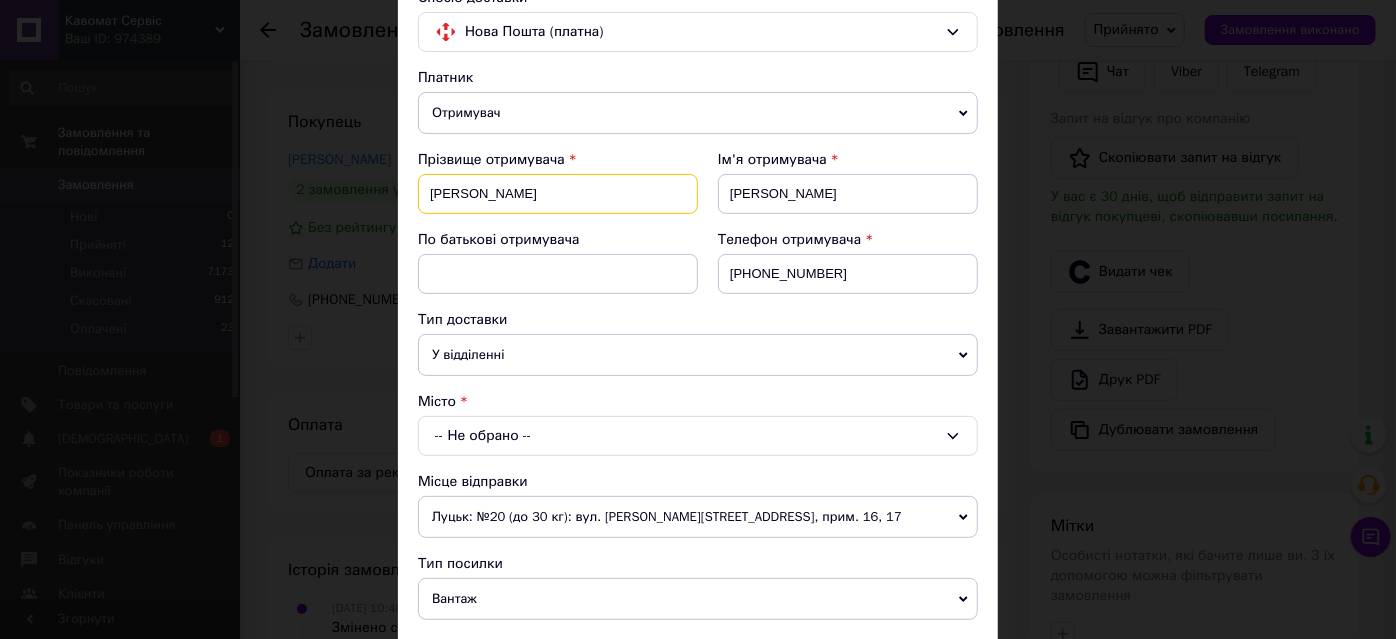 click on "Орцішевський" at bounding box center (558, 194) 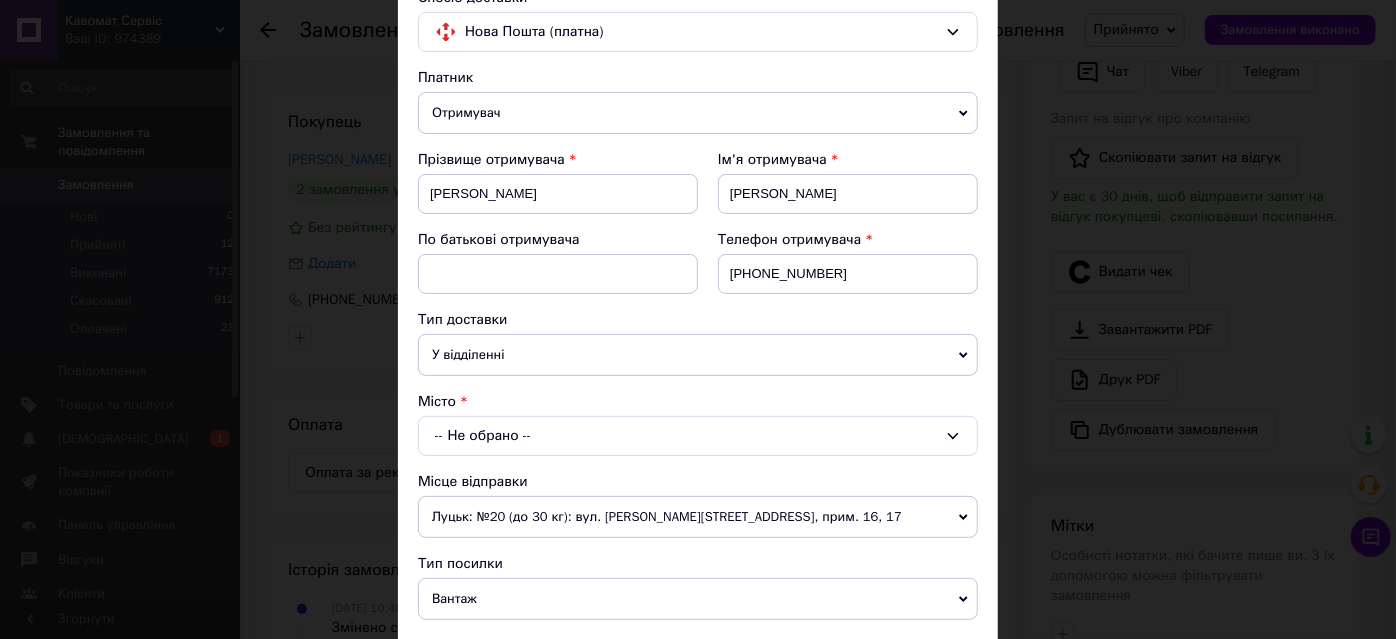 click on "У відділенні" at bounding box center (698, 355) 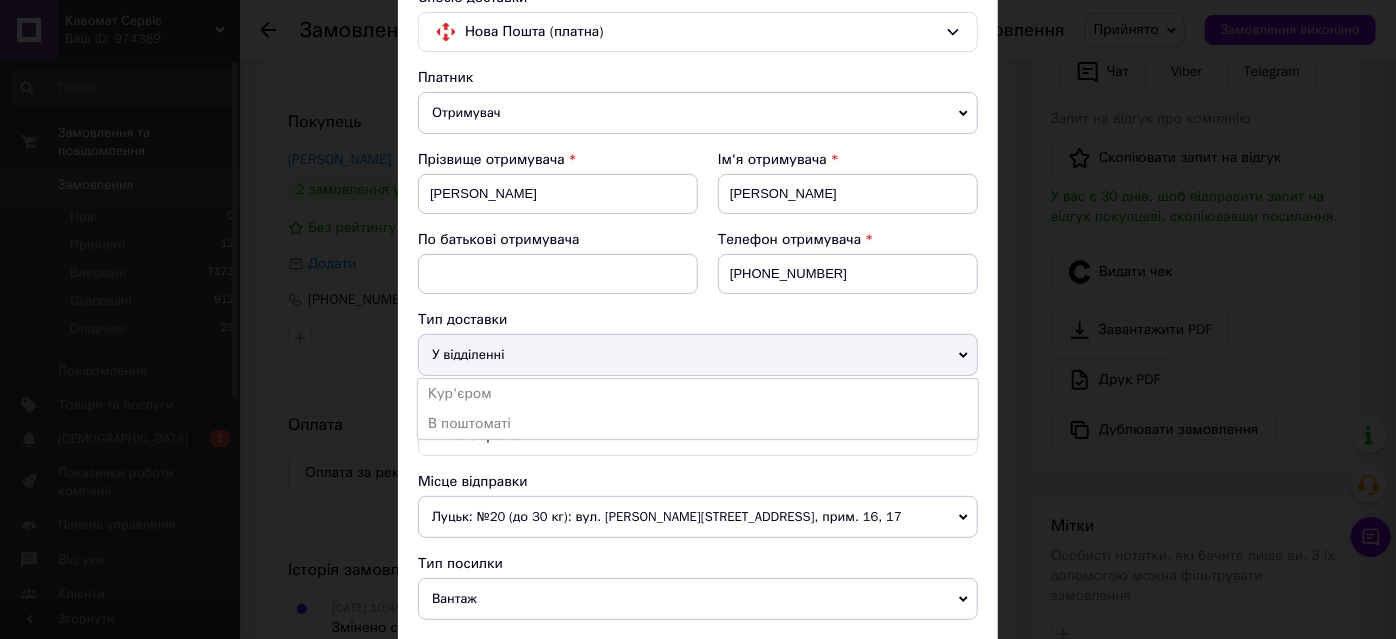 click on "В поштоматі" at bounding box center (698, 424) 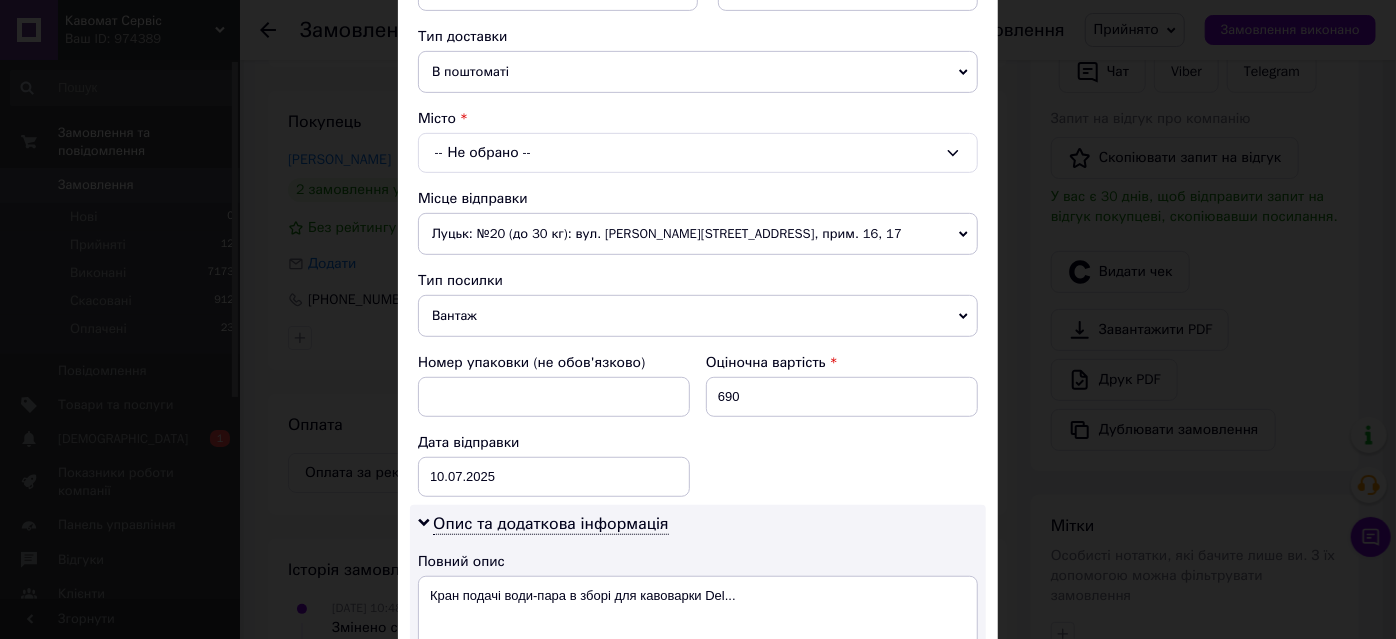 scroll, scrollTop: 454, scrollLeft: 0, axis: vertical 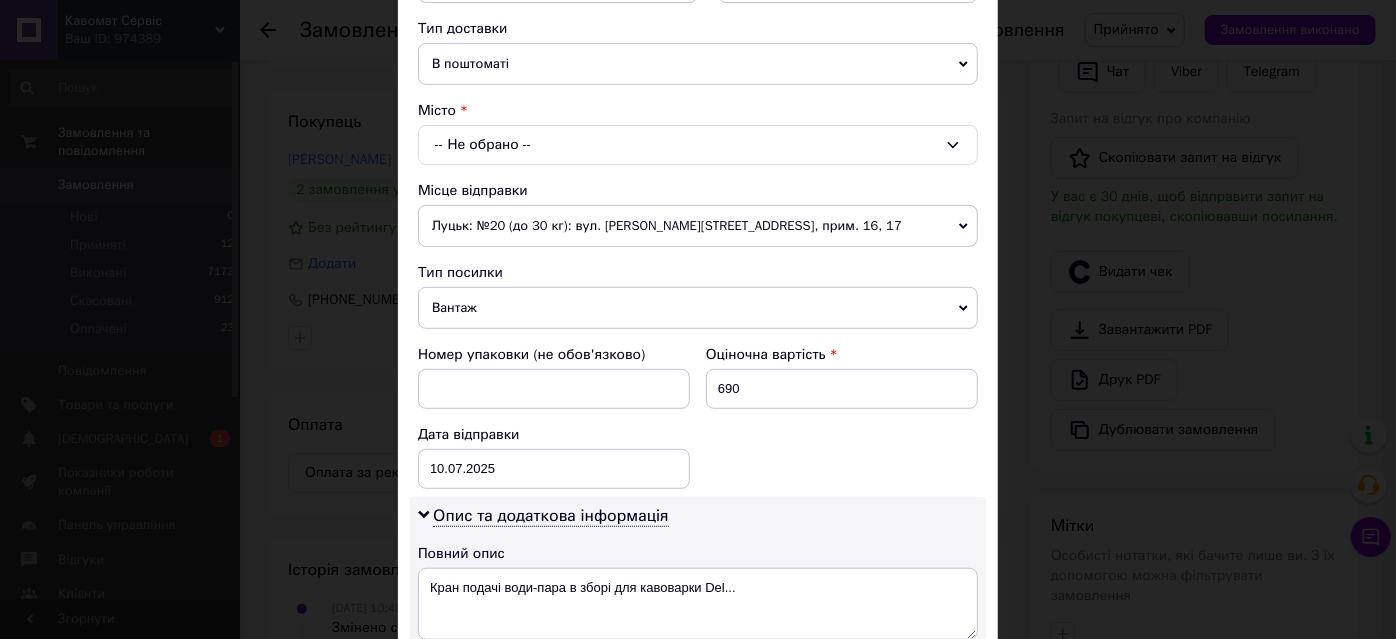 click on "-- Не обрано --" at bounding box center [698, 145] 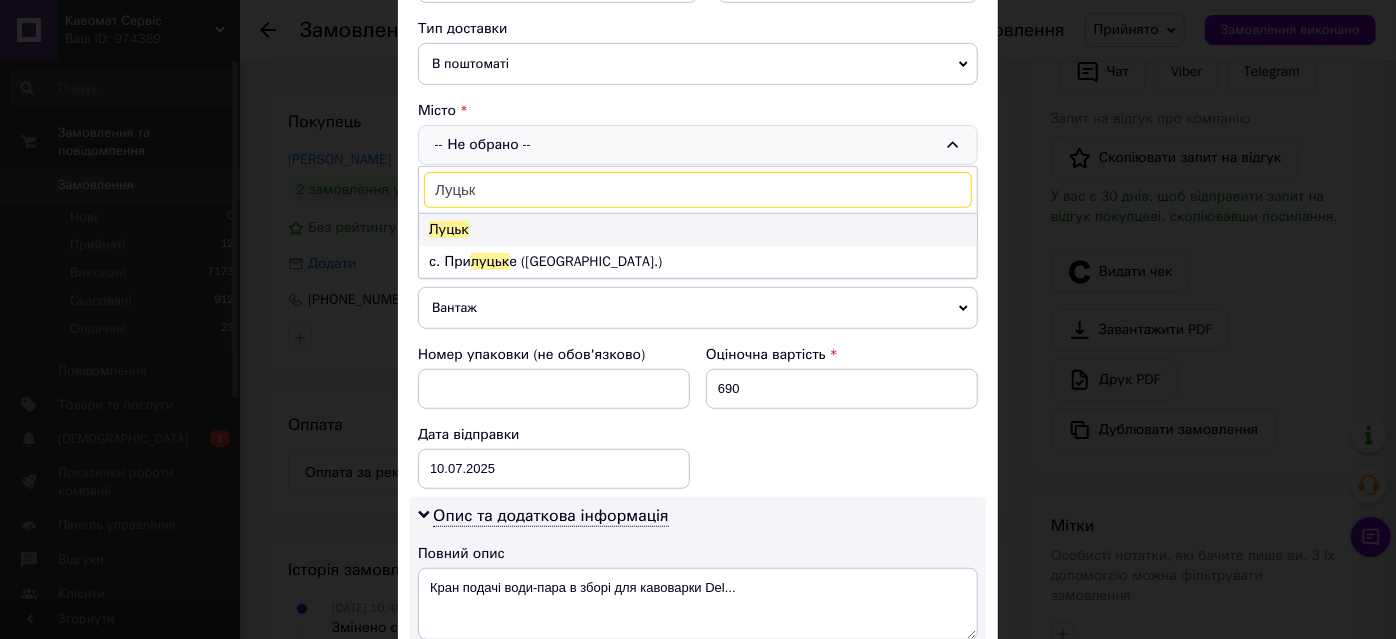 type on "Луцьк" 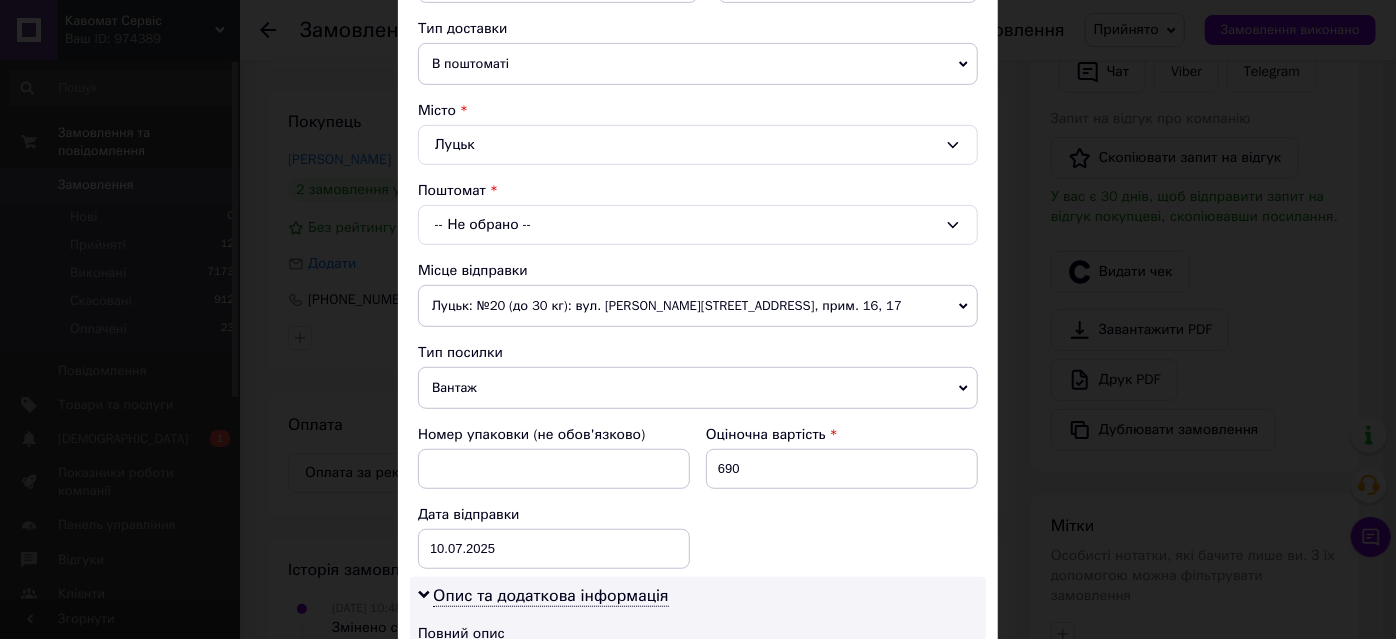 click on "-- Не обрано --" at bounding box center [698, 225] 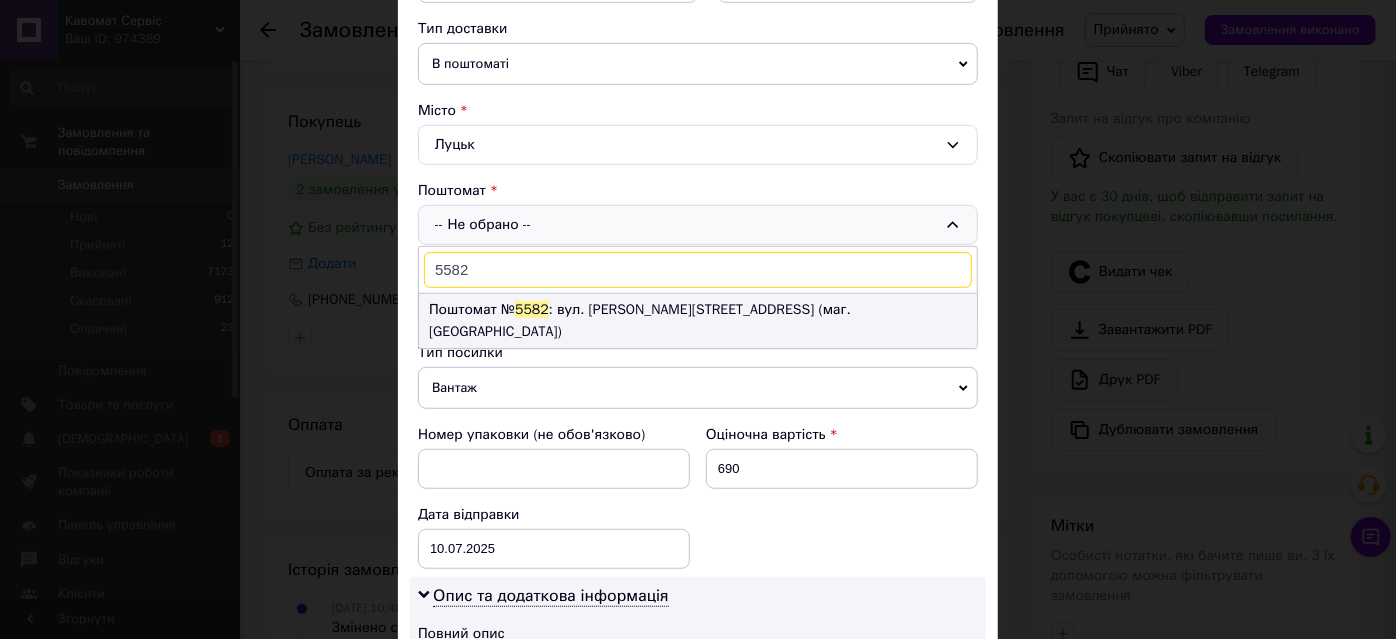 type on "5582" 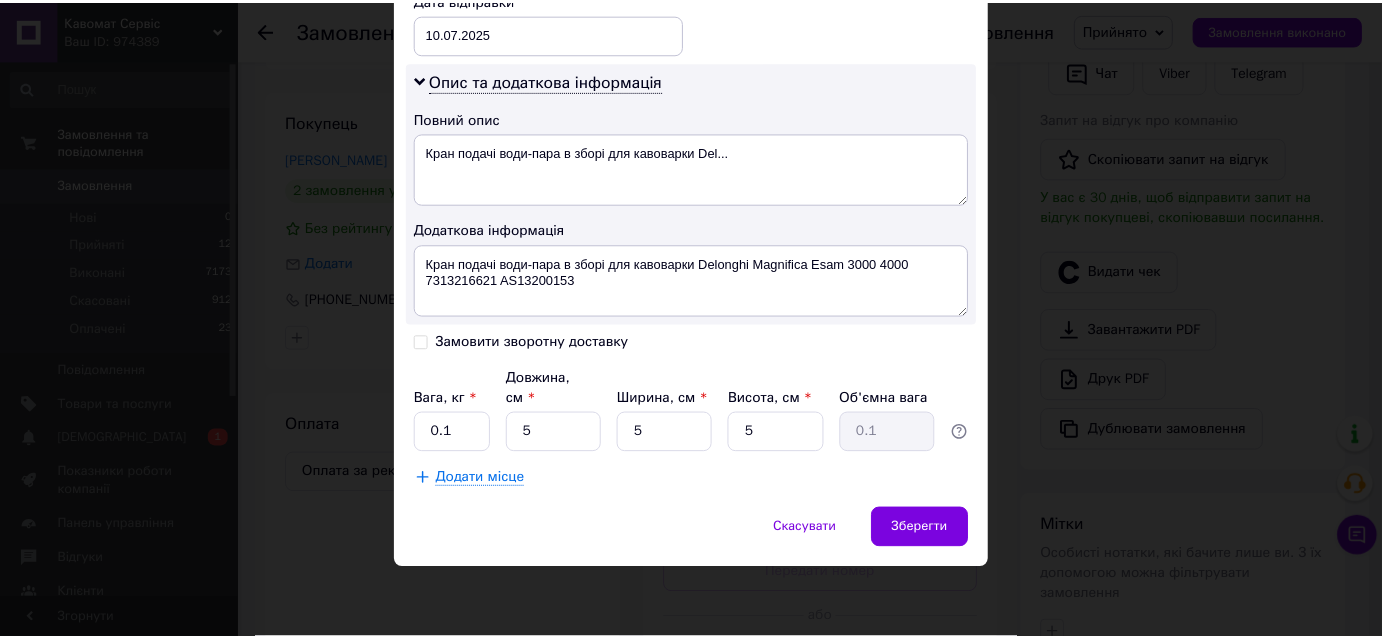scroll, scrollTop: 1081, scrollLeft: 0, axis: vertical 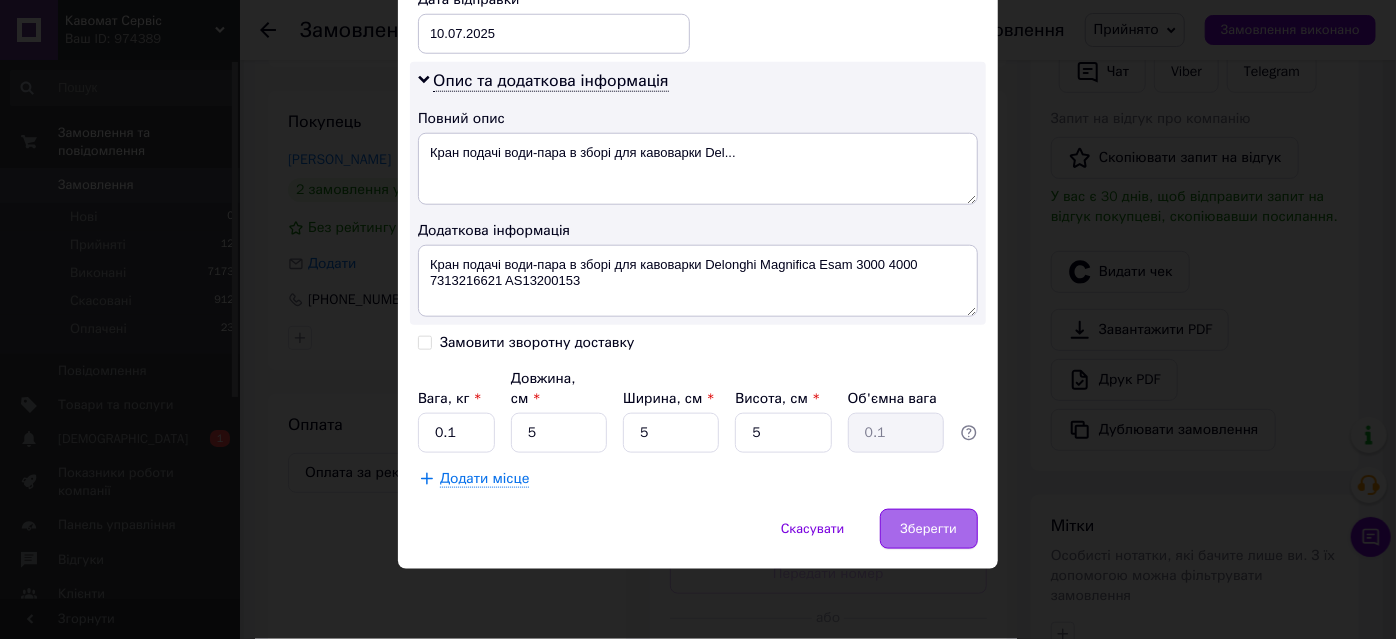 click on "Зберегти" at bounding box center (929, 529) 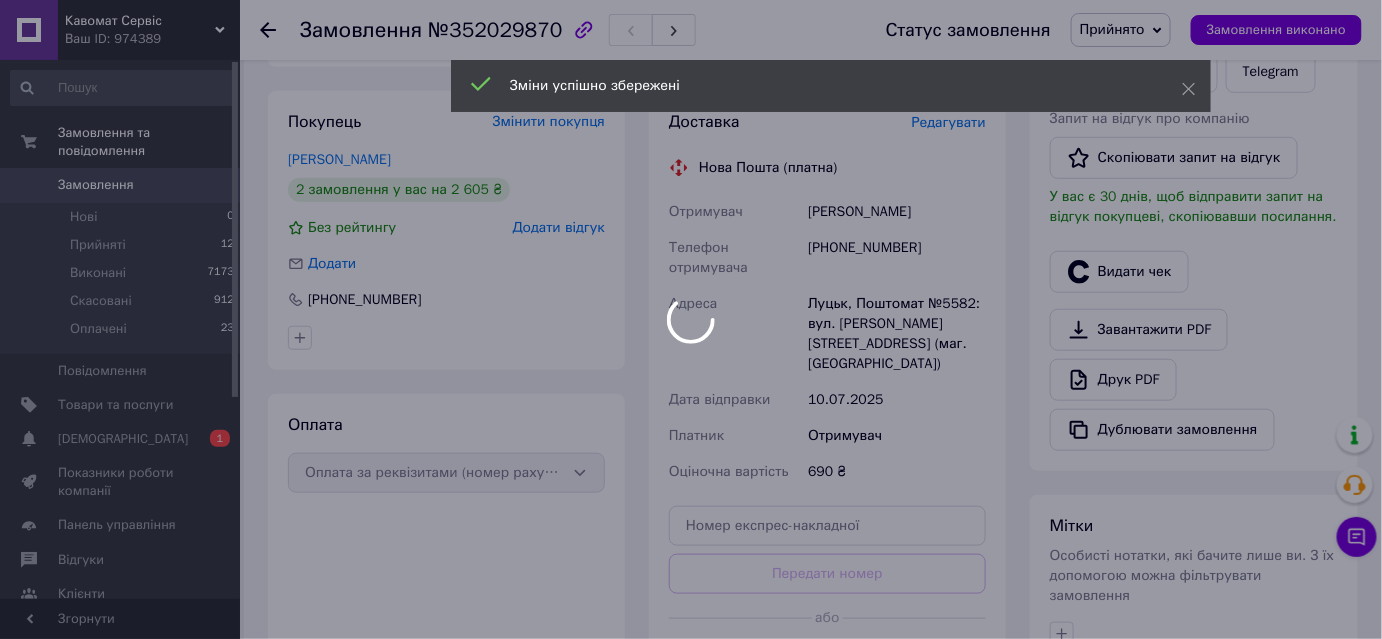 scroll, scrollTop: 40, scrollLeft: 0, axis: vertical 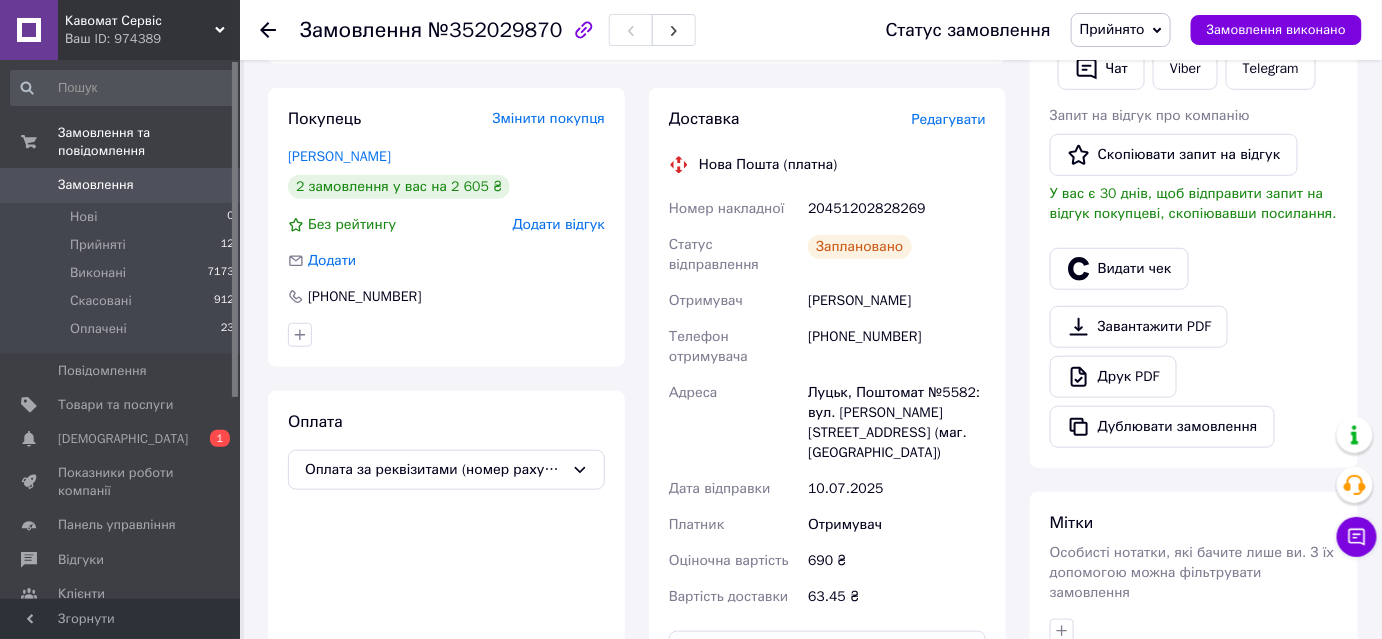 click on "20451202828269" at bounding box center (897, 209) 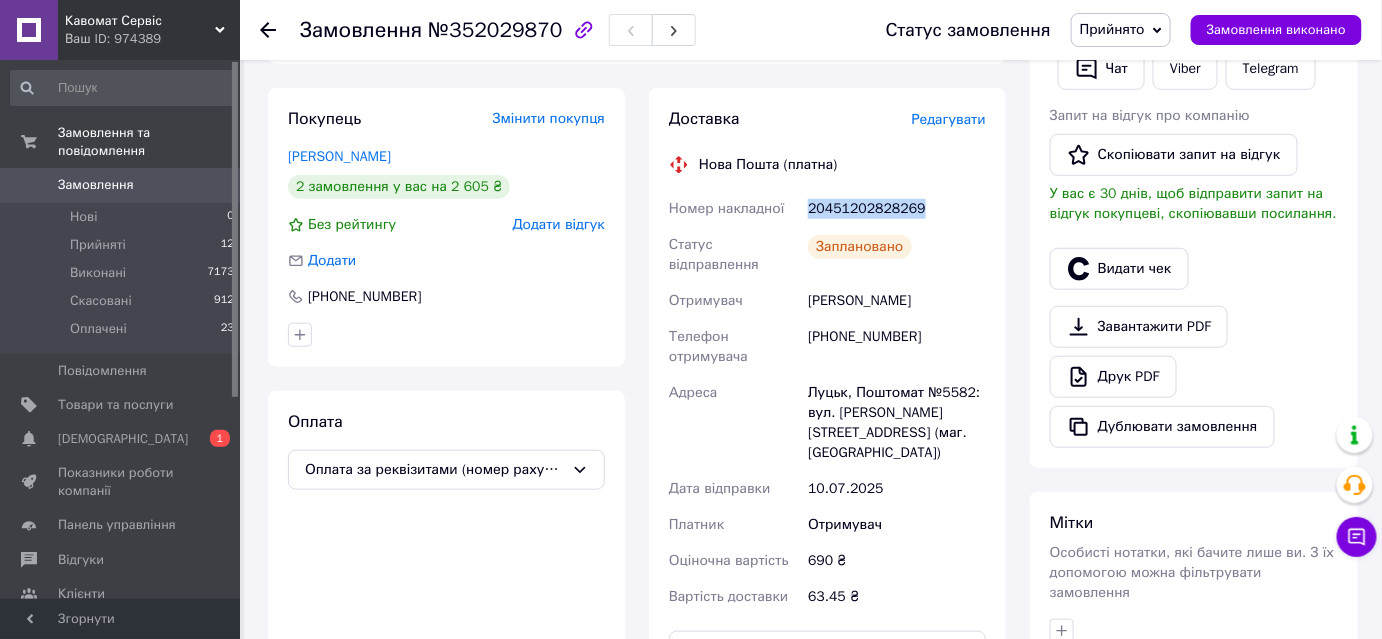 click on "20451202828269" at bounding box center (897, 209) 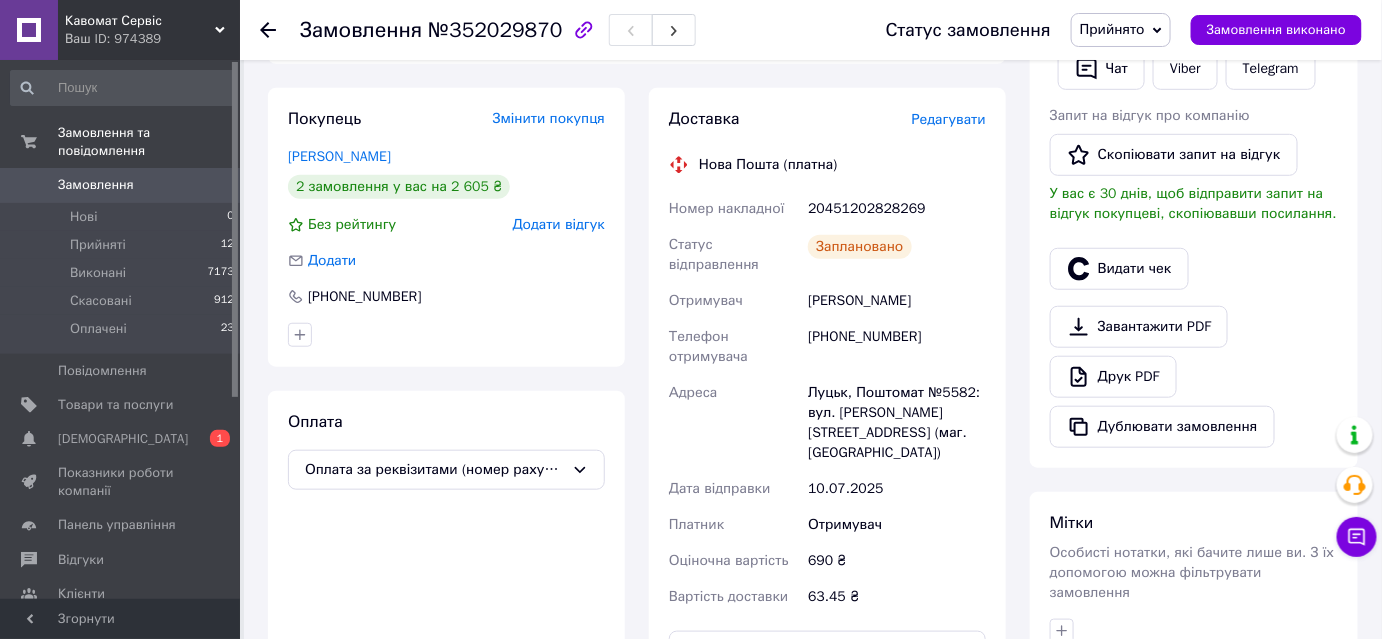 scroll, scrollTop: 22, scrollLeft: 0, axis: vertical 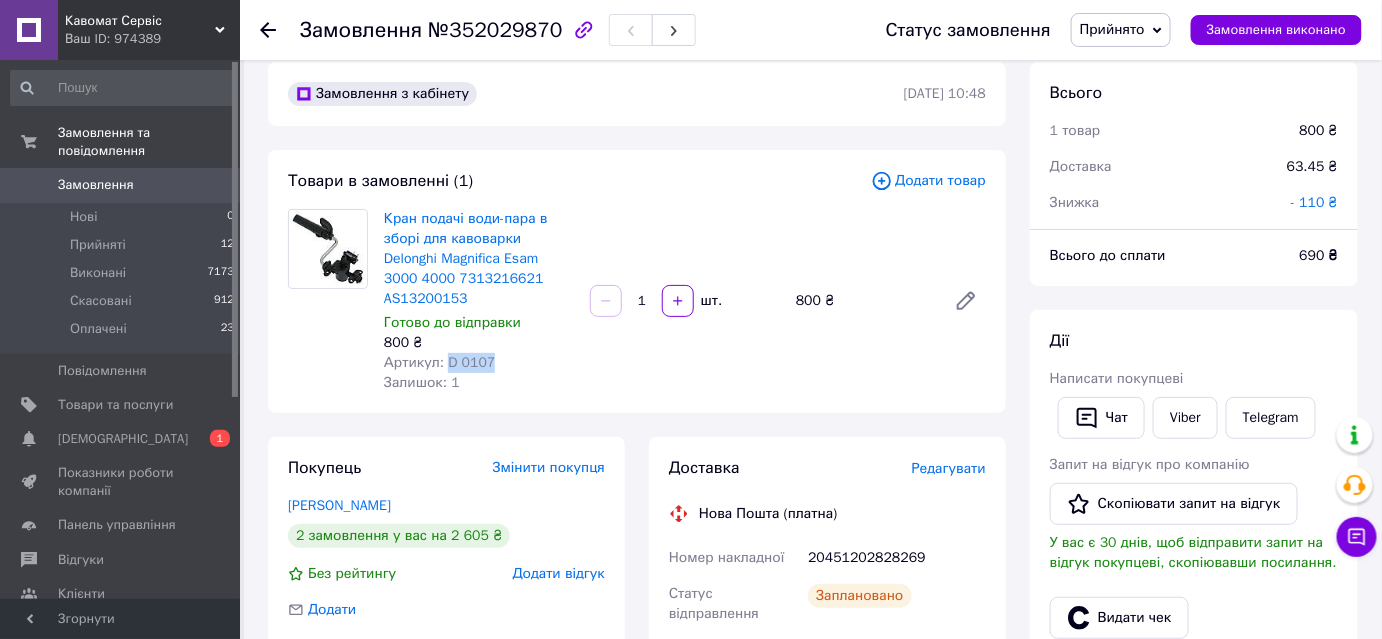 drag, startPoint x: 526, startPoint y: 430, endPoint x: 458, endPoint y: 447, distance: 70.0928 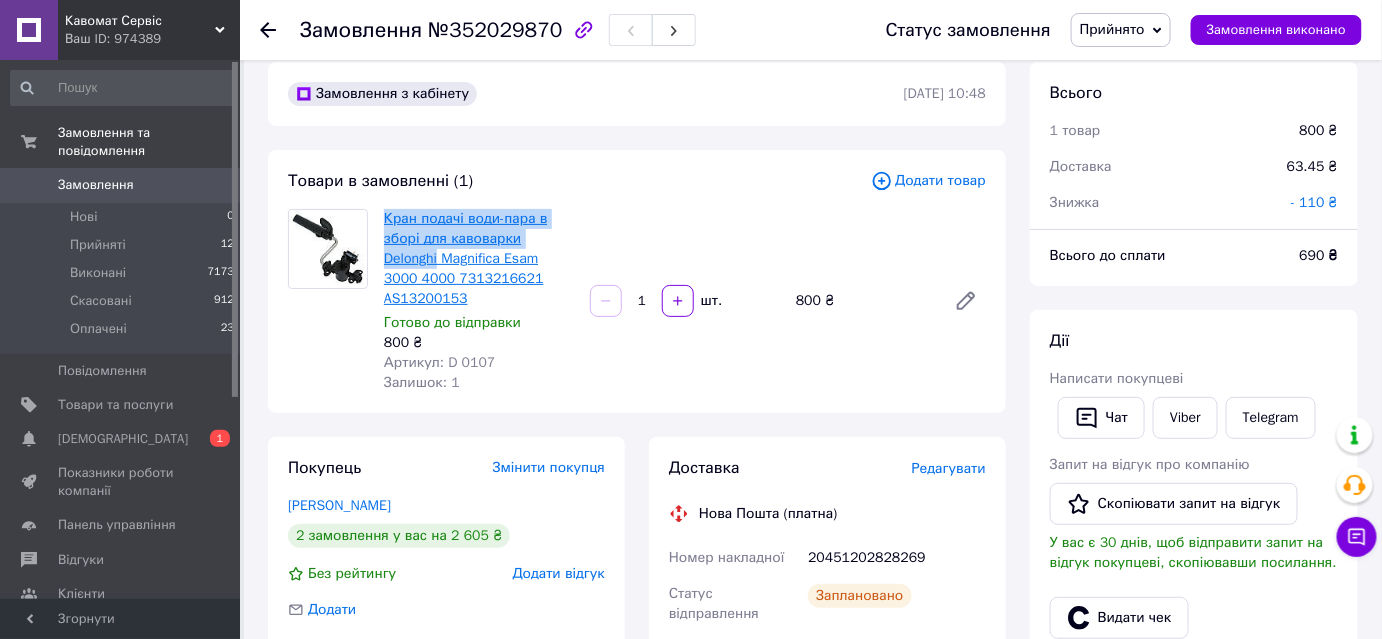 drag, startPoint x: 382, startPoint y: 231, endPoint x: 455, endPoint y: 284, distance: 90.21086 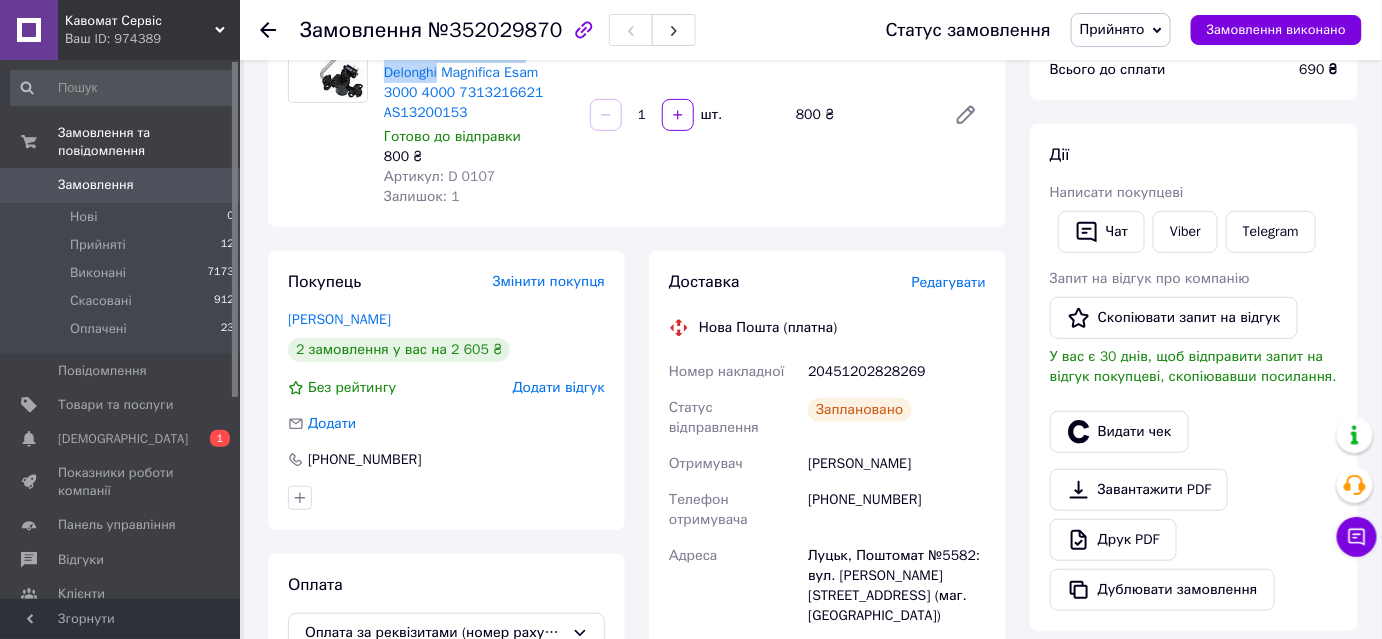 scroll, scrollTop: 269, scrollLeft: 0, axis: vertical 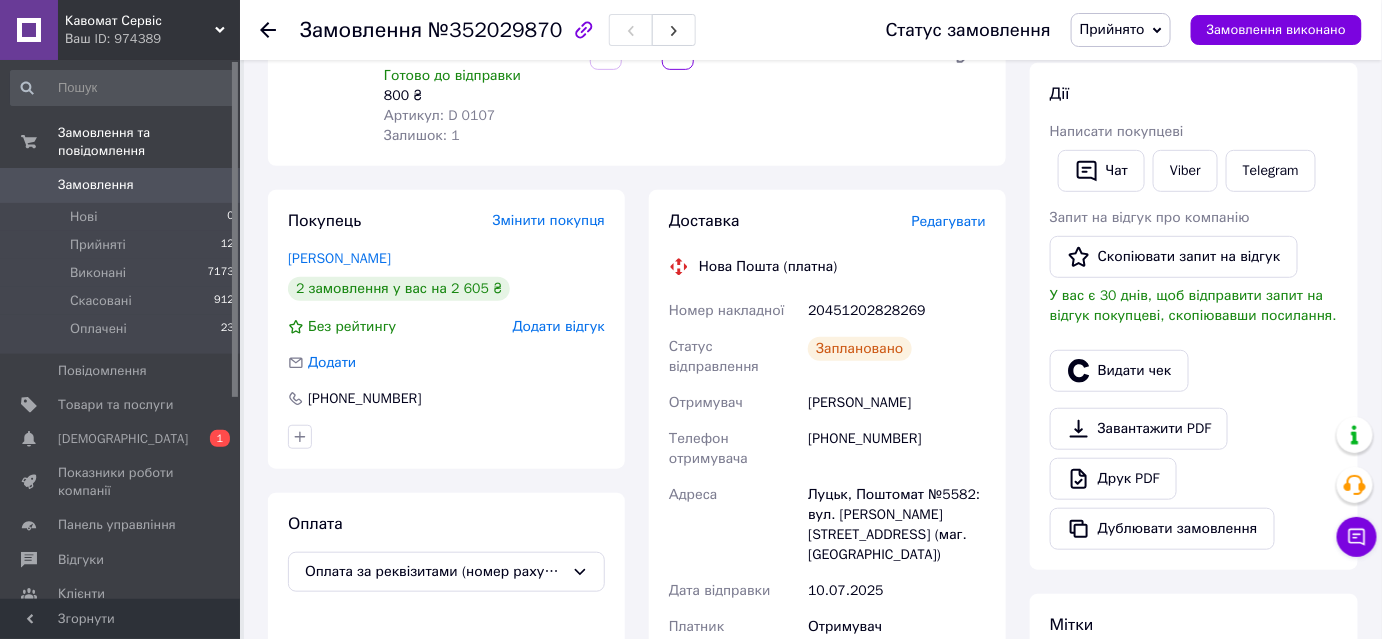 click on "20451202828269" at bounding box center (897, 311) 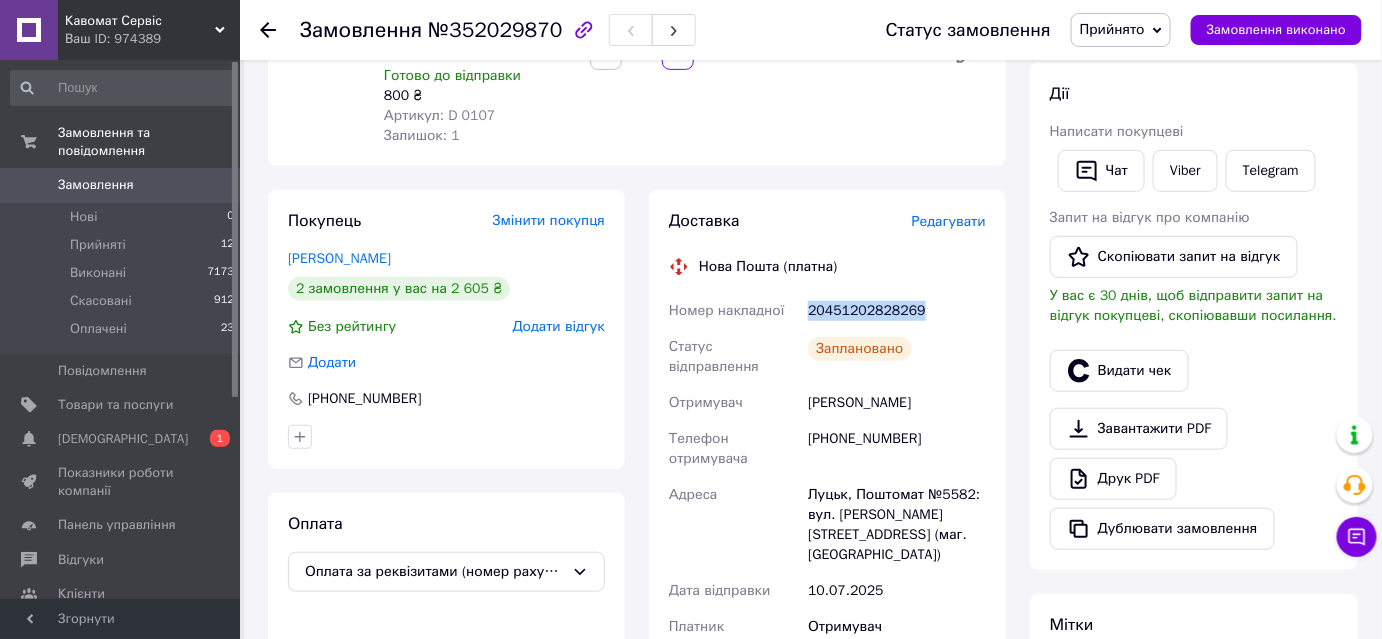 click on "20451202828269" at bounding box center [897, 311] 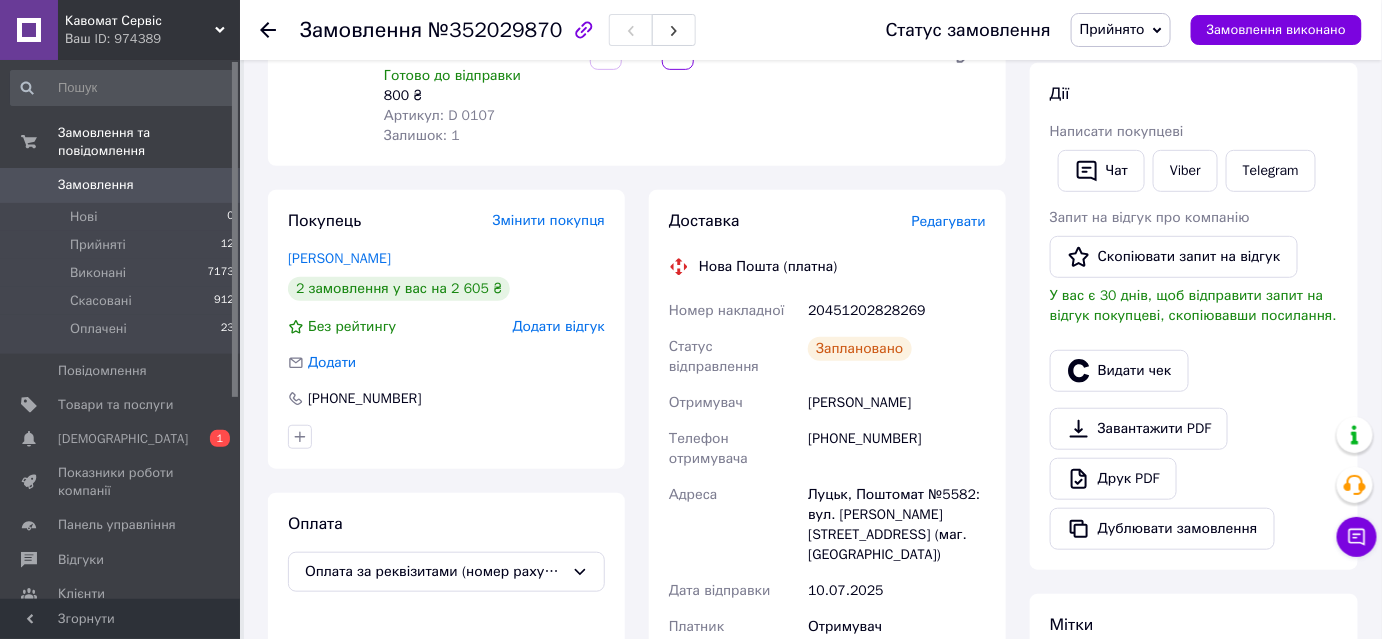 click on "Товари в замовленні (1) Додати товар Кран подачі води-пара в зборі для кавоварки Delonghi Magnifica Esam 3000 4000 7313216621 AS13200153 Готово до відправки 800 ₴ Артикул: D 0107 Залишок: 1 1   шт. 800 ₴" at bounding box center [637, 34] 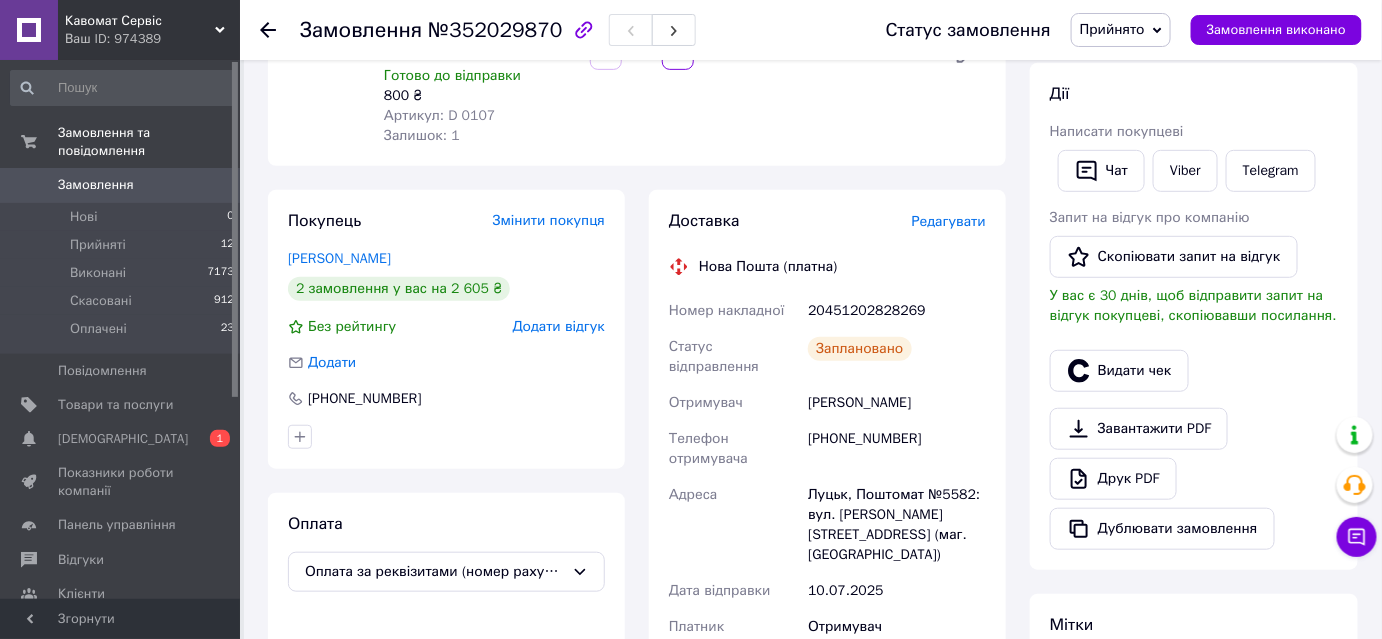 click on "Замовлення з кабінету [DATE] 10:48 Товари в замовленні (1) Додати товар Кран подачі води-пара в зборі для кавоварки Delonghi Magnifica Esam 3000 4000 7313216621 AS13200153 Готово до відправки 800 ₴ Артикул: D 0107 Залишок: 1 1   шт. 800 ₴ Покупець Змінити покупця [PERSON_NAME] 2 замовлення у вас на 2 605 ₴ Без рейтингу   Додати відгук Додати [PHONE_NUMBER] Оплата Оплата за реквізитами (номер рахунок ФОП). Доставка Редагувати Нова Пошта (платна) Номер накладної 20451202828269 Статус відправлення Заплановано Отримувач [PERSON_NAME] Телефон отримувача [PHONE_NUMBER] [PERSON_NAME] відправки [DATE] Платник 690 ₴ 690" at bounding box center (637, 575) 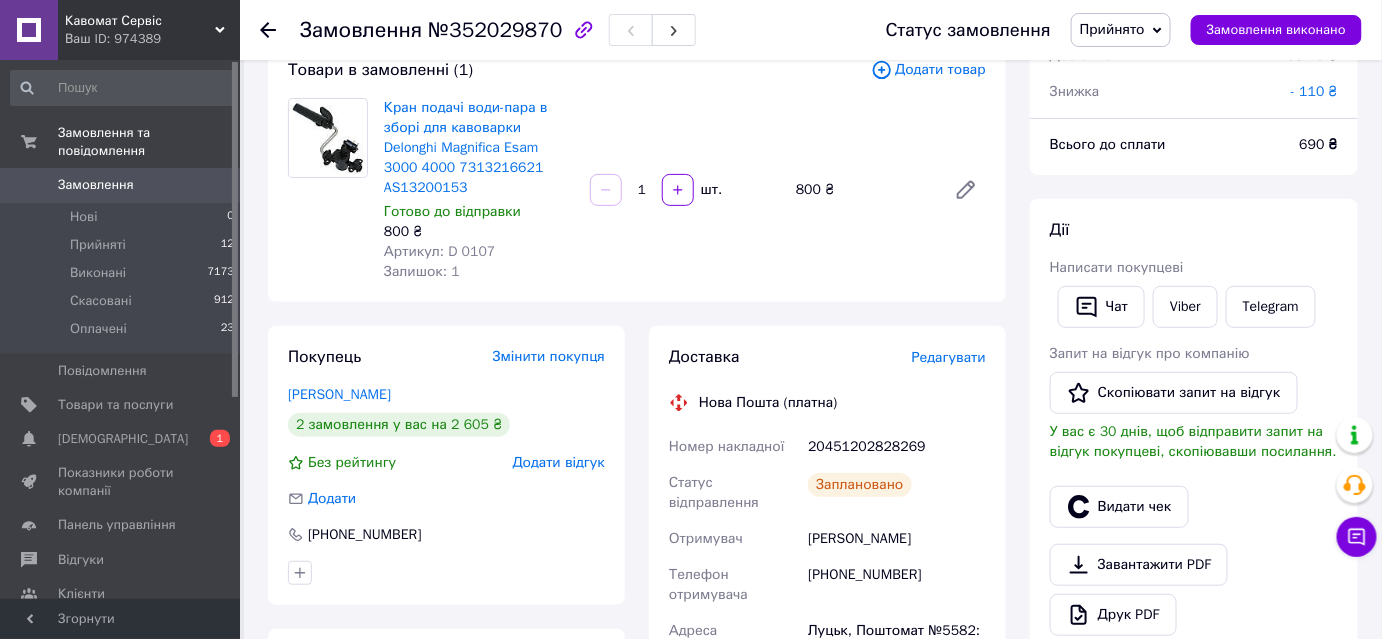 scroll, scrollTop: 0, scrollLeft: 0, axis: both 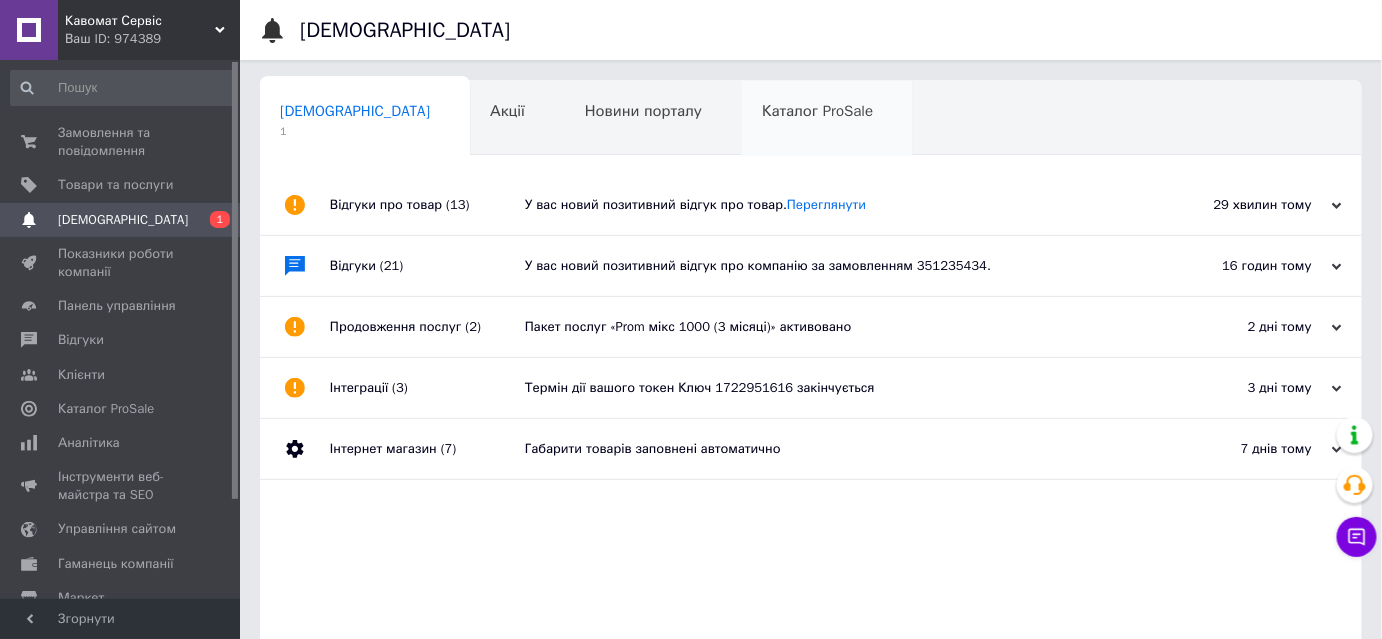 click on "Каталог ProSale 0" at bounding box center [827, 119] 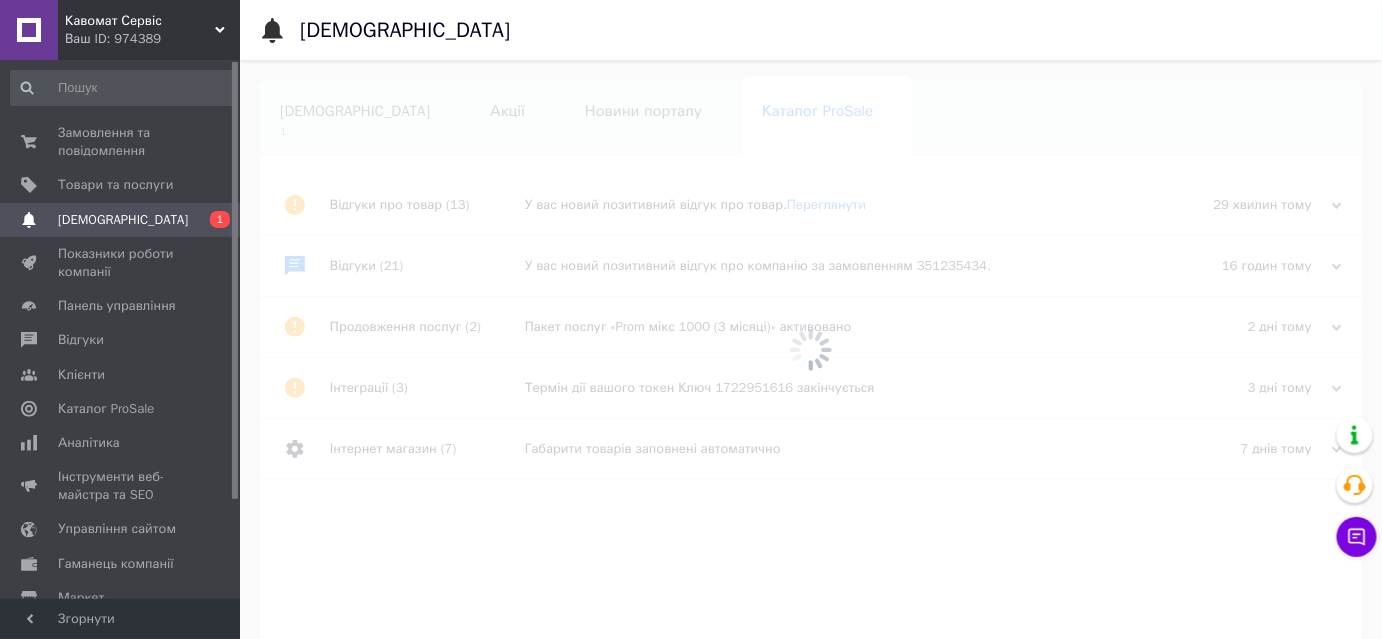click at bounding box center (811, 349) 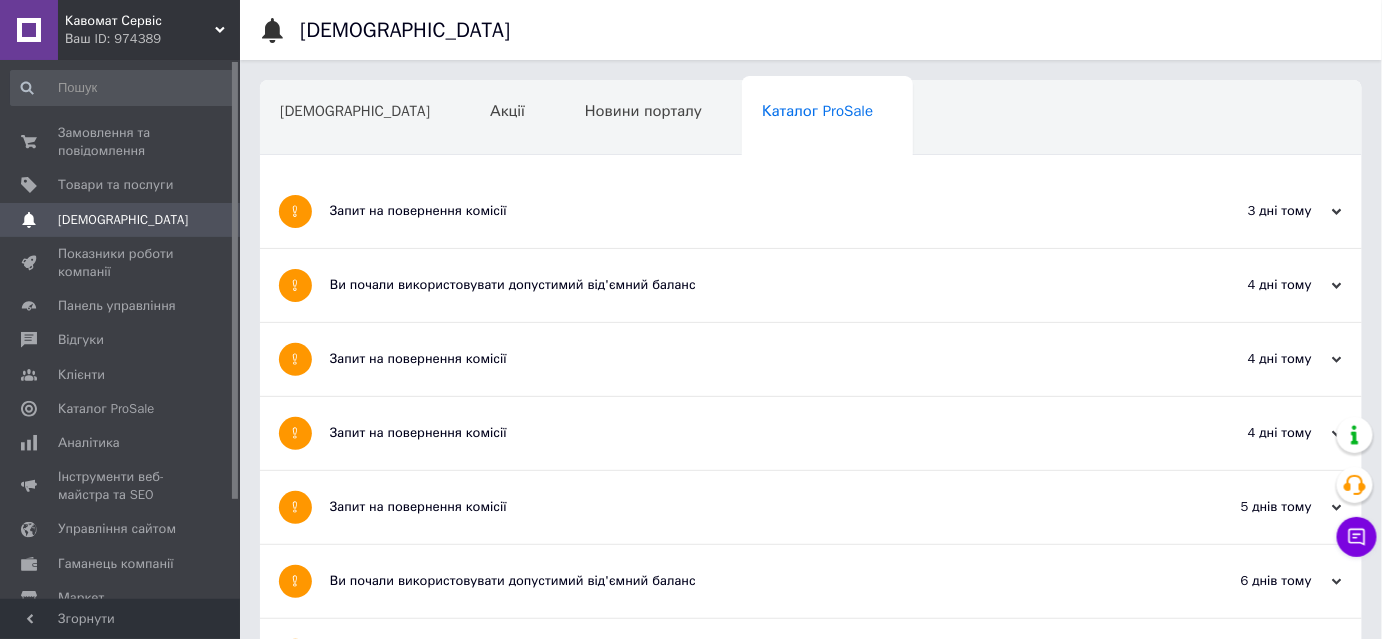 click on "[DEMOGRAPHIC_DATA]" at bounding box center (365, 119) 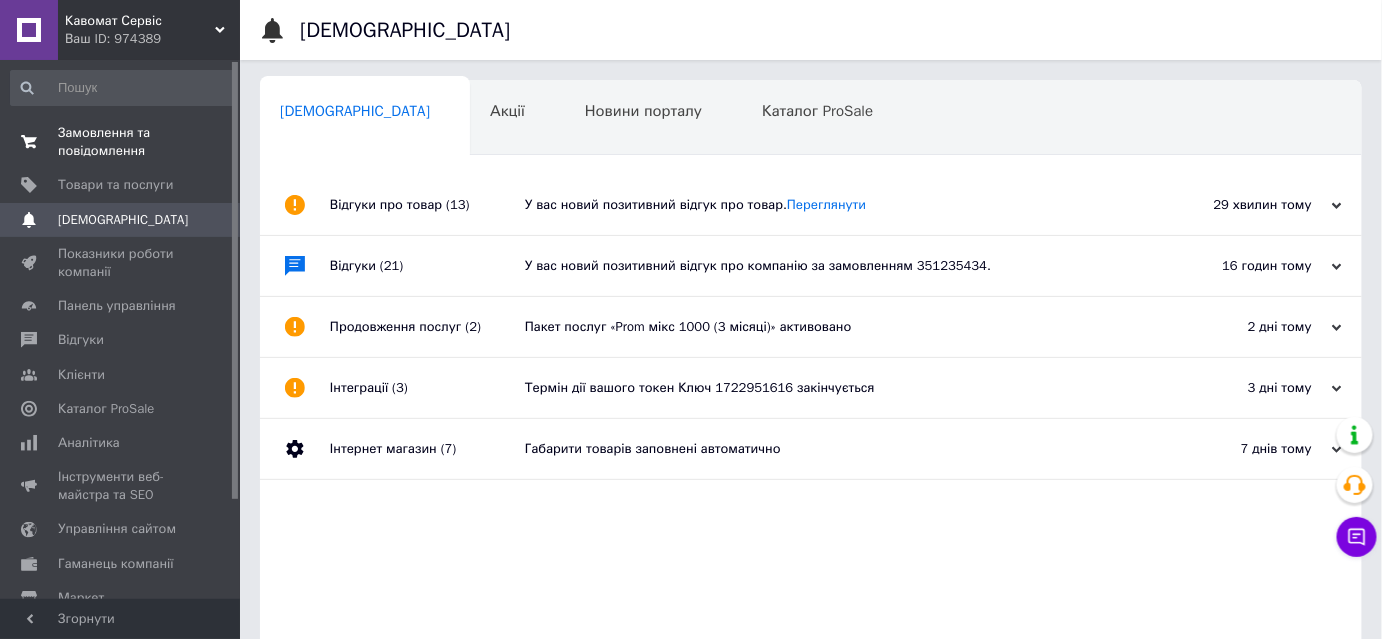click on "Замовлення та повідомлення" at bounding box center [121, 142] 